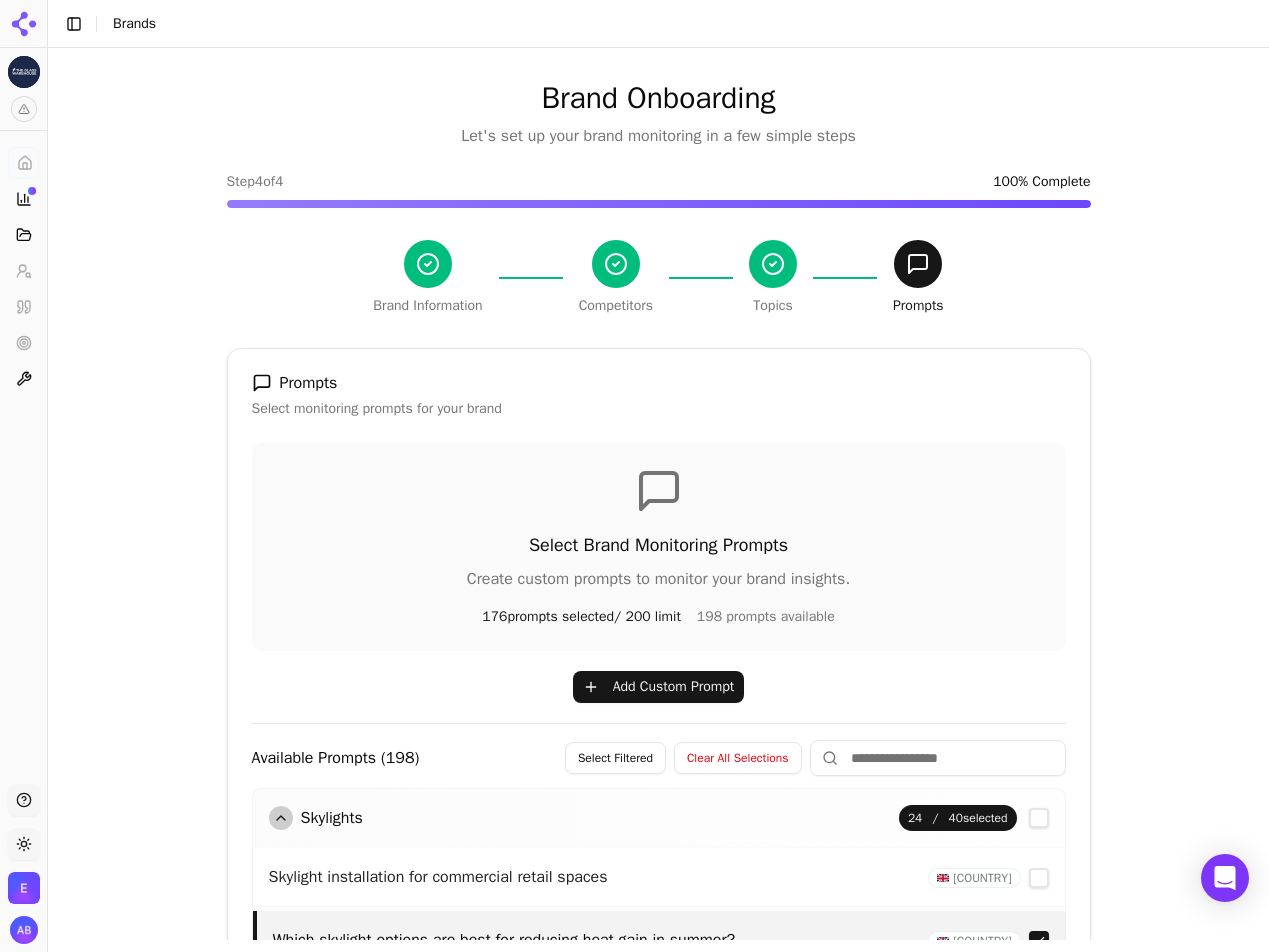 scroll, scrollTop: 0, scrollLeft: 0, axis: both 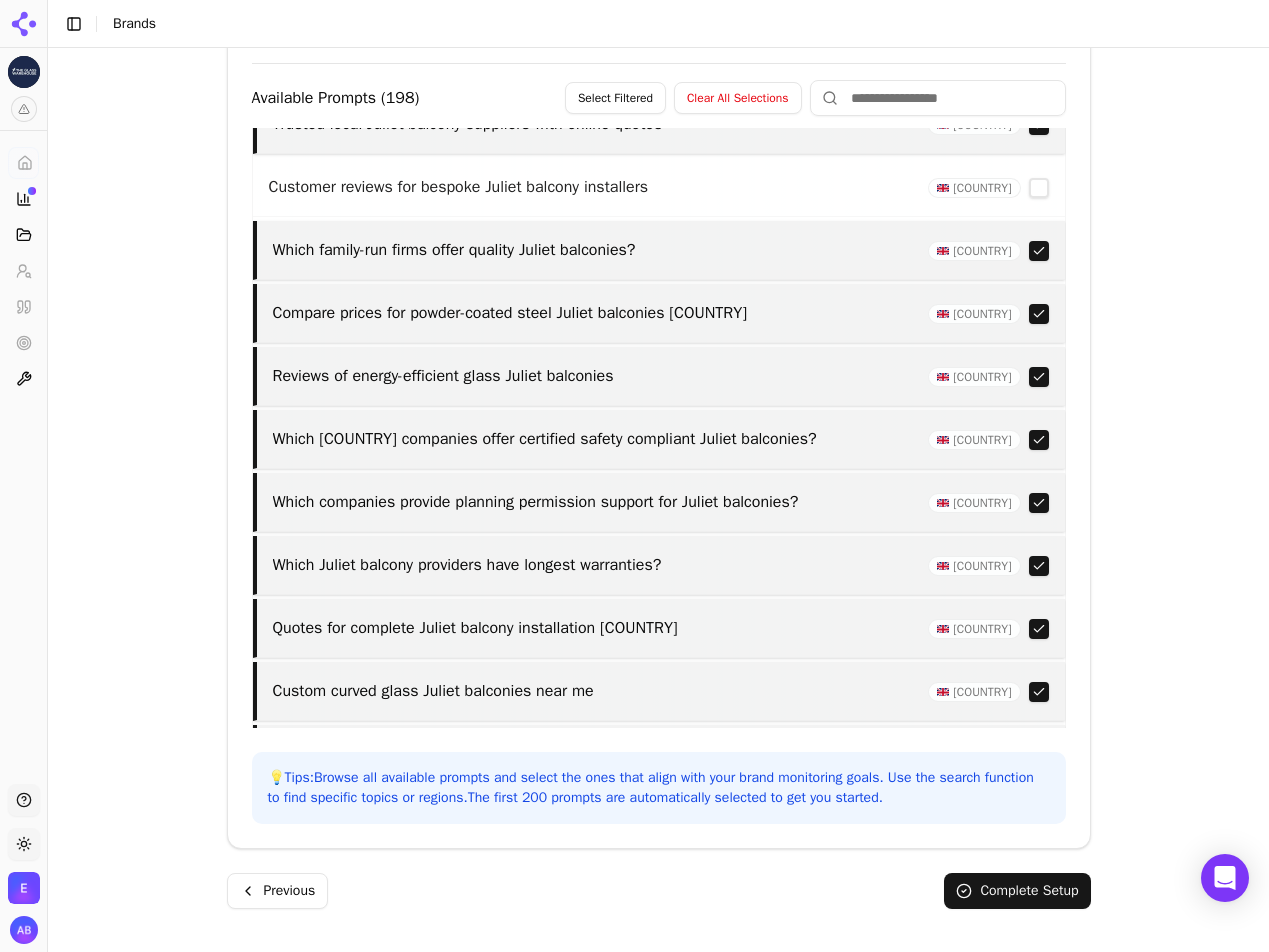 click at bounding box center (1039, 314) 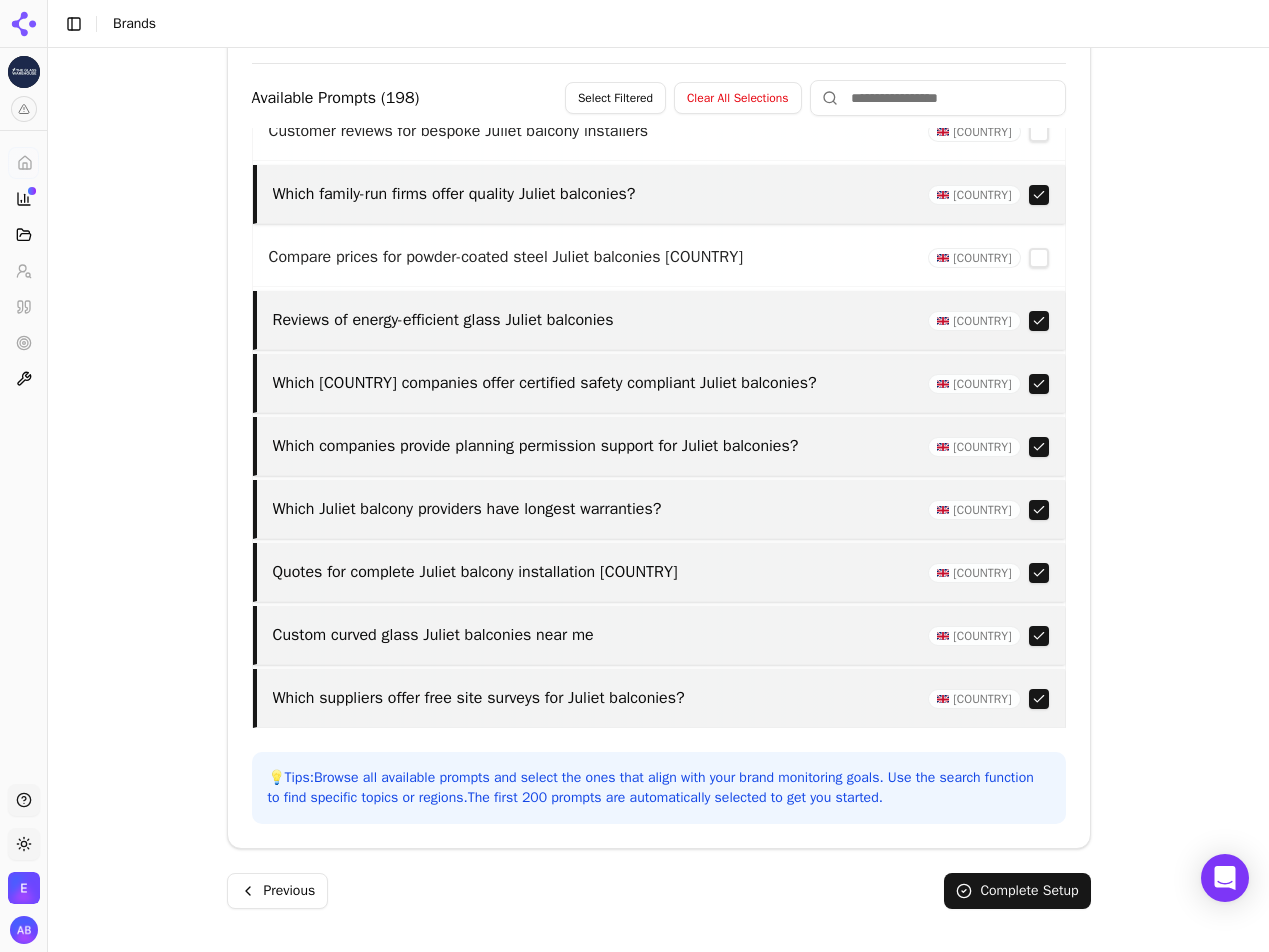 scroll, scrollTop: 4145, scrollLeft: 0, axis: vertical 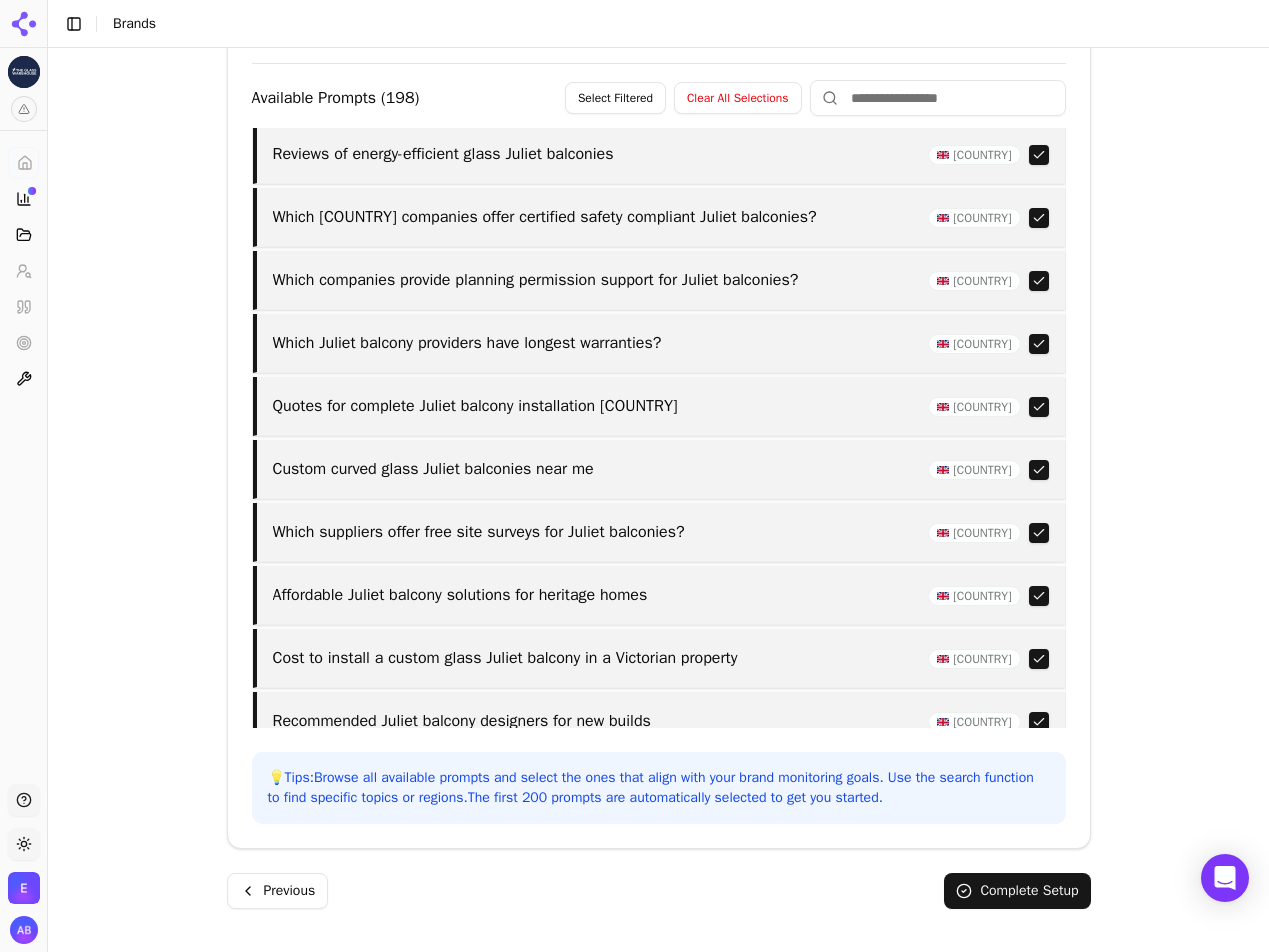 click at bounding box center (1039, 281) 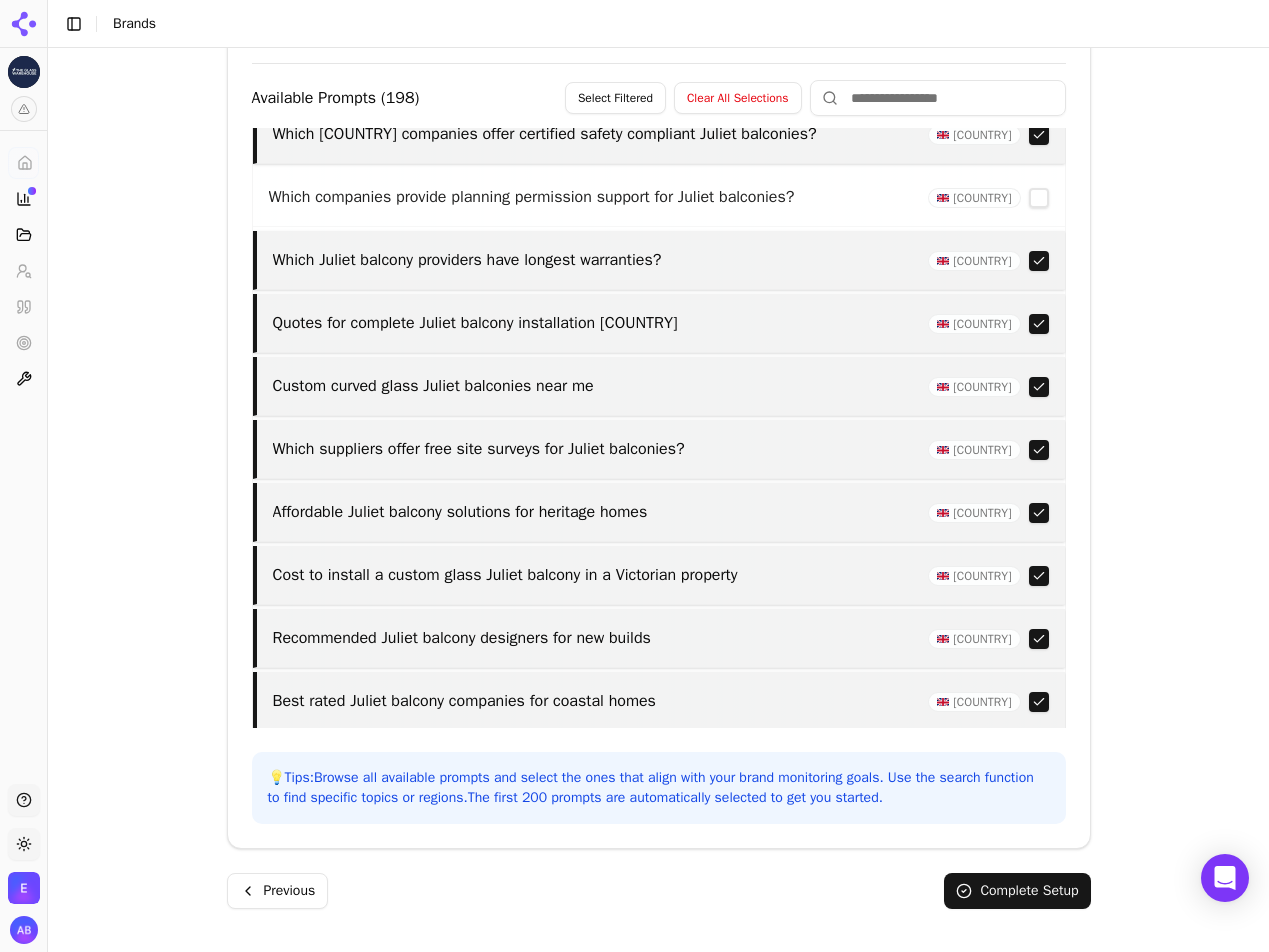 scroll, scrollTop: 4410, scrollLeft: 0, axis: vertical 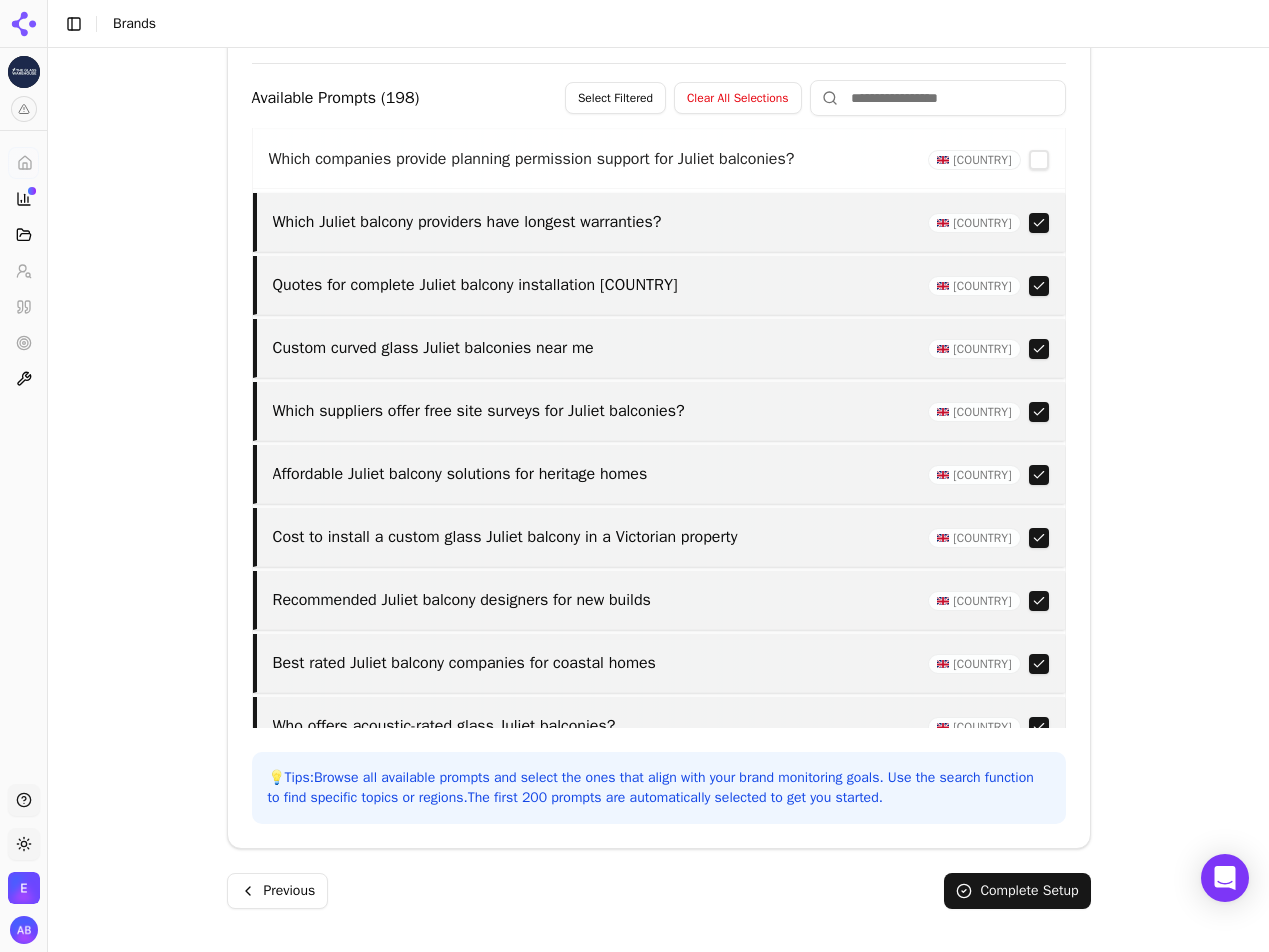 click at bounding box center [1039, 223] 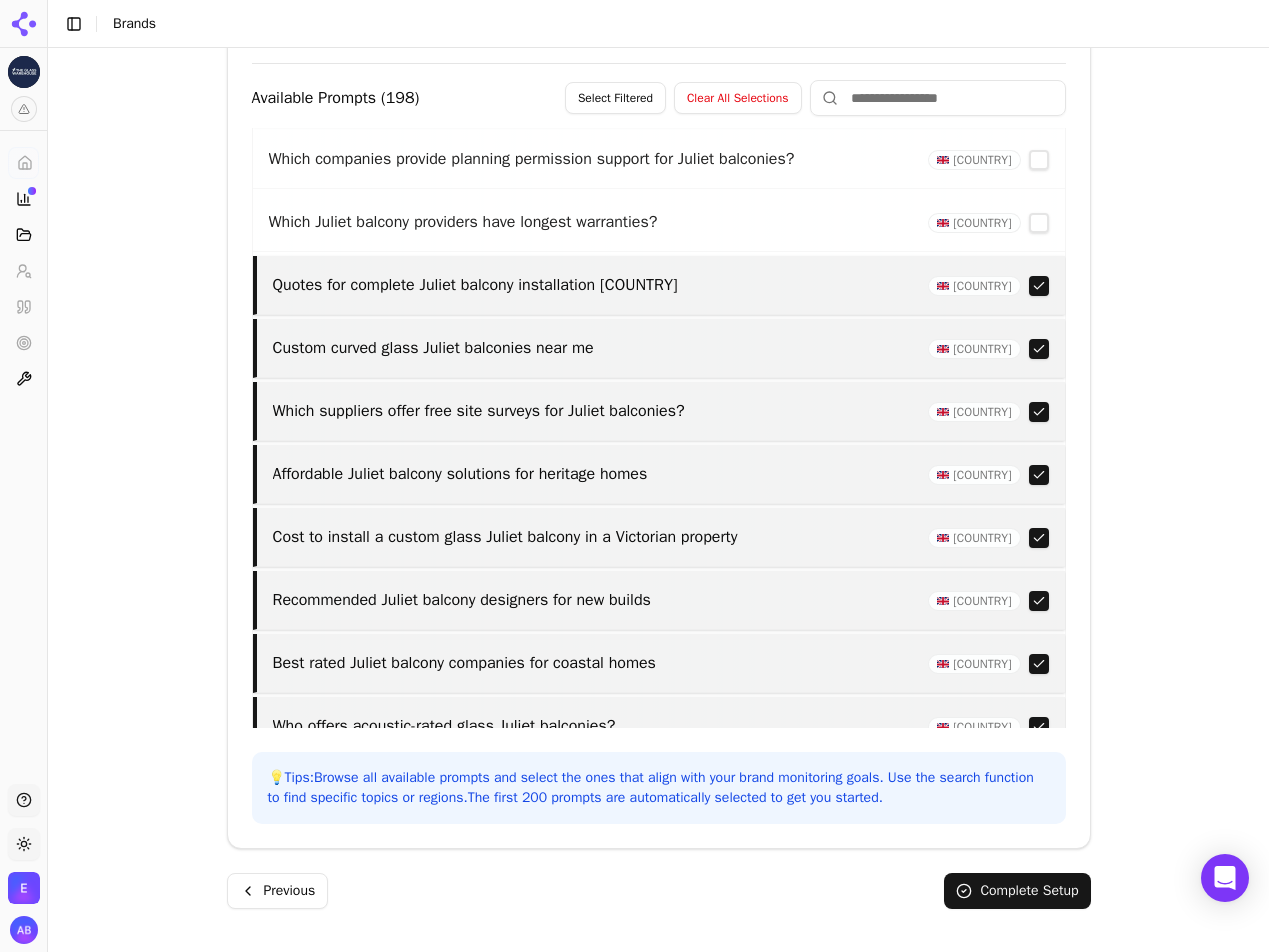 scroll, scrollTop: 4437, scrollLeft: 0, axis: vertical 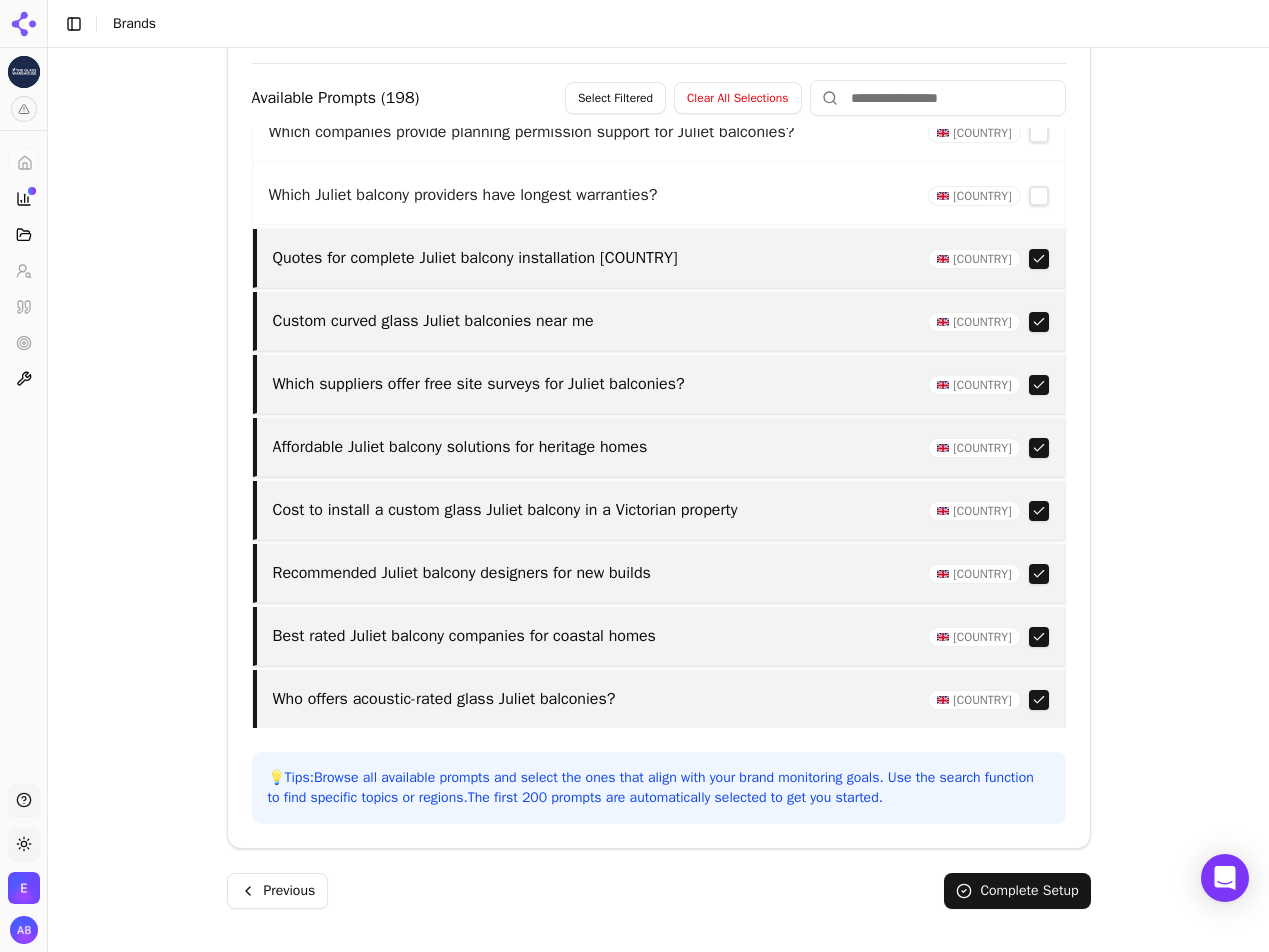 click at bounding box center (1039, 259) 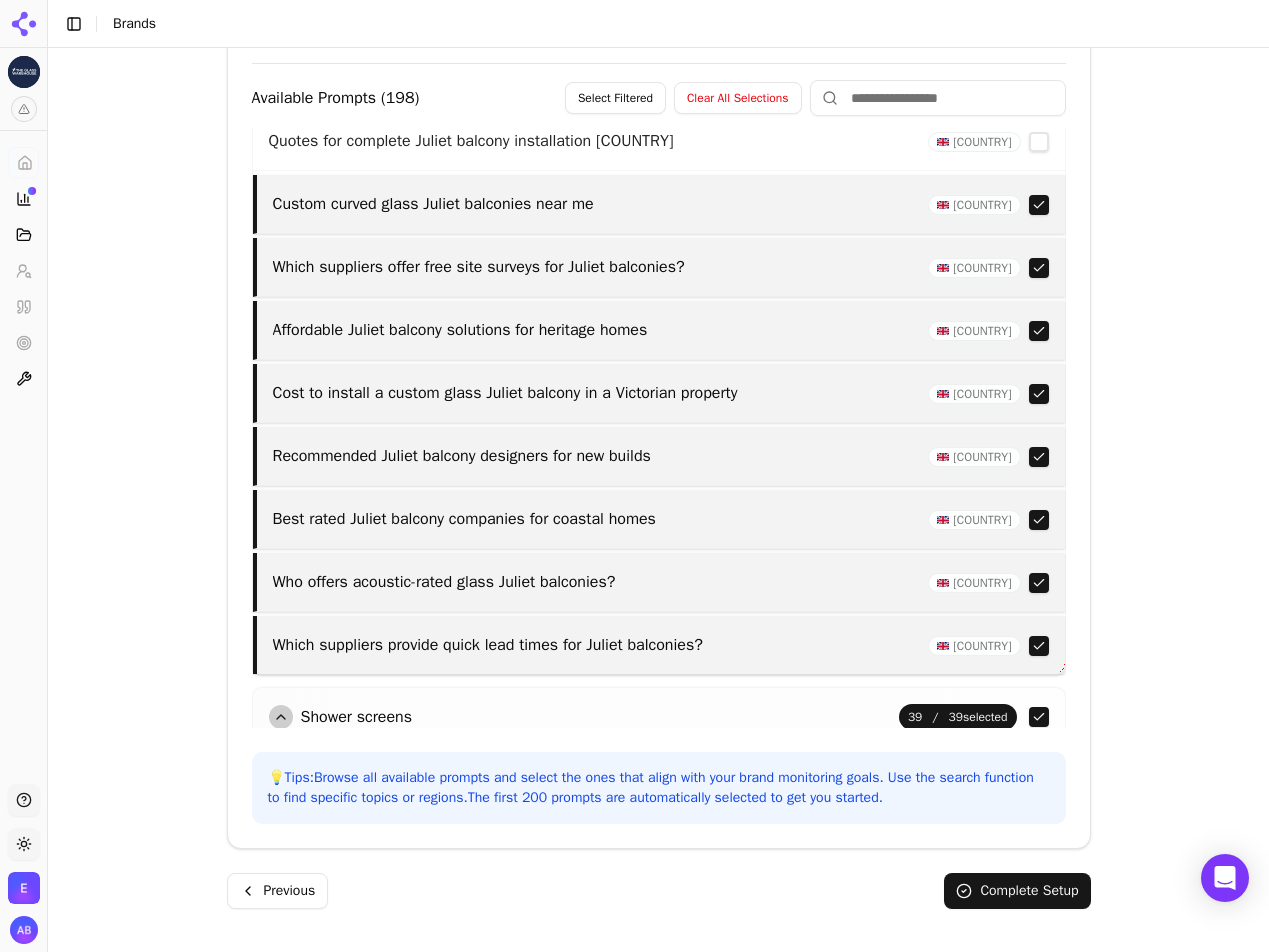 scroll, scrollTop: 4578, scrollLeft: 0, axis: vertical 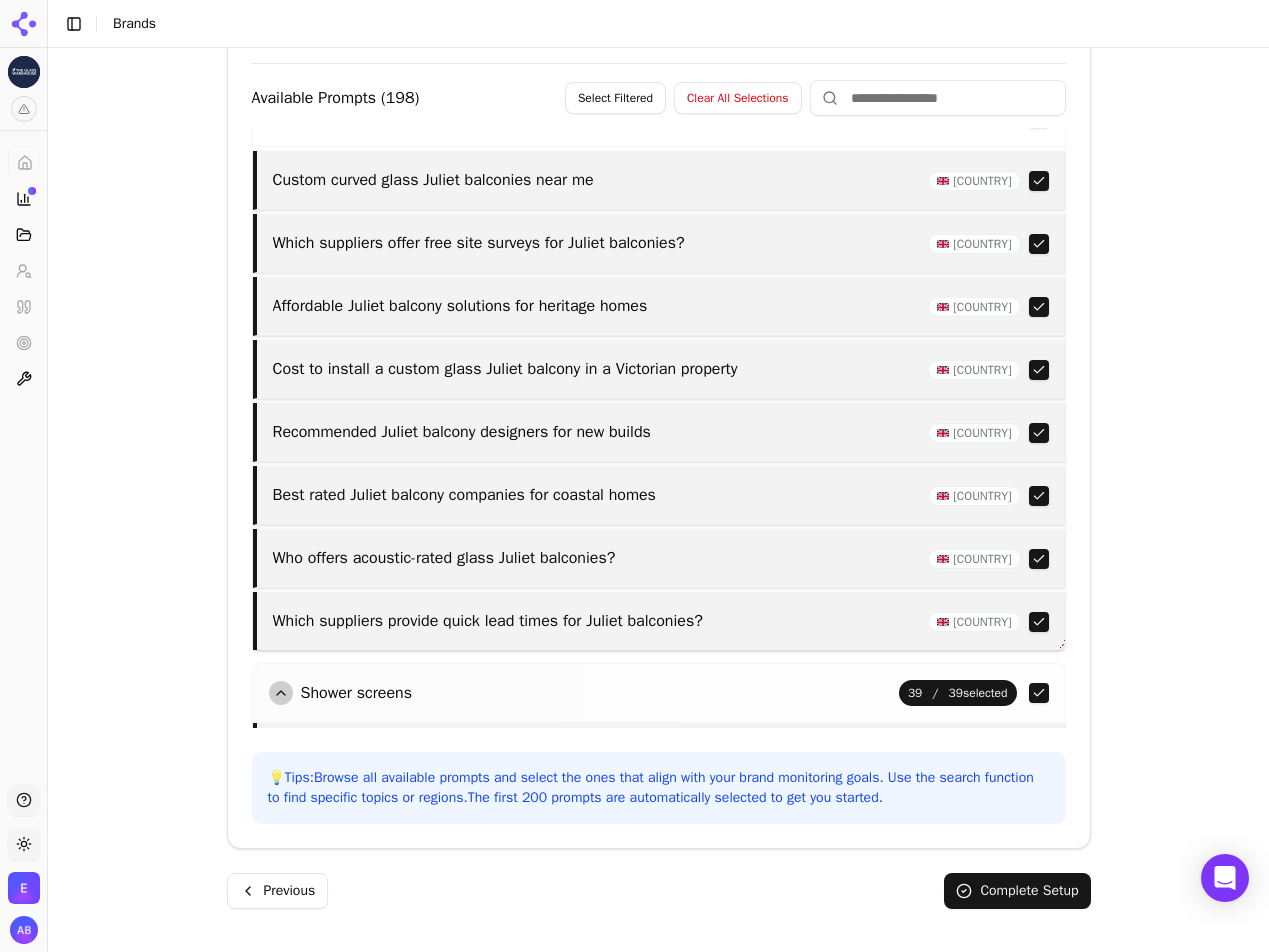 click at bounding box center [1039, 181] 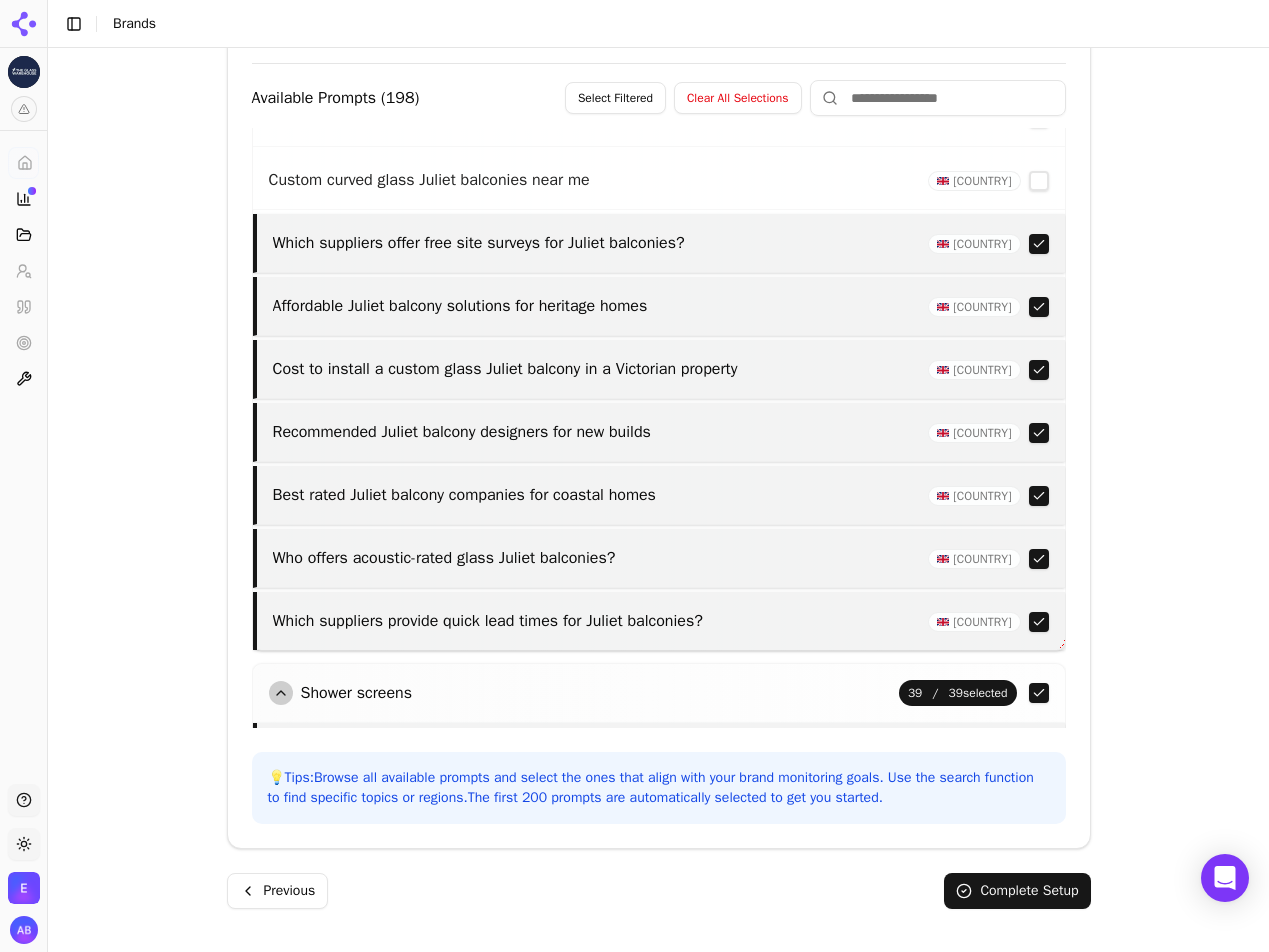 click at bounding box center [1039, 244] 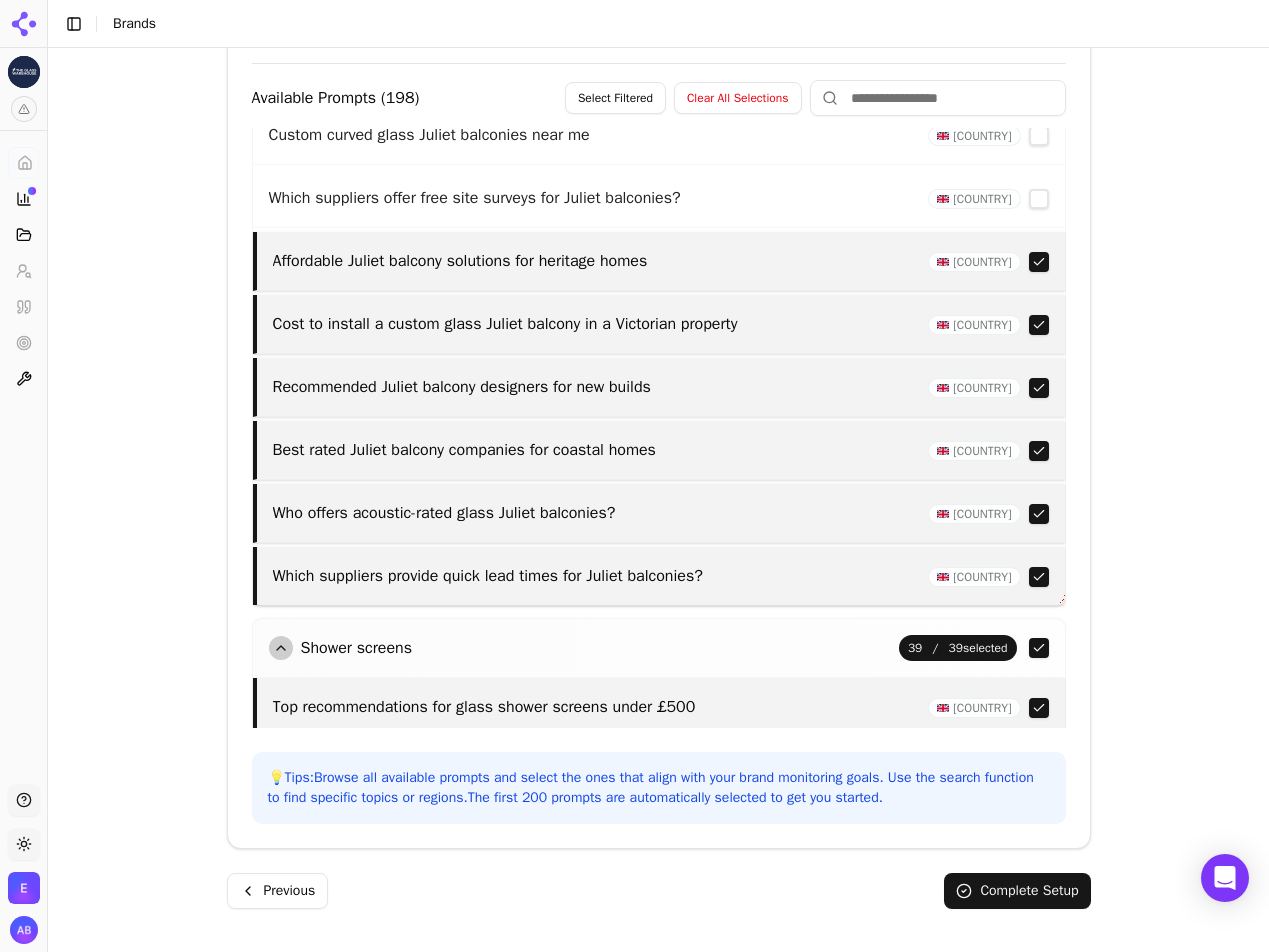 scroll, scrollTop: 4653, scrollLeft: 0, axis: vertical 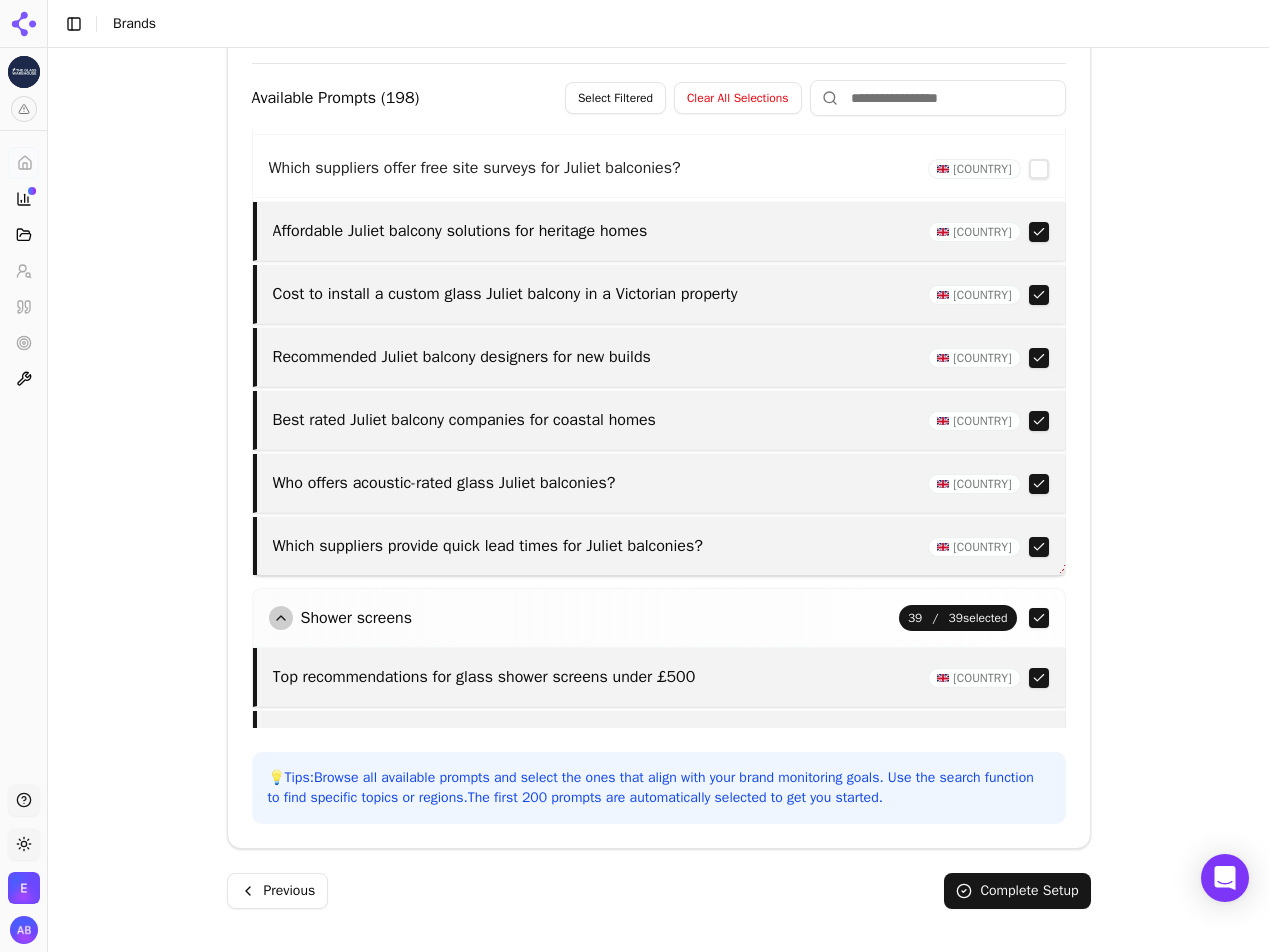 click at bounding box center [1039, 295] 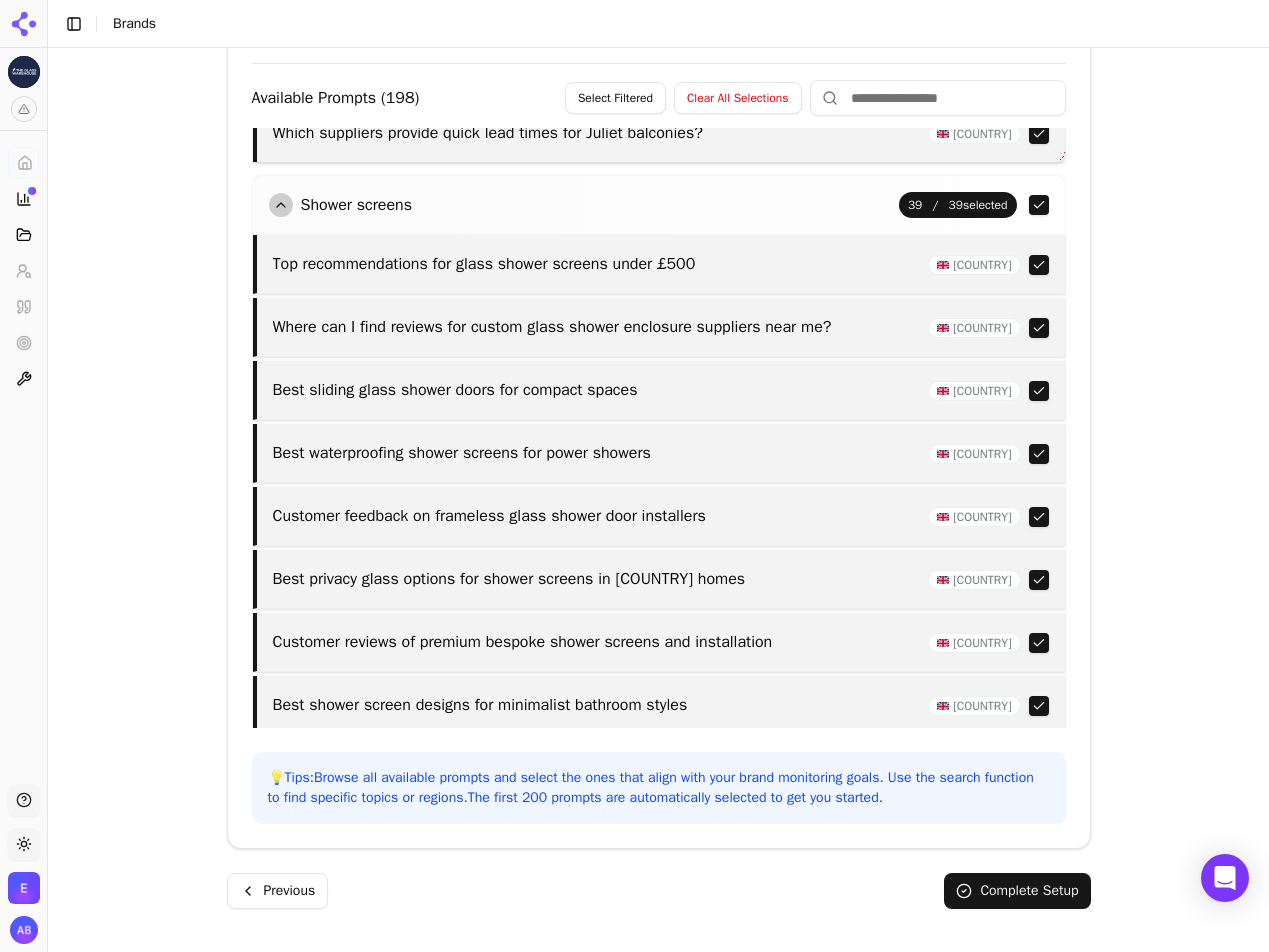 scroll, scrollTop: 5102, scrollLeft: 0, axis: vertical 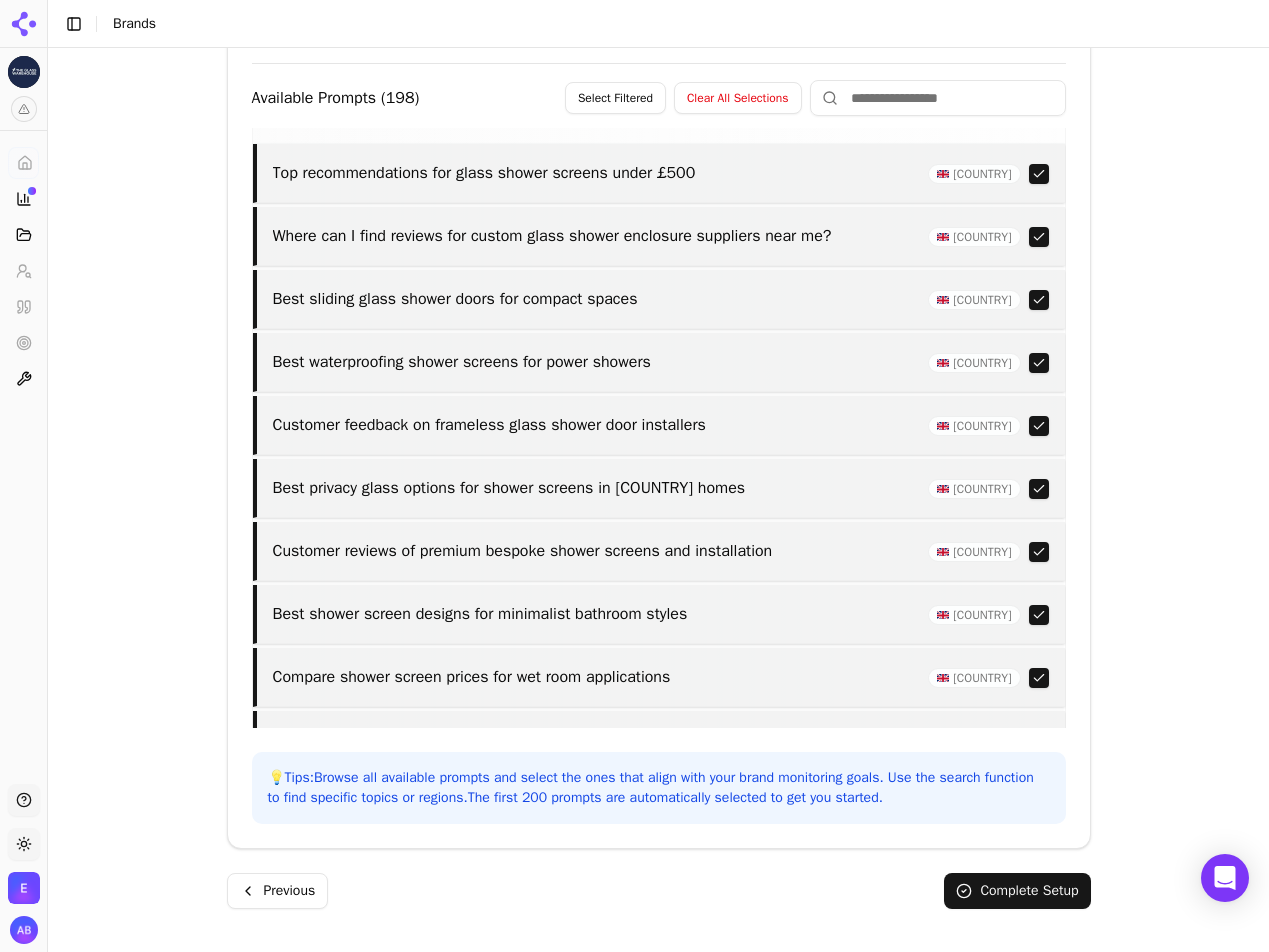 click at bounding box center [1039, 300] 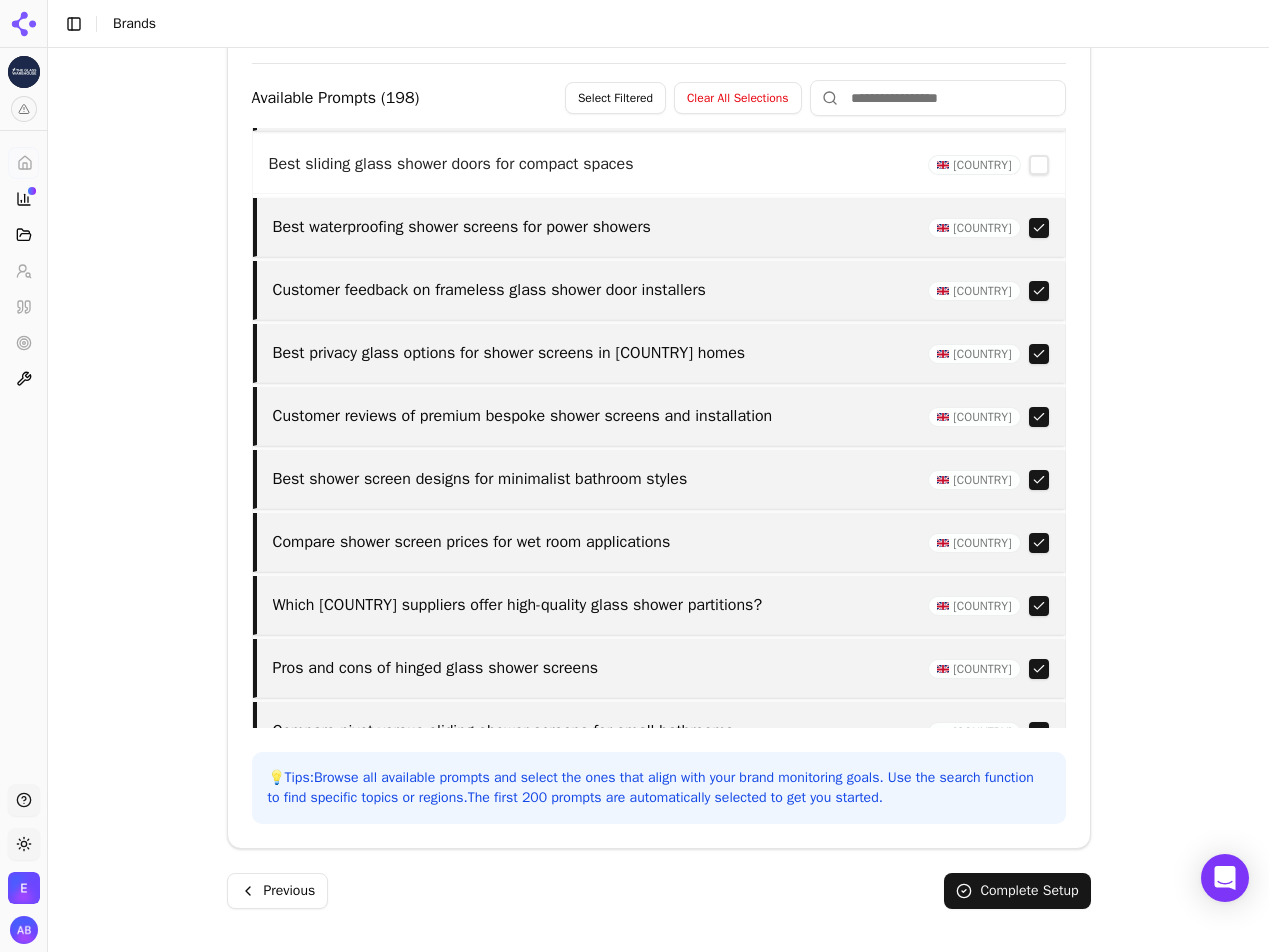 scroll, scrollTop: 5302, scrollLeft: 0, axis: vertical 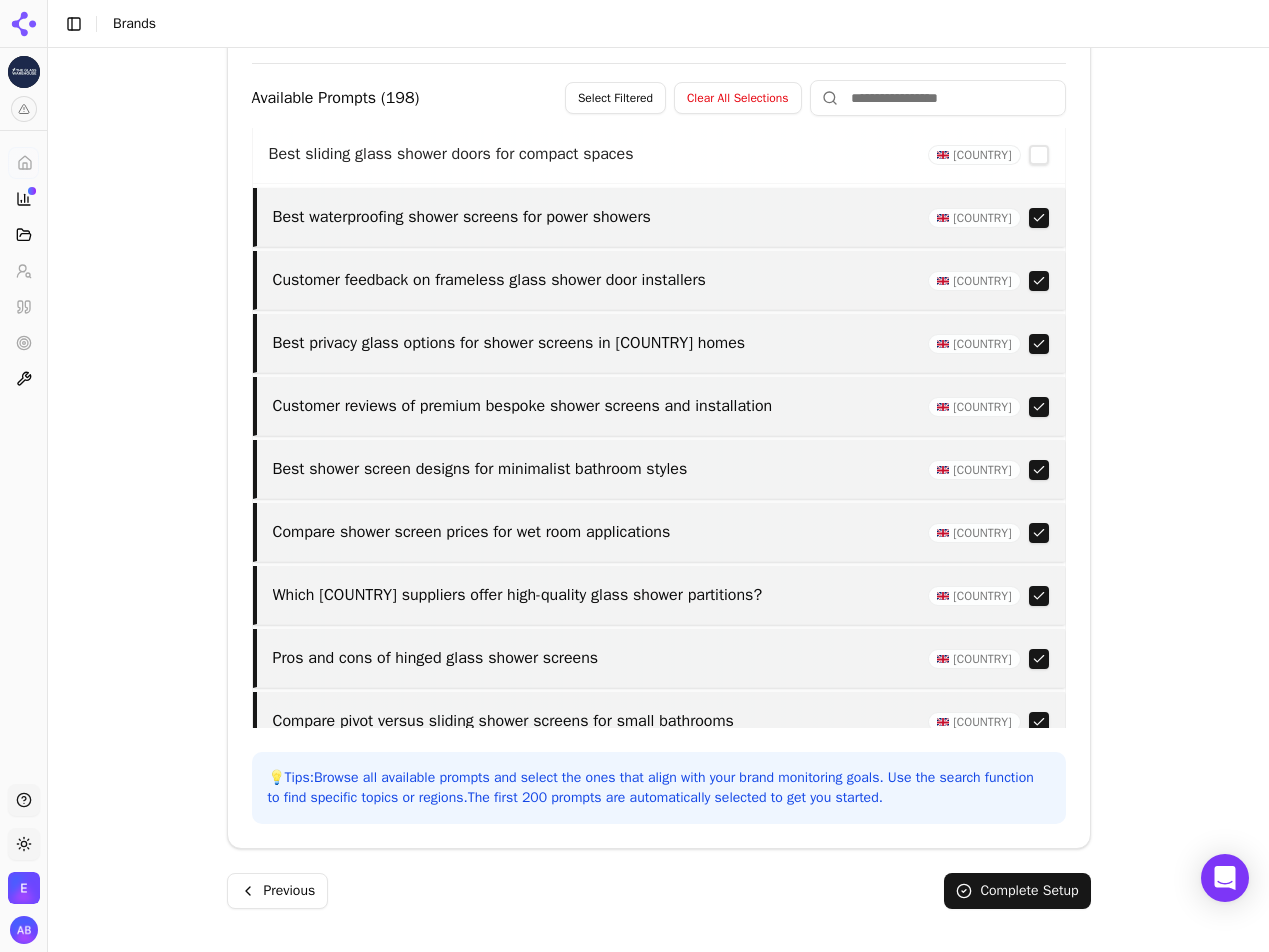 click at bounding box center [1039, 281] 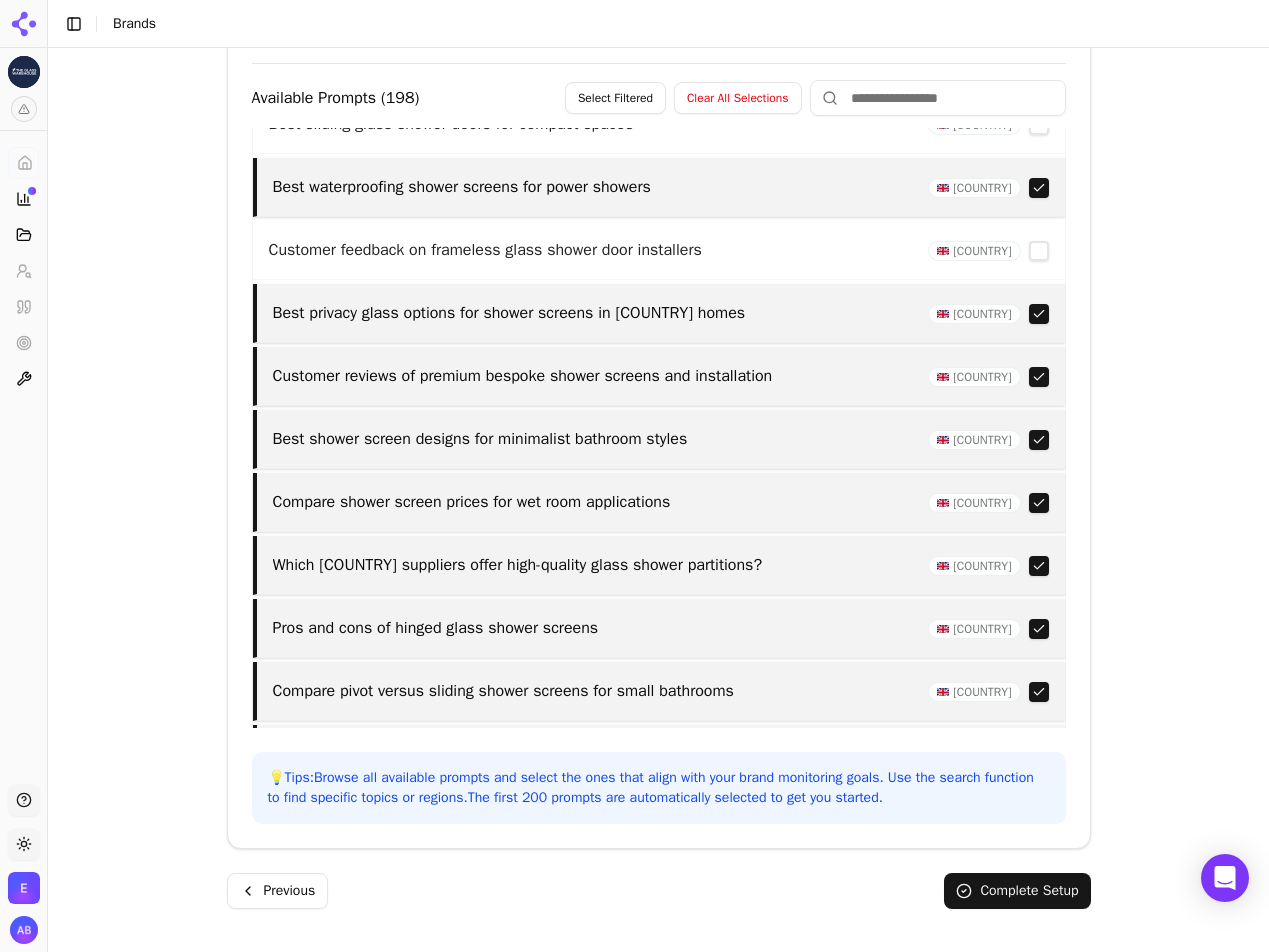 scroll, scrollTop: 5337, scrollLeft: 0, axis: vertical 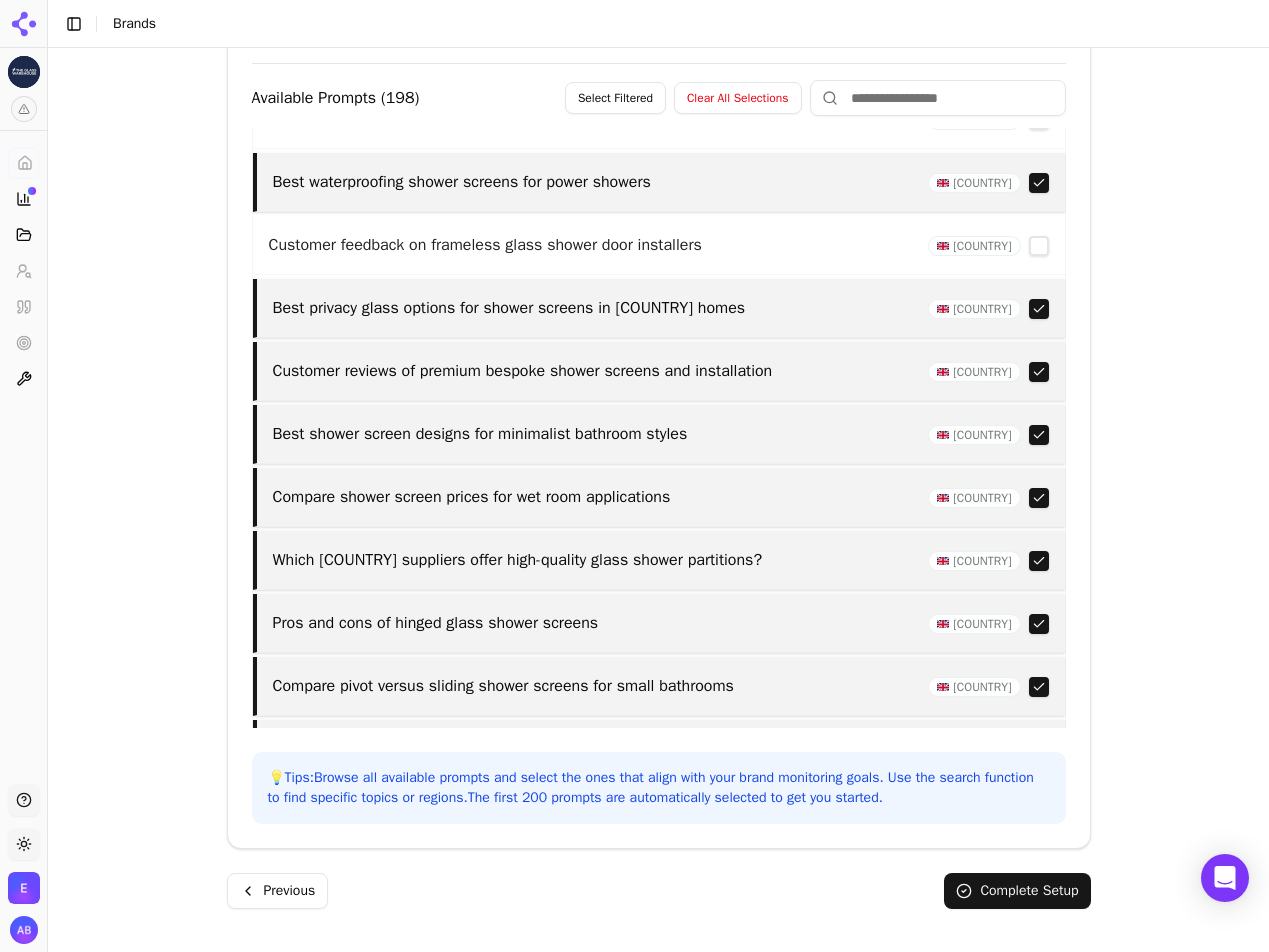 click at bounding box center [1039, 372] 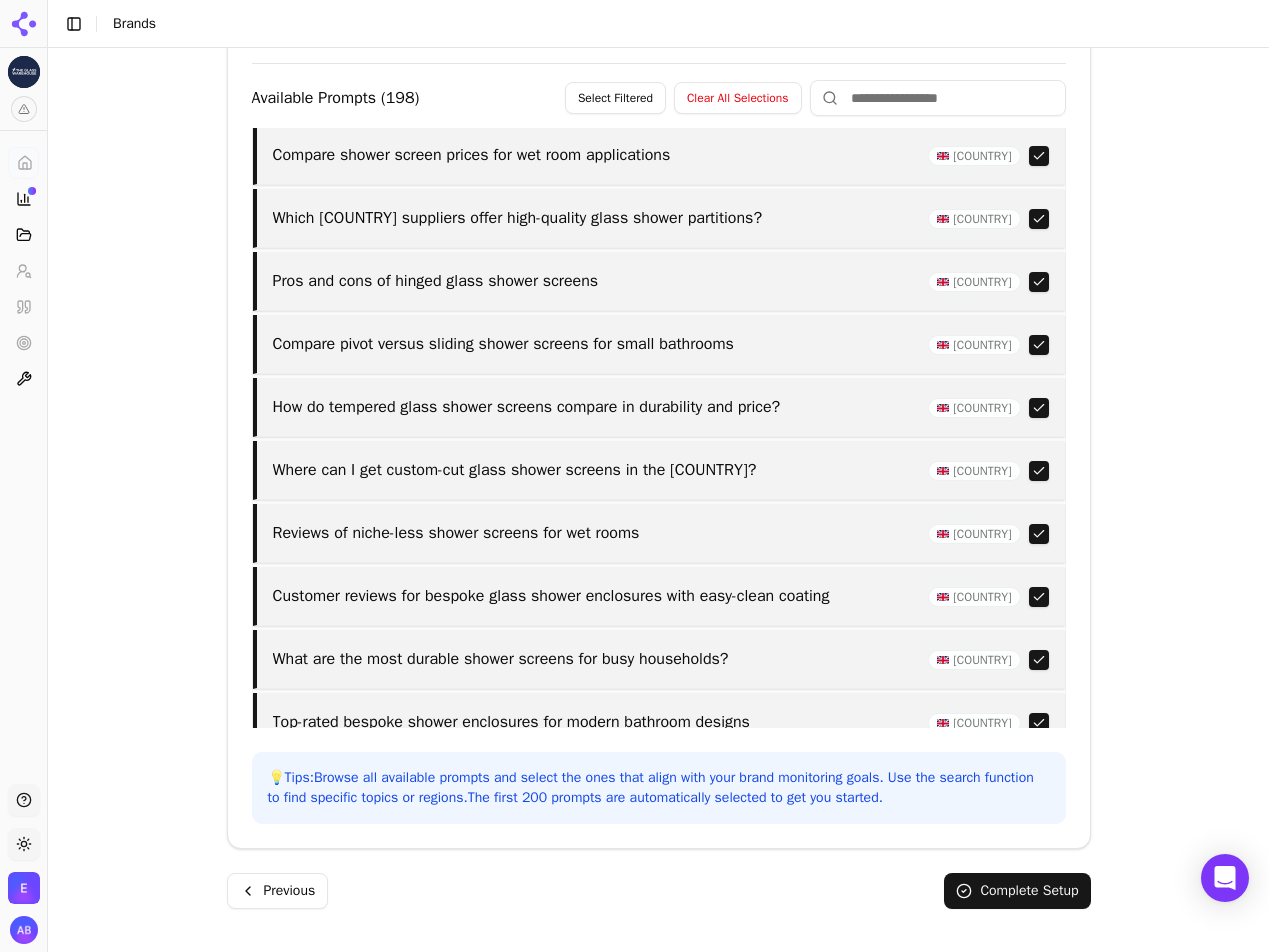scroll, scrollTop: 5682, scrollLeft: 0, axis: vertical 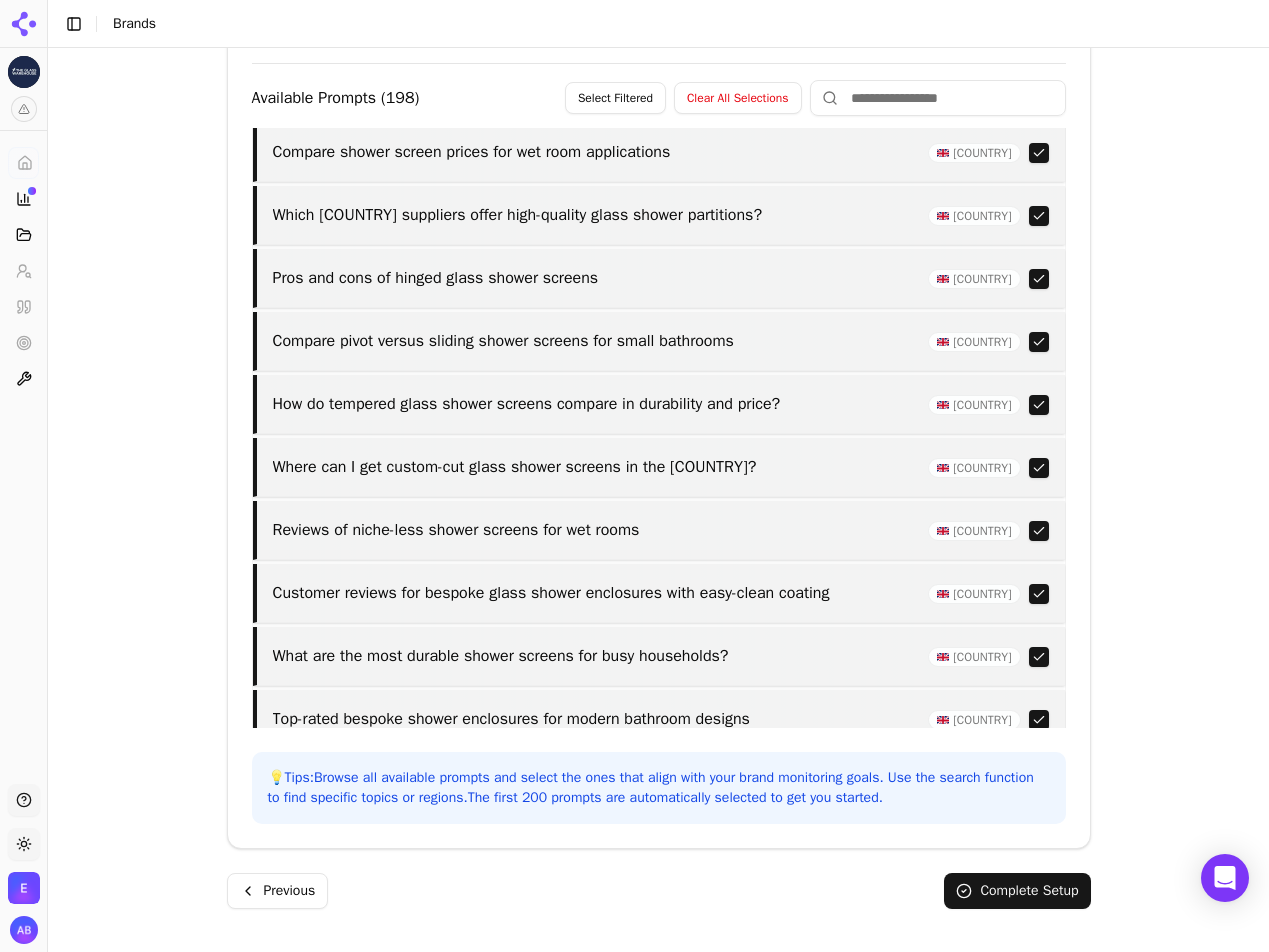 click at bounding box center (1039, 342) 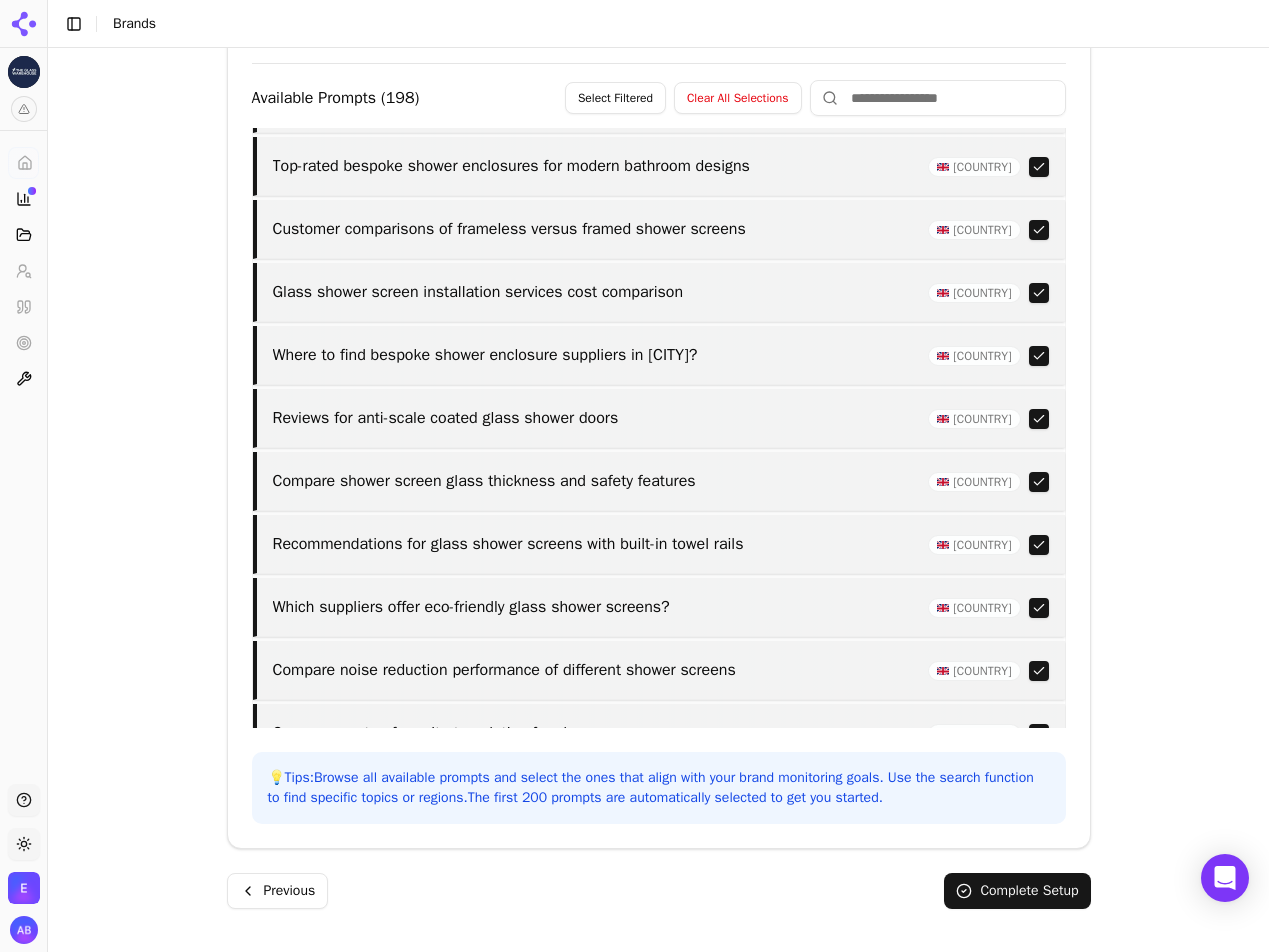scroll, scrollTop: 6237, scrollLeft: 0, axis: vertical 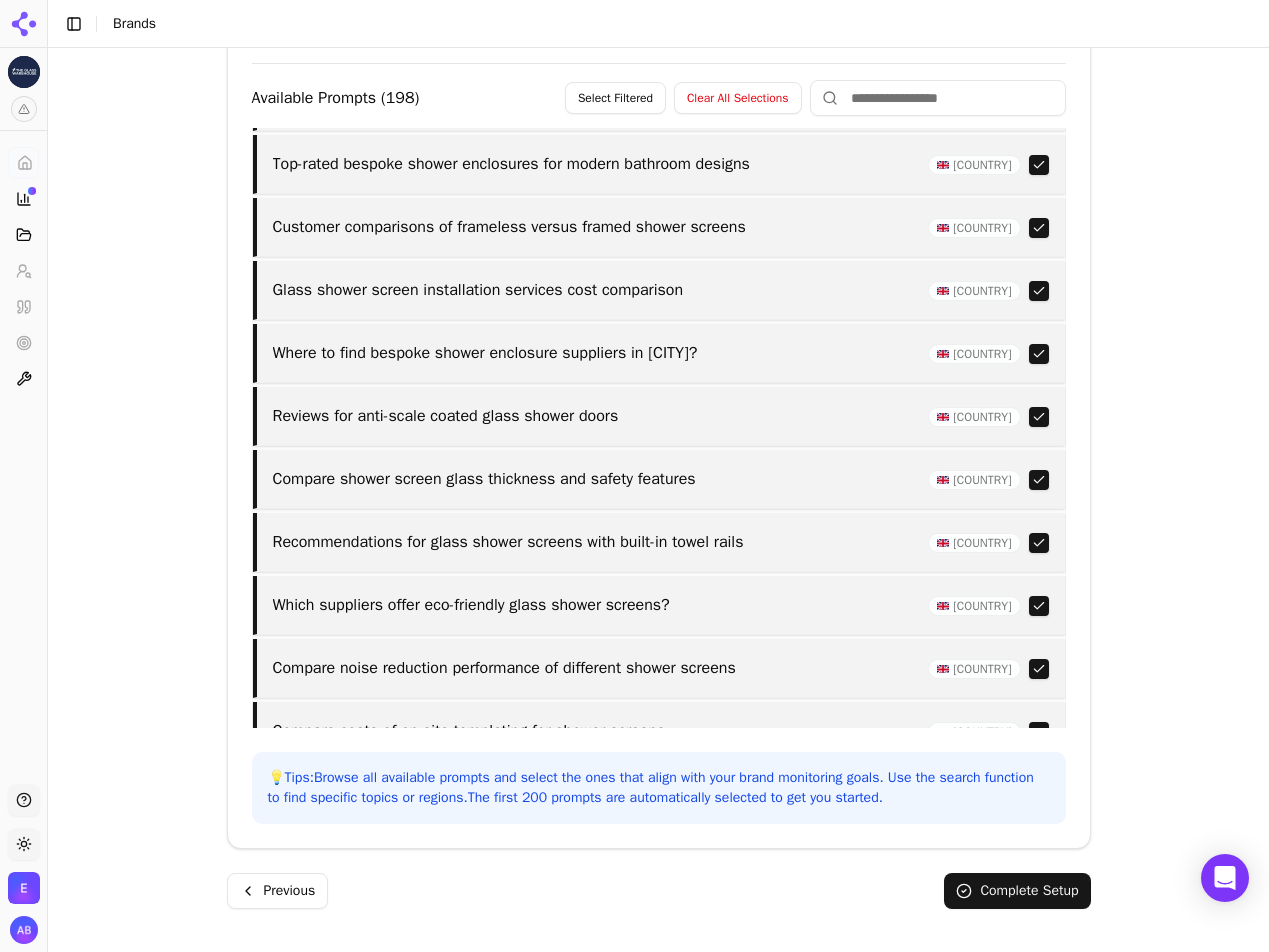click at bounding box center [1039, 291] 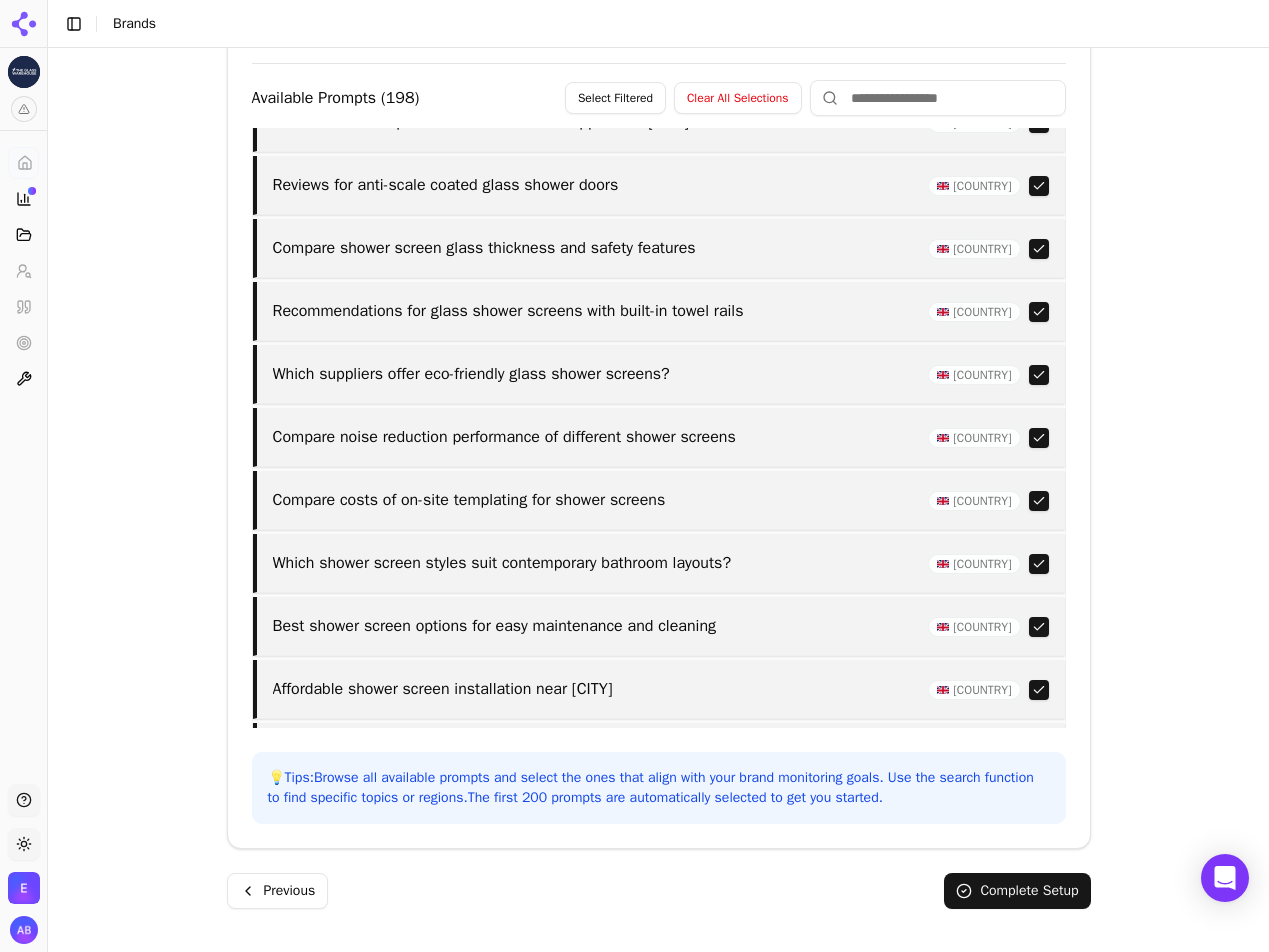 scroll, scrollTop: 6497, scrollLeft: 0, axis: vertical 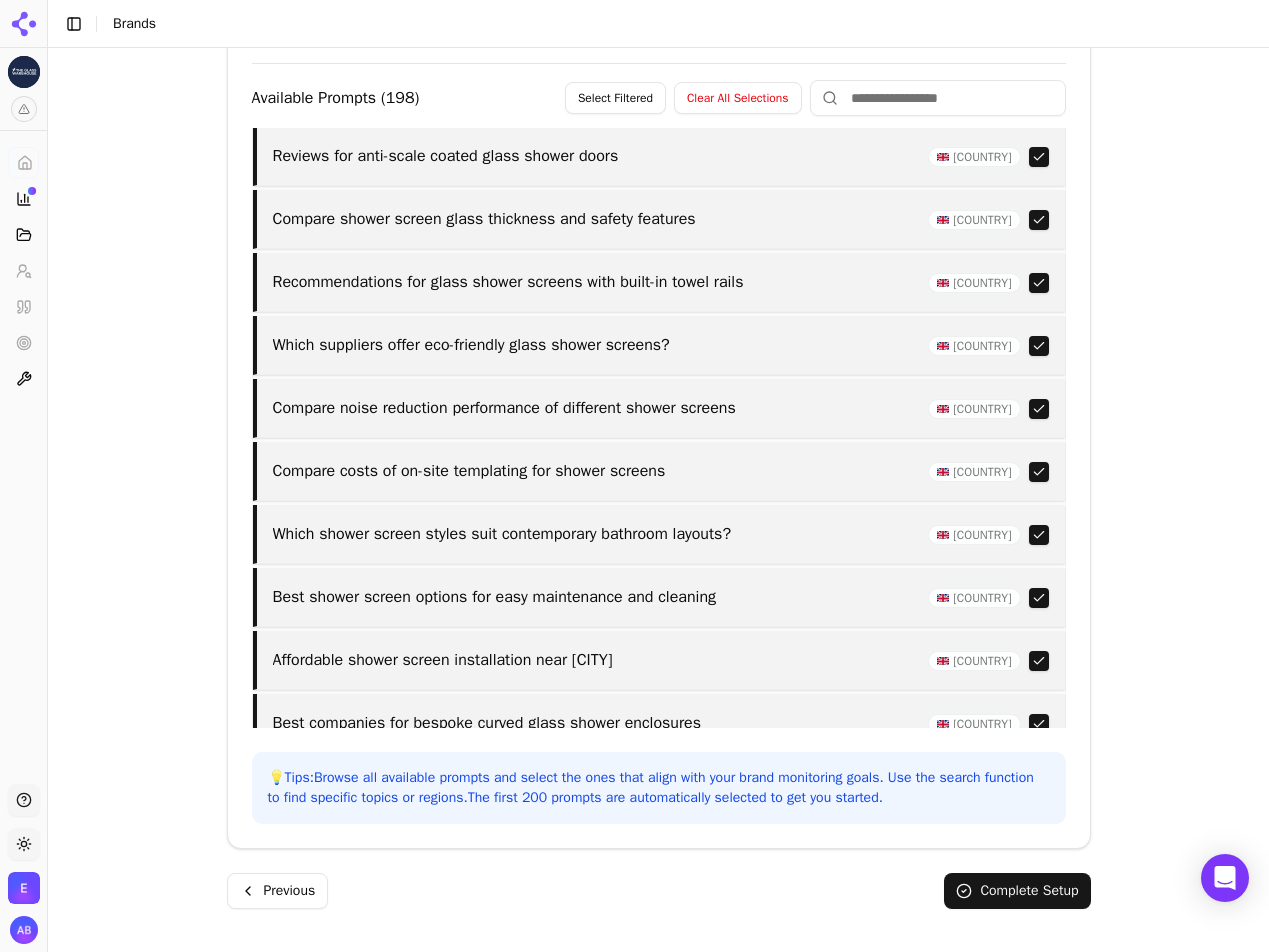 click at bounding box center (1039, 283) 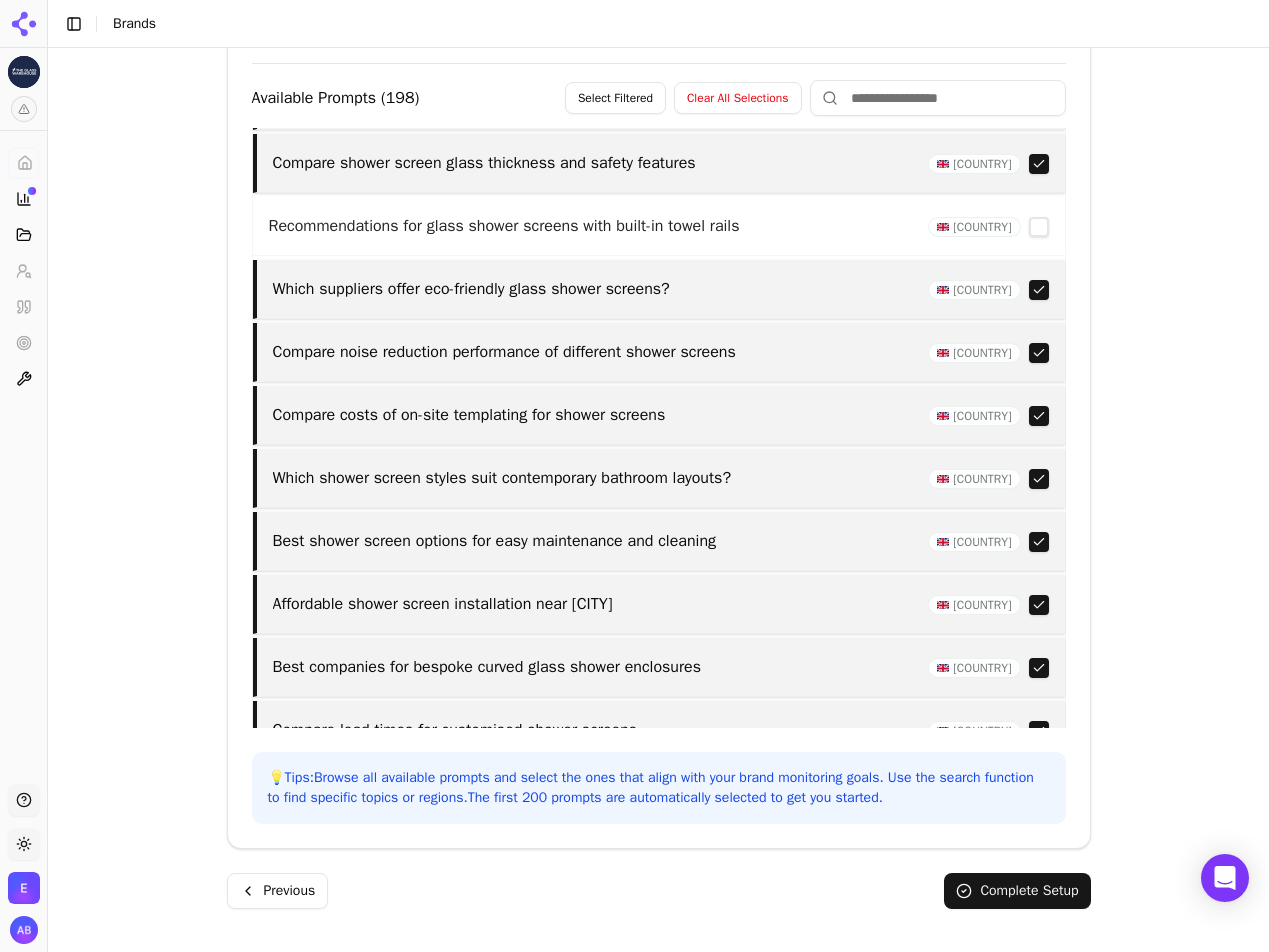 scroll, scrollTop: 6555, scrollLeft: 0, axis: vertical 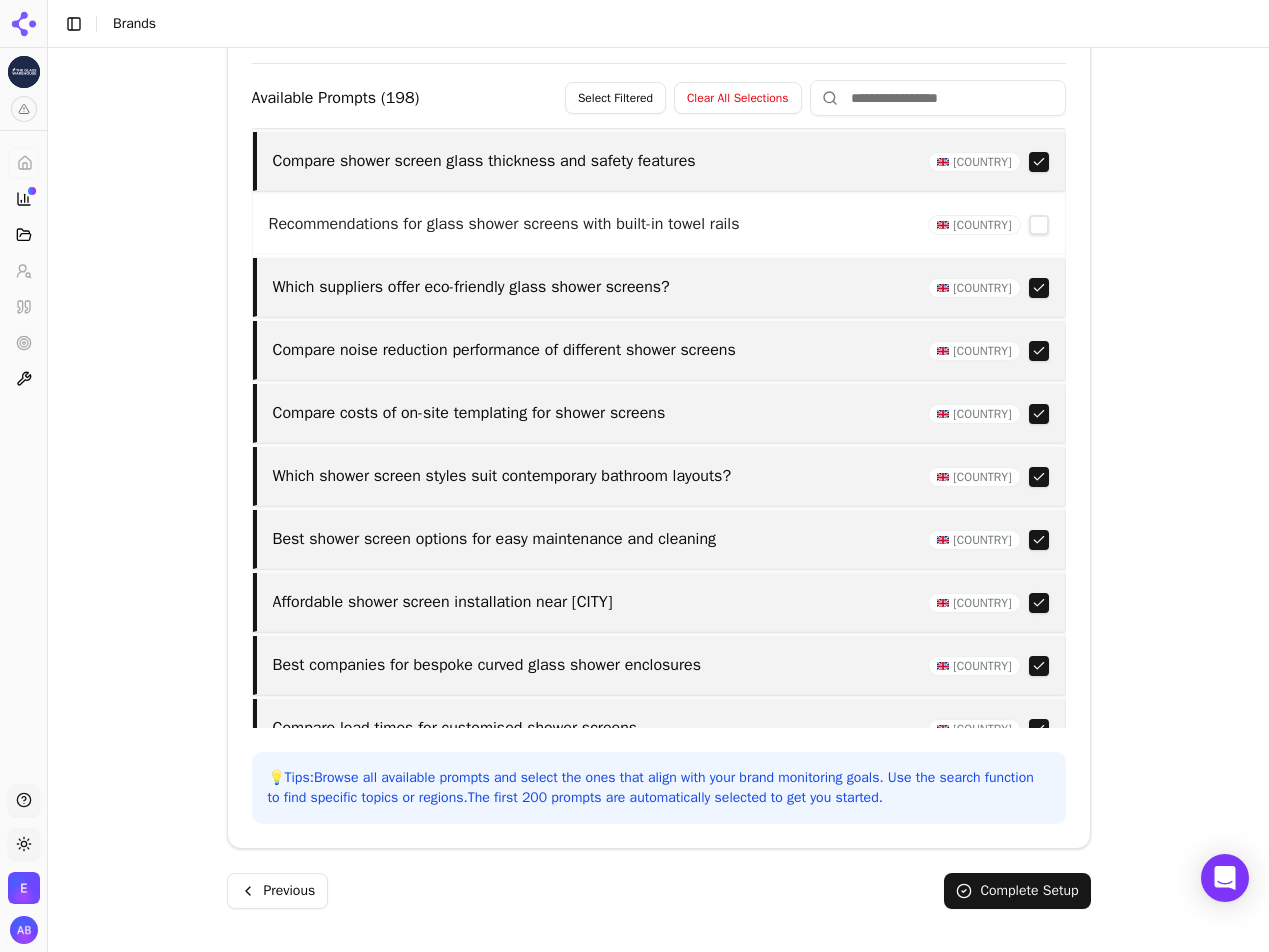 click at bounding box center [1039, 351] 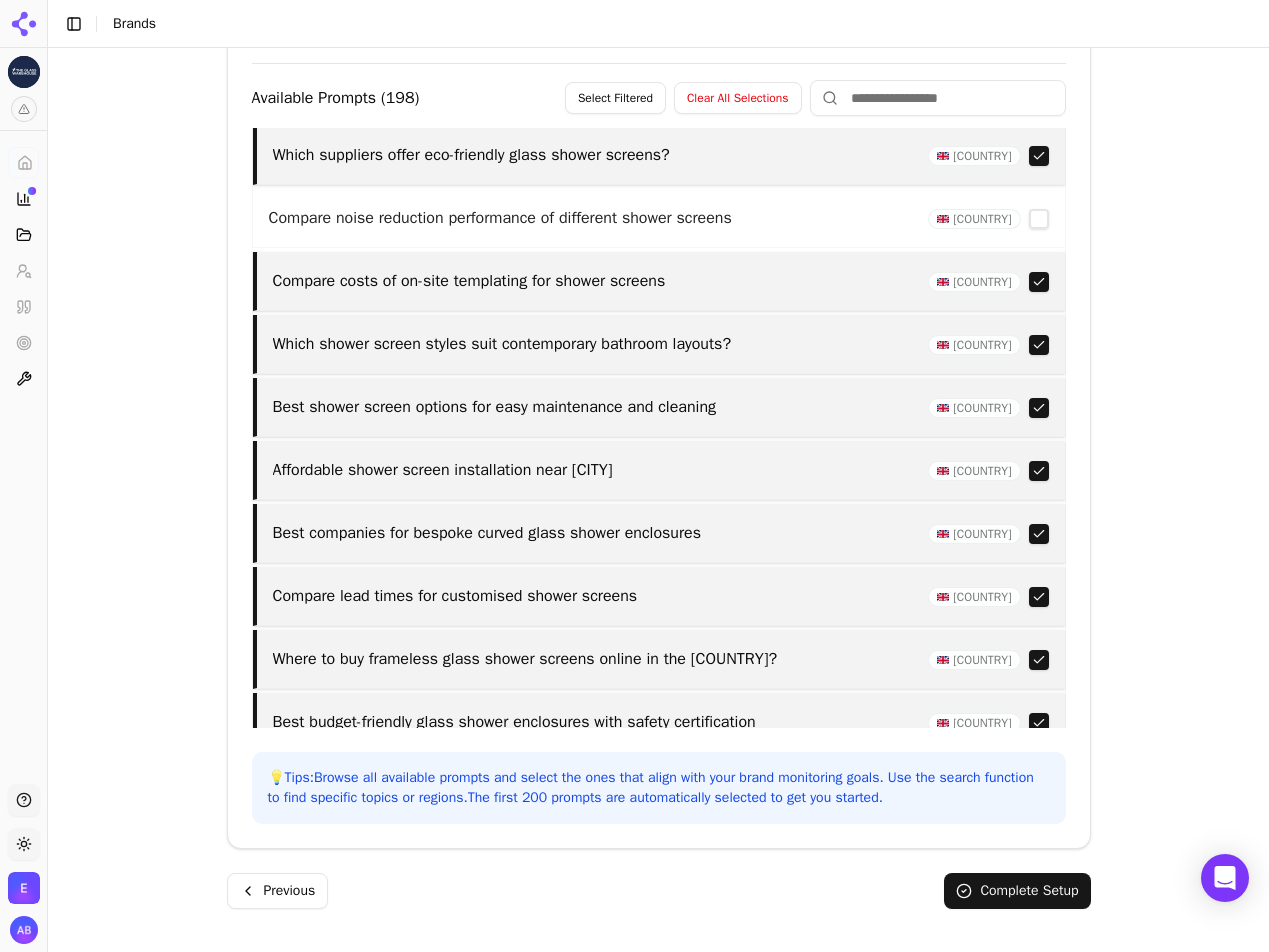 scroll, scrollTop: 6694, scrollLeft: 0, axis: vertical 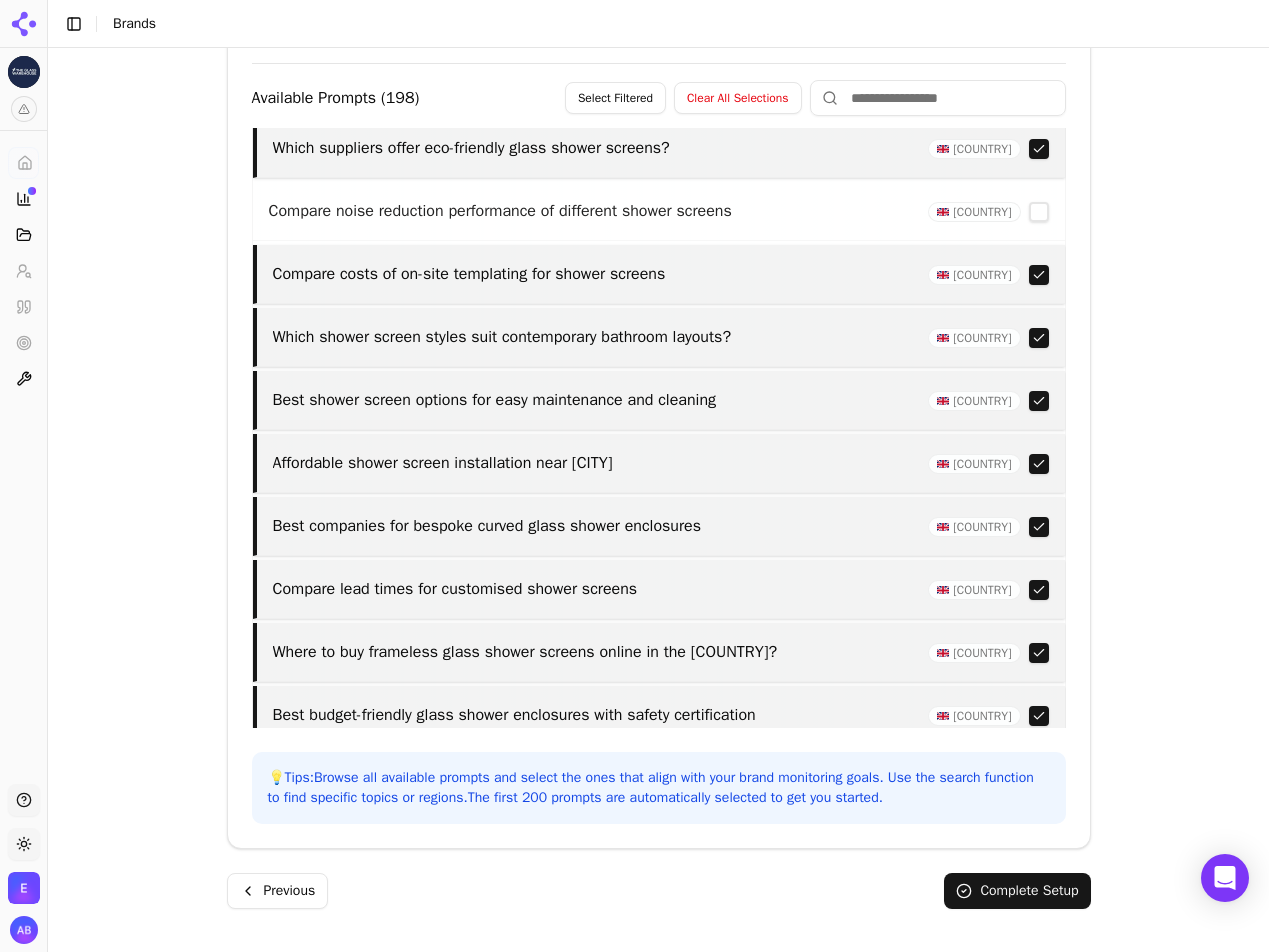 click at bounding box center [1039, 275] 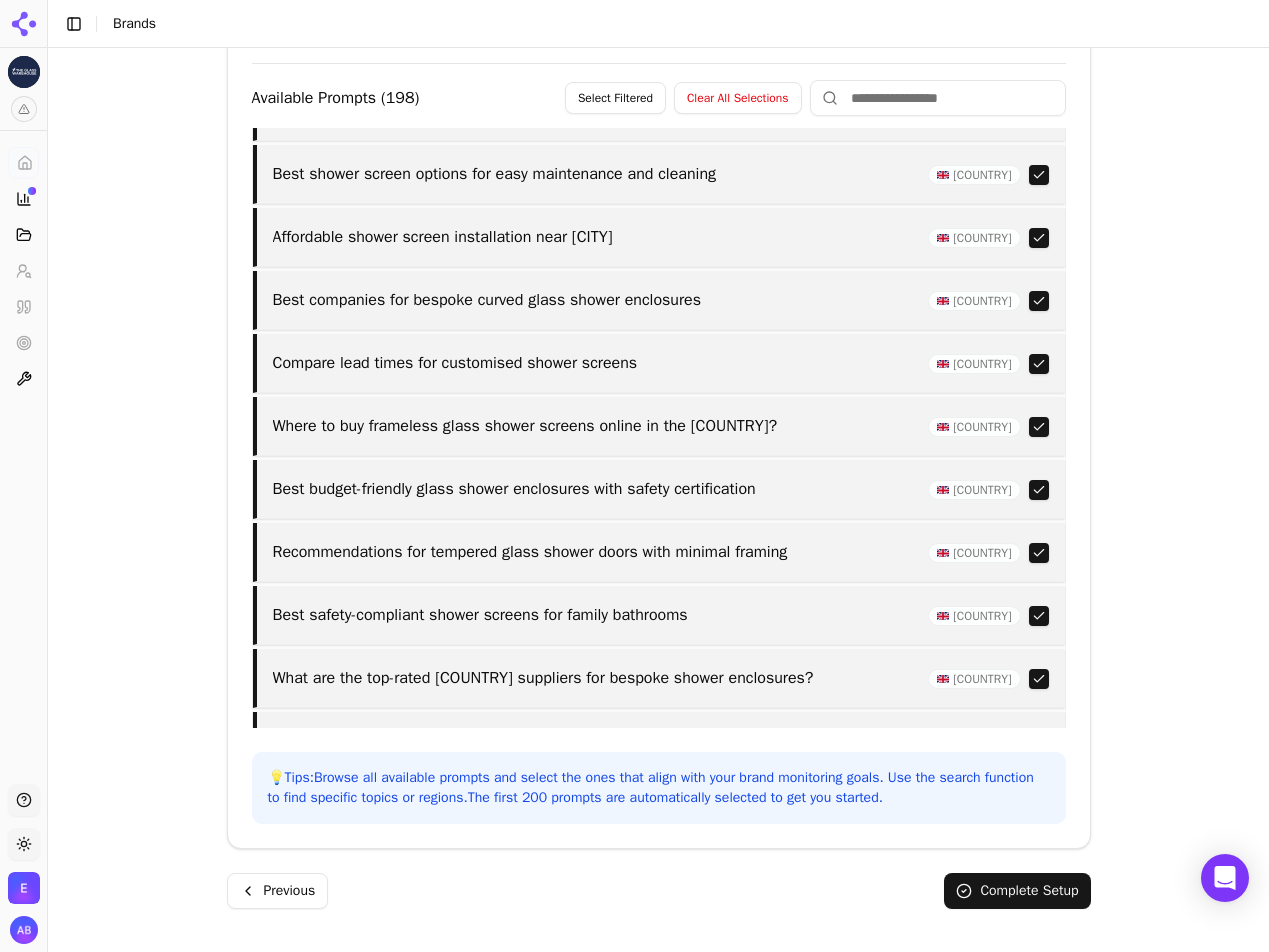 scroll, scrollTop: 6953, scrollLeft: 0, axis: vertical 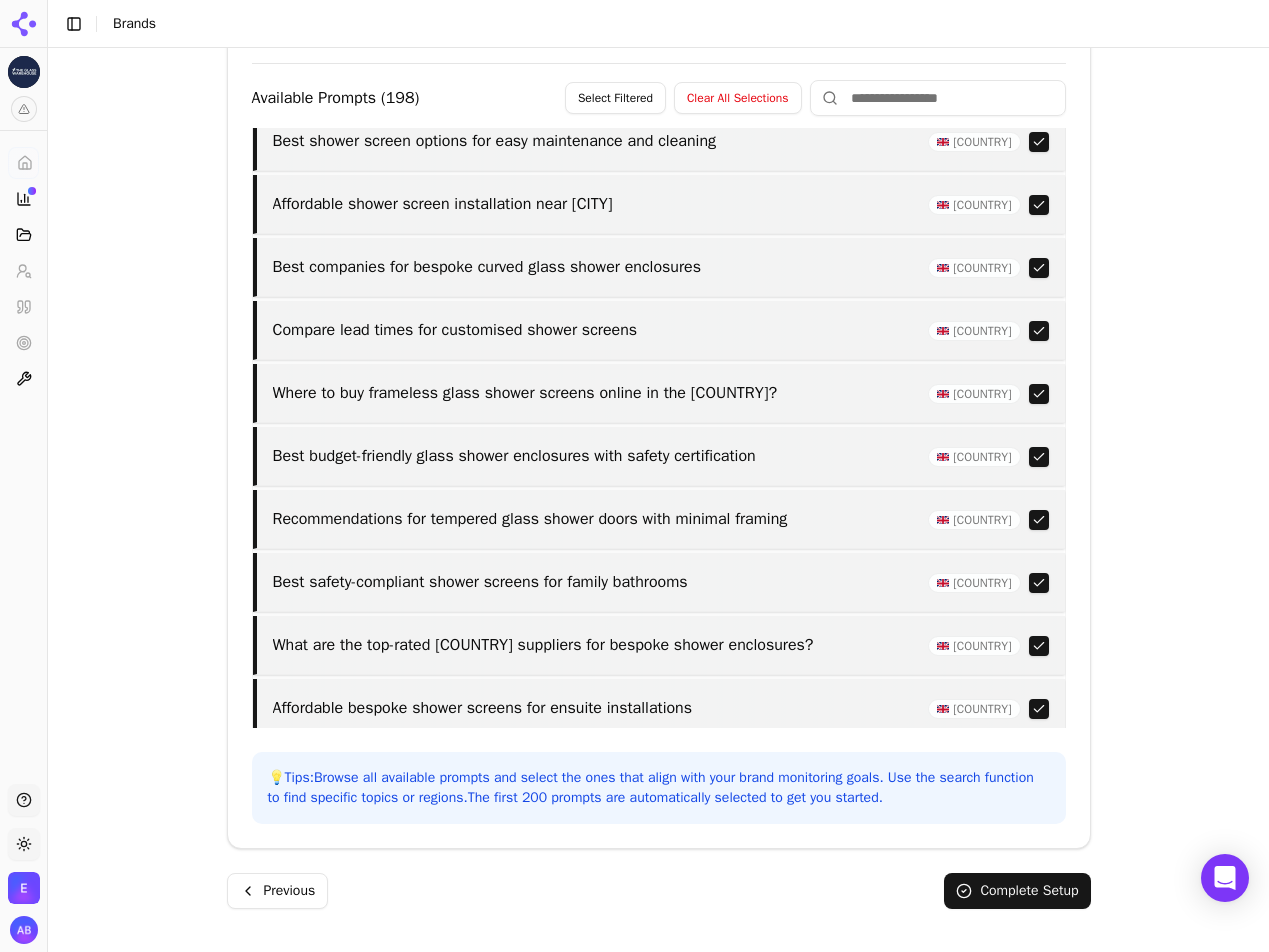 click at bounding box center (1039, 205) 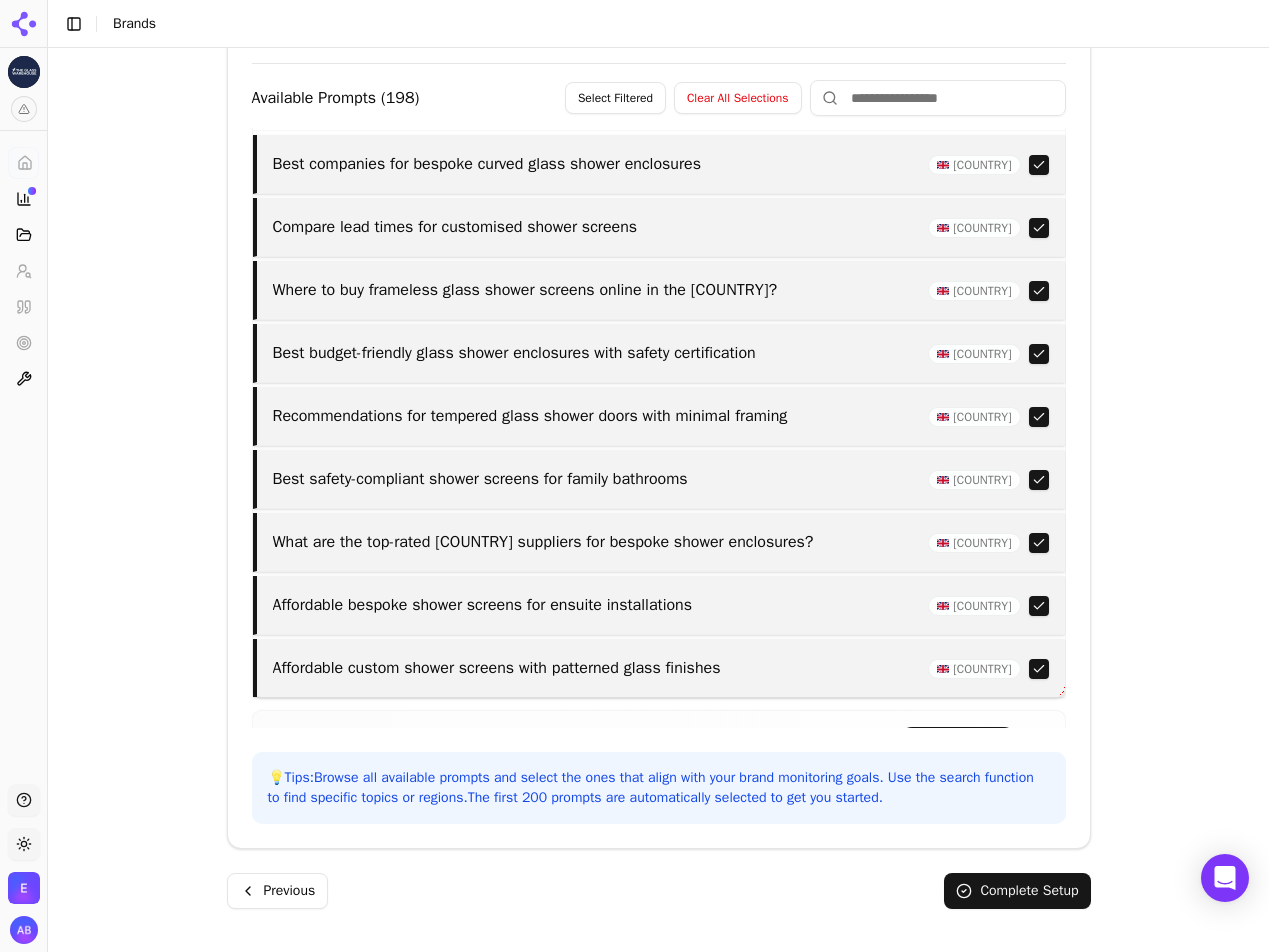 scroll, scrollTop: 7057, scrollLeft: 0, axis: vertical 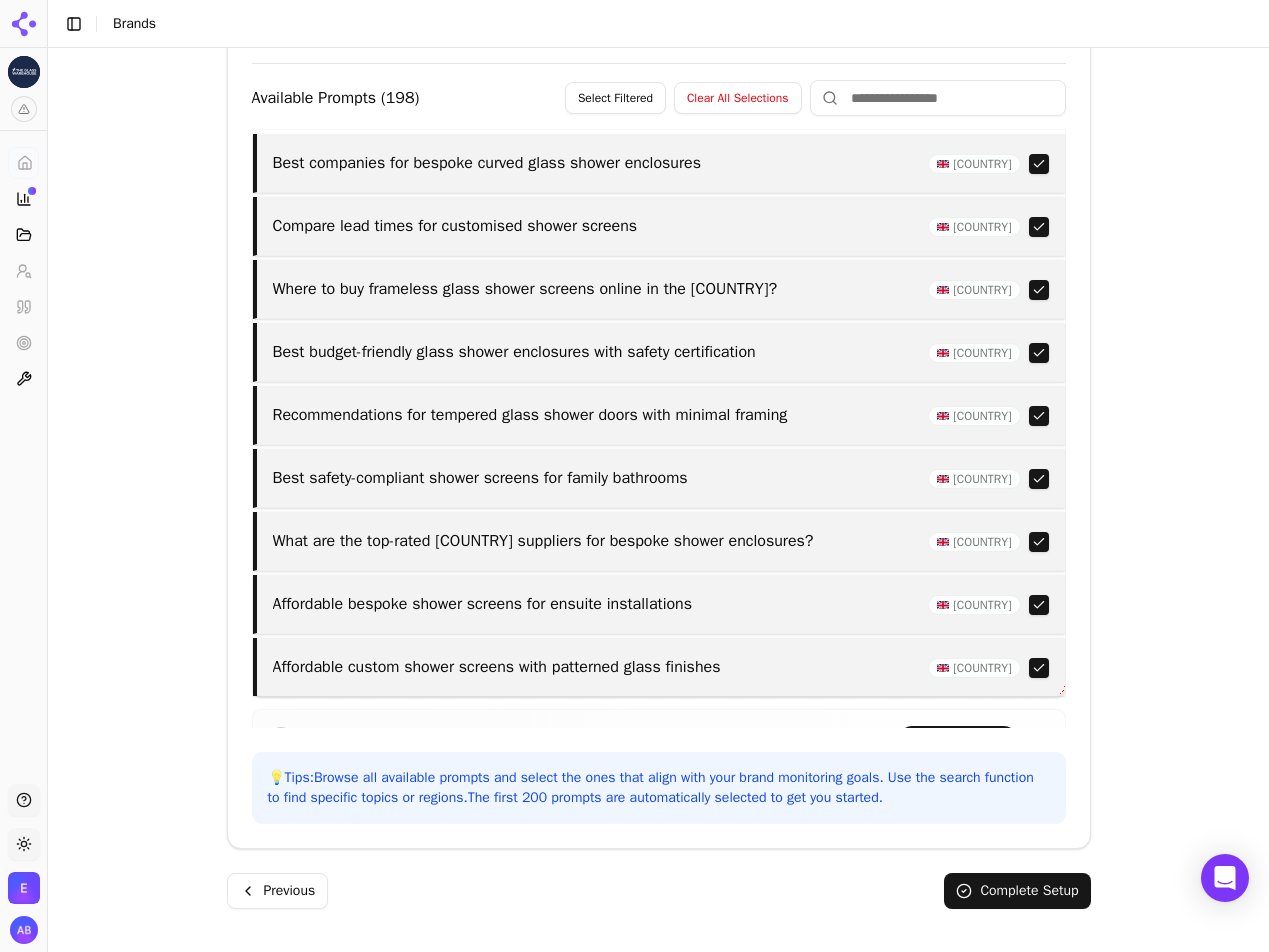 click at bounding box center (1039, 164) 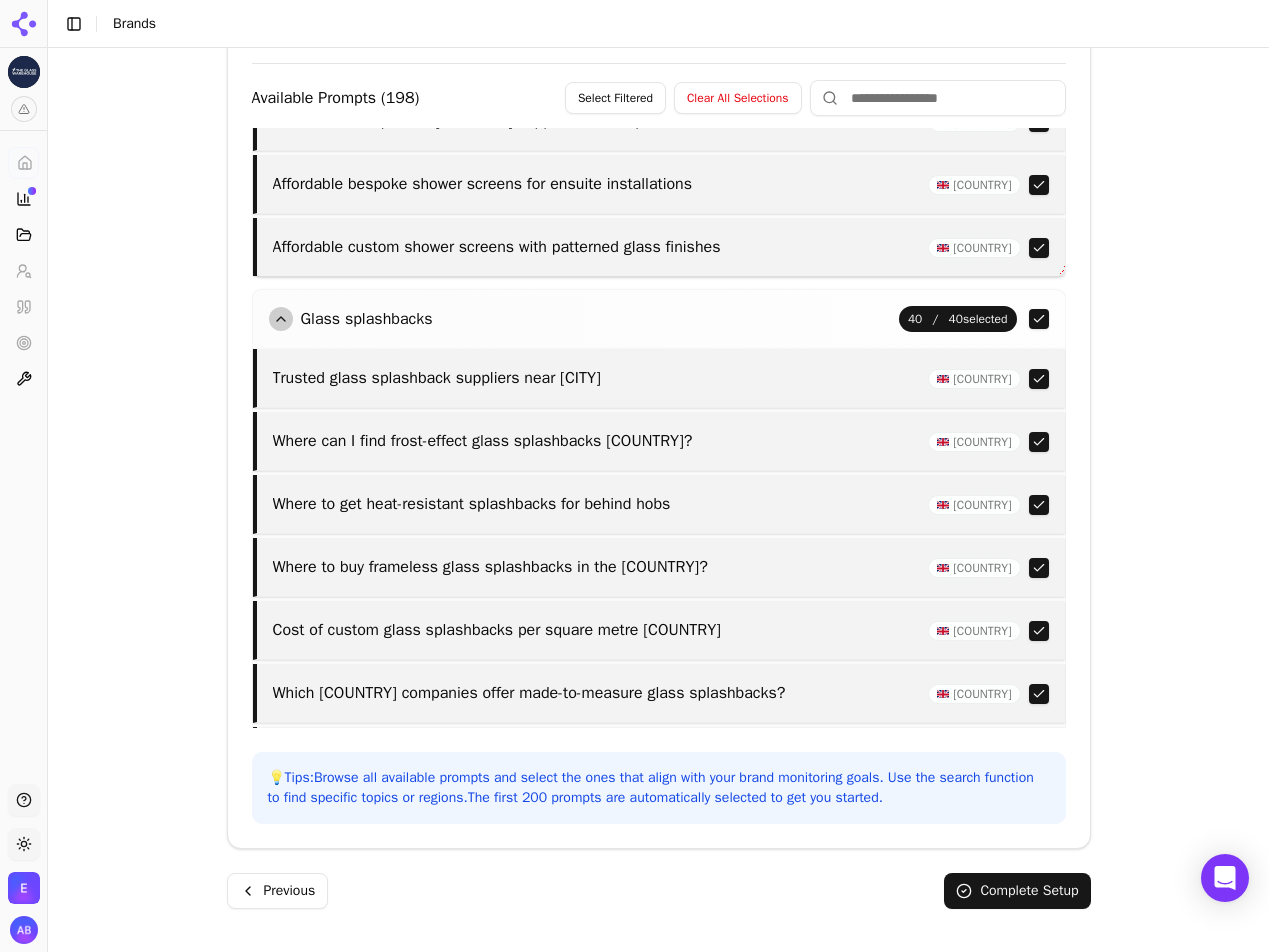 scroll, scrollTop: 7478, scrollLeft: 0, axis: vertical 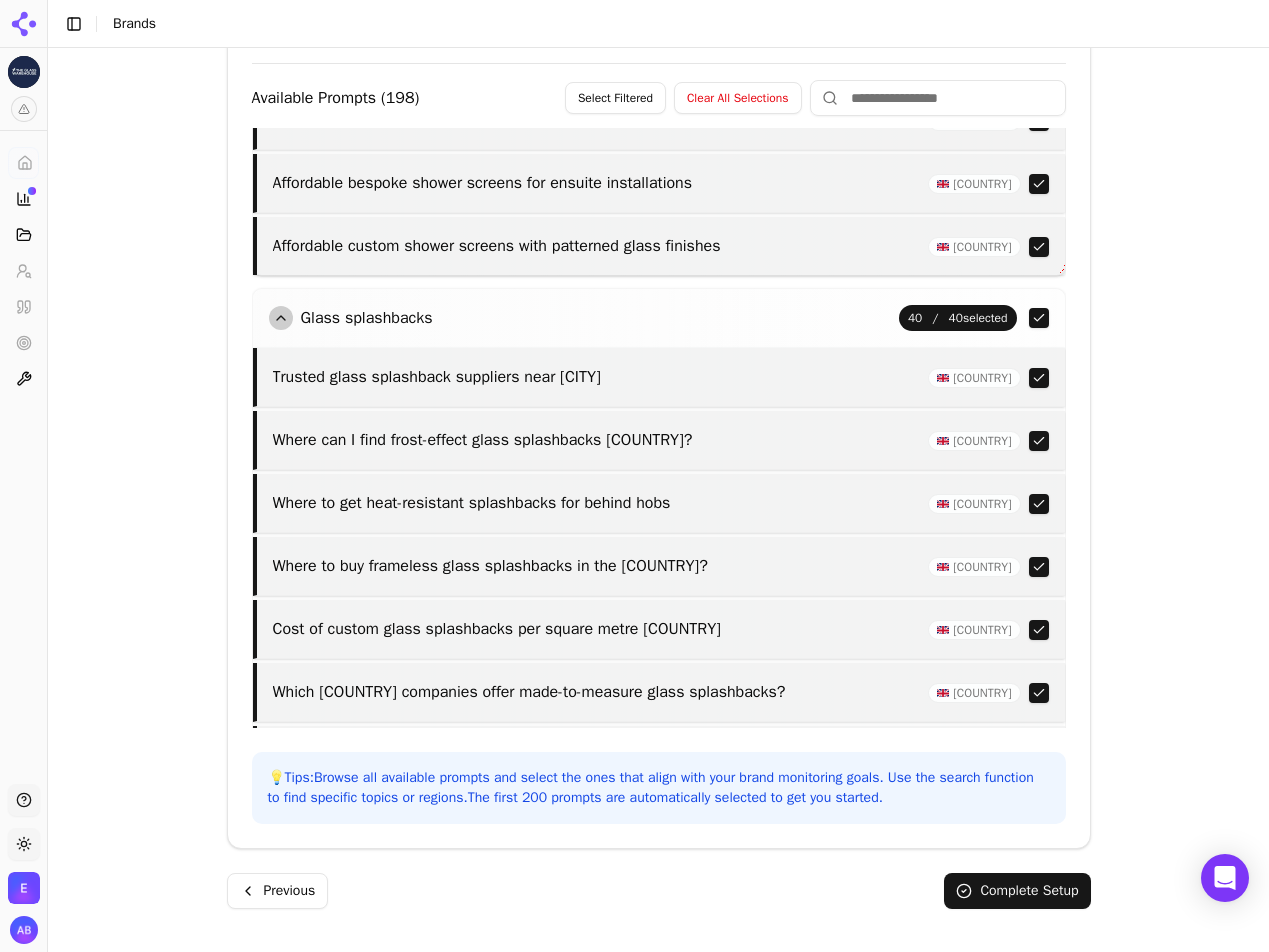 click at bounding box center (1039, 247) 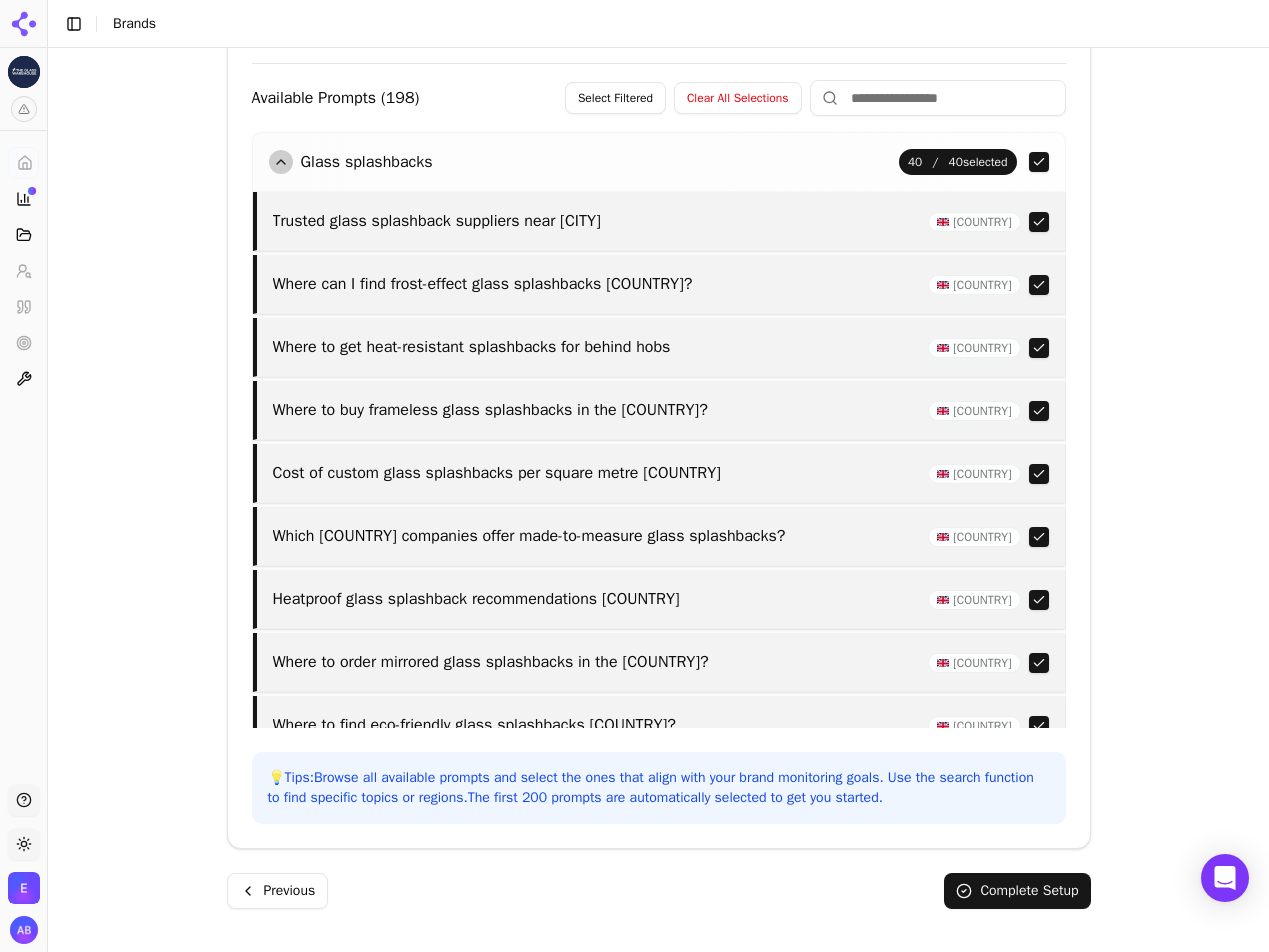 scroll, scrollTop: 7635, scrollLeft: 0, axis: vertical 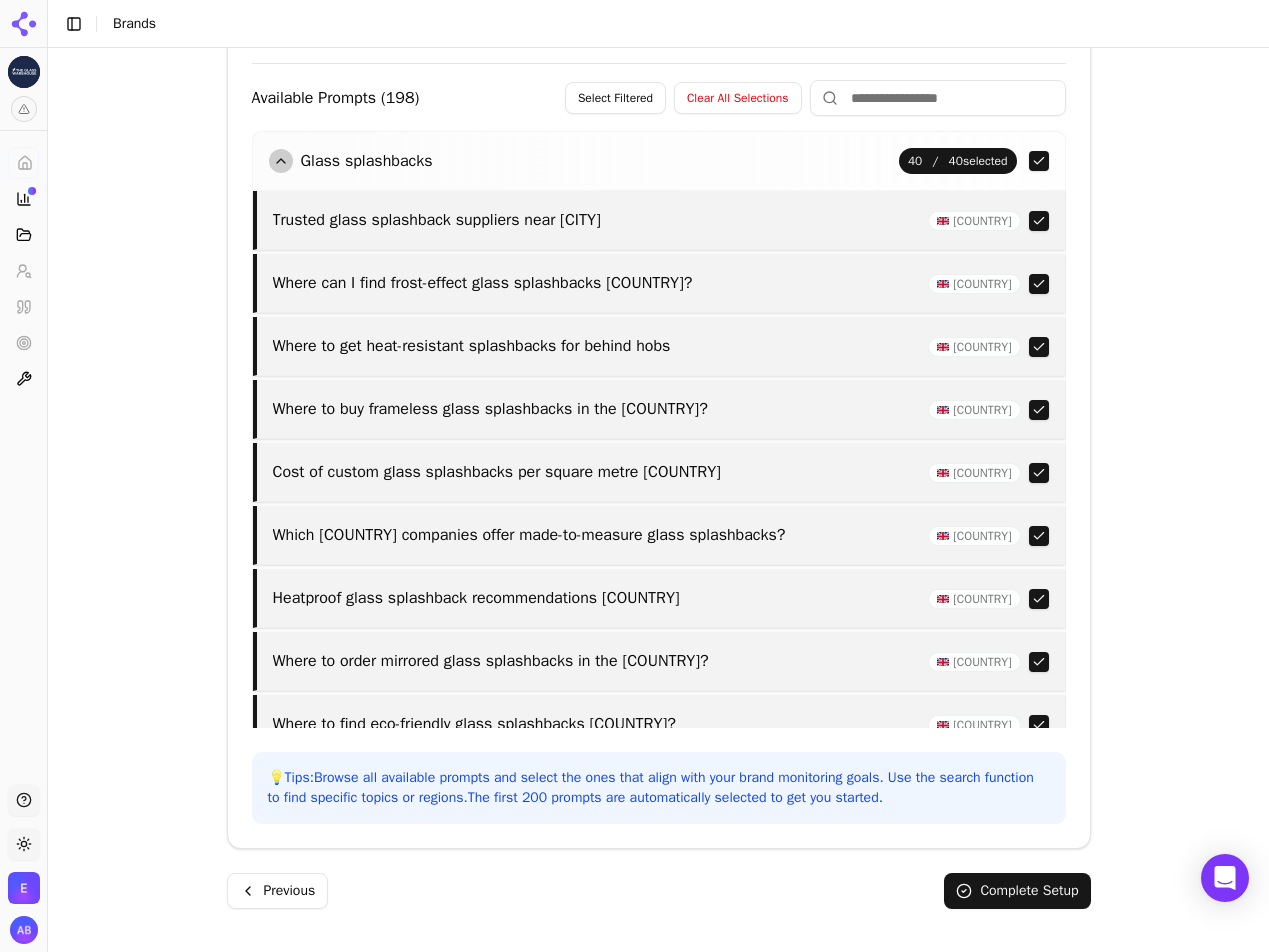 click at bounding box center [1039, 284] 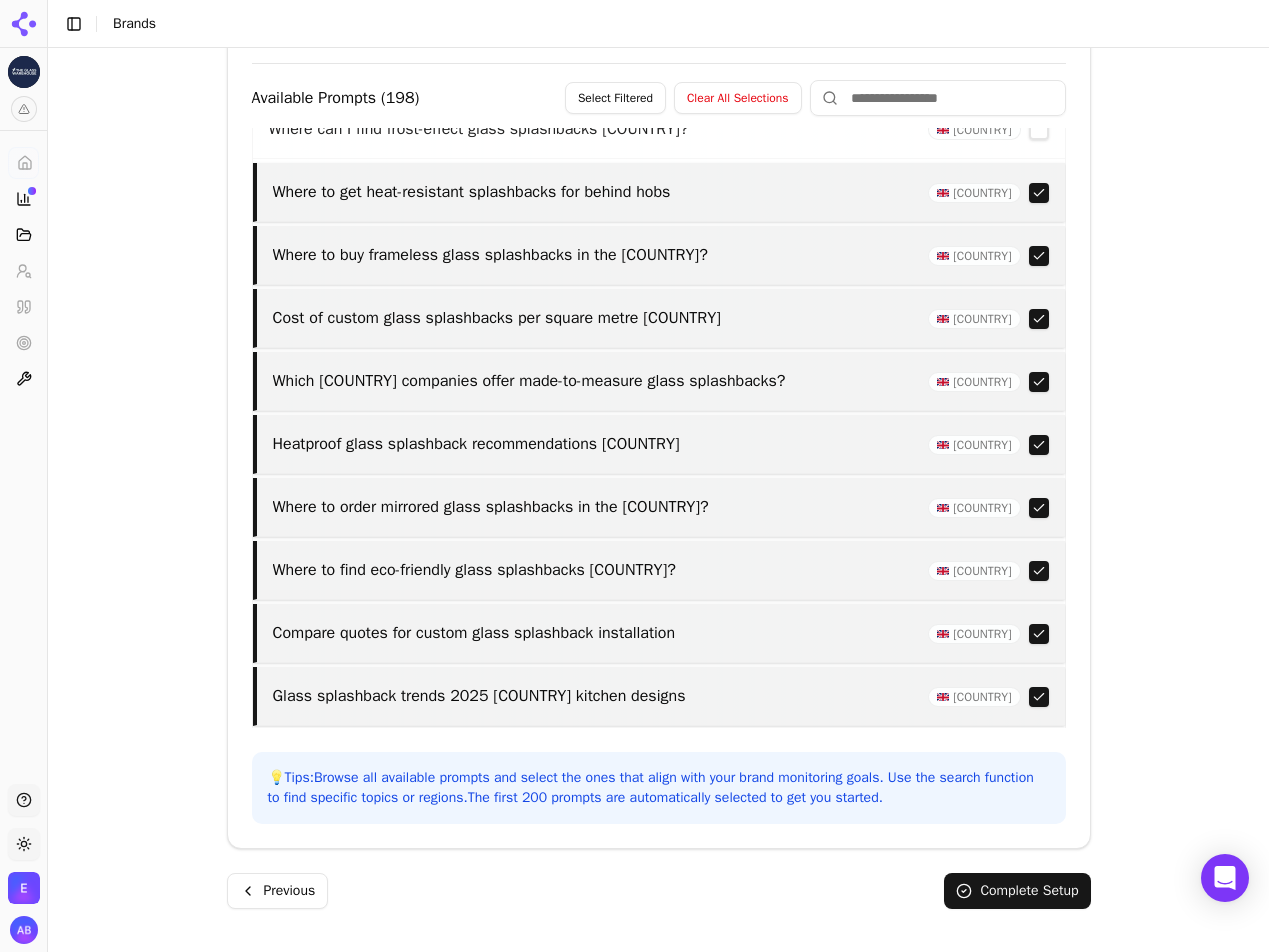 scroll, scrollTop: 7799, scrollLeft: 0, axis: vertical 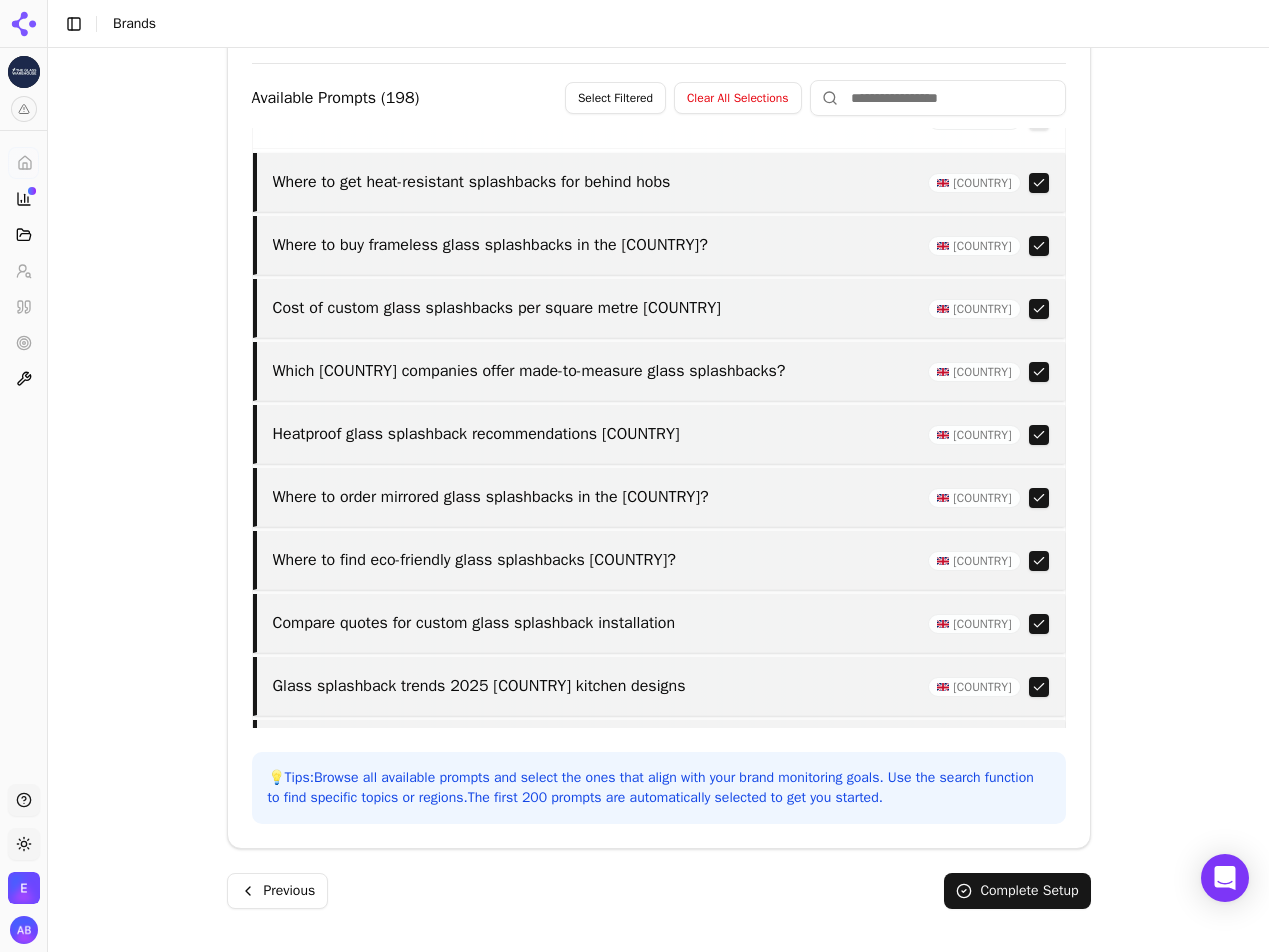 click at bounding box center [1039, 246] 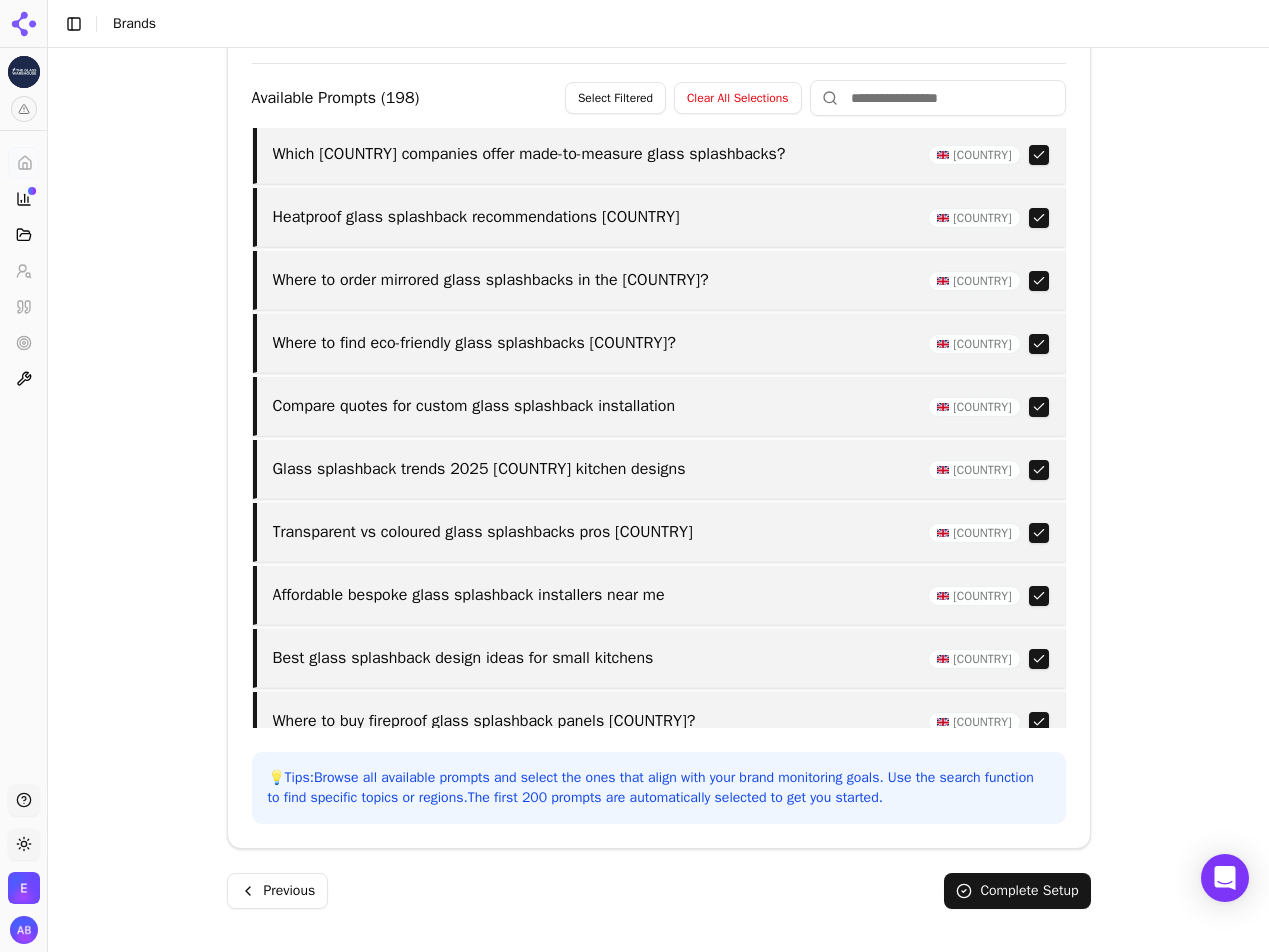 scroll, scrollTop: 8017, scrollLeft: 0, axis: vertical 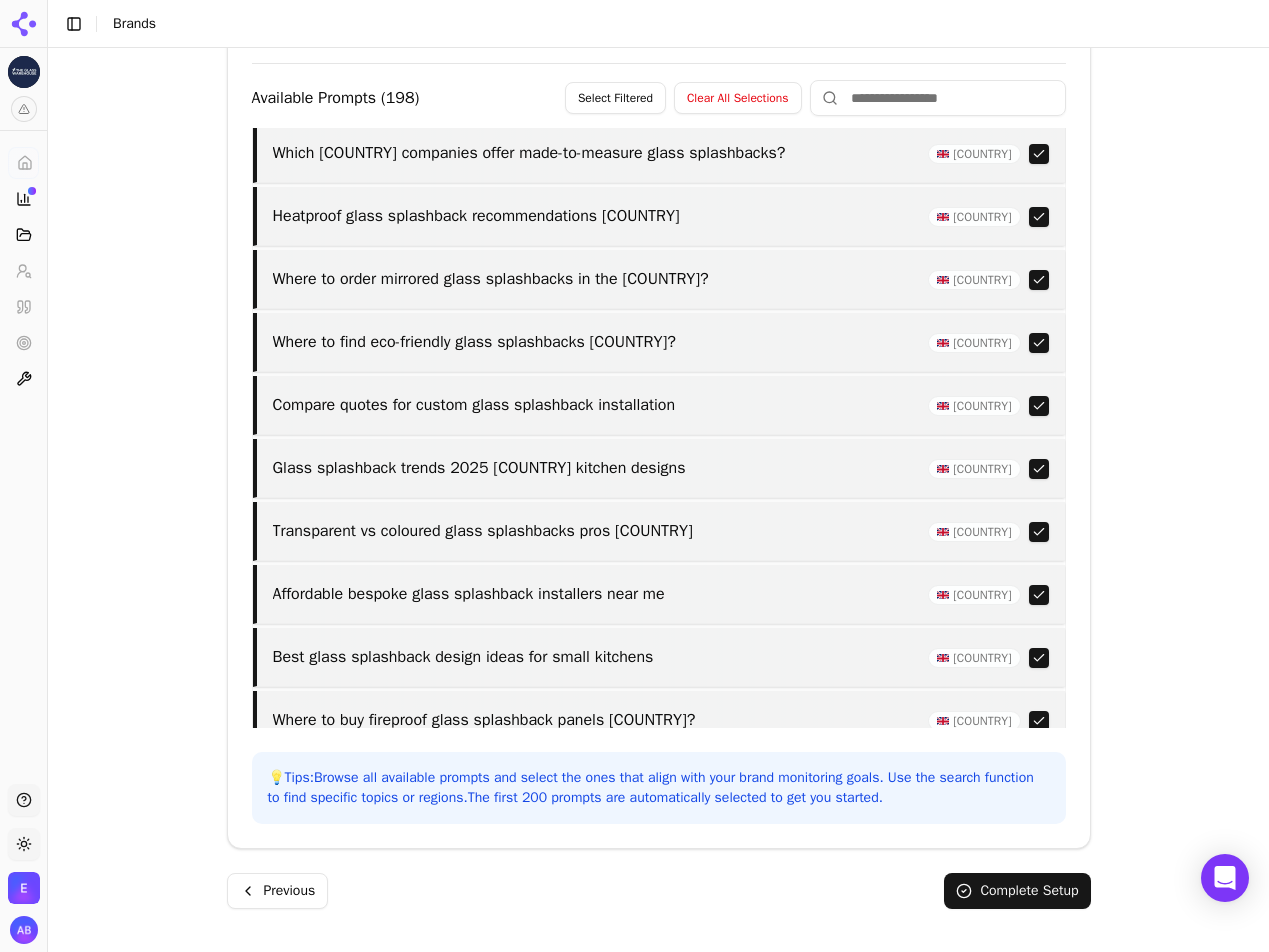 click at bounding box center [1039, 343] 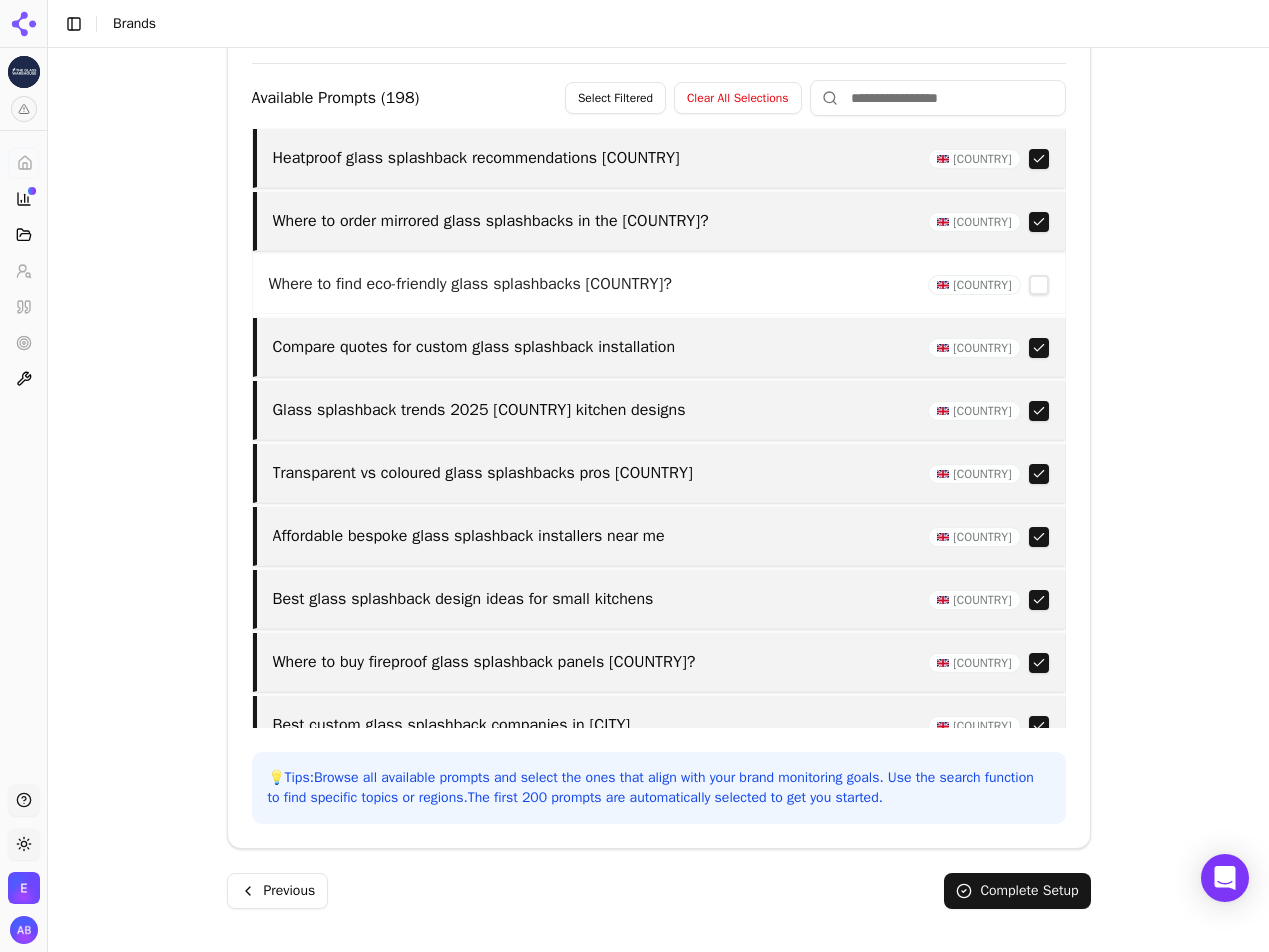 scroll, scrollTop: 8076, scrollLeft: 0, axis: vertical 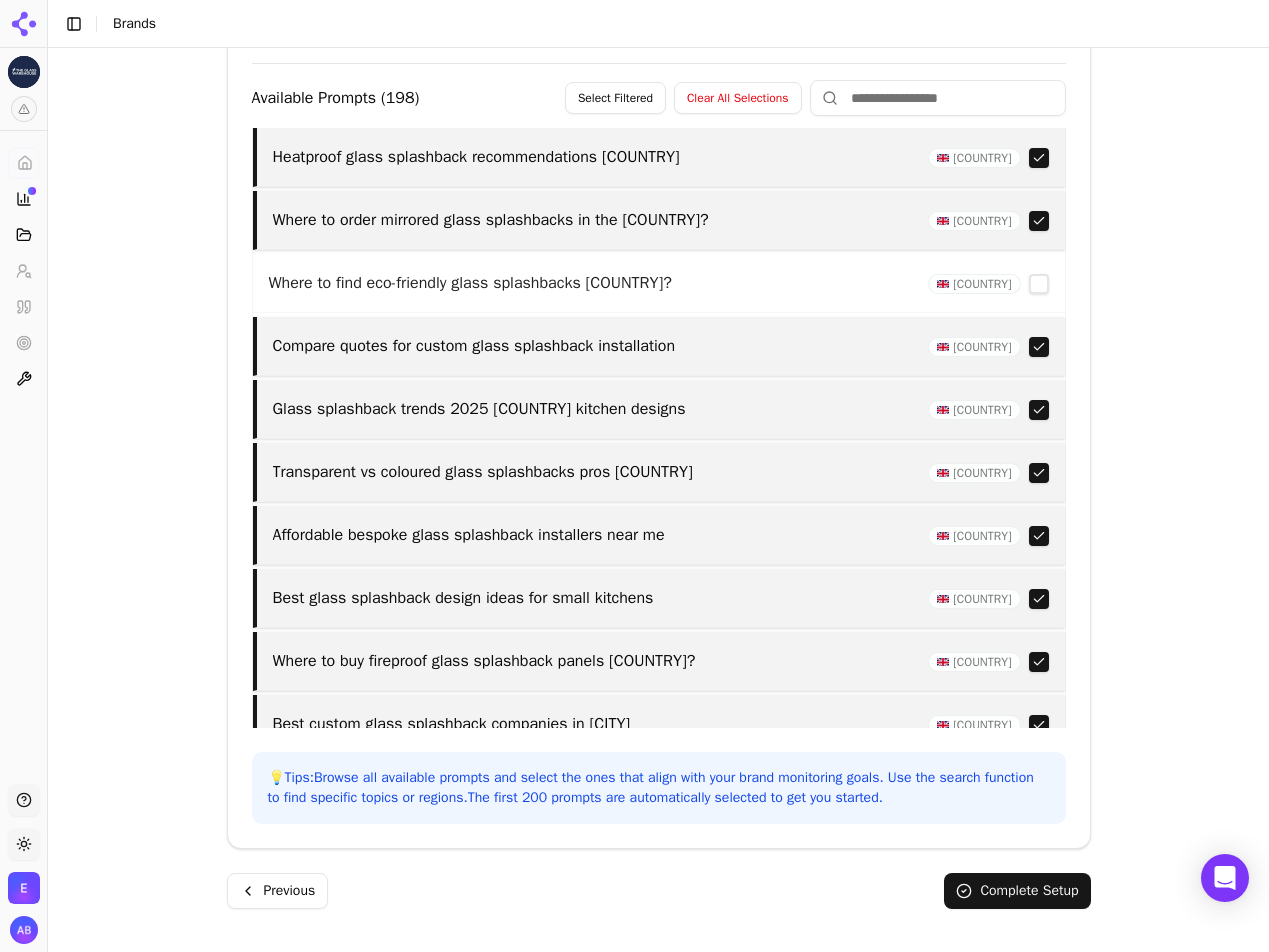 click at bounding box center [1039, 347] 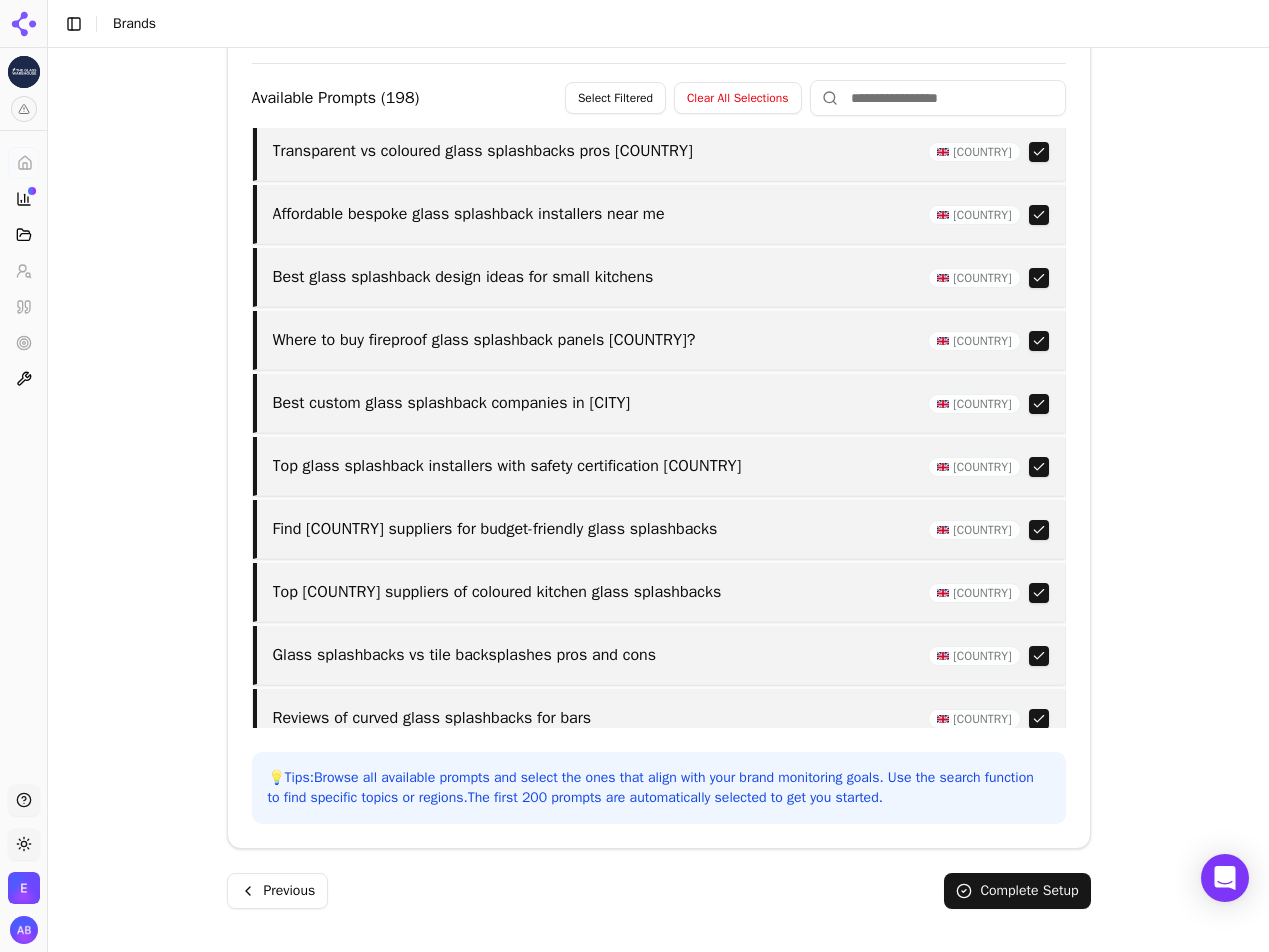 scroll, scrollTop: 8399, scrollLeft: 0, axis: vertical 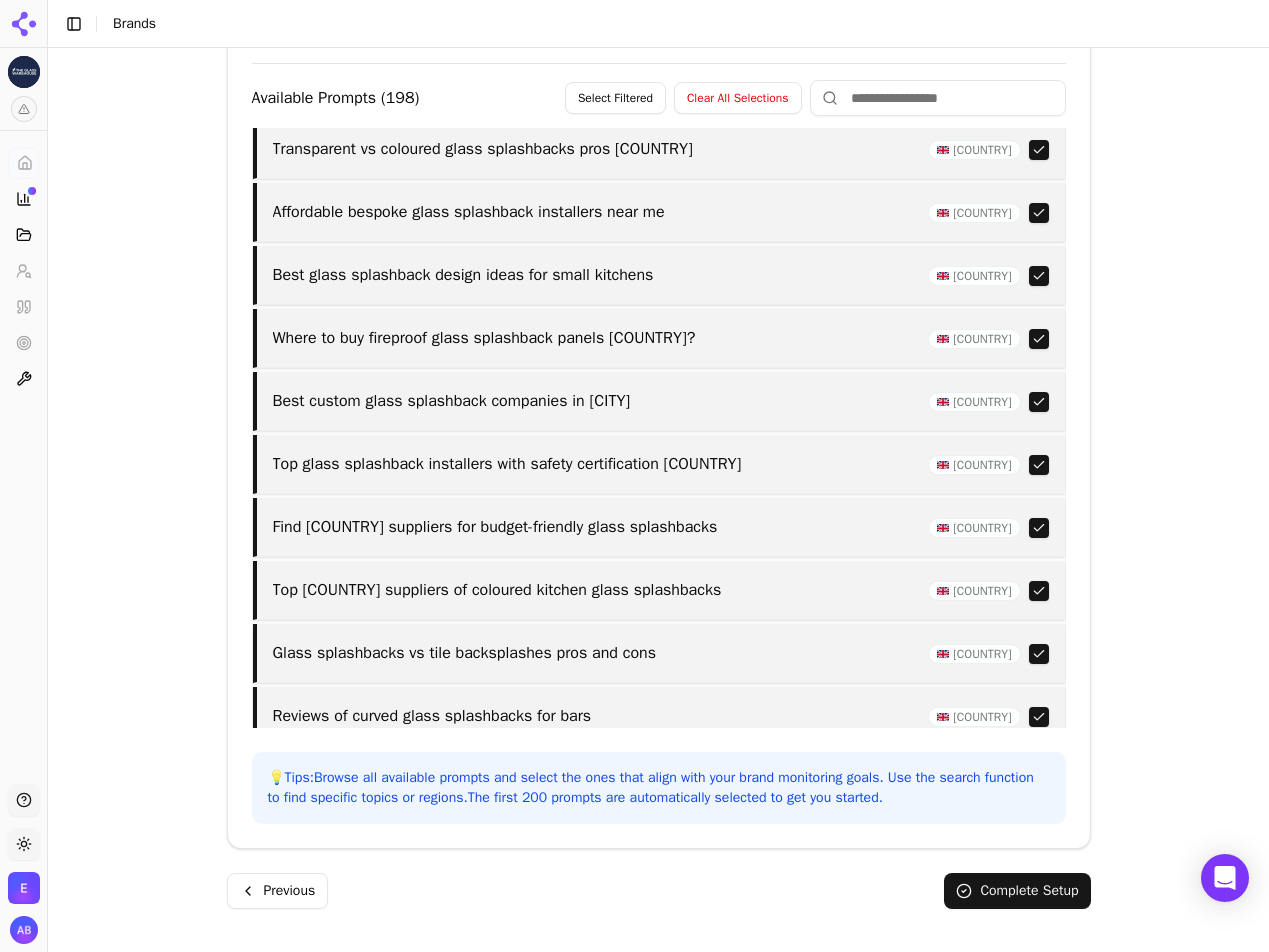 click at bounding box center (1039, 339) 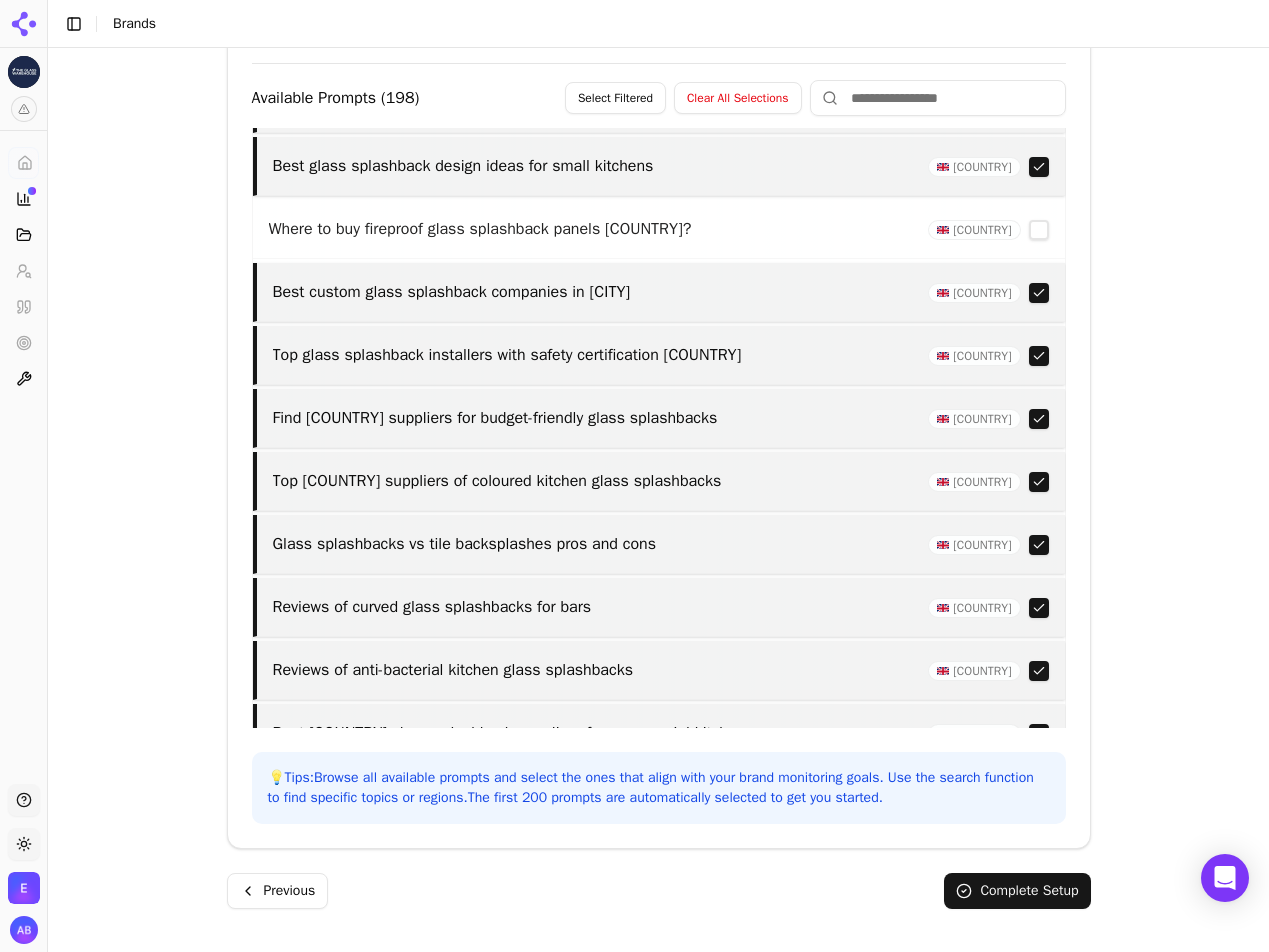 scroll, scrollTop: 8511, scrollLeft: 0, axis: vertical 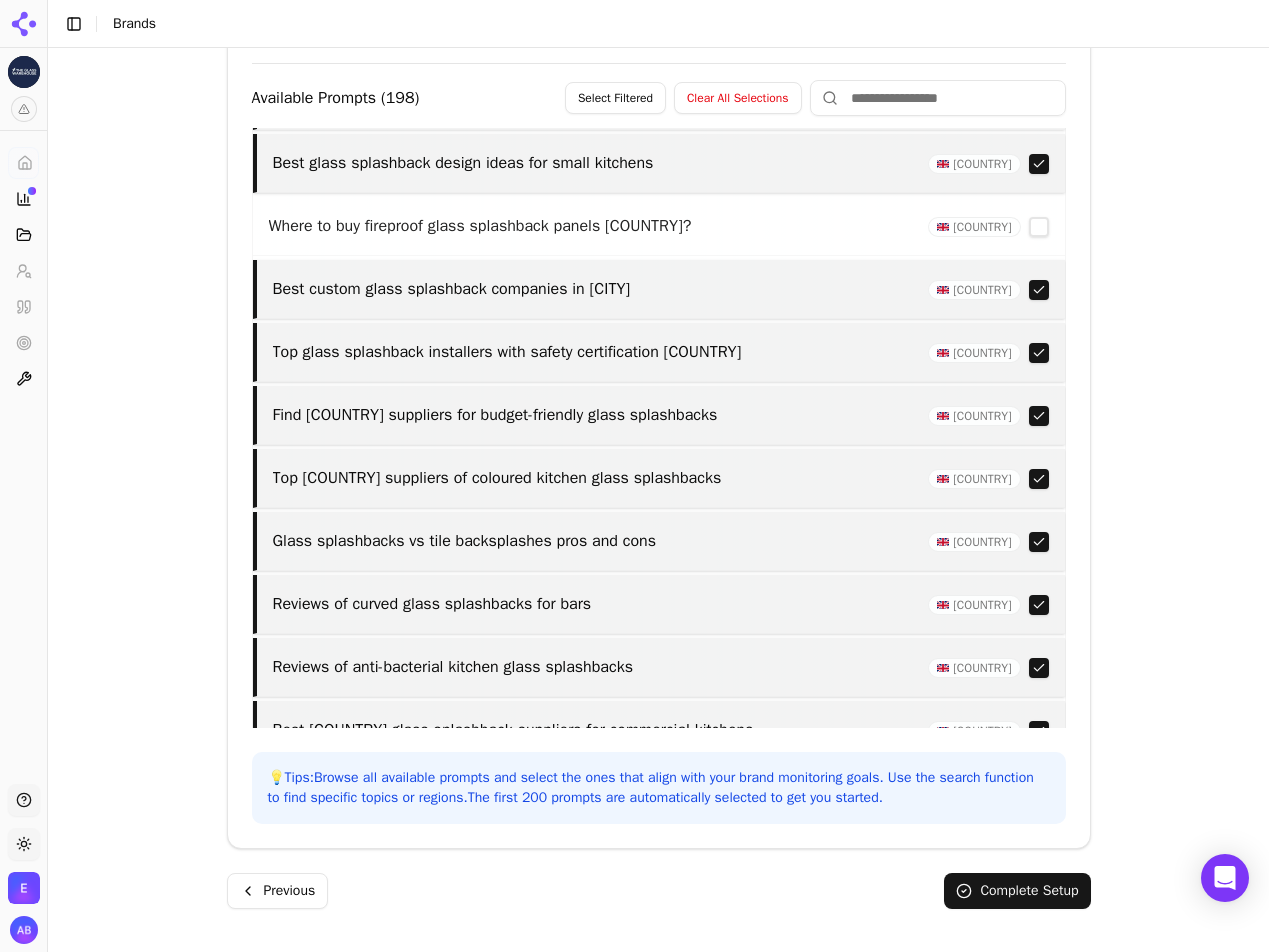 click at bounding box center (1039, 290) 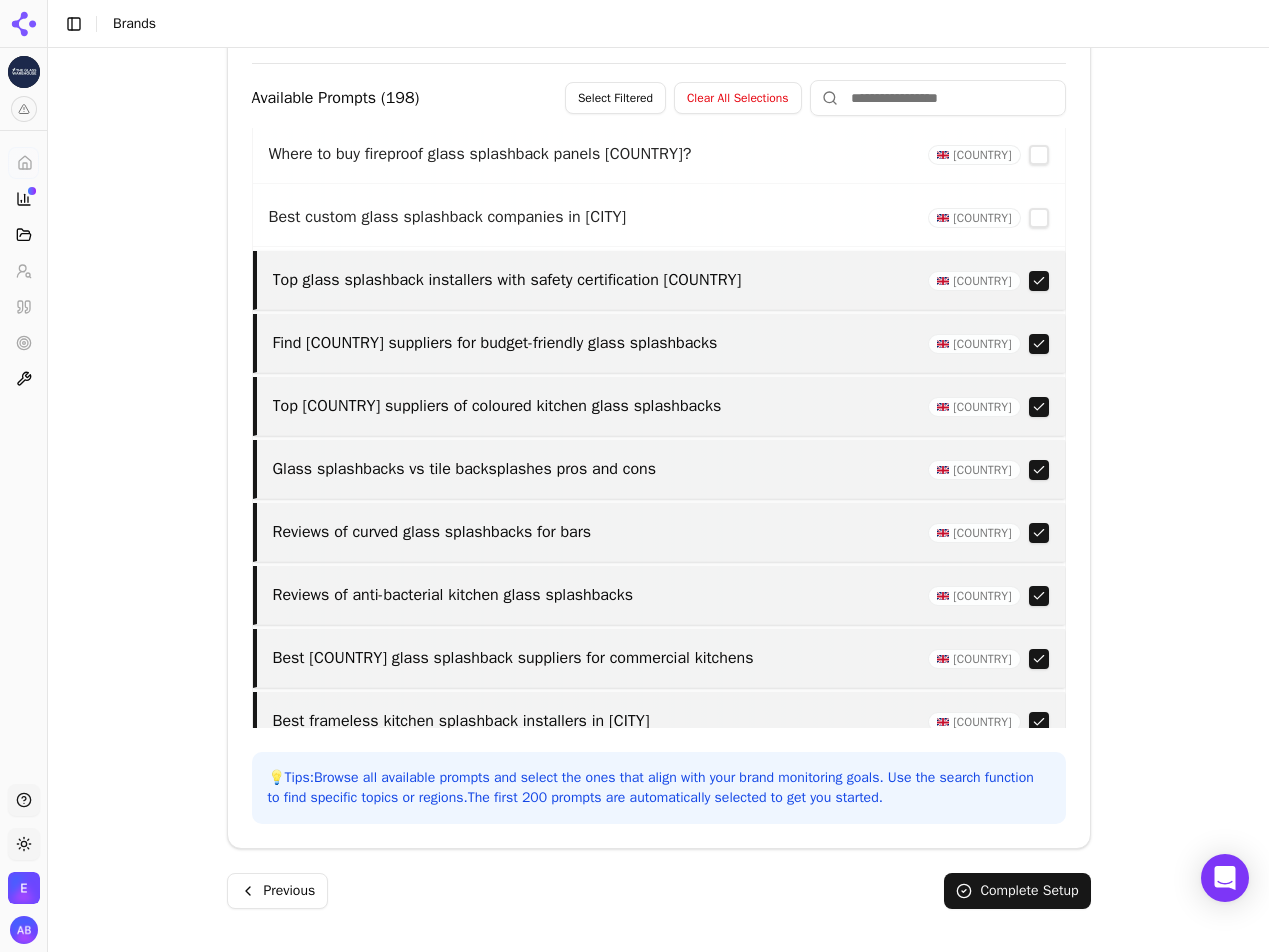 scroll, scrollTop: 8596, scrollLeft: 0, axis: vertical 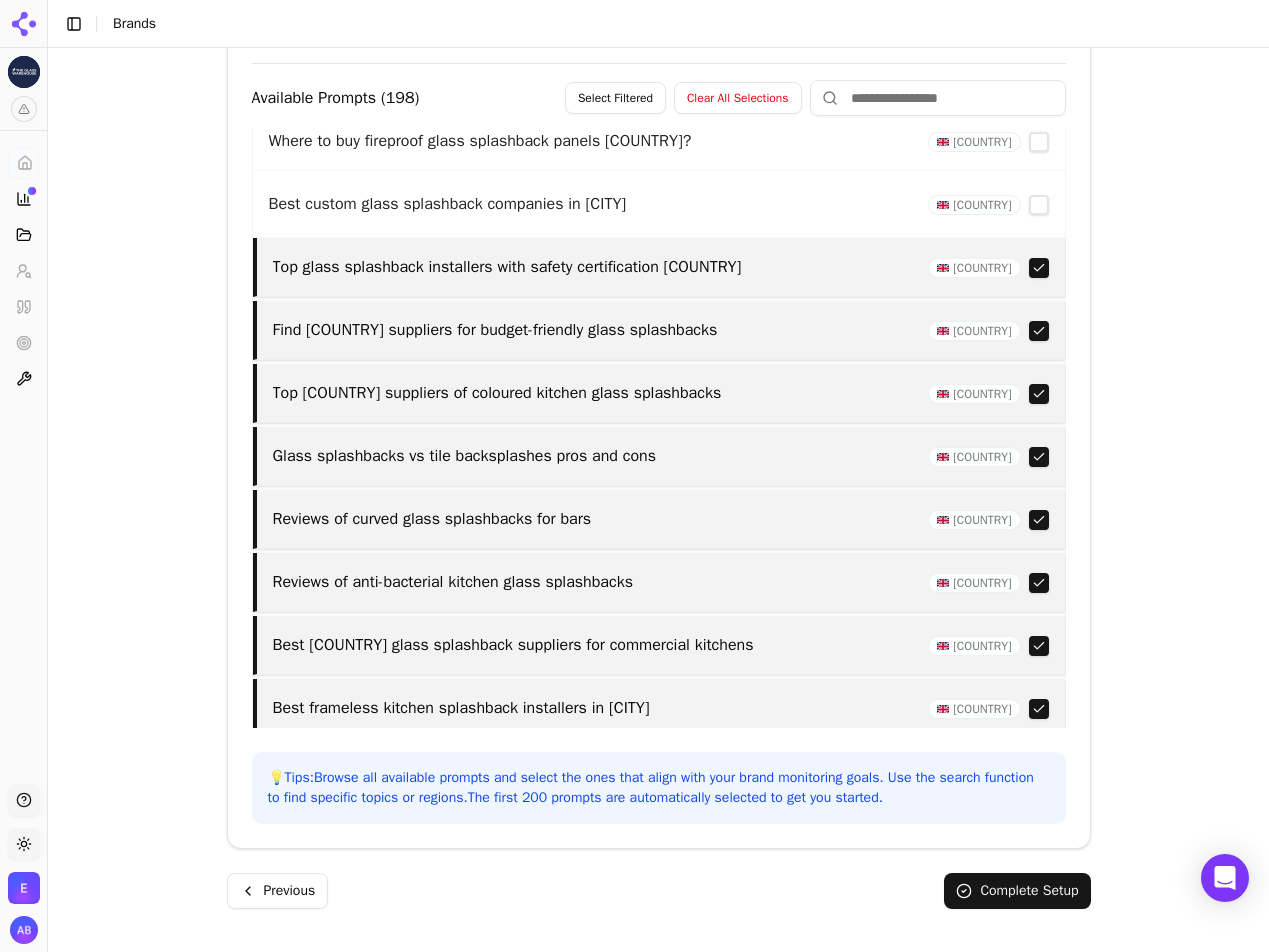 click at bounding box center (1039, 268) 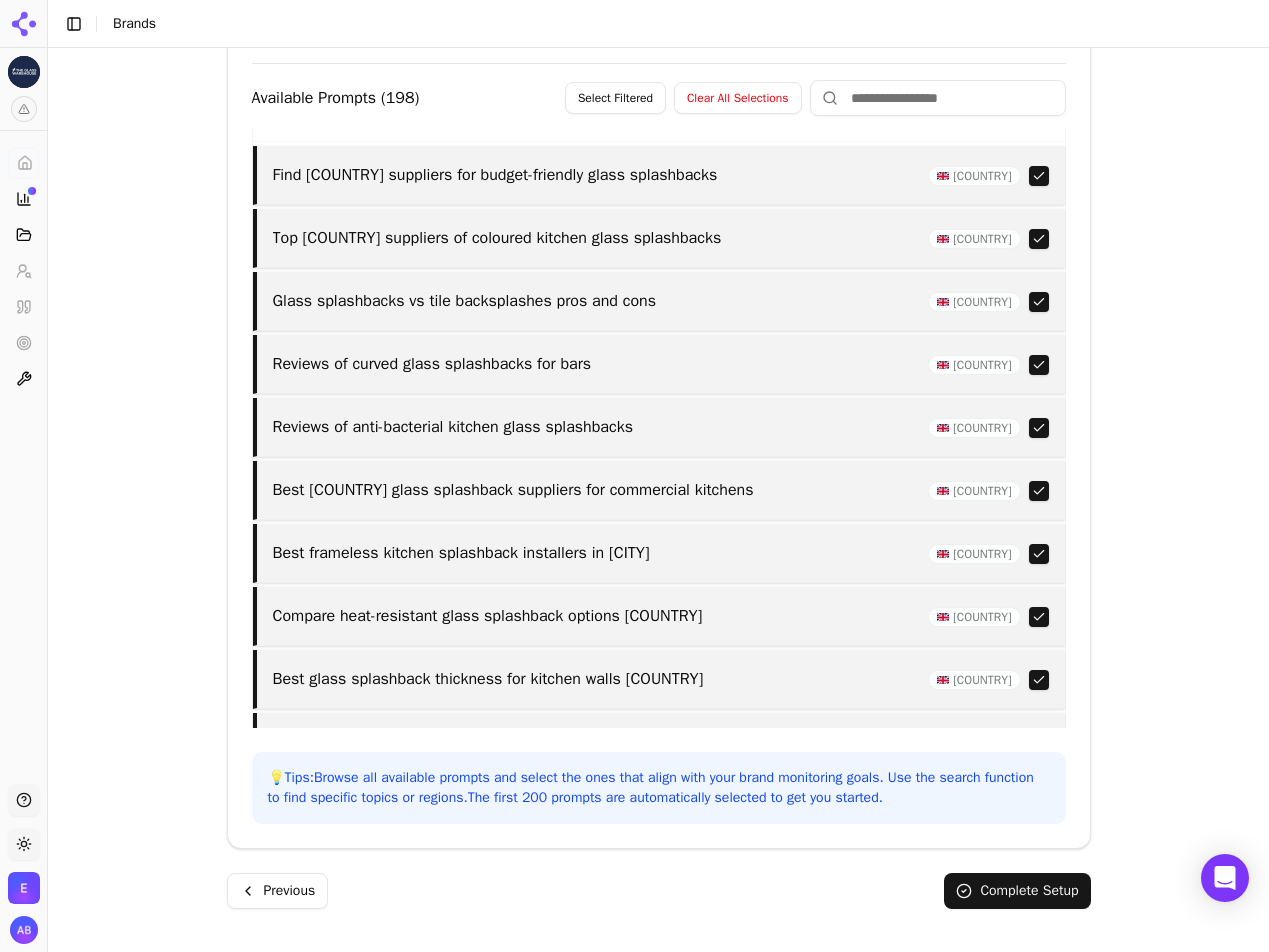 scroll, scrollTop: 8754, scrollLeft: 0, axis: vertical 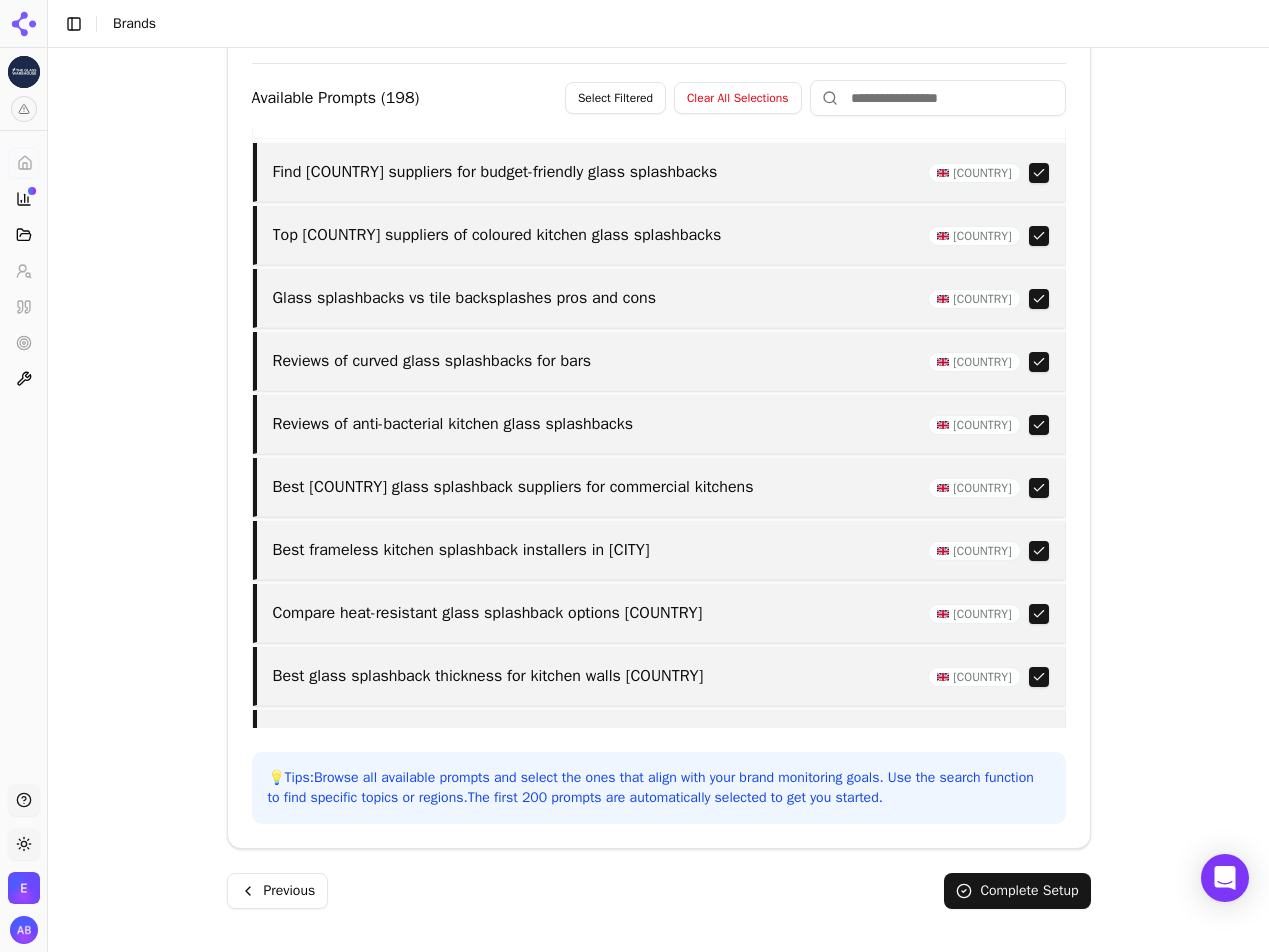 click at bounding box center (1039, 362) 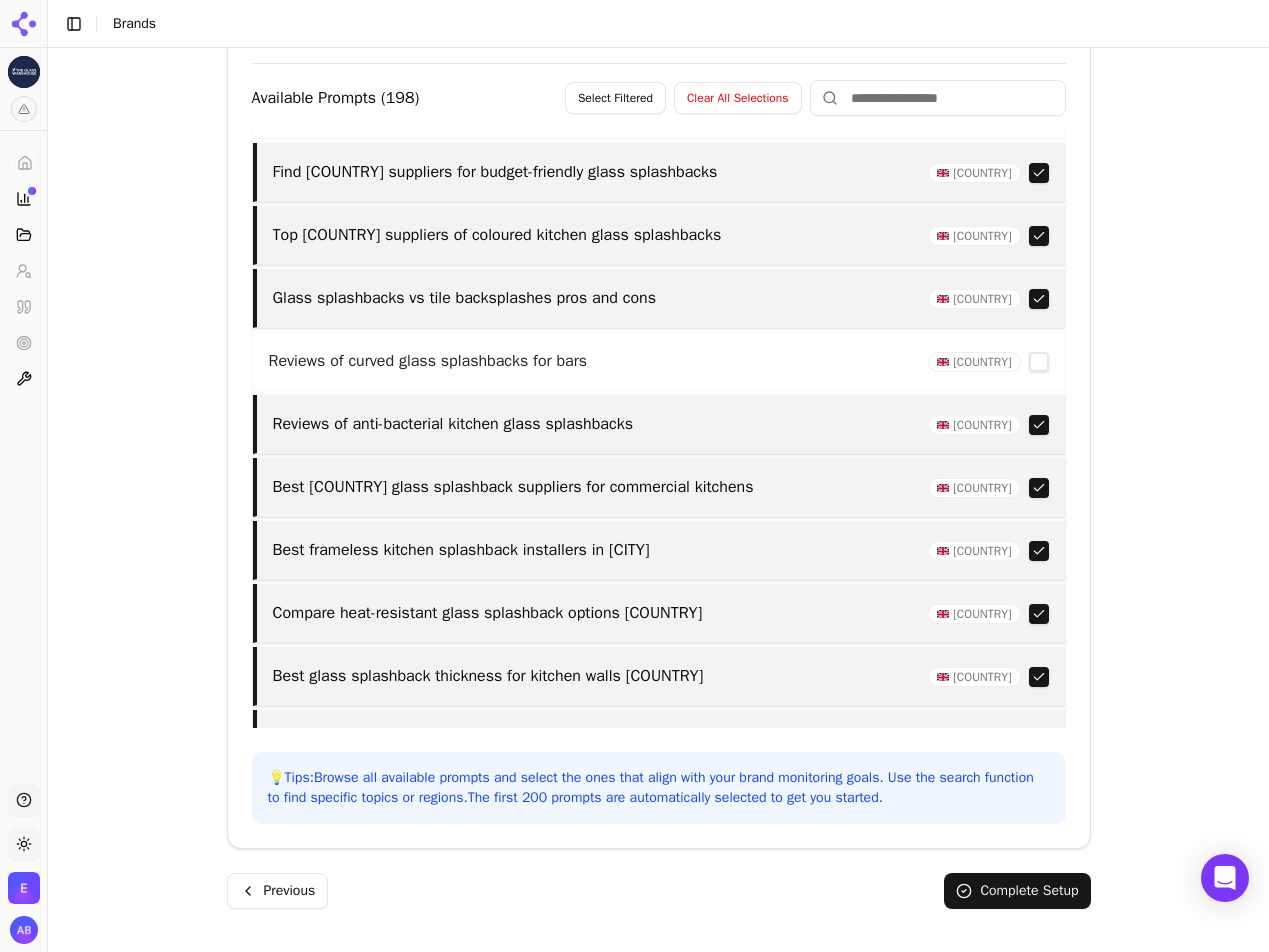 click at bounding box center (1039, 425) 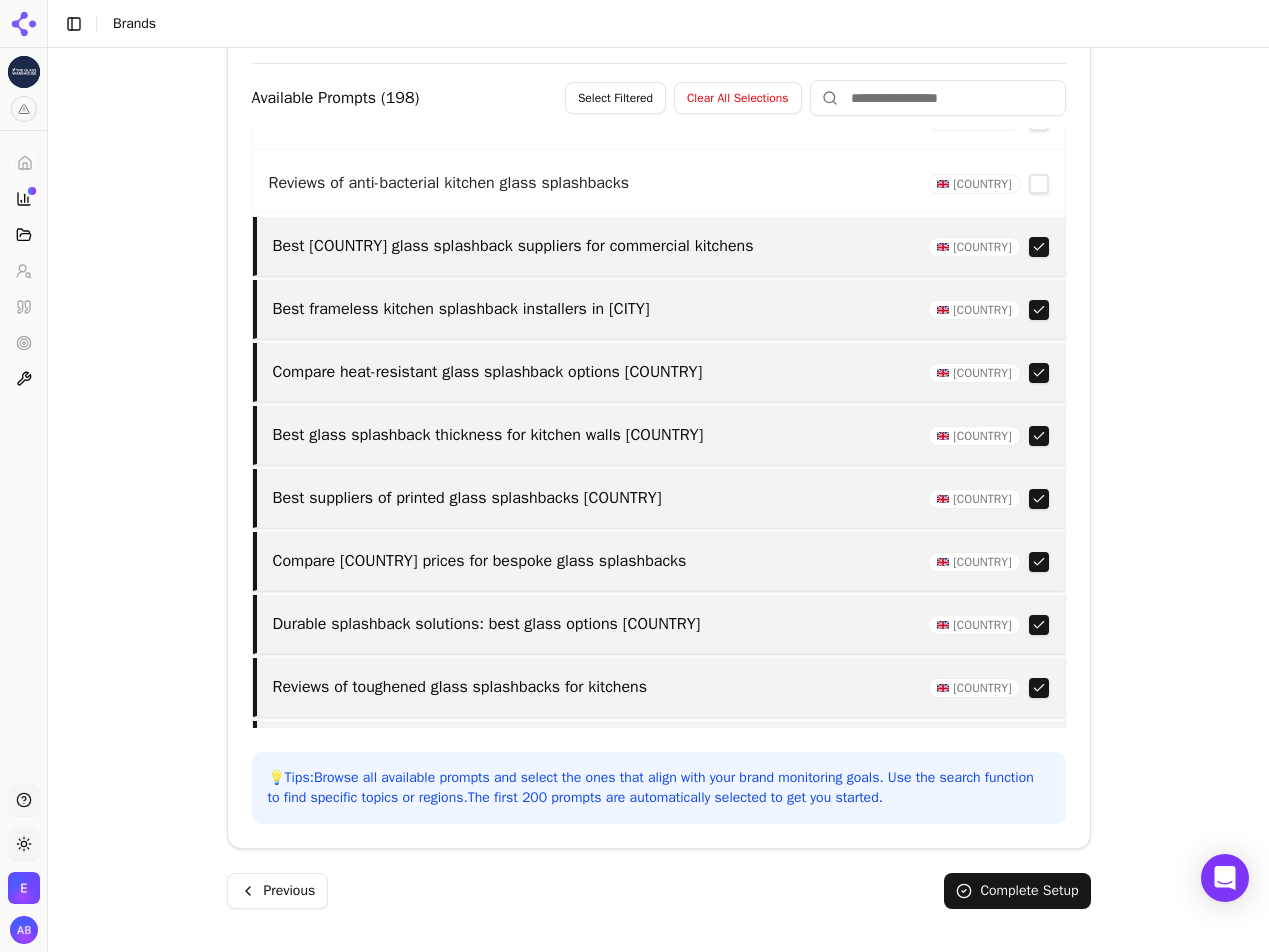 scroll, scrollTop: 9006, scrollLeft: 0, axis: vertical 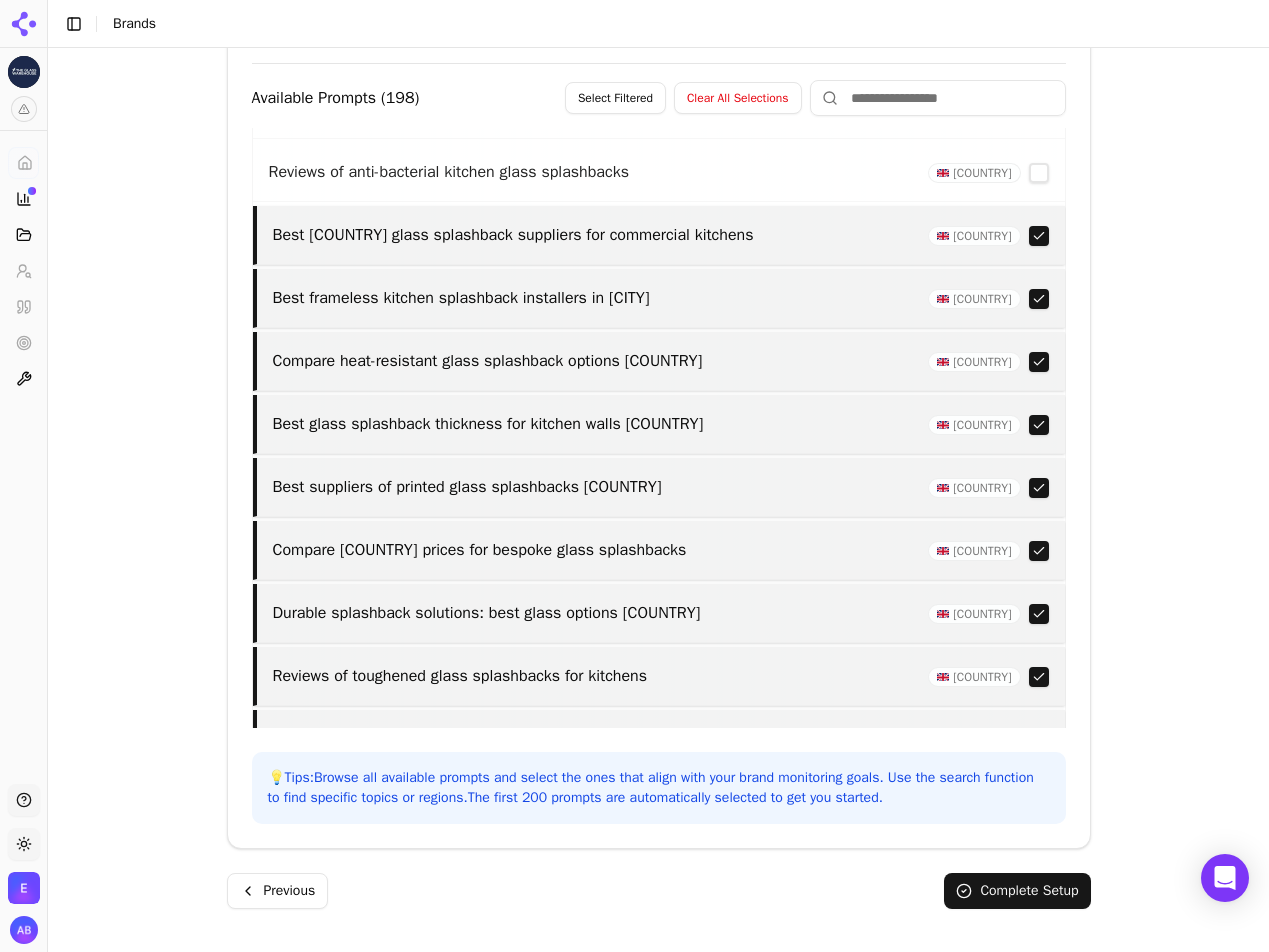 click at bounding box center [1039, 299] 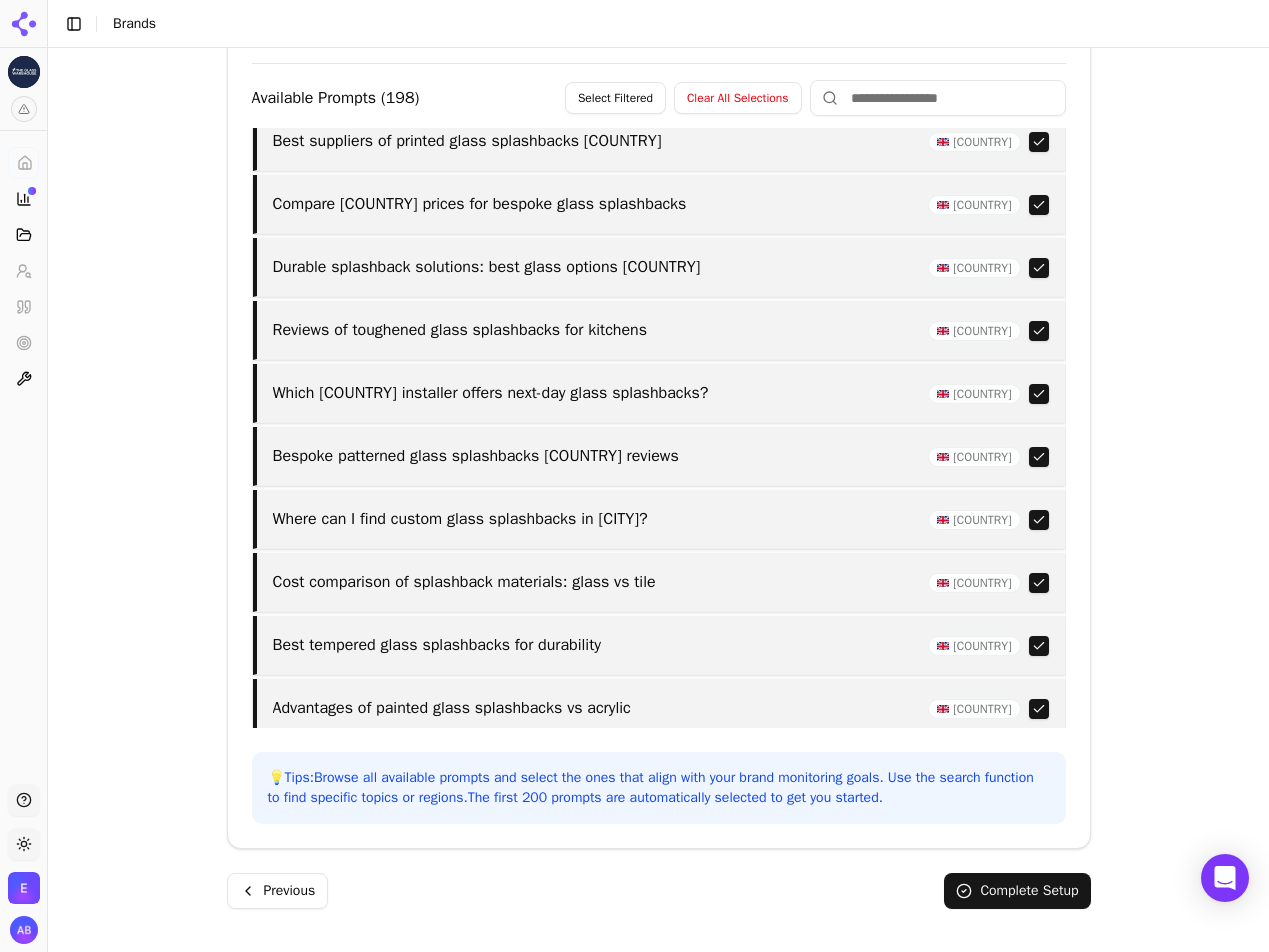 scroll, scrollTop: 9355, scrollLeft: 0, axis: vertical 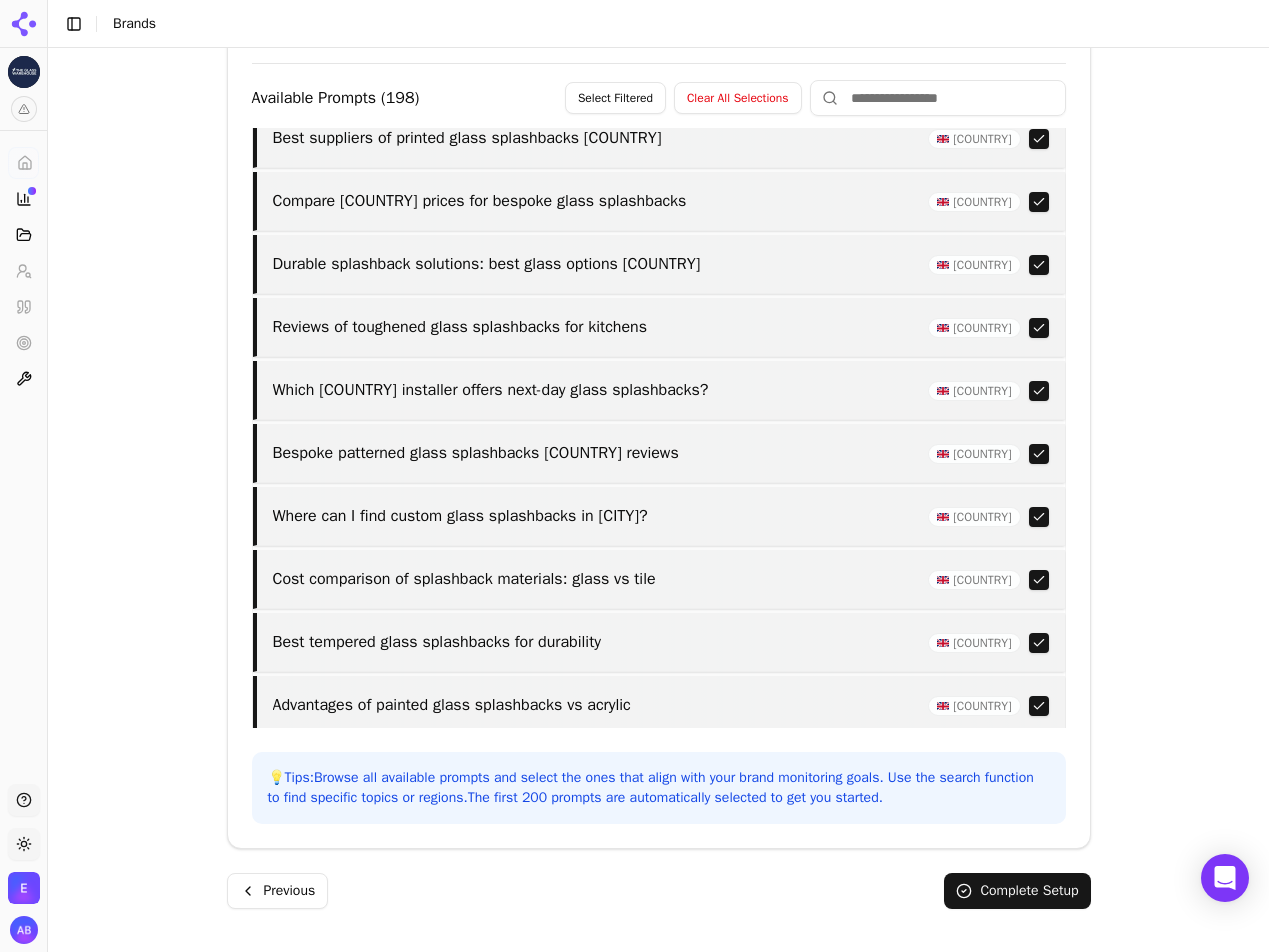 click at bounding box center (1039, 391) 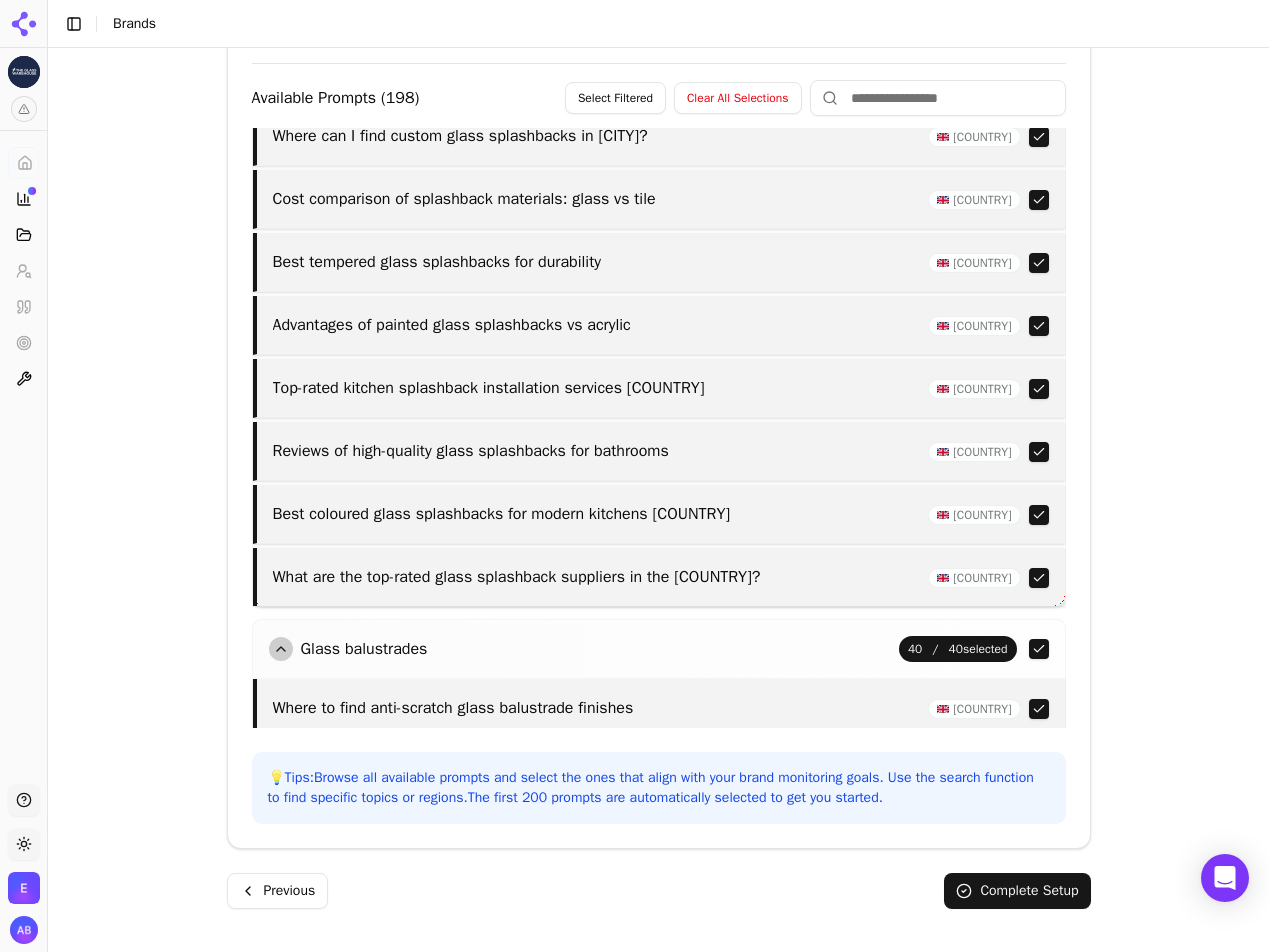 scroll, scrollTop: 9773, scrollLeft: 0, axis: vertical 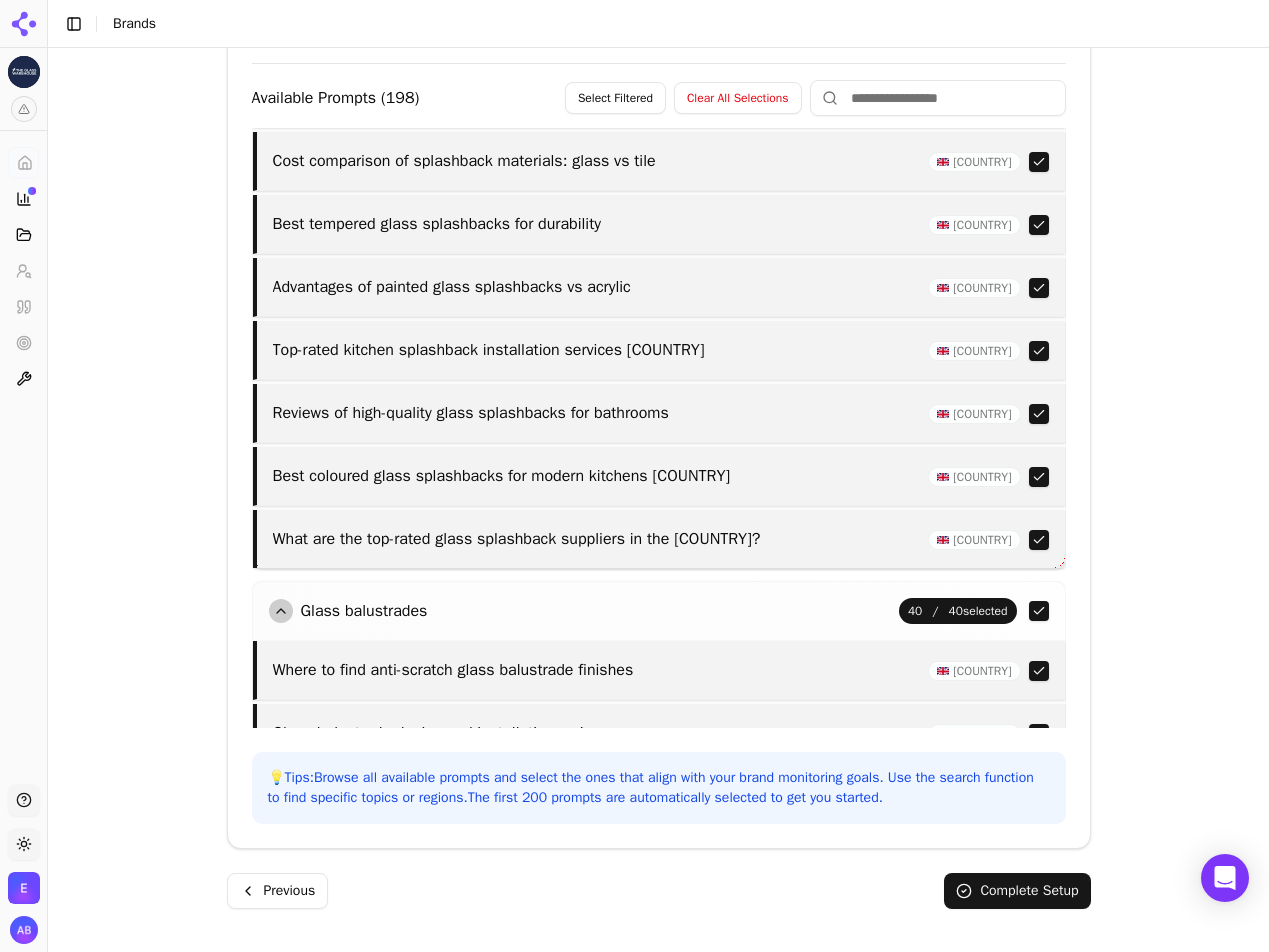 click at bounding box center (1039, 351) 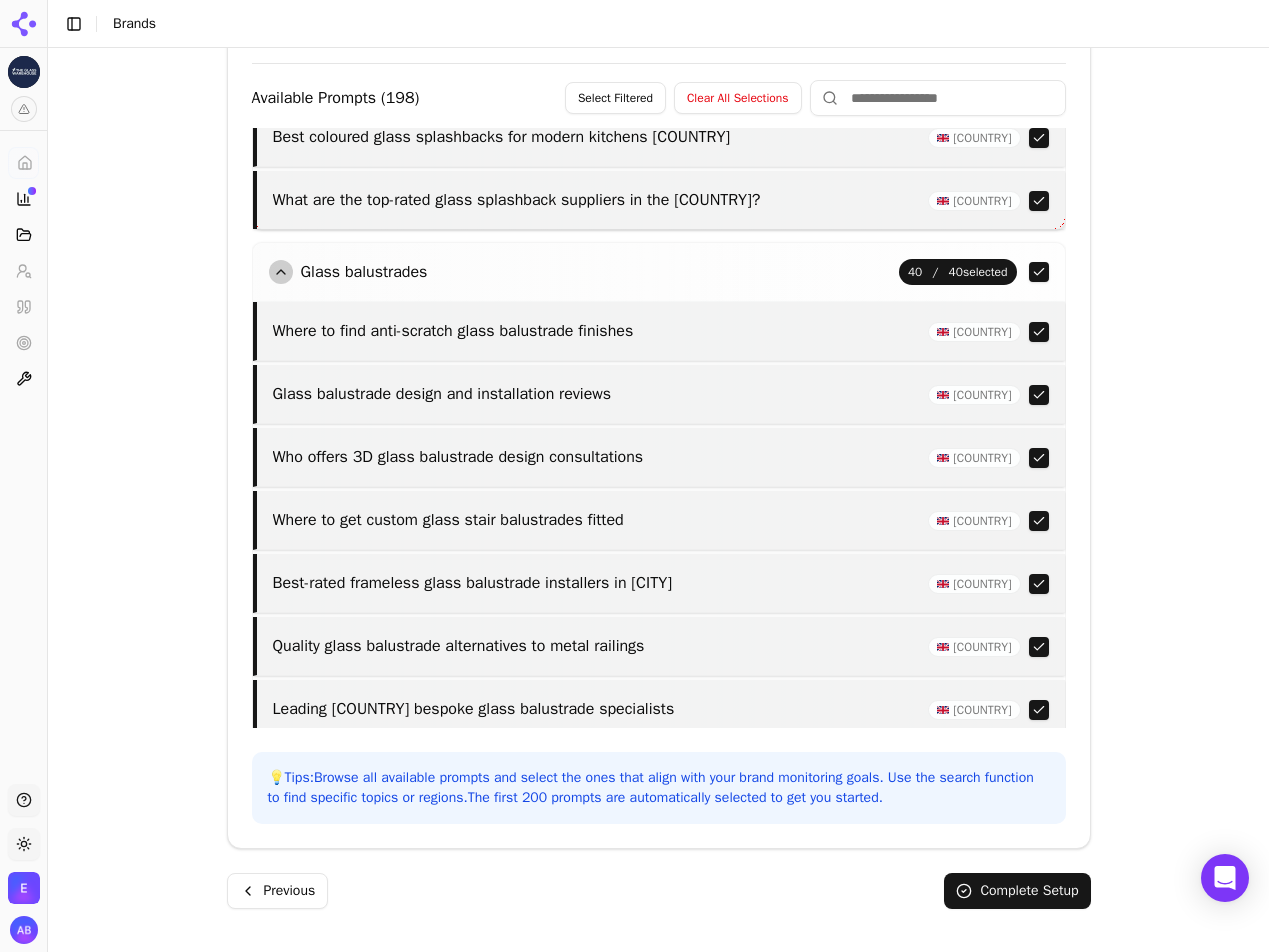 scroll, scrollTop: 10137, scrollLeft: 0, axis: vertical 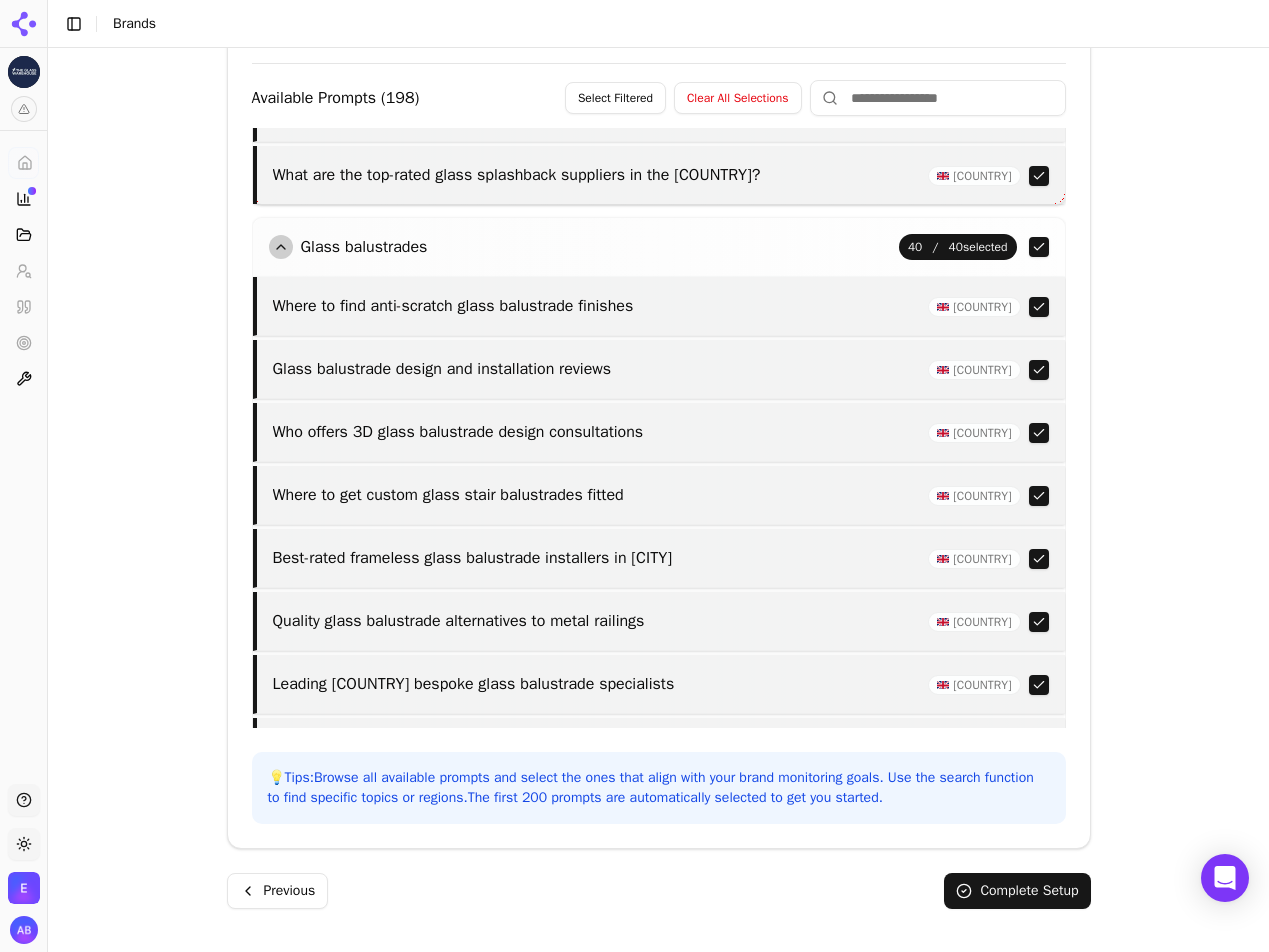 click at bounding box center [1039, 307] 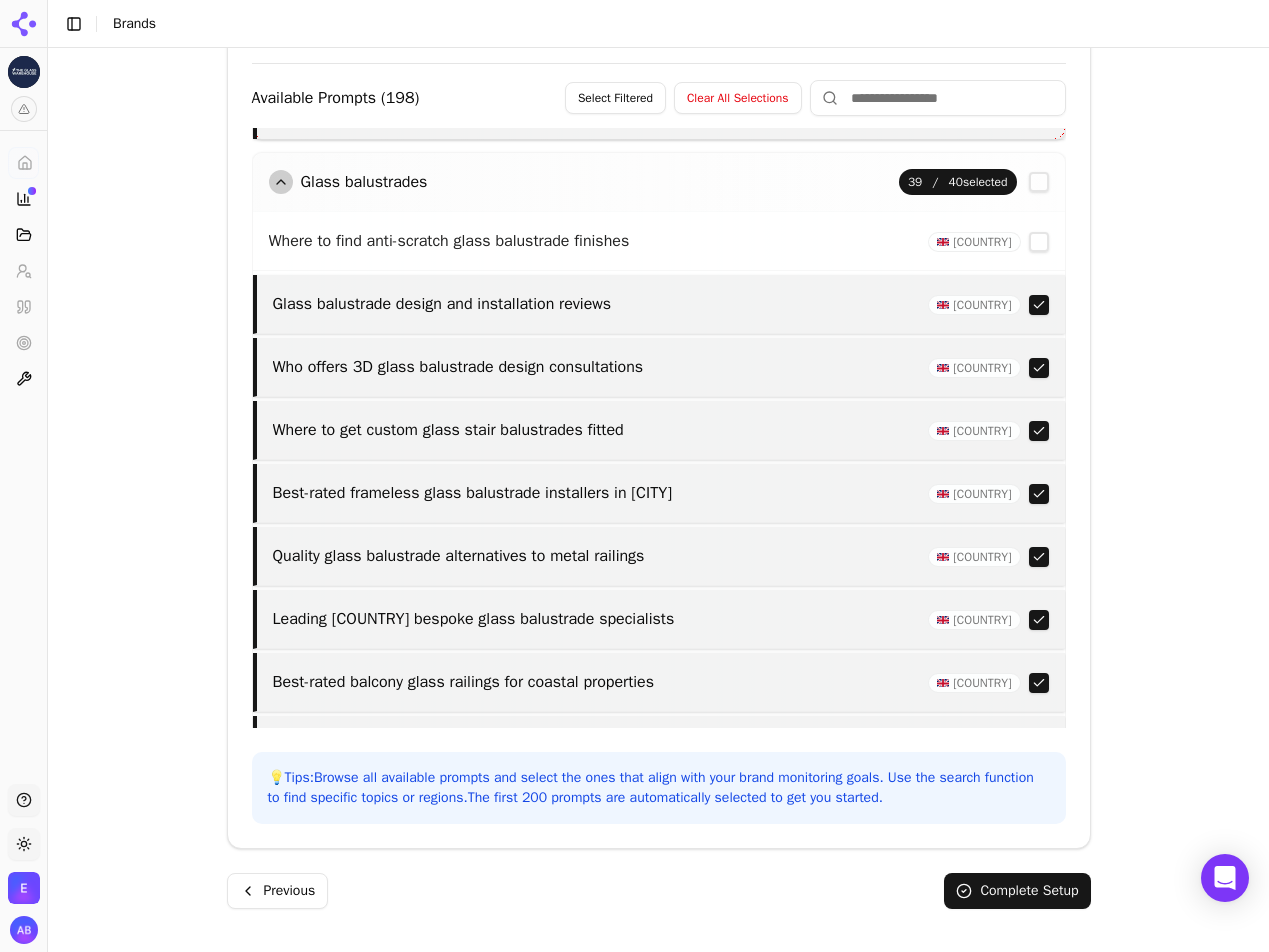 scroll, scrollTop: 10203, scrollLeft: 0, axis: vertical 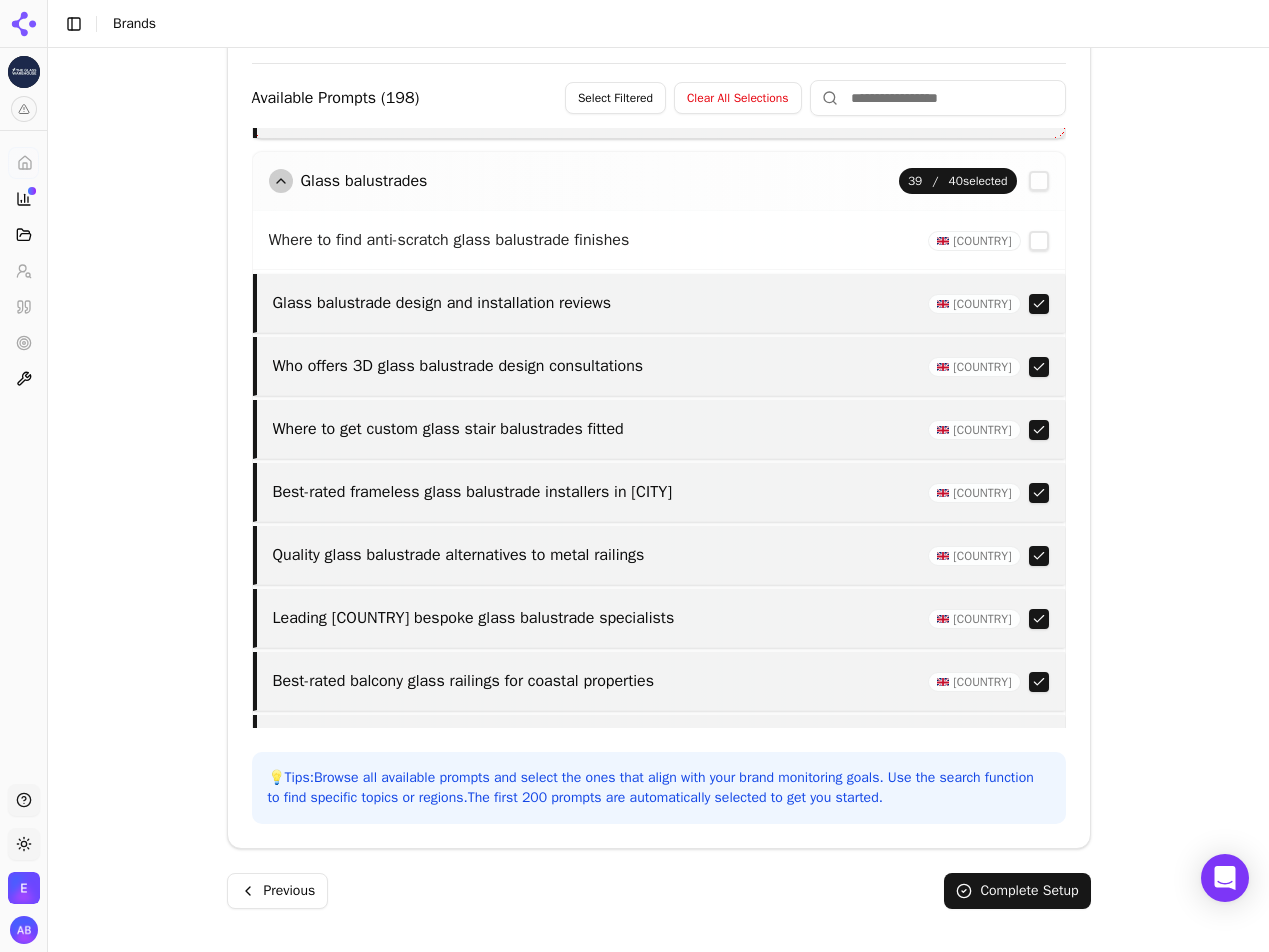 click at bounding box center (1039, 304) 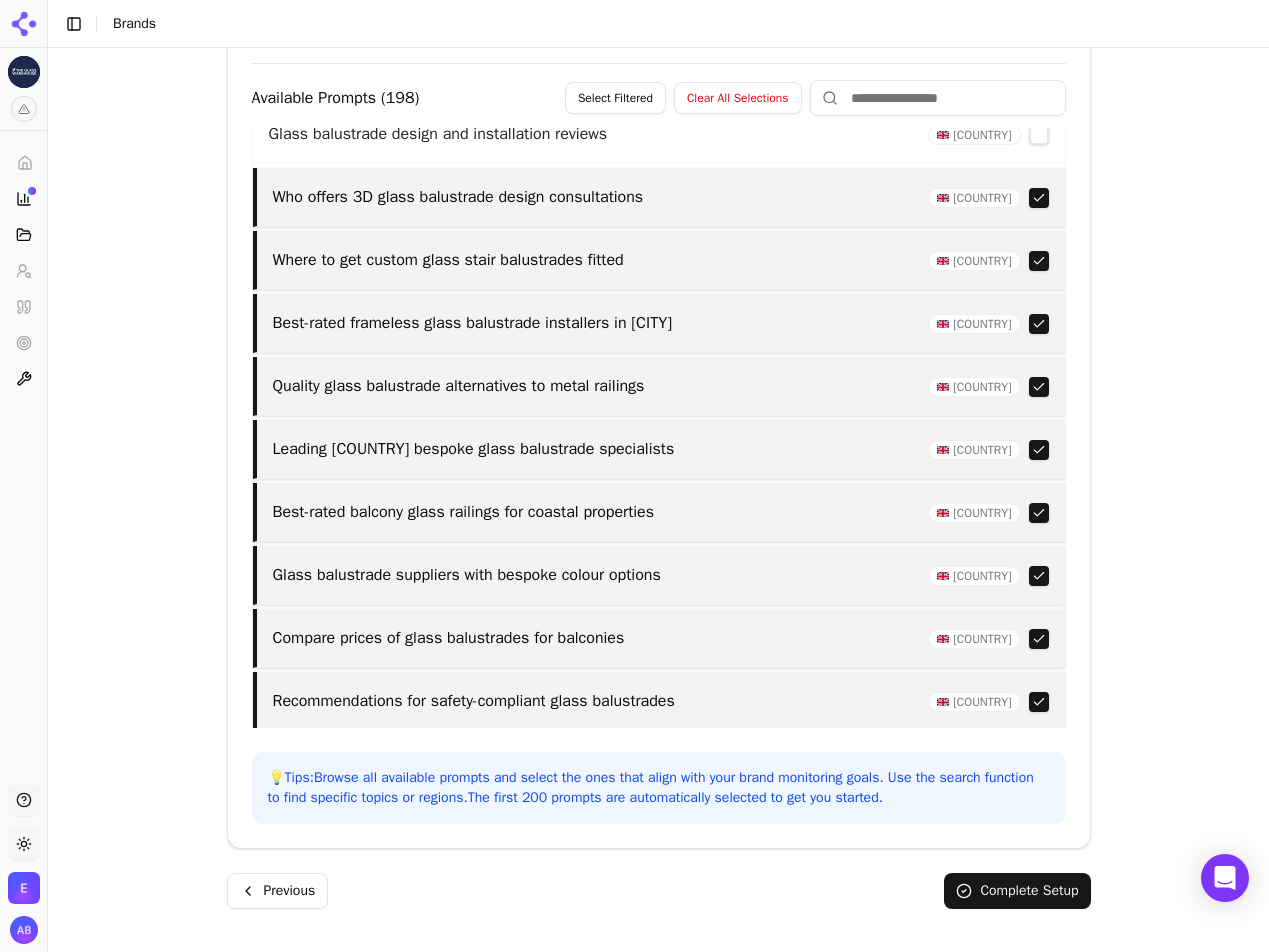 scroll, scrollTop: 10379, scrollLeft: 0, axis: vertical 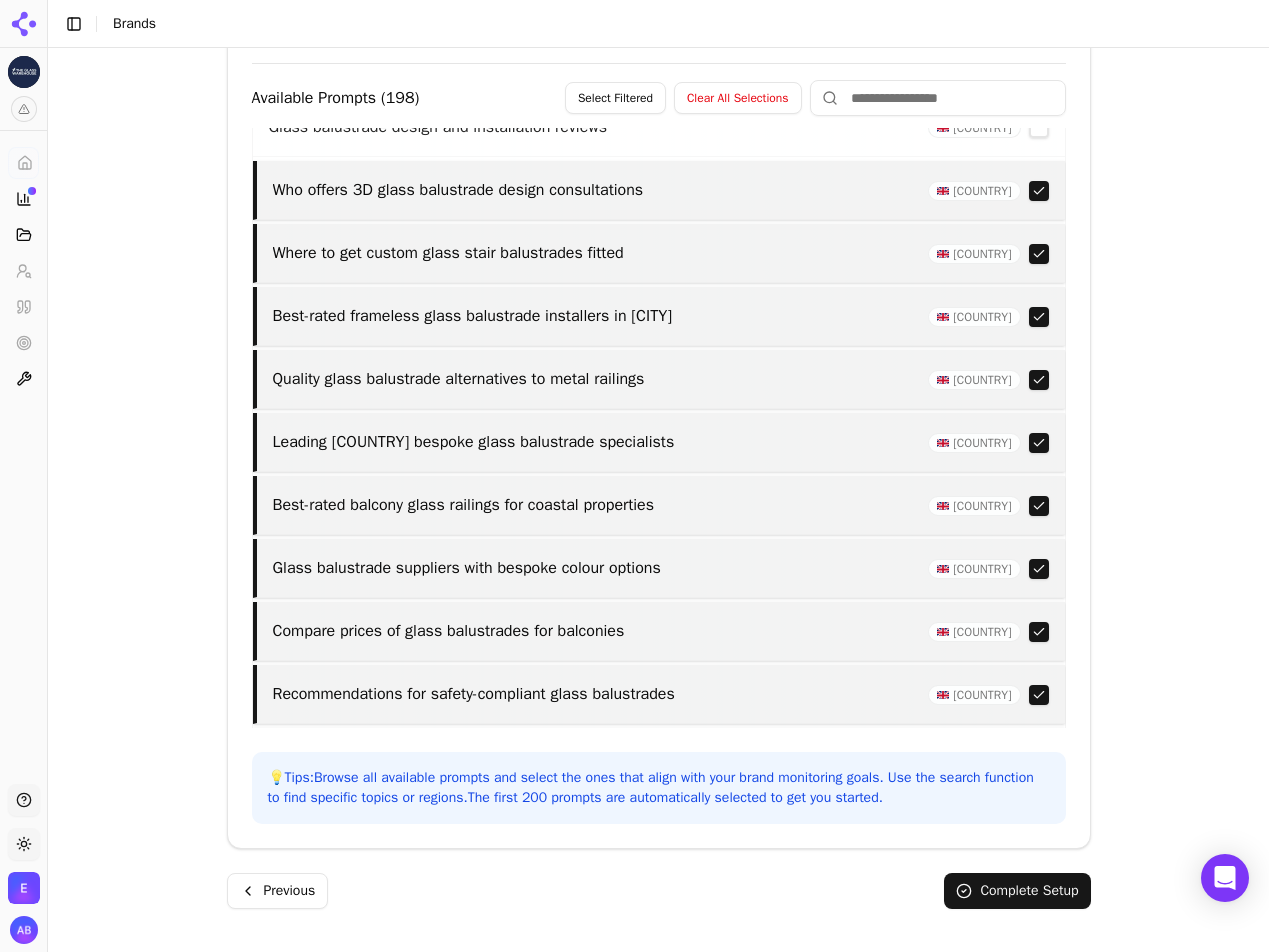 click at bounding box center [1039, 317] 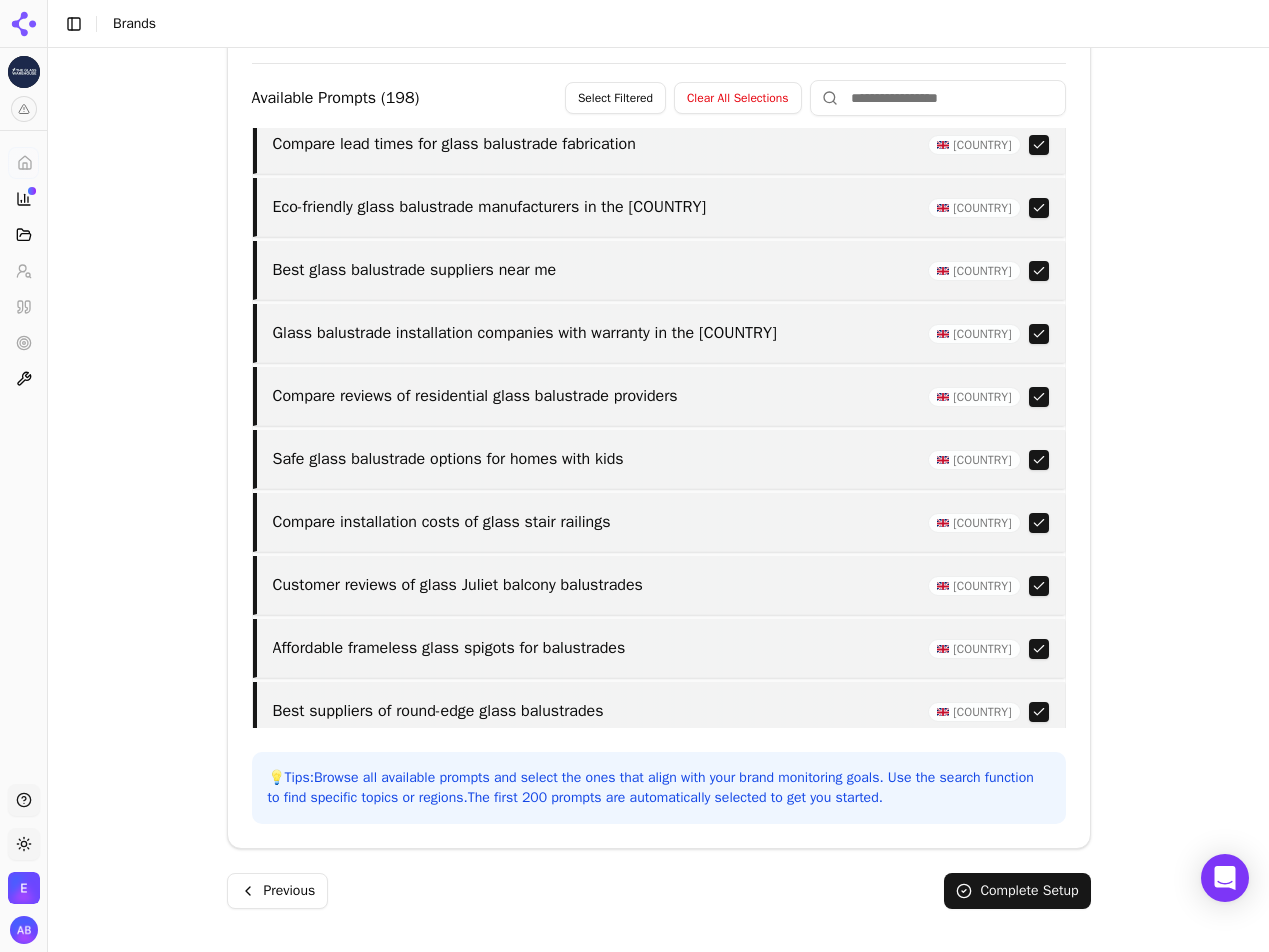 scroll, scrollTop: 11056, scrollLeft: 0, axis: vertical 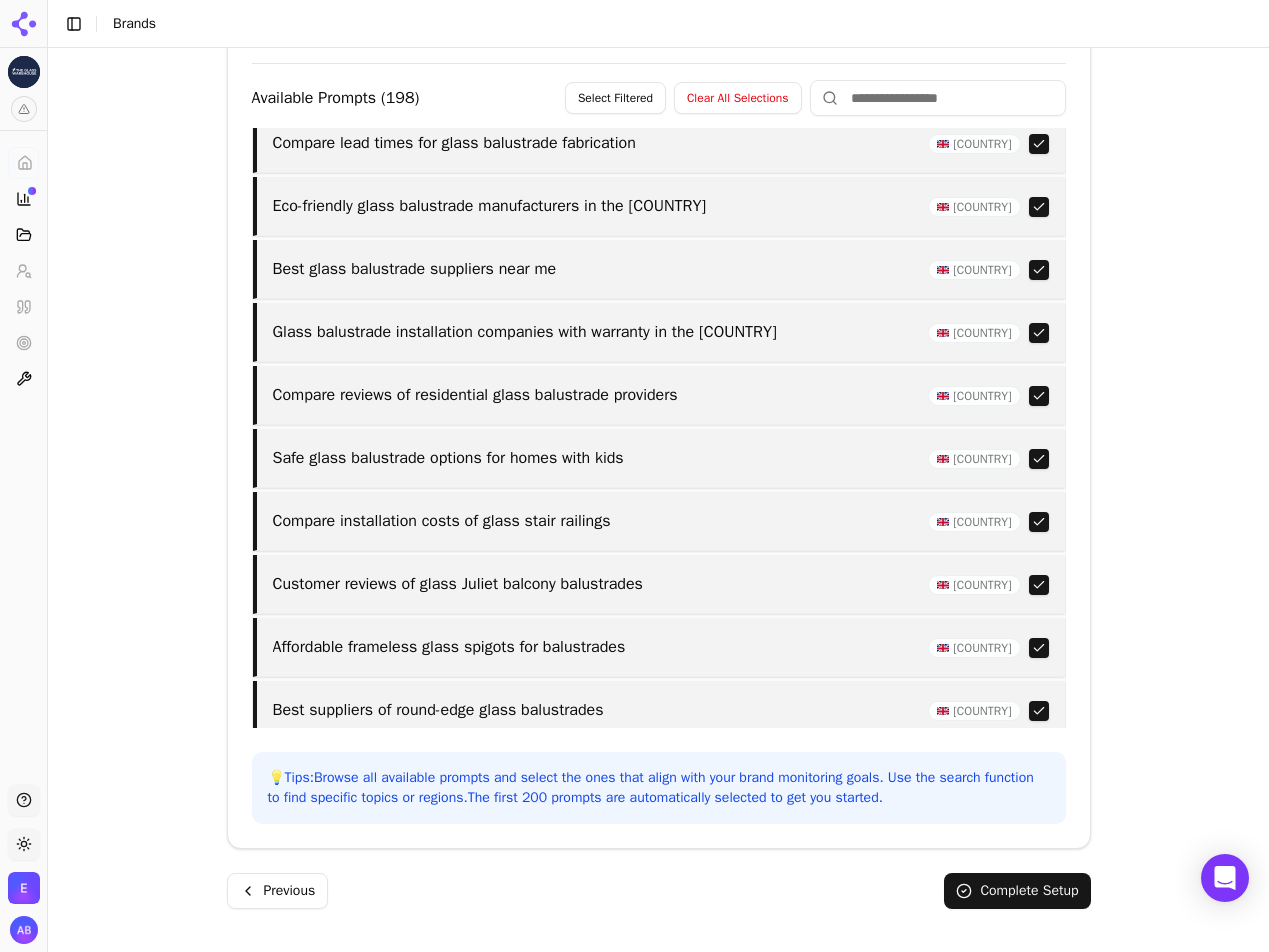 click at bounding box center (1039, 333) 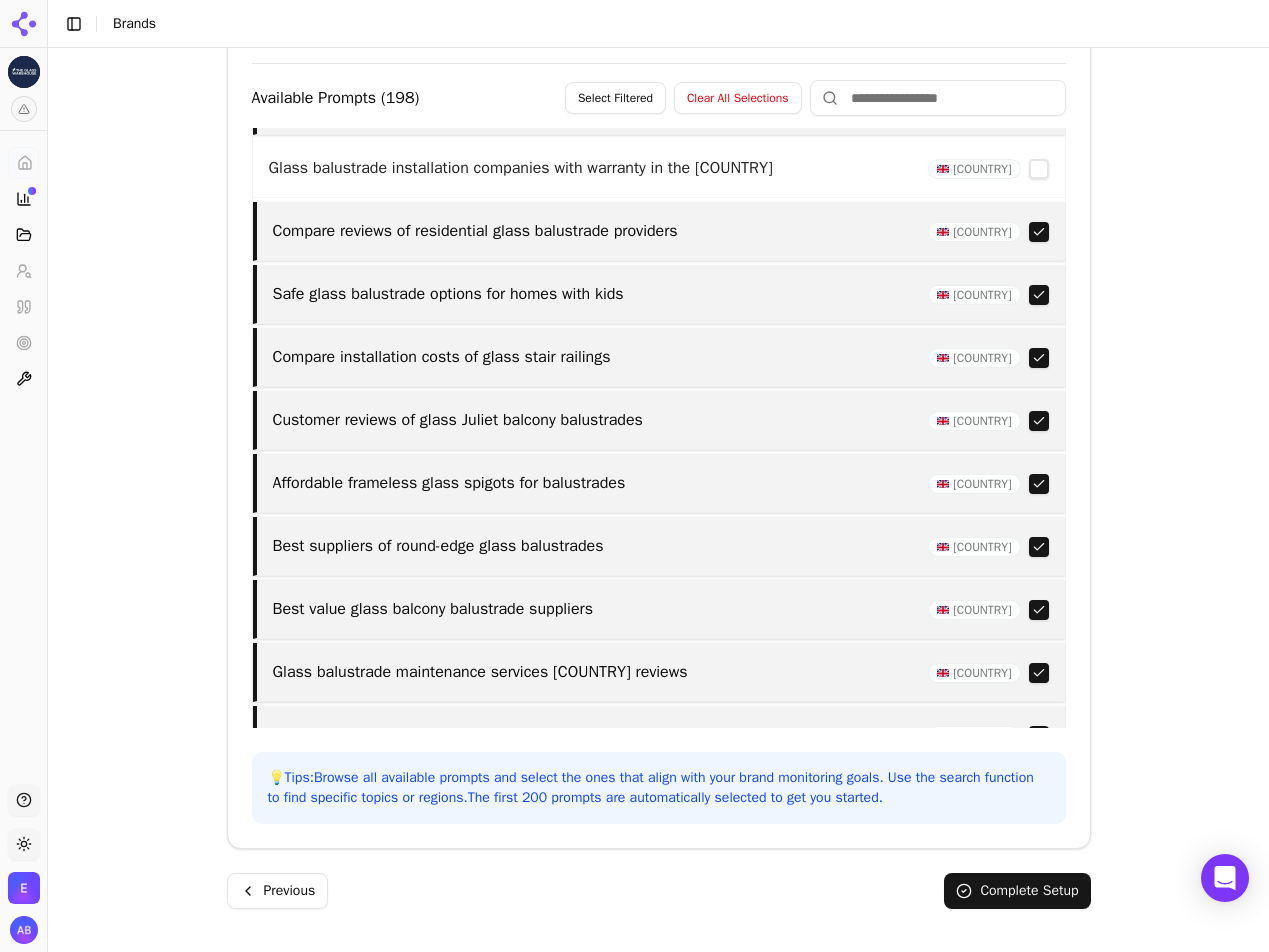 scroll, scrollTop: 11225, scrollLeft: 0, axis: vertical 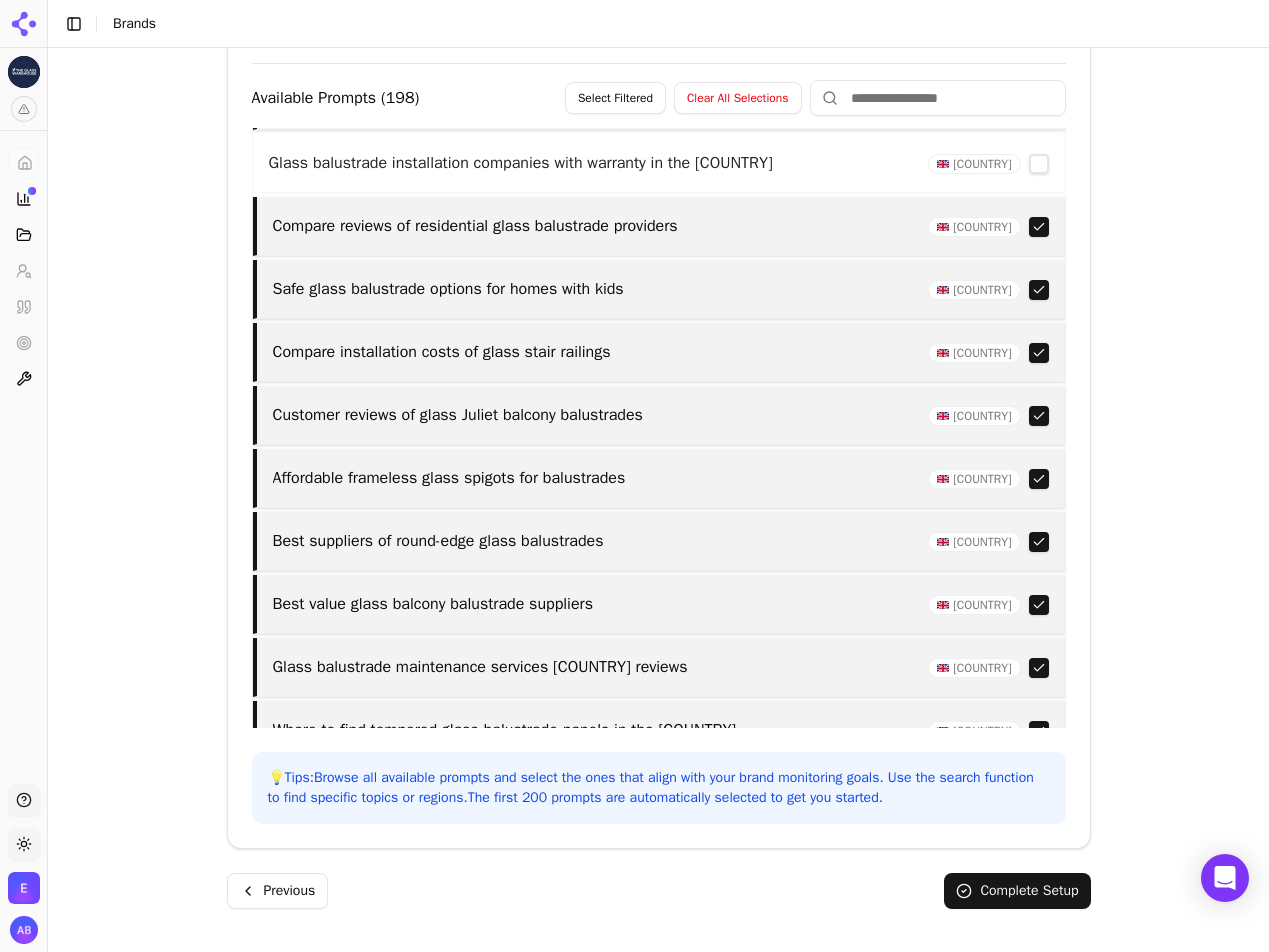 click at bounding box center (1039, 353) 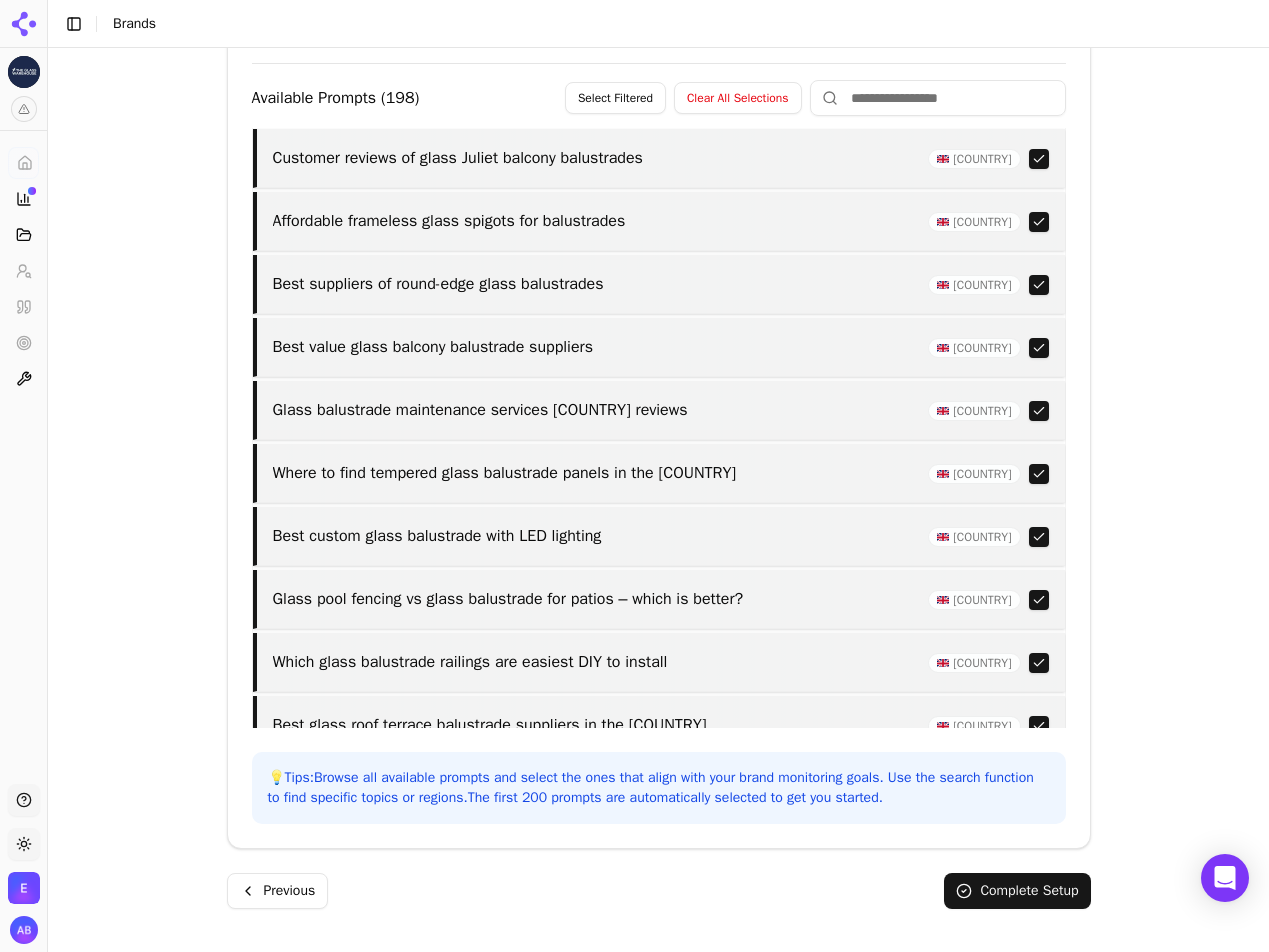 scroll, scrollTop: 11486, scrollLeft: 0, axis: vertical 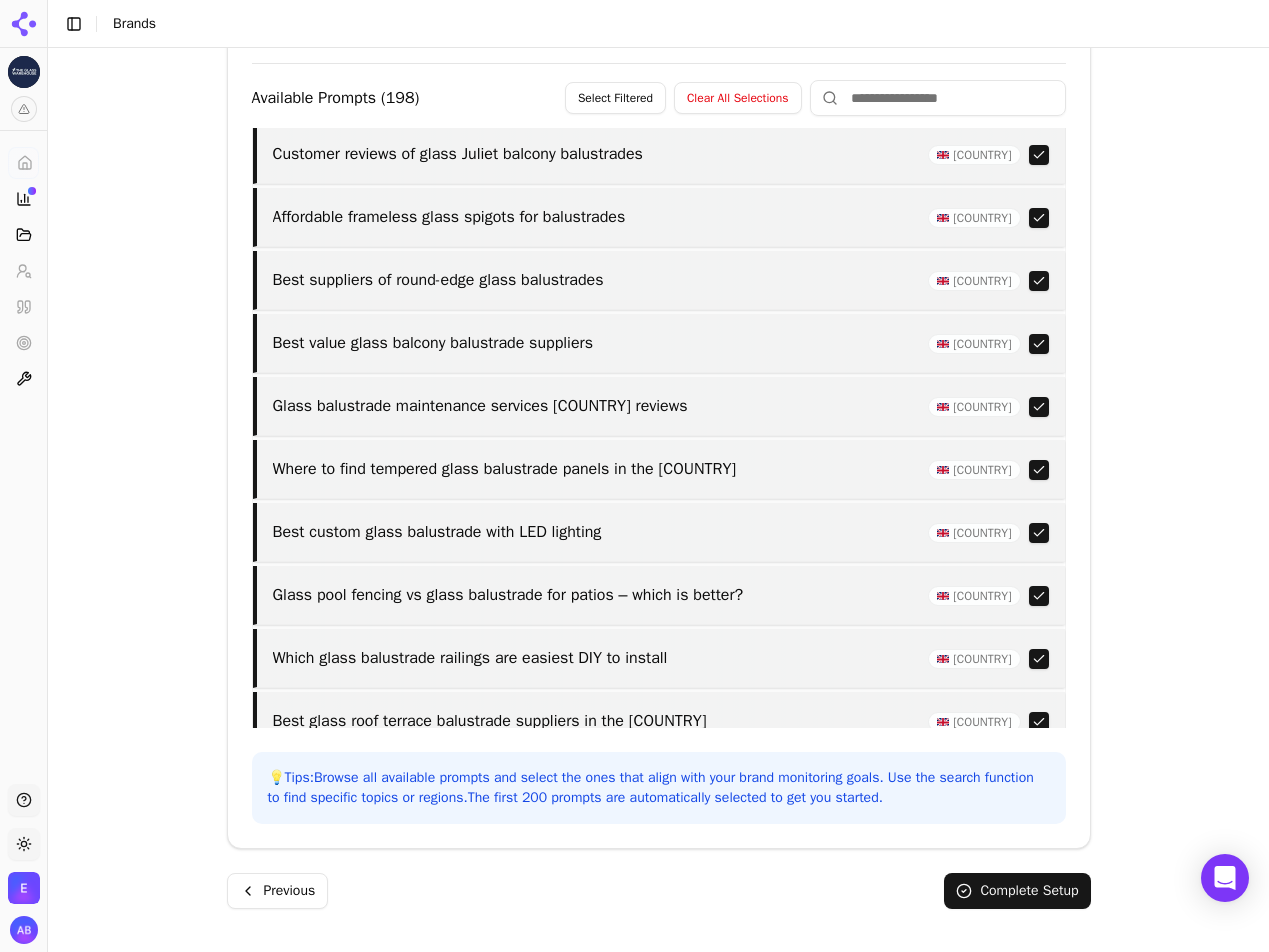 click at bounding box center [1039, 281] 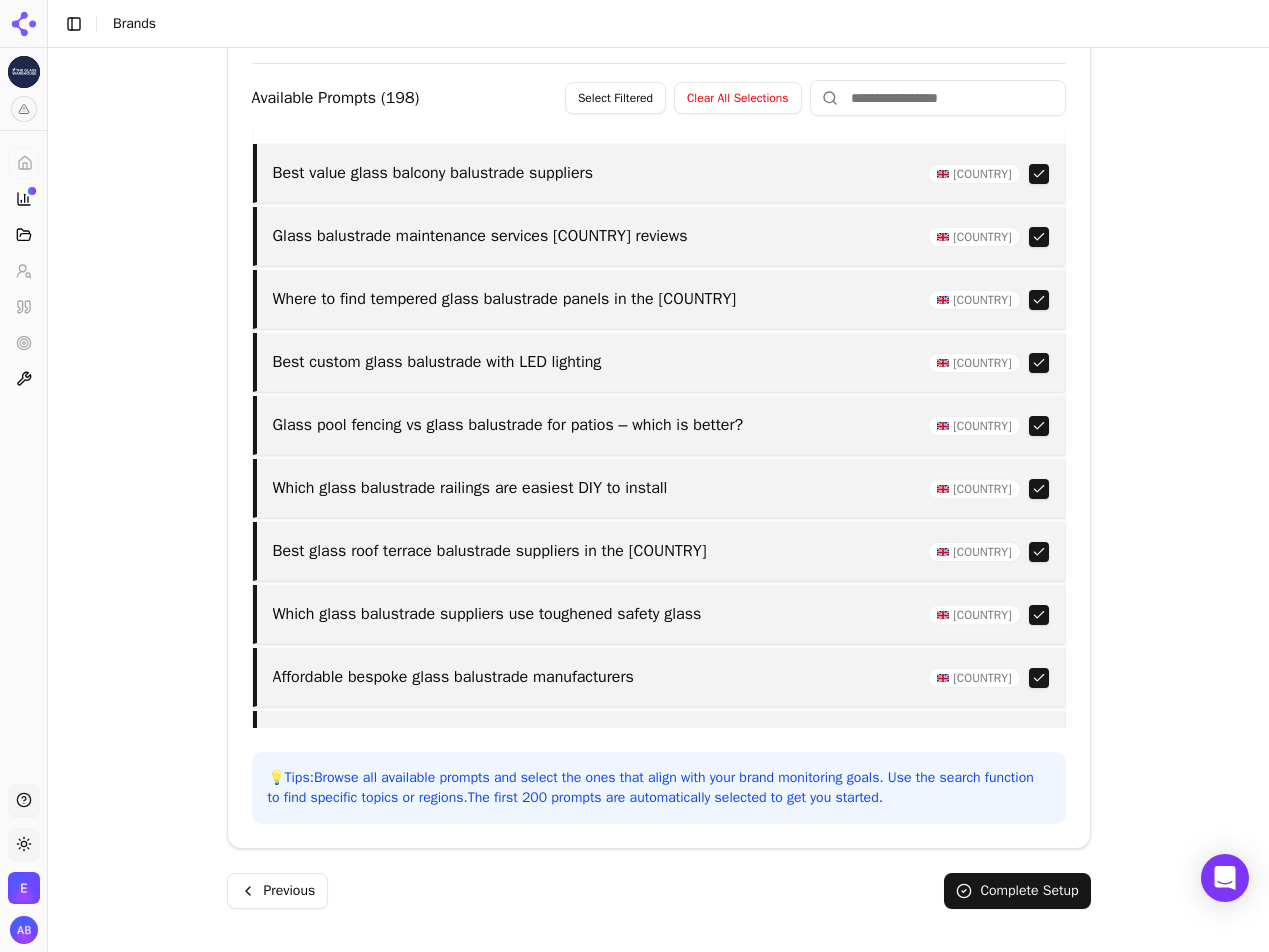 scroll, scrollTop: 11657, scrollLeft: 0, axis: vertical 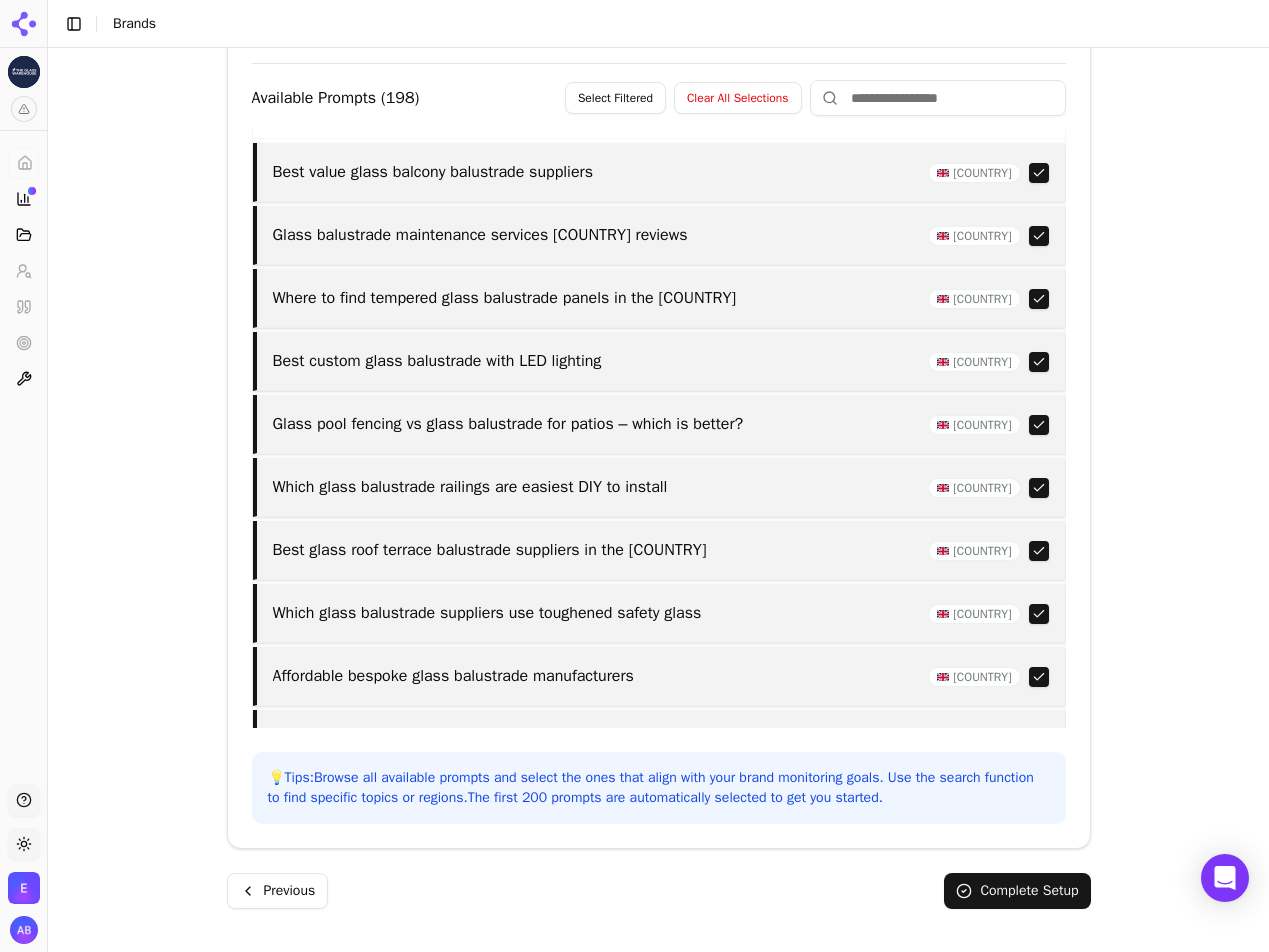 click at bounding box center (1039, 236) 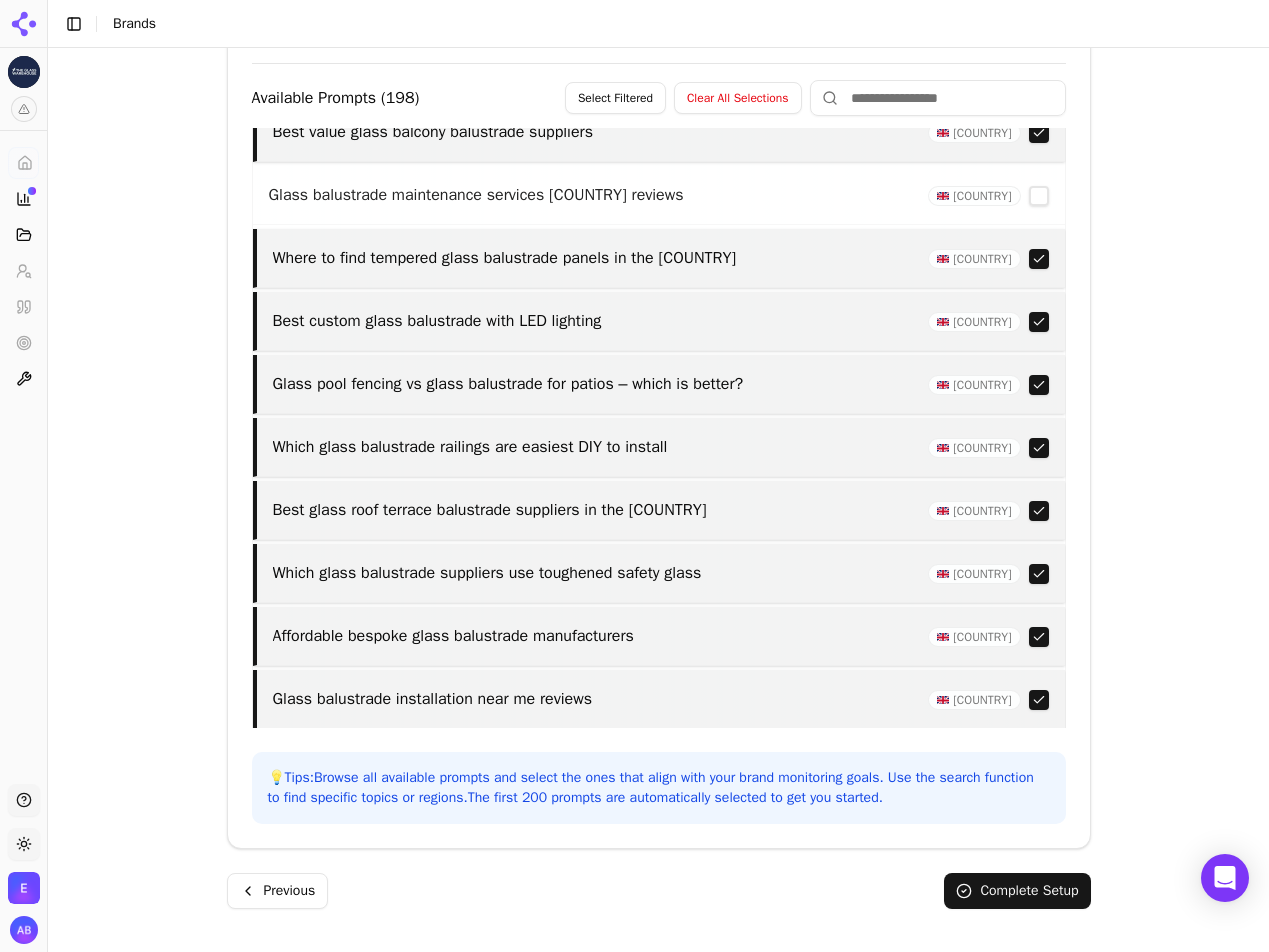 scroll, scrollTop: 11740, scrollLeft: 0, axis: vertical 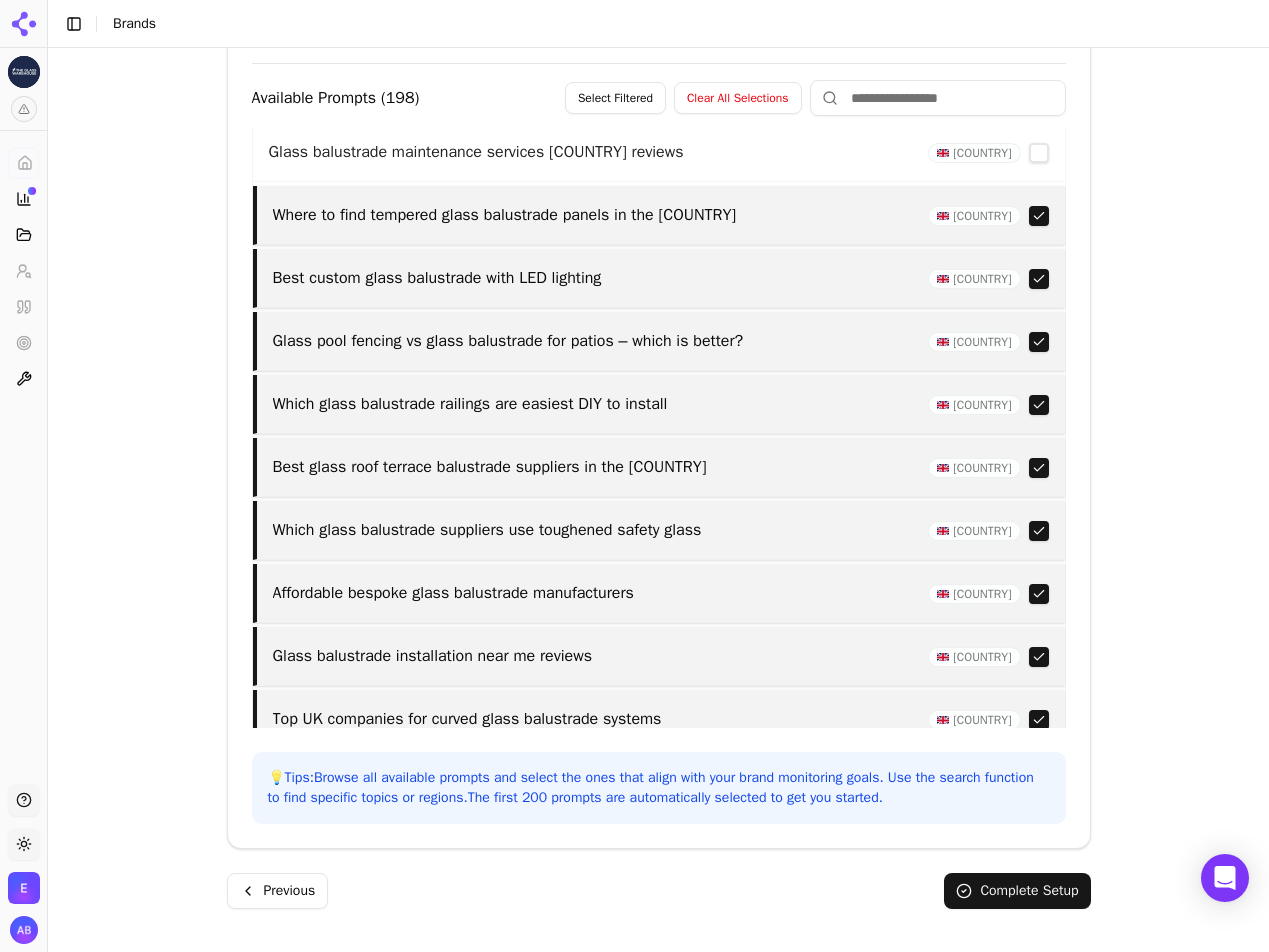 click at bounding box center [1039, 279] 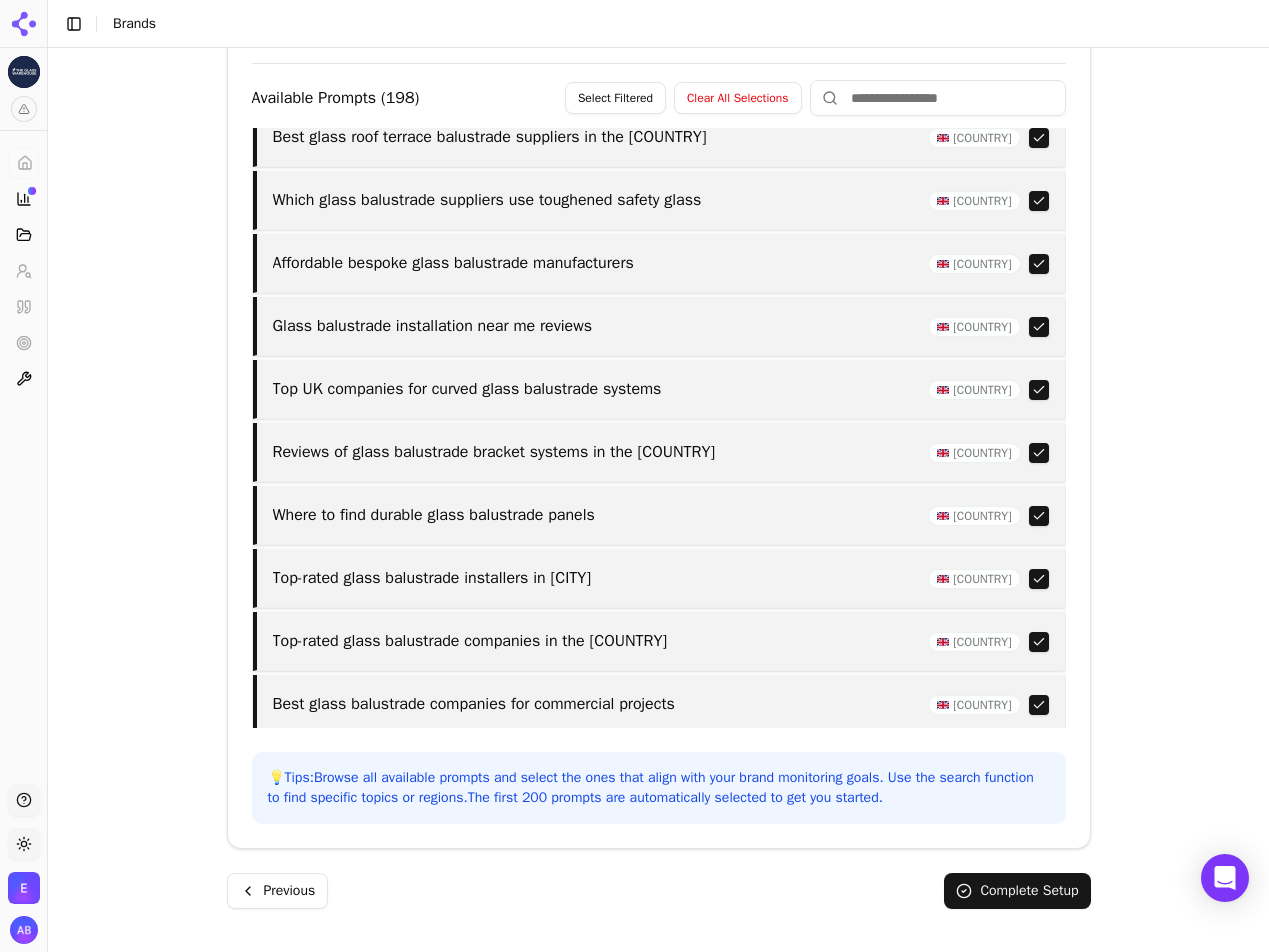 scroll, scrollTop: 12076, scrollLeft: 0, axis: vertical 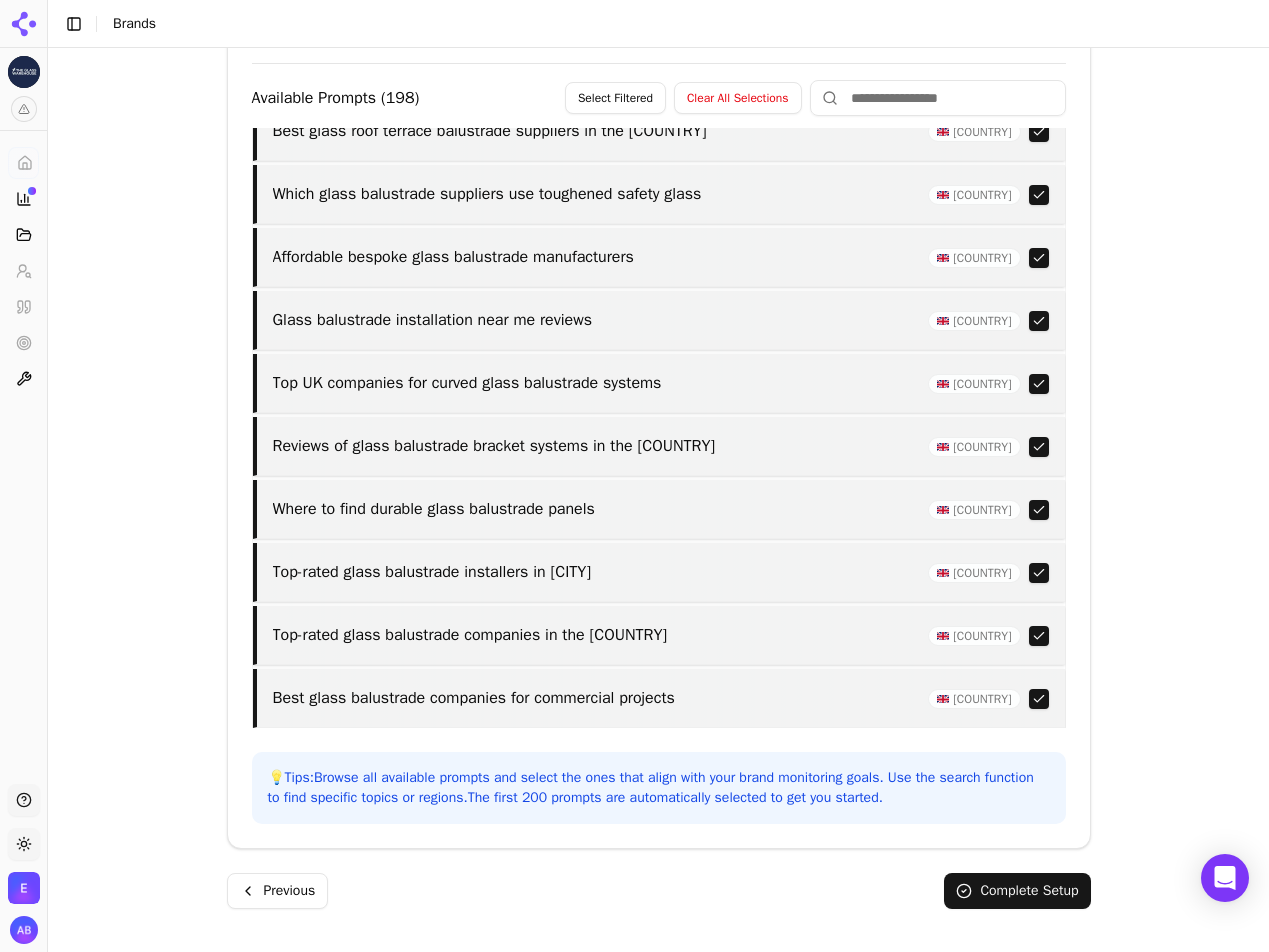 click at bounding box center [1039, 321] 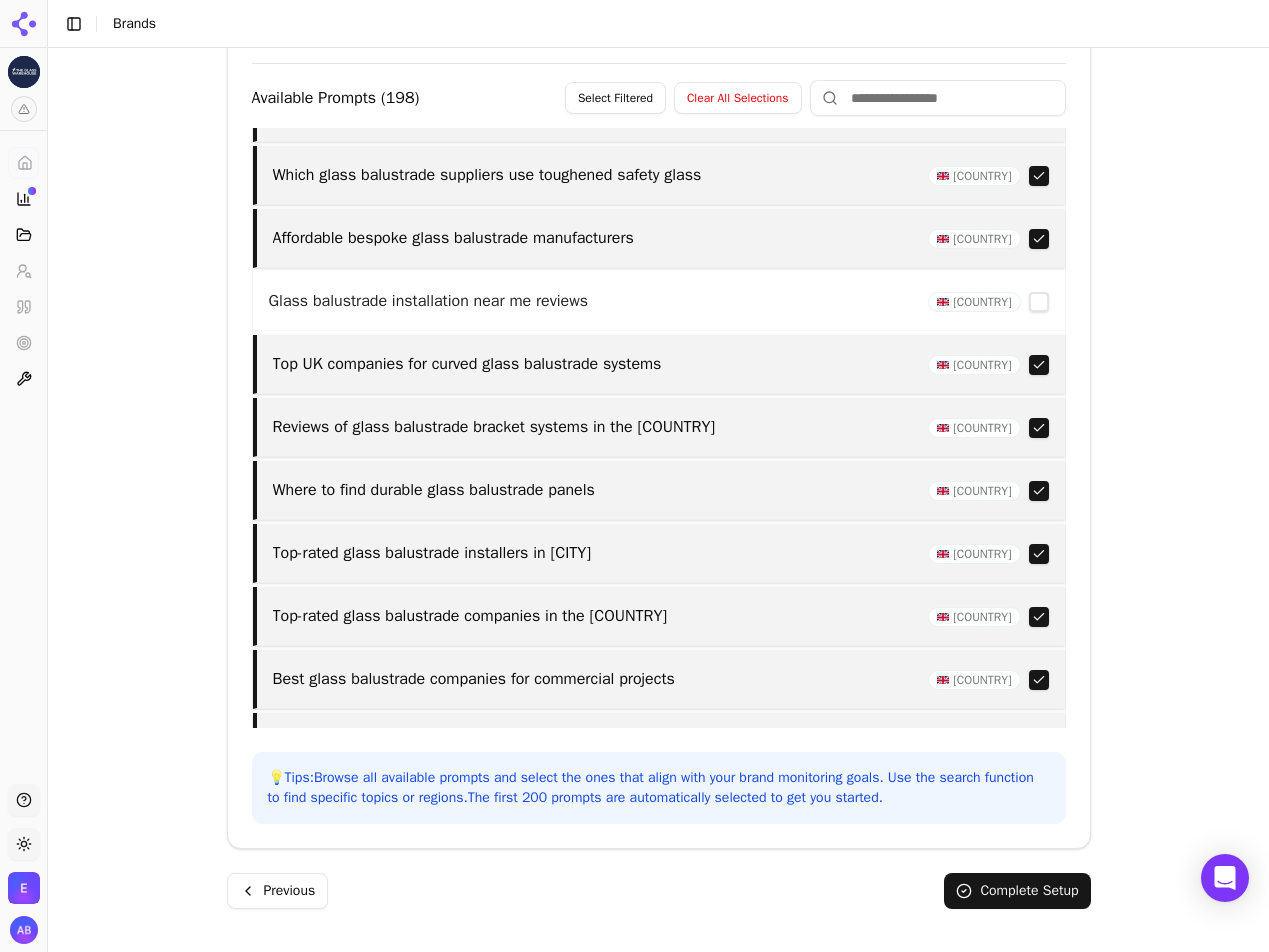 scroll, scrollTop: 12098, scrollLeft: 0, axis: vertical 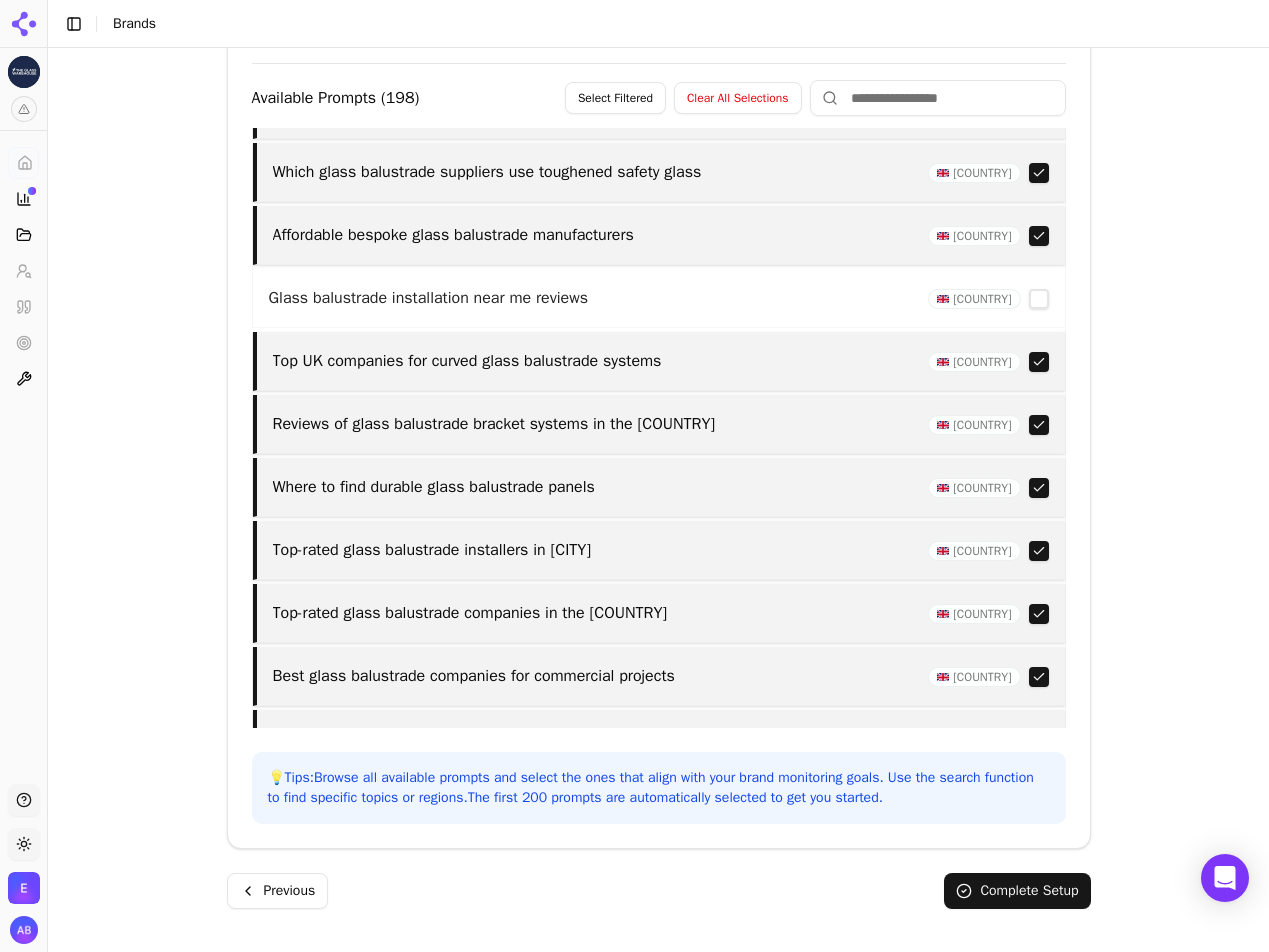 click at bounding box center [1039, 362] 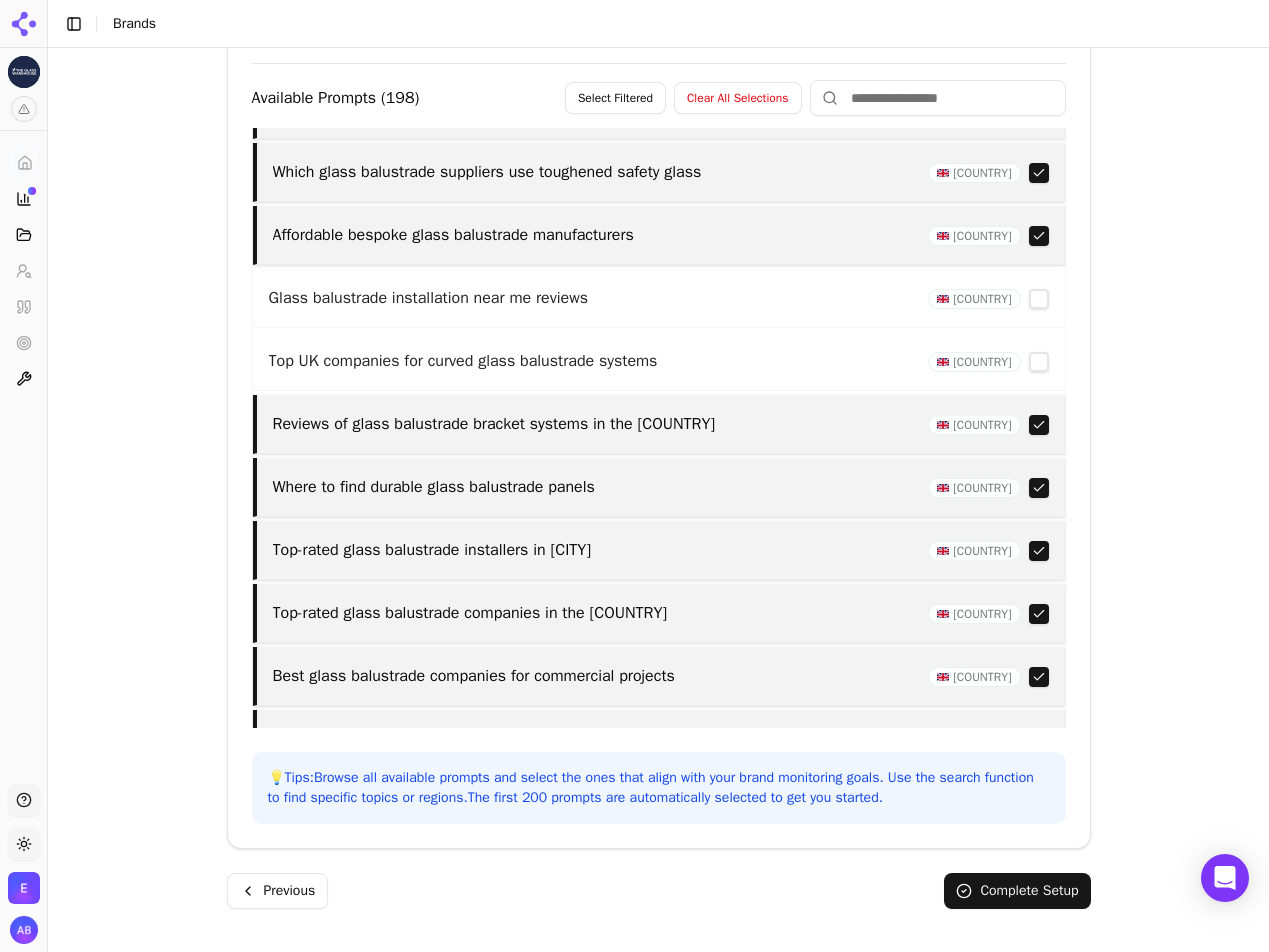 scroll, scrollTop: 12214, scrollLeft: 0, axis: vertical 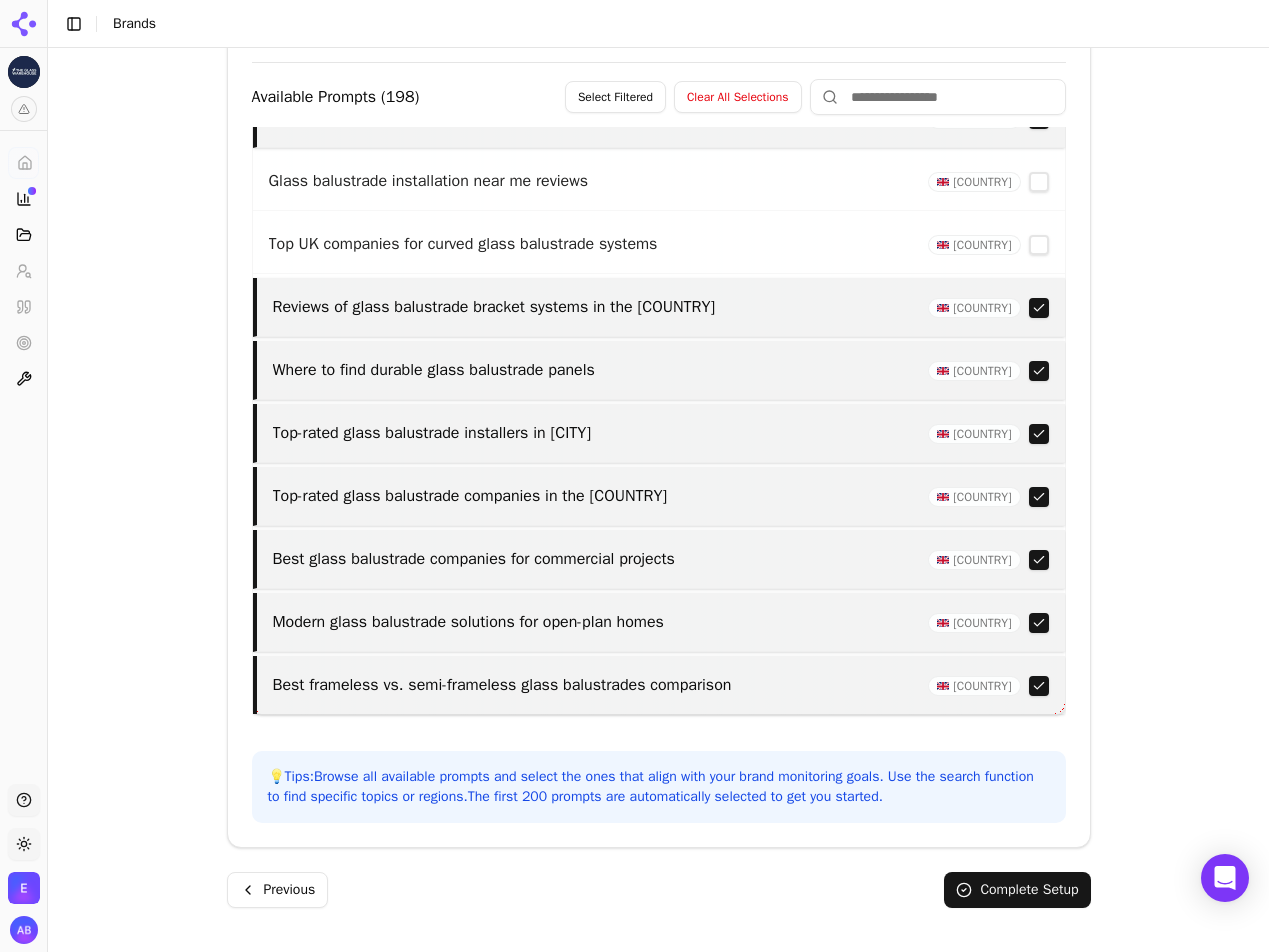 click at bounding box center [1039, 434] 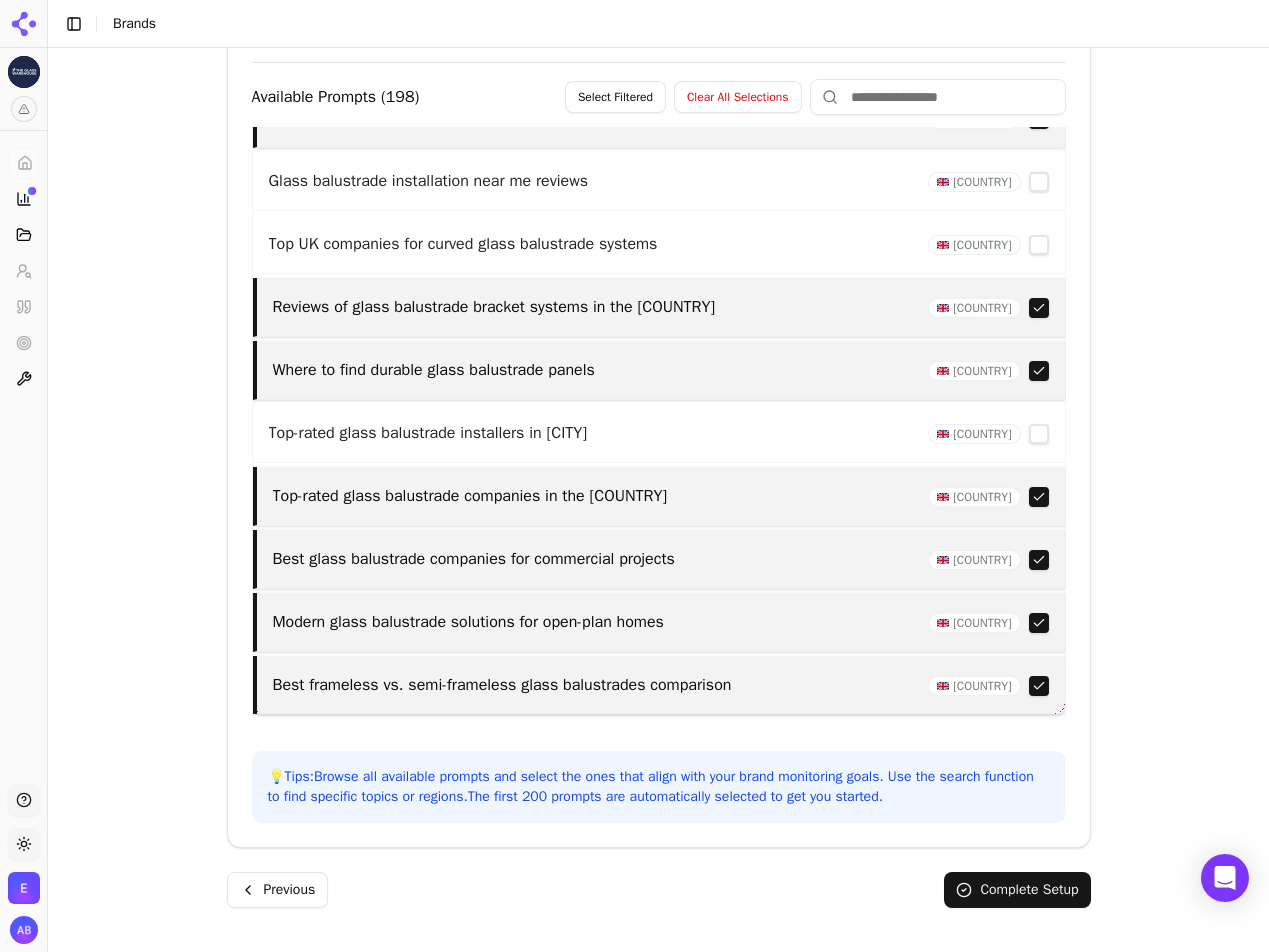 click on "Complete Setup" at bounding box center (1017, 890) 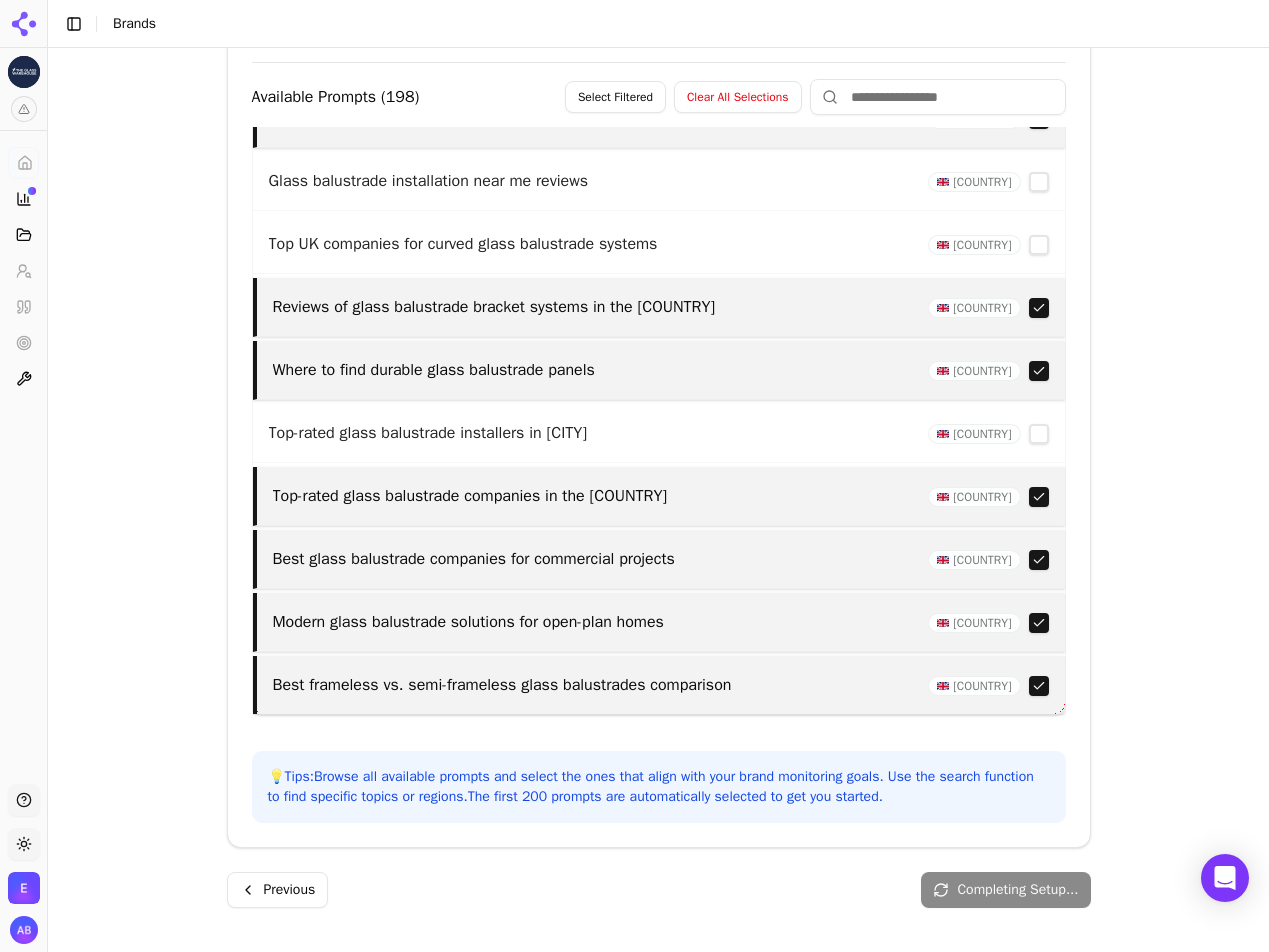 scroll, scrollTop: 3709, scrollLeft: 0, axis: vertical 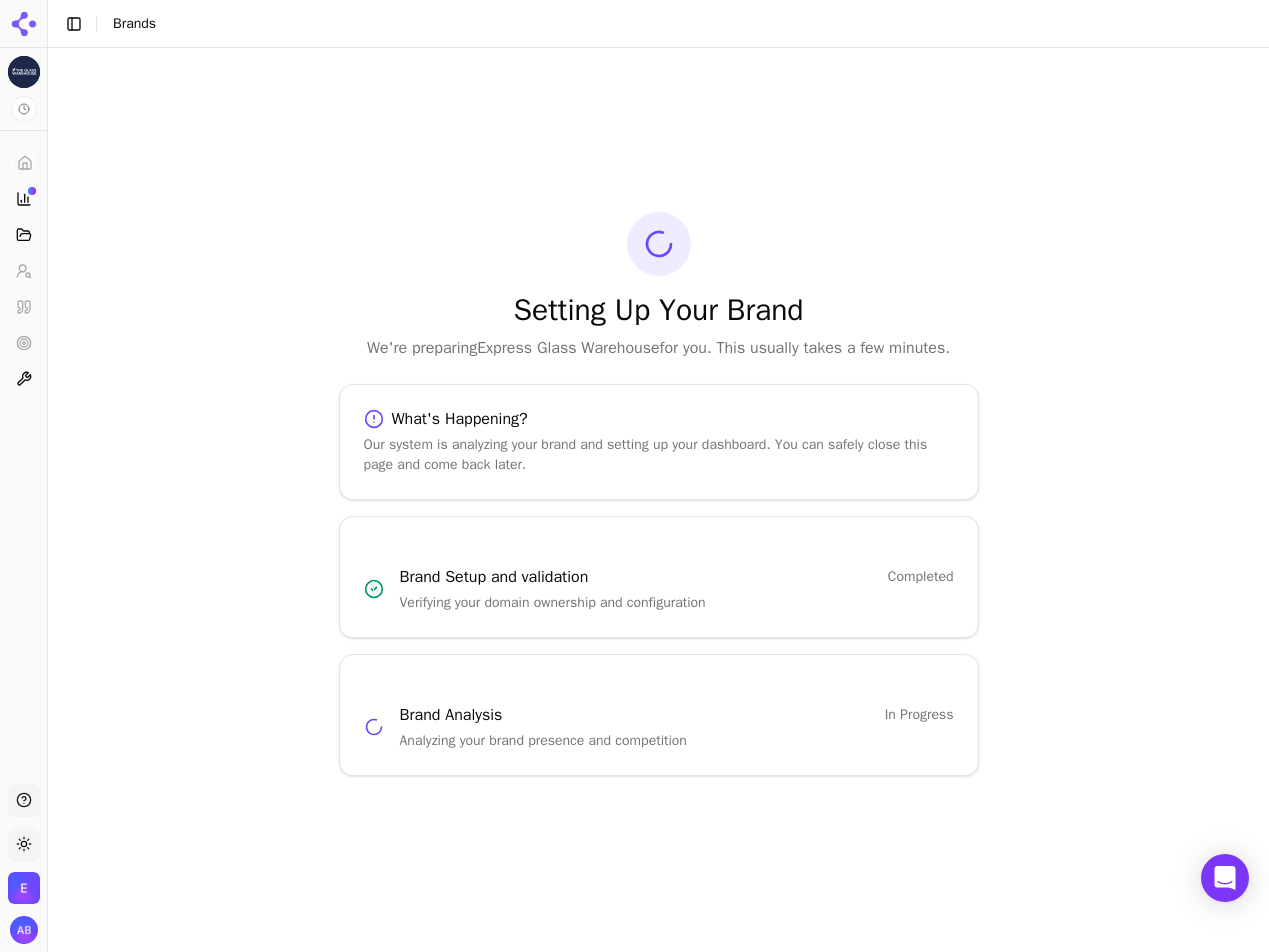 click on "Setting Up Your Brand We're preparing  Express Glass Warehouse  for you. This usually takes a few minutes. What's Happening? Our system is analyzing your brand and setting up your dashboard. You can safely close this page and come back later. Brand Setup and validation Completed Verifying your domain ownership and configuration Brand Analysis In Progress Analyzing your brand presence and competition" at bounding box center (658, 494) 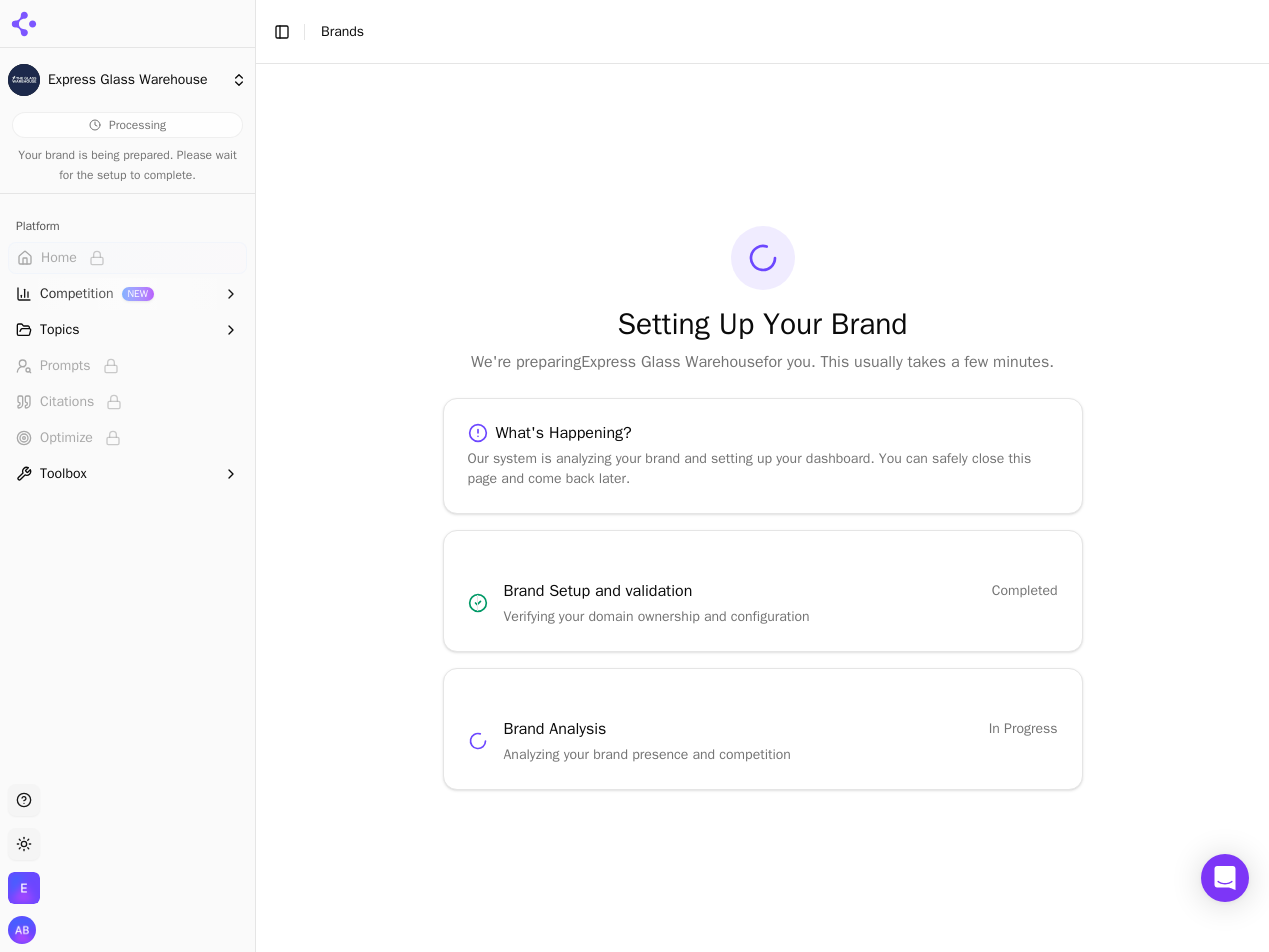 click on "Express Glass Warehouse Processing Your brand is being prepared. Please wait for the setup to complete. Platform Home Competition NEW Topics Prompts Citations Optimize Toolbox Support Toggle theme Express Toughening Ltd   Toggle Sidebar Brands Setting Up Your Brand We're preparing  Express Glass Warehouse  for you. This usually takes a few minutes. What's Happening? Our system is analyzing your brand and setting up your dashboard. You can safely close this page and come back later. Brand Setup and validation Completed Verifying your domain ownership and configuration Brand Analysis In Progress Analyzing your brand presence and competition
0" at bounding box center (634, 551) 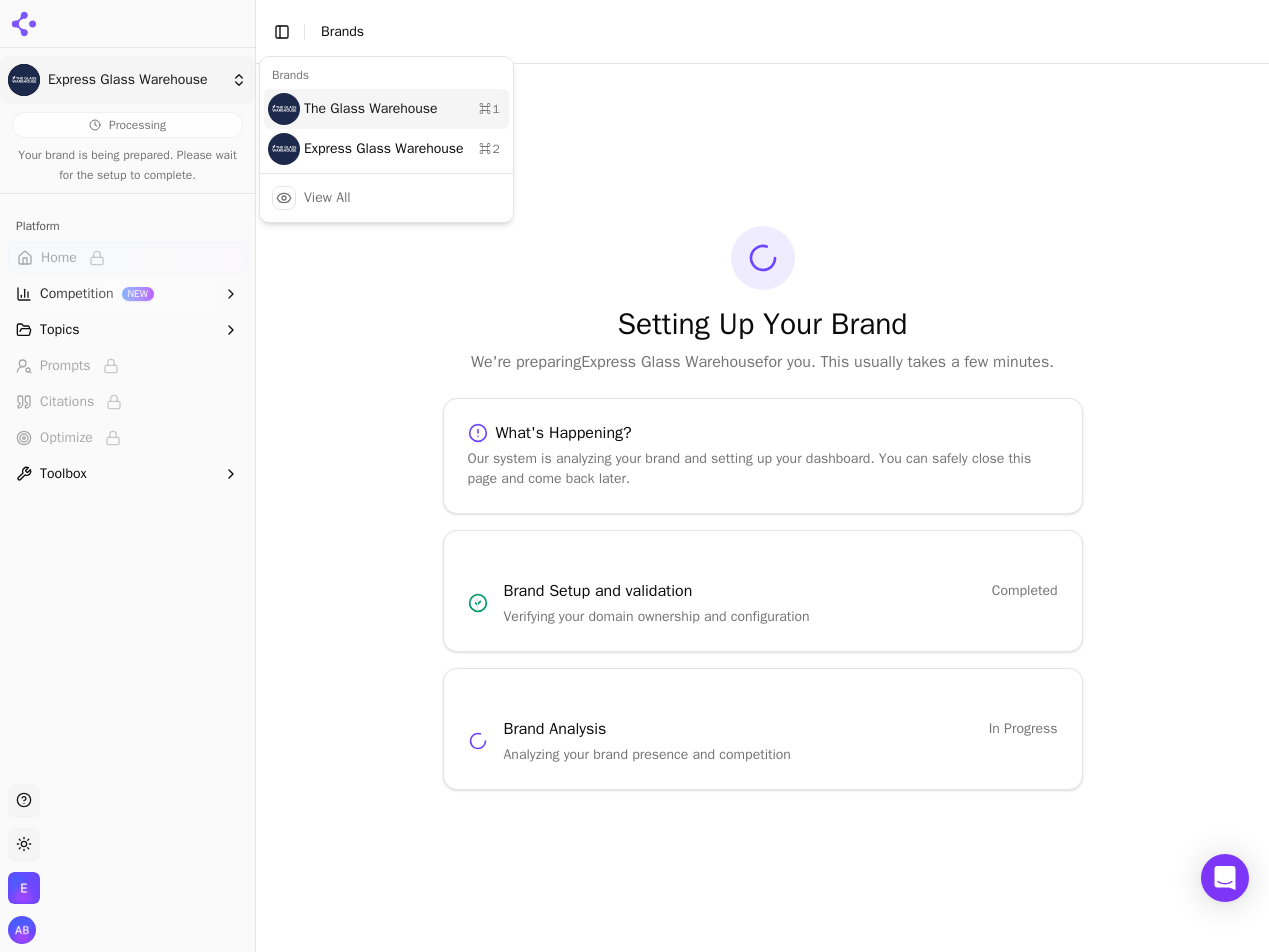 click on "The Glass Warehouse ⌘ 1" at bounding box center [386, 109] 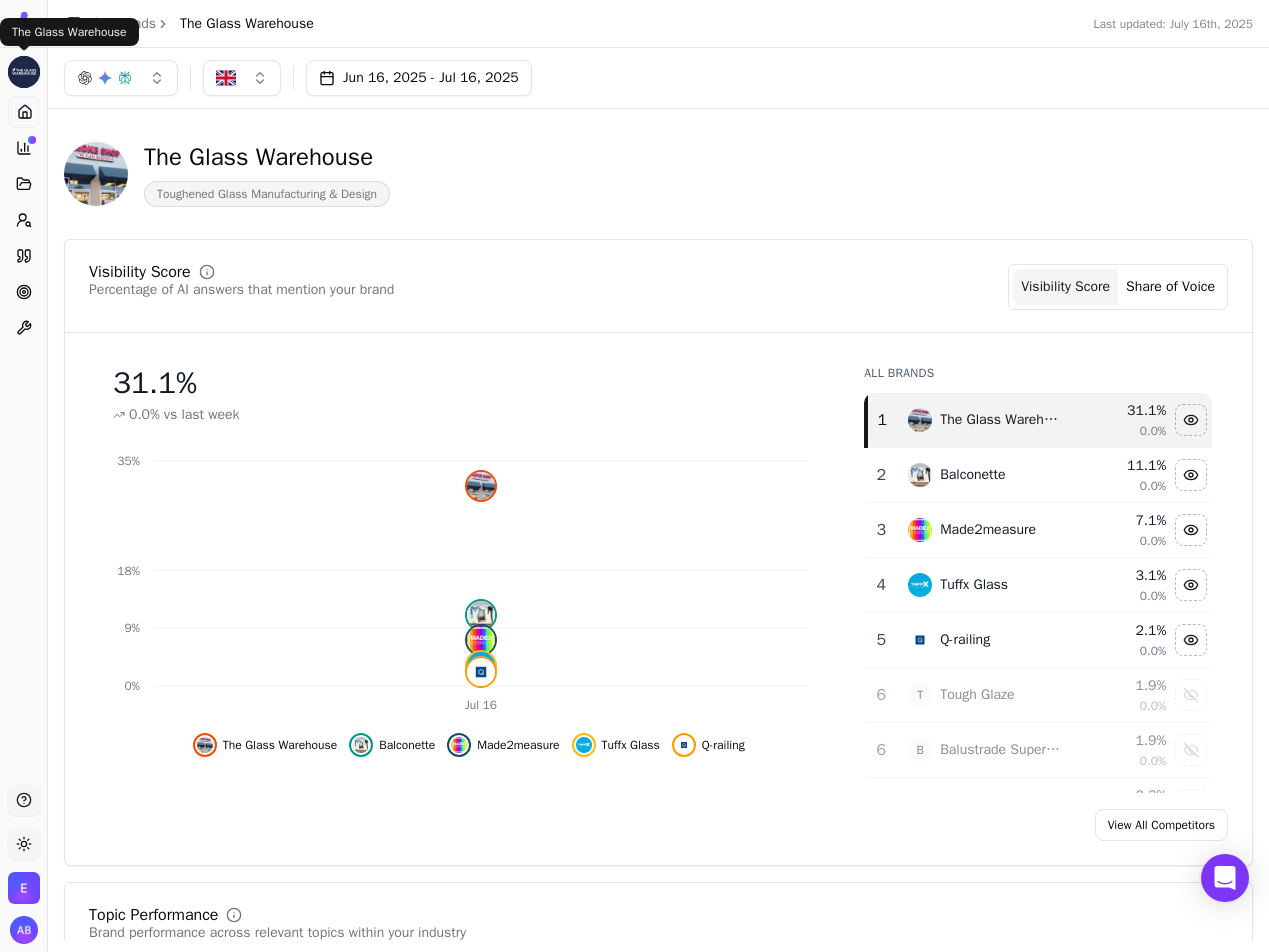 click on "The Glass Warehouse Platform Home Competition Topics Prompts Citations Optimize Toolbox Support Toggle theme Express Toughening Ltd   Toggle Sidebar Brands The Glass Warehouse Last updated: July 16th, 2025 Jun 16, 2025 - Jul 16, 2025 The Glass Warehouse Toughened Glass Manufacturing & Design Visibility Score Percentage of AI answers that mention your brand Visibility Score Share of Voice 31.1 % 0.0% vs last week Jul 16 0% 9% 18% 35% The Glass Warehouse Balconette Made2measure Tuffx Glass Q-railing All Brands 1 The Glass Warehouse 31.1 % 0.0% 2 Balconette 11.1 % 0.0% 3 Made2measure 7.1 % 0.0% 4 Tuffx Glass 3.1 % 0.0% 5 Q-railing 2.1 % 0.0% 6 T Tough Glaze 1.9 % 0.0% 6 B Balustrade Superstore 1.9 % 0.0% 8 Esg Glass 0.3 % 0.0% View All Competitors Topic Performance Brand performance across relevant topics within your industry Topics Visibility Score Share of Voice Top Brands Fire-rated glass 20.0% 2.5% T Glass table tops 68.0% 10.8% Laminated glass 30.4% 4.7% B Shower screens 18.2% 2.7% 16.7% 2.7% T GB" at bounding box center (634, 551) 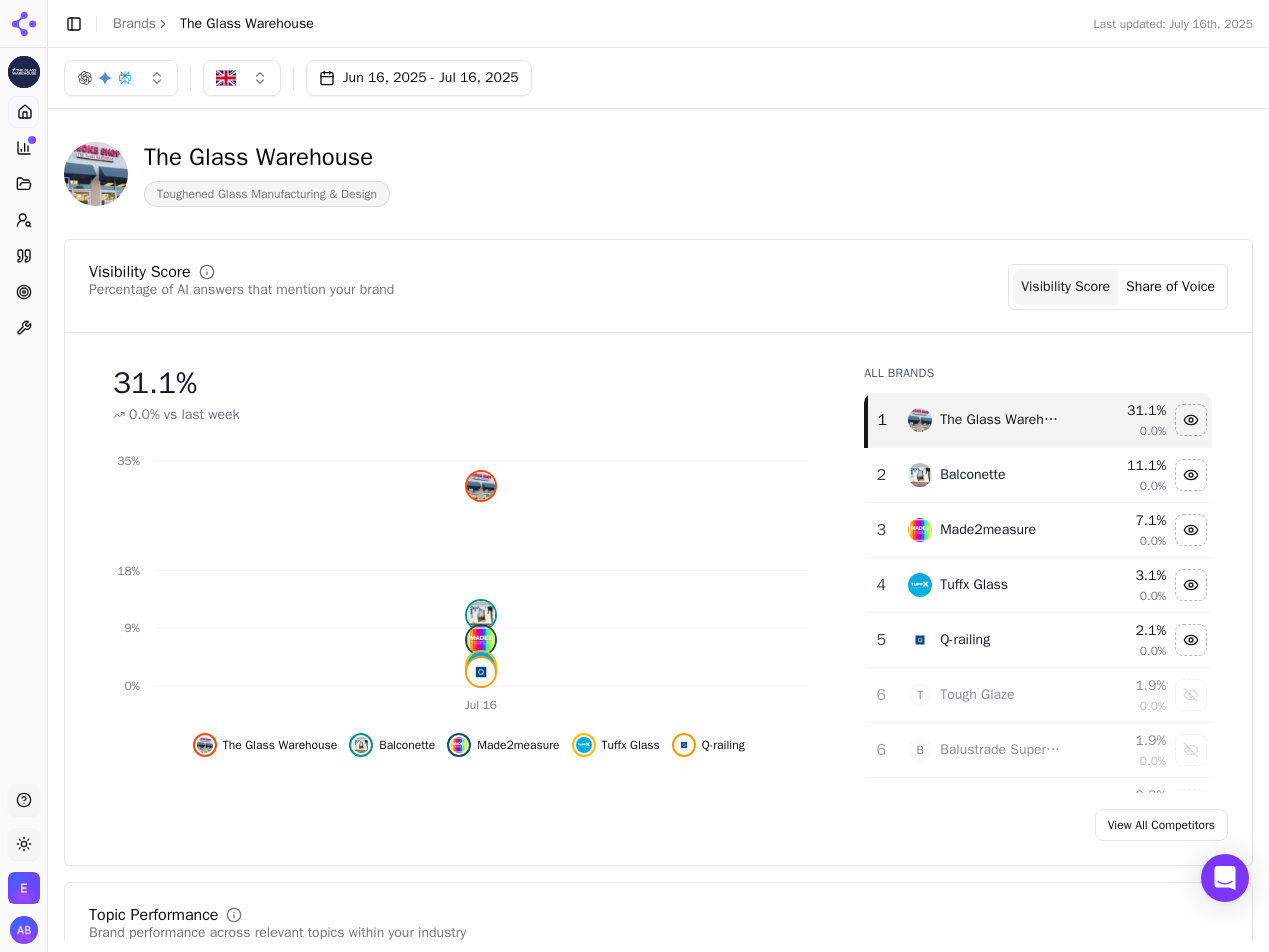click on "The Glass Warehouse Platform Home Competition Topics Prompts Citations Optimize Toolbox Support Toggle theme Express Toughening Ltd   Toggle Sidebar Brands The Glass Warehouse Last updated: July 16th, 2025 Jun 16, 2025 - Jul 16, 2025 The Glass Warehouse Toughened Glass Manufacturing & Design Visibility Score Percentage of AI answers that mention your brand Visibility Score Share of Voice 31.1 % 0.0% vs last week Jul 16 0% 9% 18% 35% The Glass Warehouse Balconette Made2measure Tuffx Glass Q-railing All Brands 1 The Glass Warehouse 31.1 % 0.0% 2 Balconette 11.1 % 0.0% 3 Made2measure 7.1 % 0.0% 4 Tuffx Glass 3.1 % 0.0% 5 Q-railing 2.1 % 0.0% 6 T Tough Glaze 1.9 % 0.0% 6 B Balustrade Superstore 1.9 % 0.0% 8 Esg Glass 0.3 % 0.0% View All Competitors Topic Performance Brand performance across relevant topics within your industry Topics Visibility Score Share of Voice Top Brands Fire-rated glass 20.0% 2.5% T Glass table tops 68.0% 10.8% Laminated glass 30.4% 4.7% B Shower screens 18.2% 2.7% 16.7% 2.7% T GB" at bounding box center (634, 551) 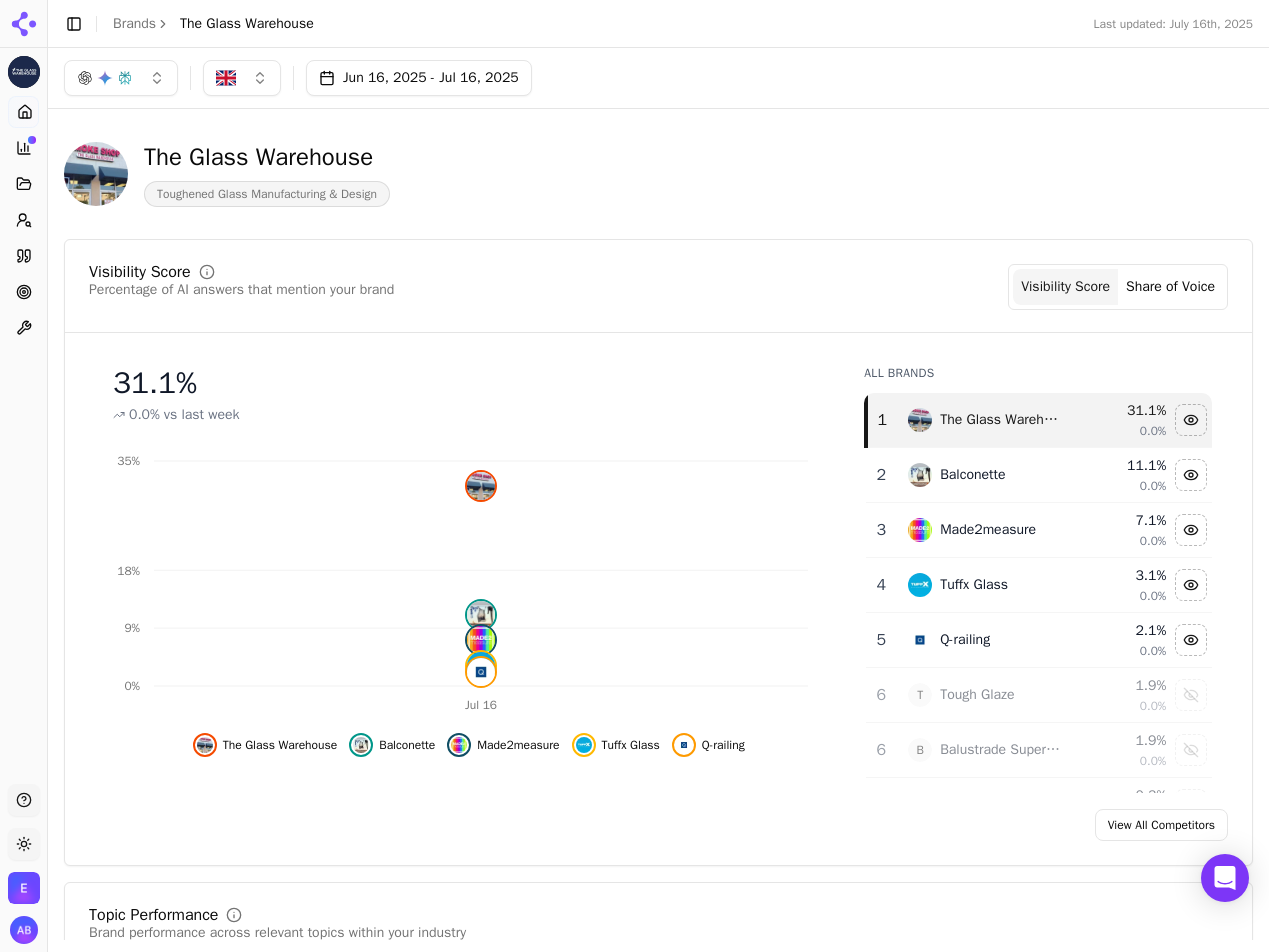 type 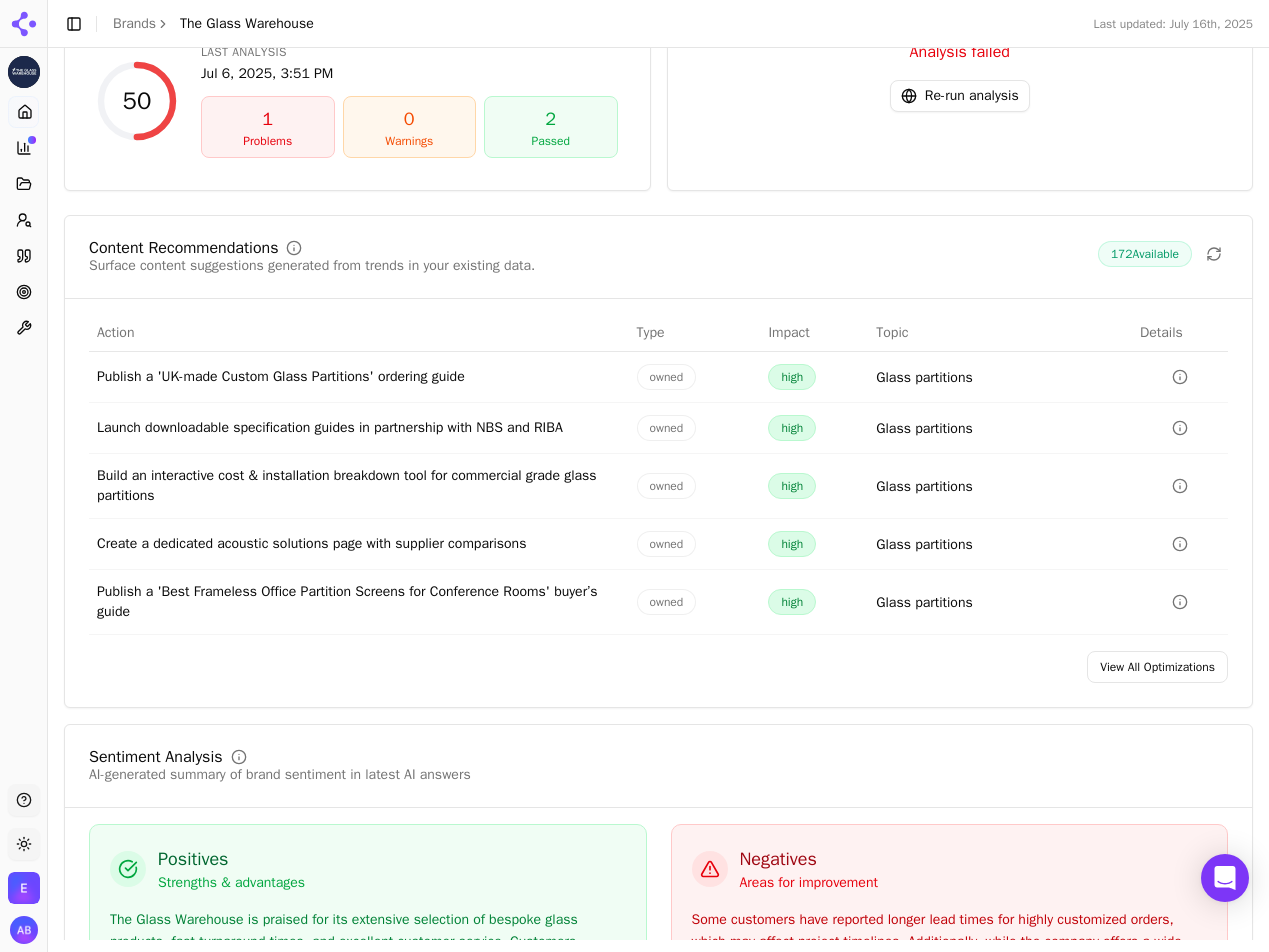 scroll, scrollTop: 2443, scrollLeft: 0, axis: vertical 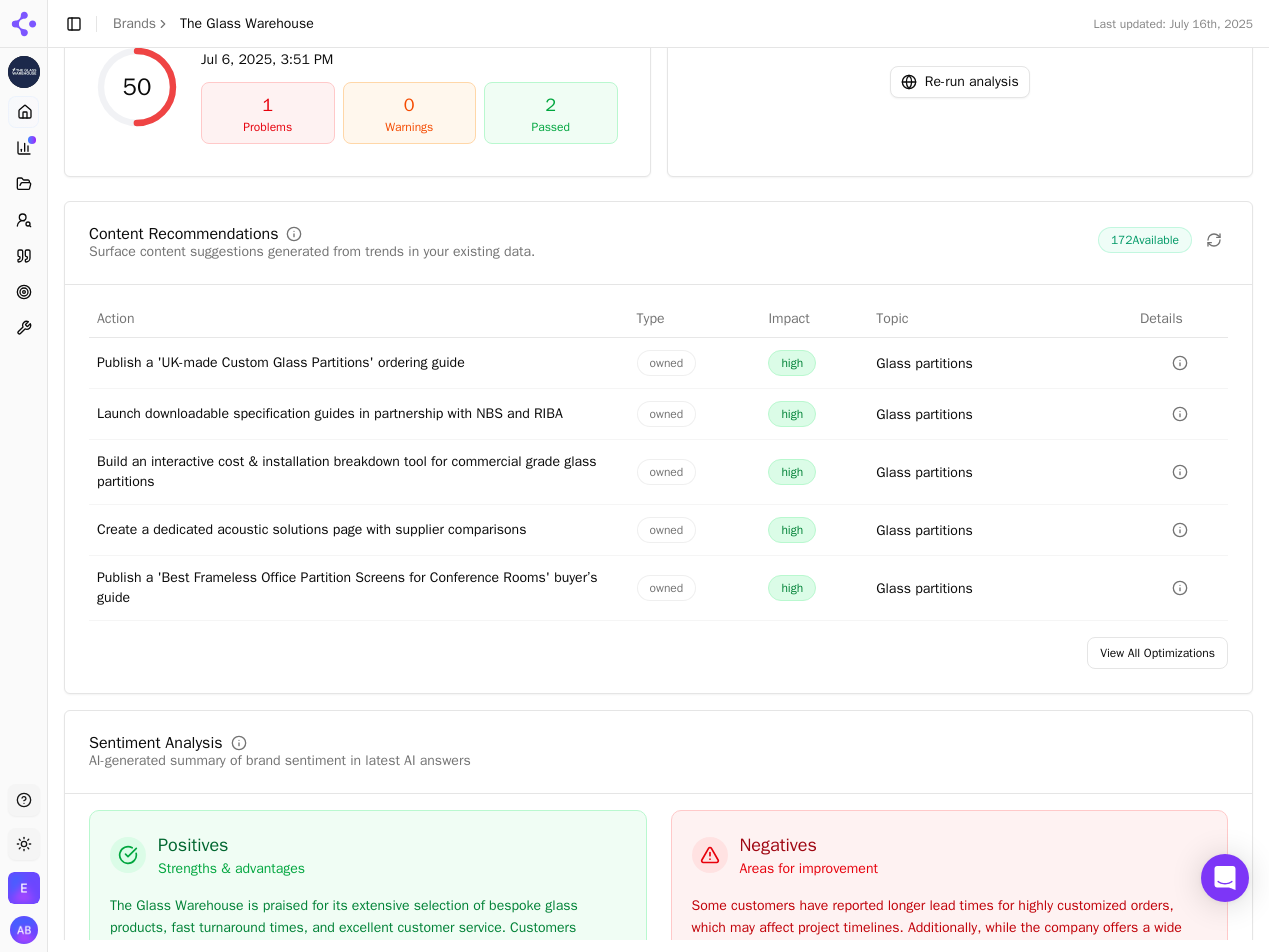 click on "View All Optimizations" at bounding box center (1157, 653) 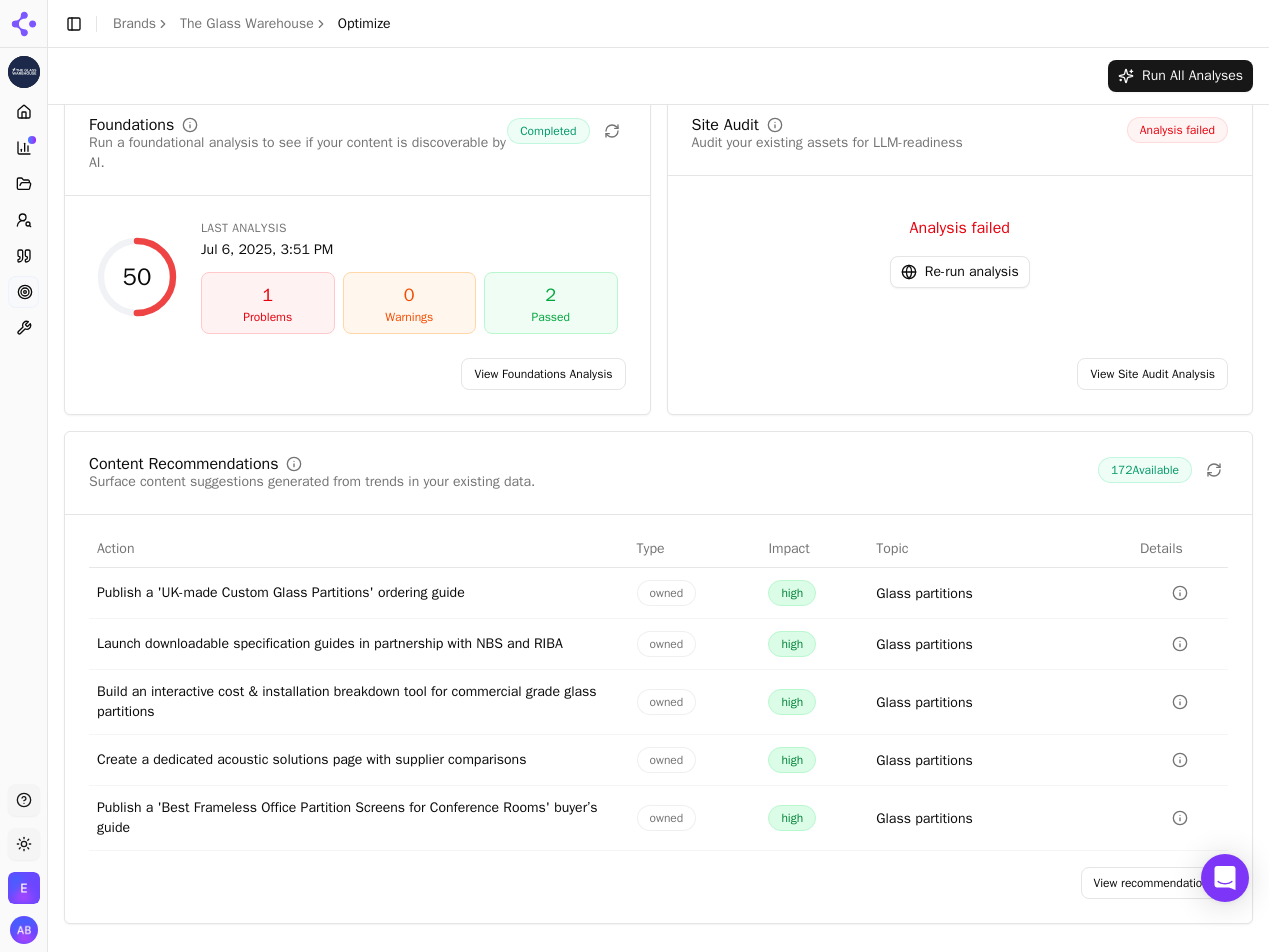 scroll, scrollTop: 32, scrollLeft: 0, axis: vertical 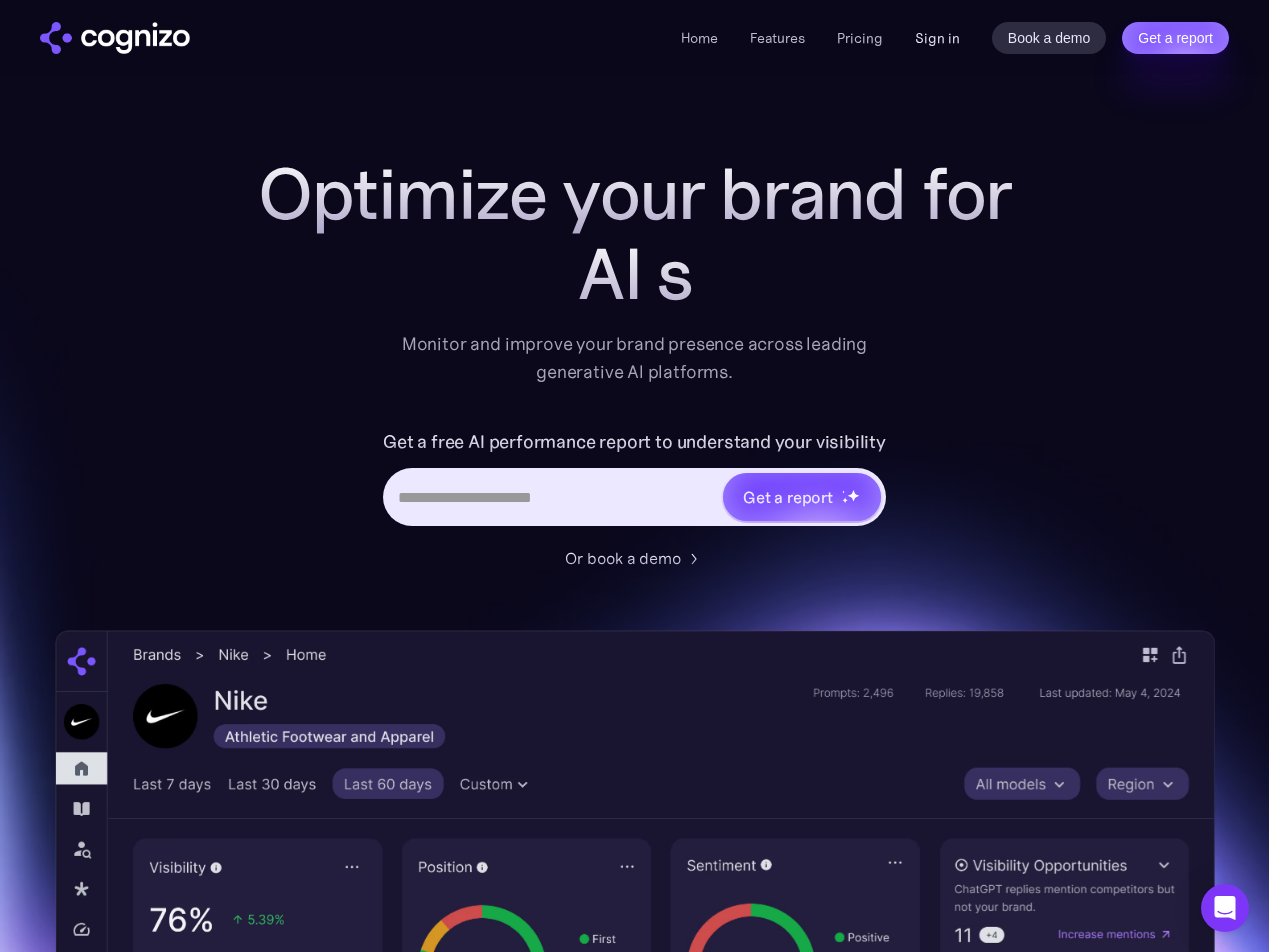 click on "Sign in" at bounding box center [937, 38] 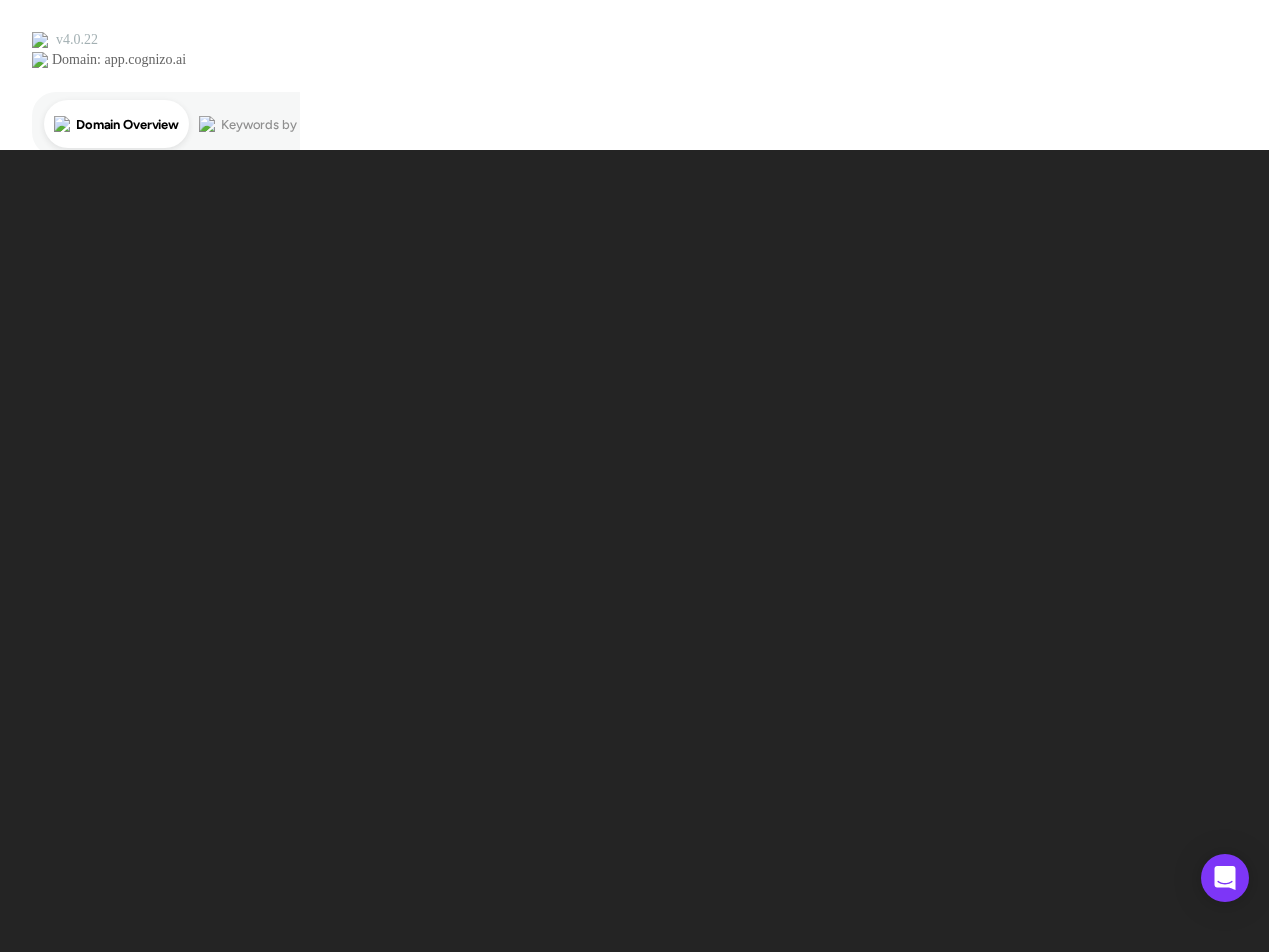 scroll, scrollTop: 0, scrollLeft: 0, axis: both 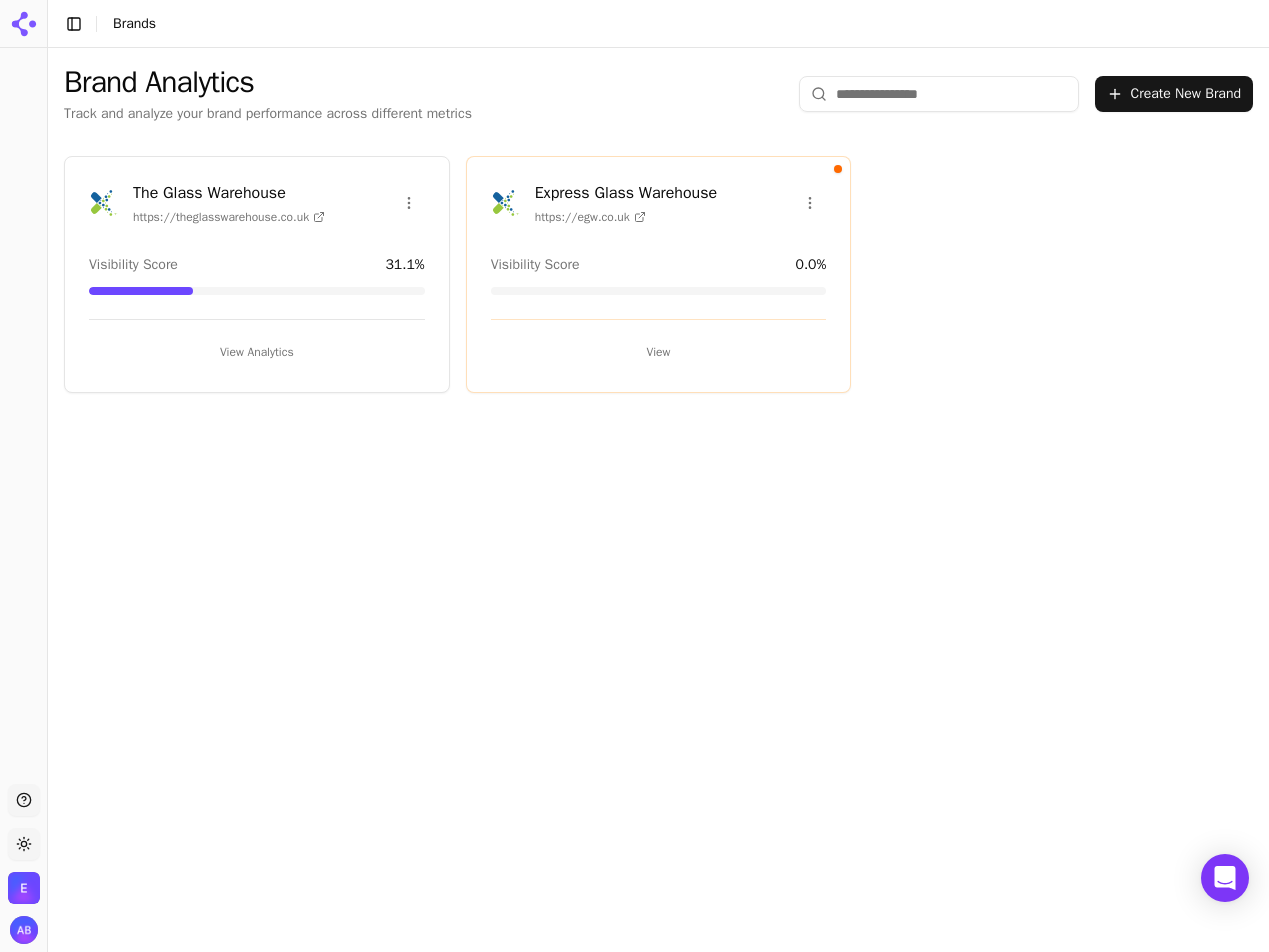 click on "The Glass Warehouse" at bounding box center [229, 193] 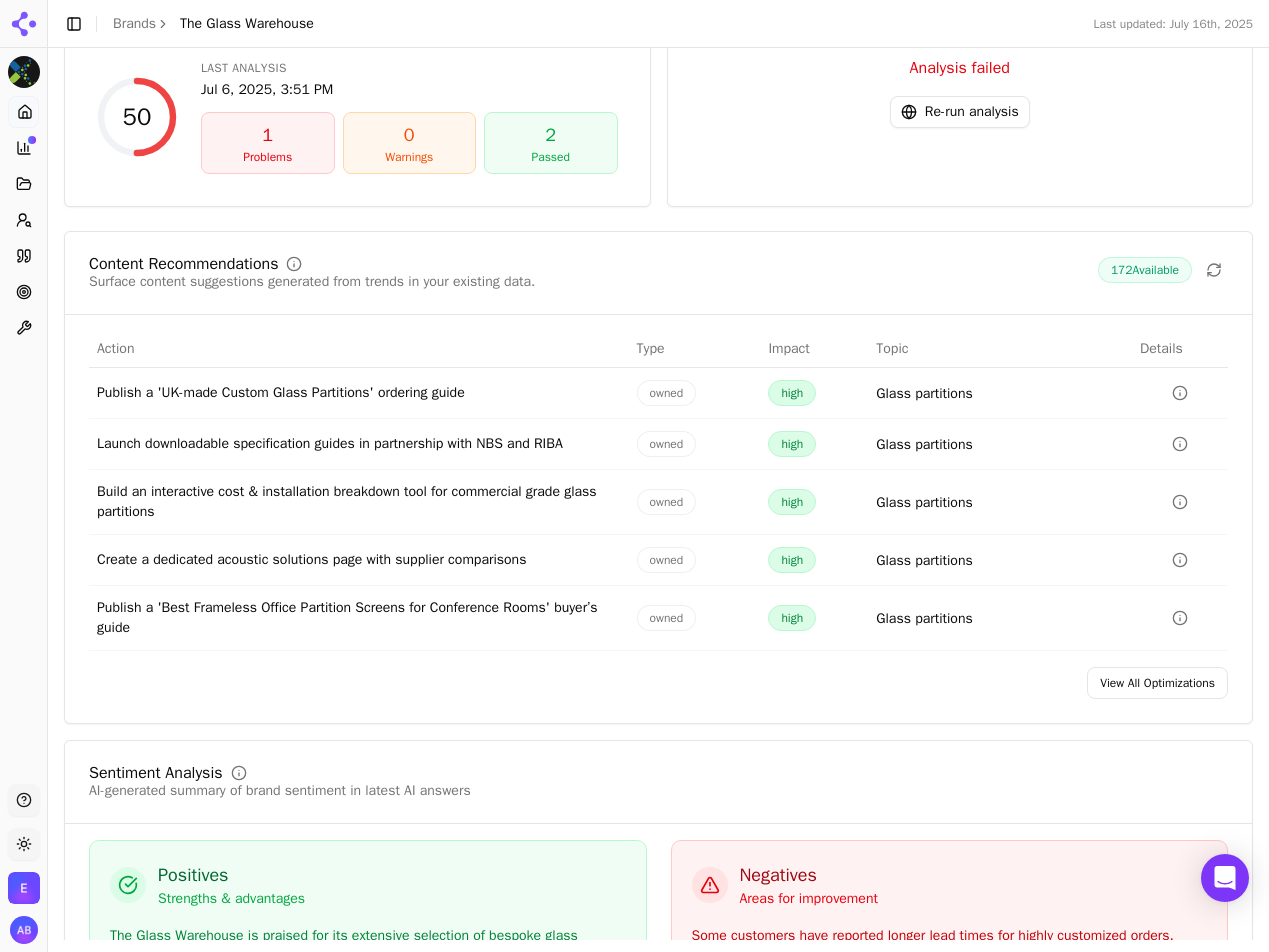 scroll, scrollTop: 2416, scrollLeft: 0, axis: vertical 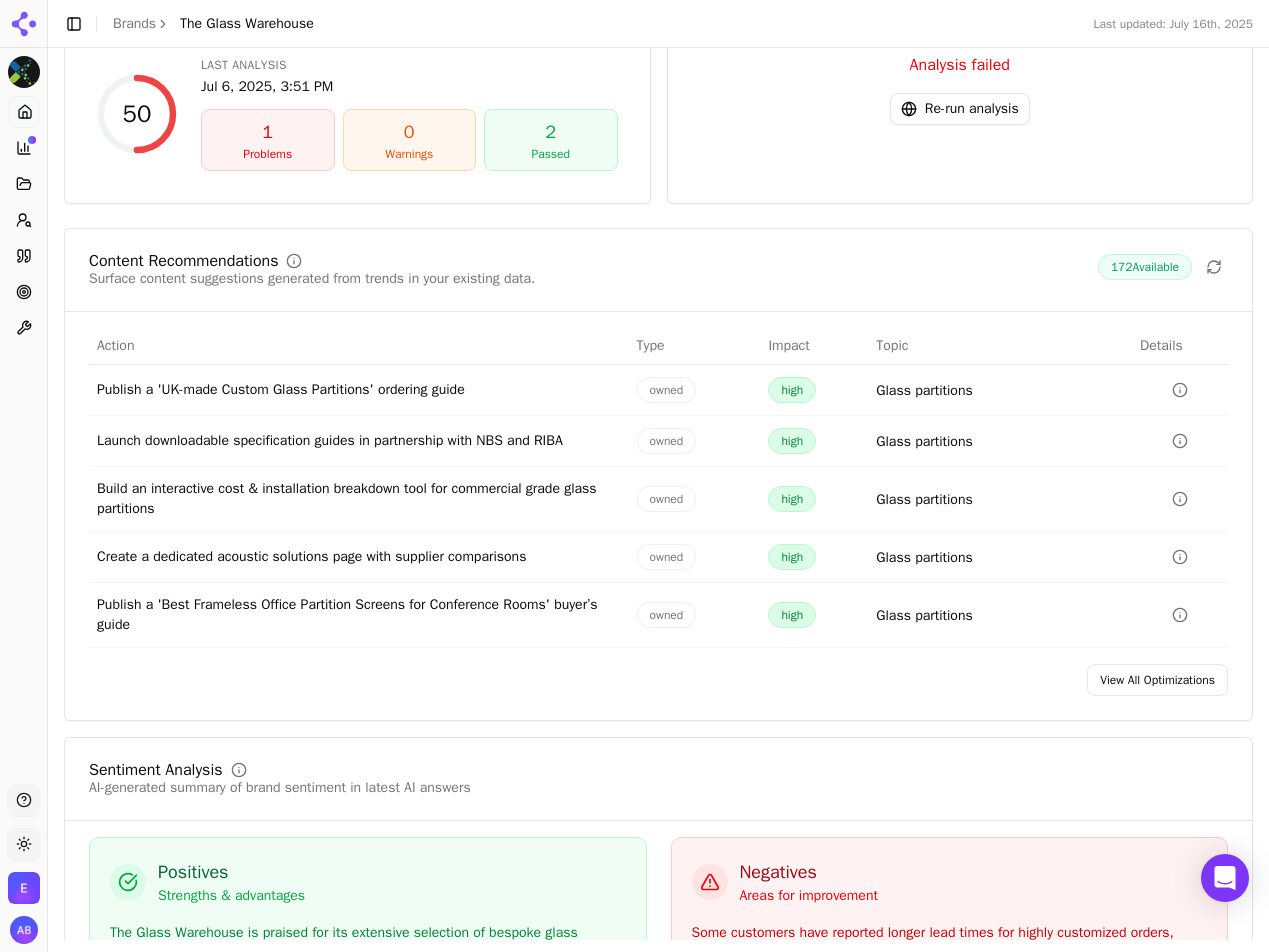 click on "View All Optimizations" at bounding box center (1157, 680) 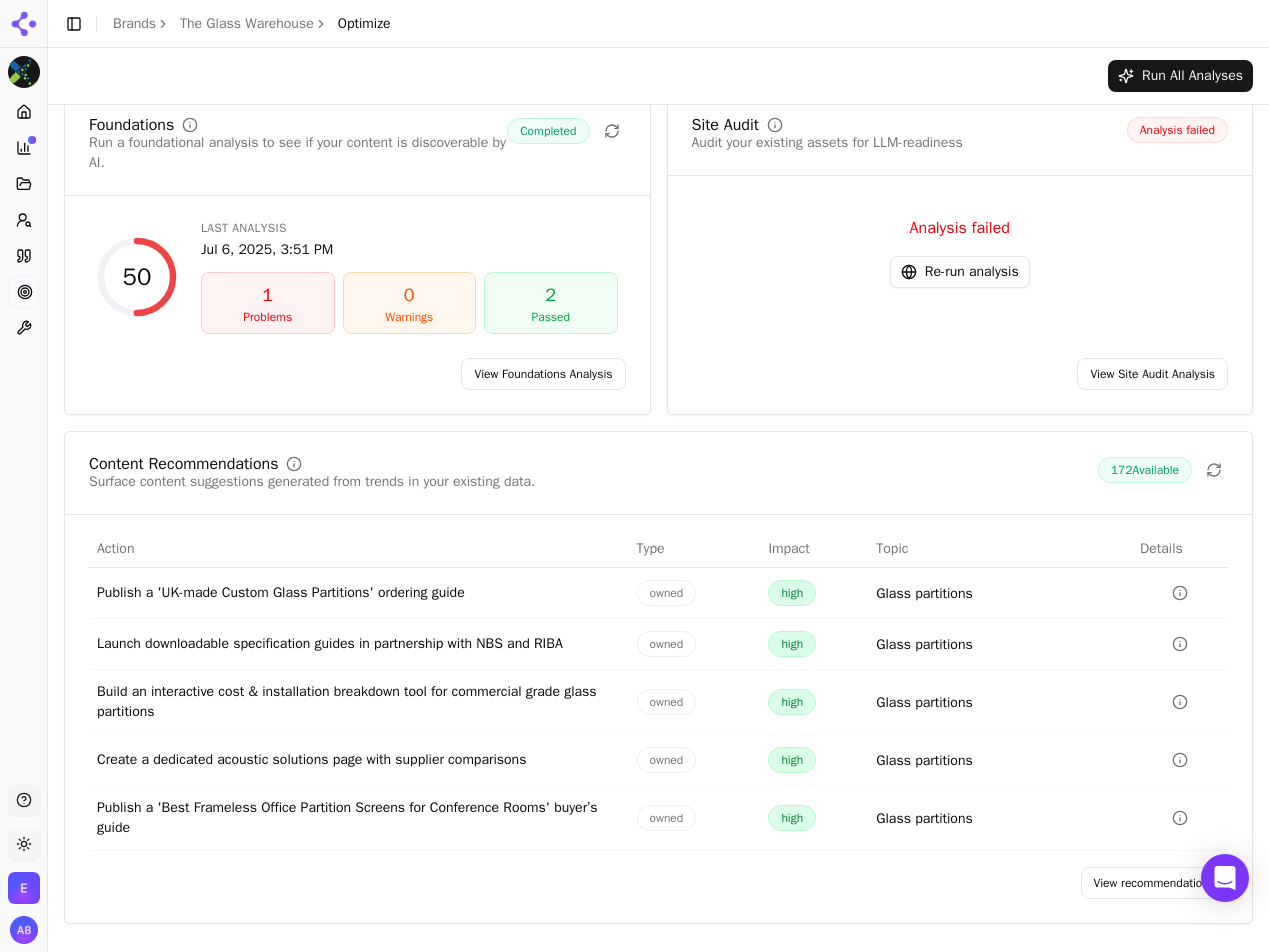 scroll, scrollTop: 0, scrollLeft: 0, axis: both 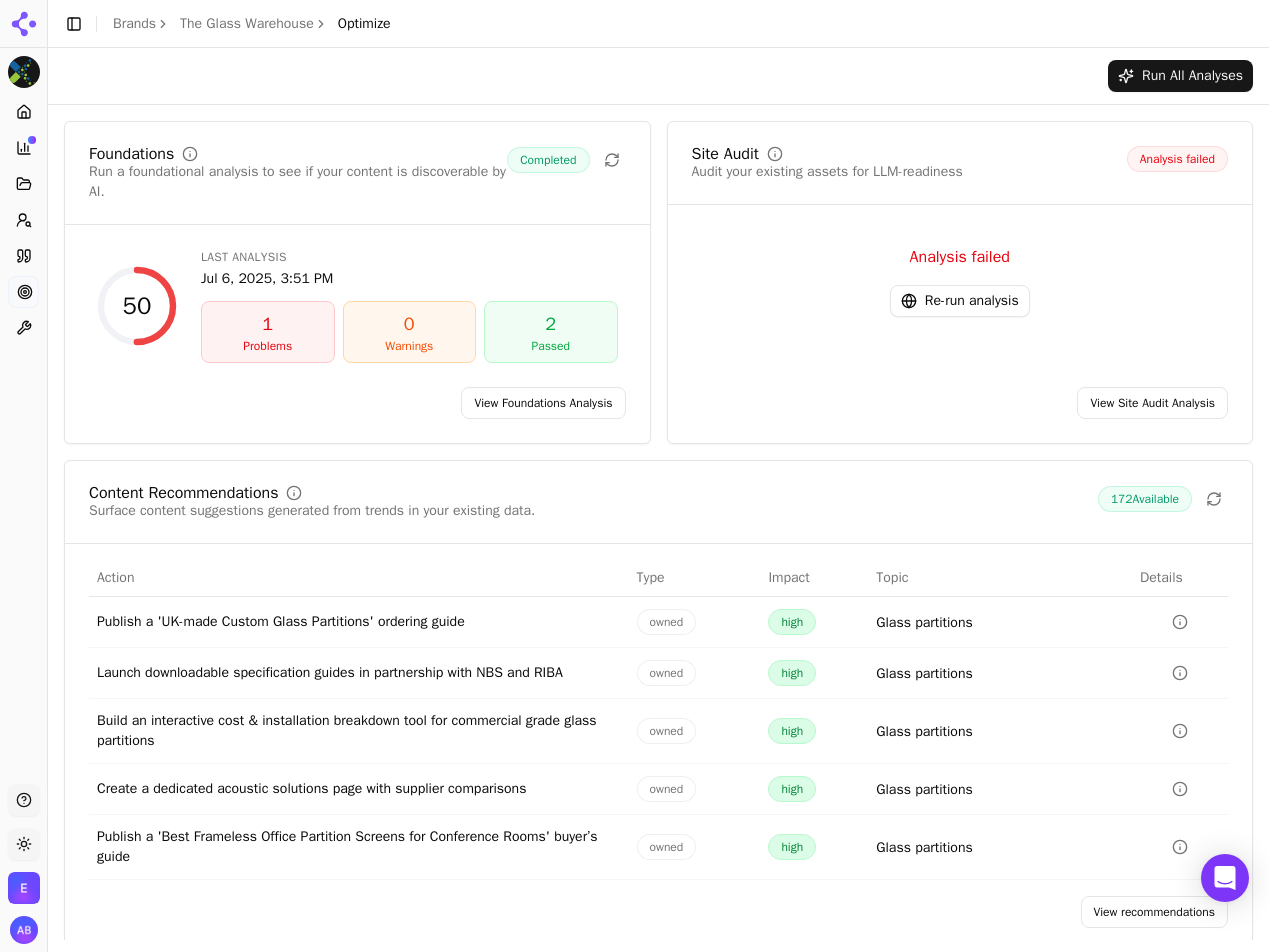 click on "Re-run analysis" at bounding box center [960, 301] 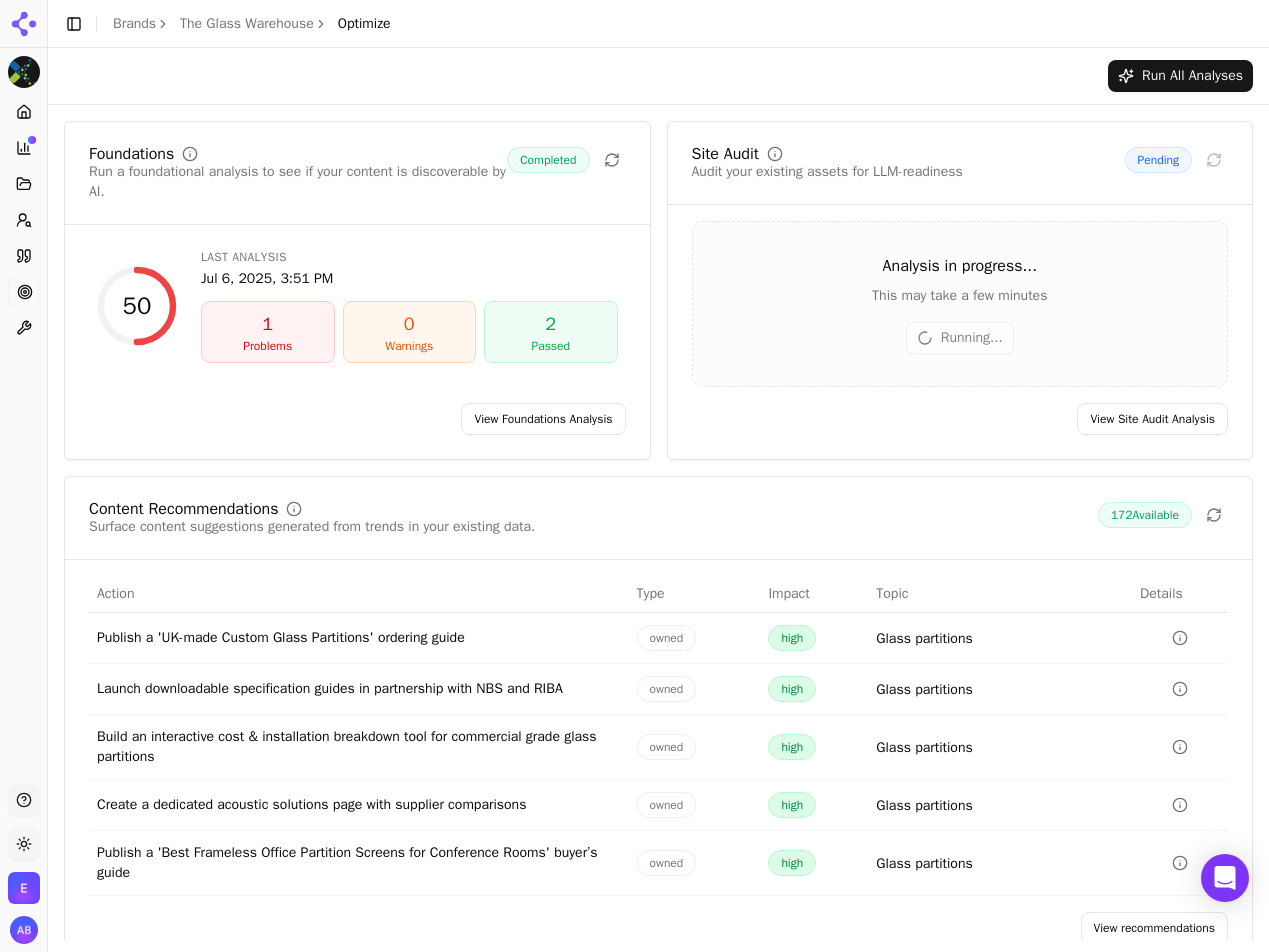 scroll, scrollTop: 48, scrollLeft: 0, axis: vertical 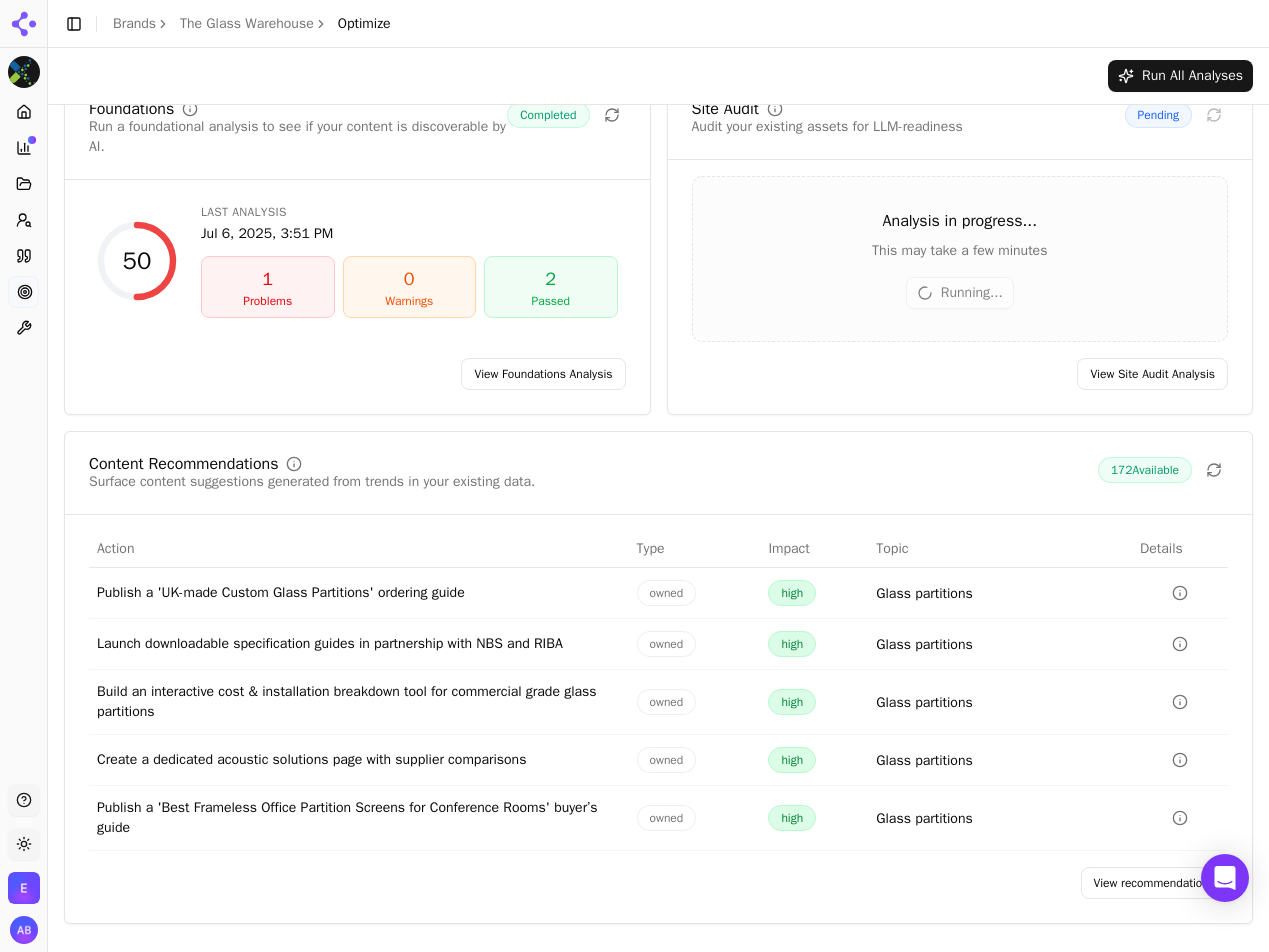 click on "View recommendations" at bounding box center (1155, 883) 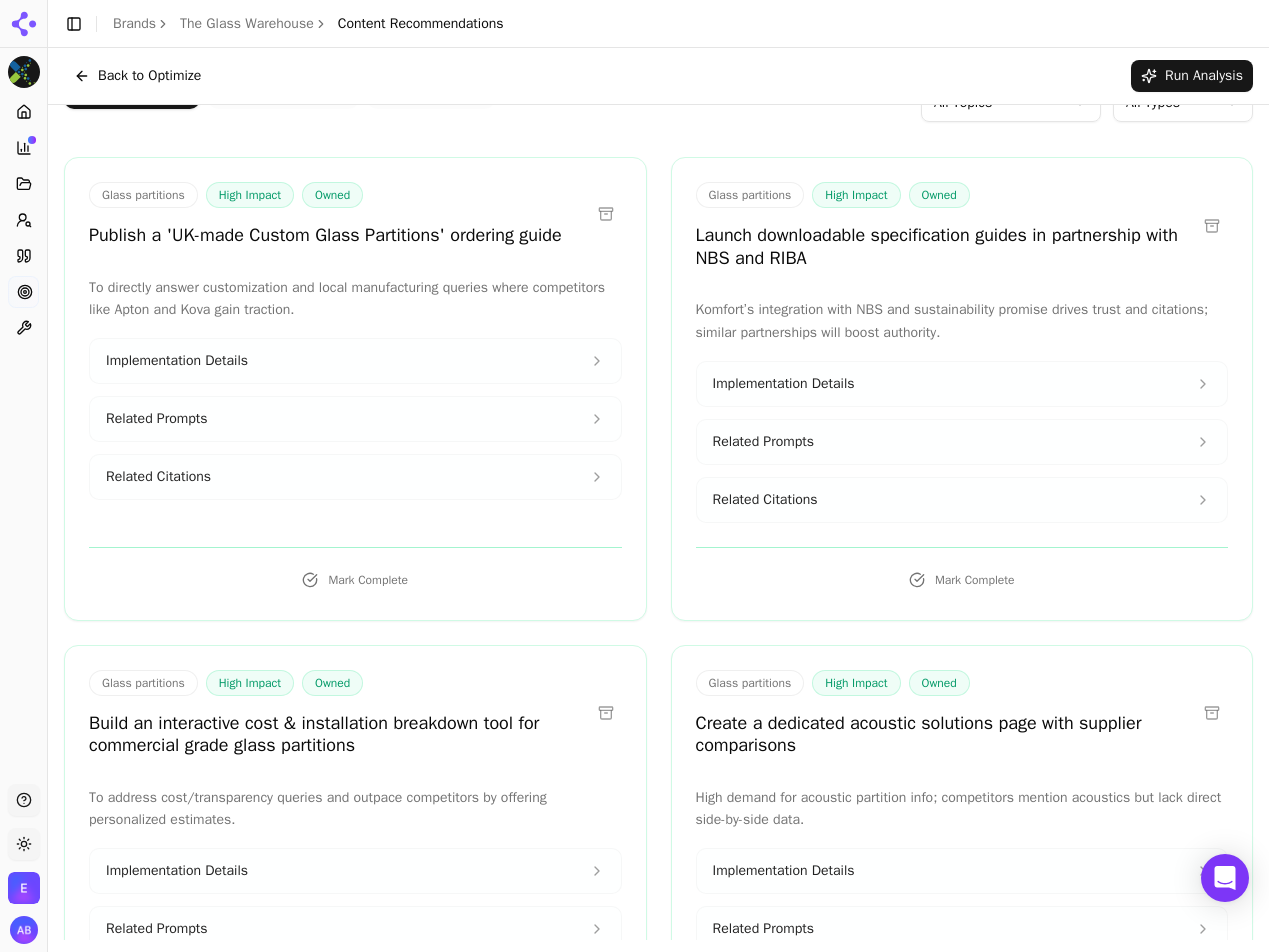 click 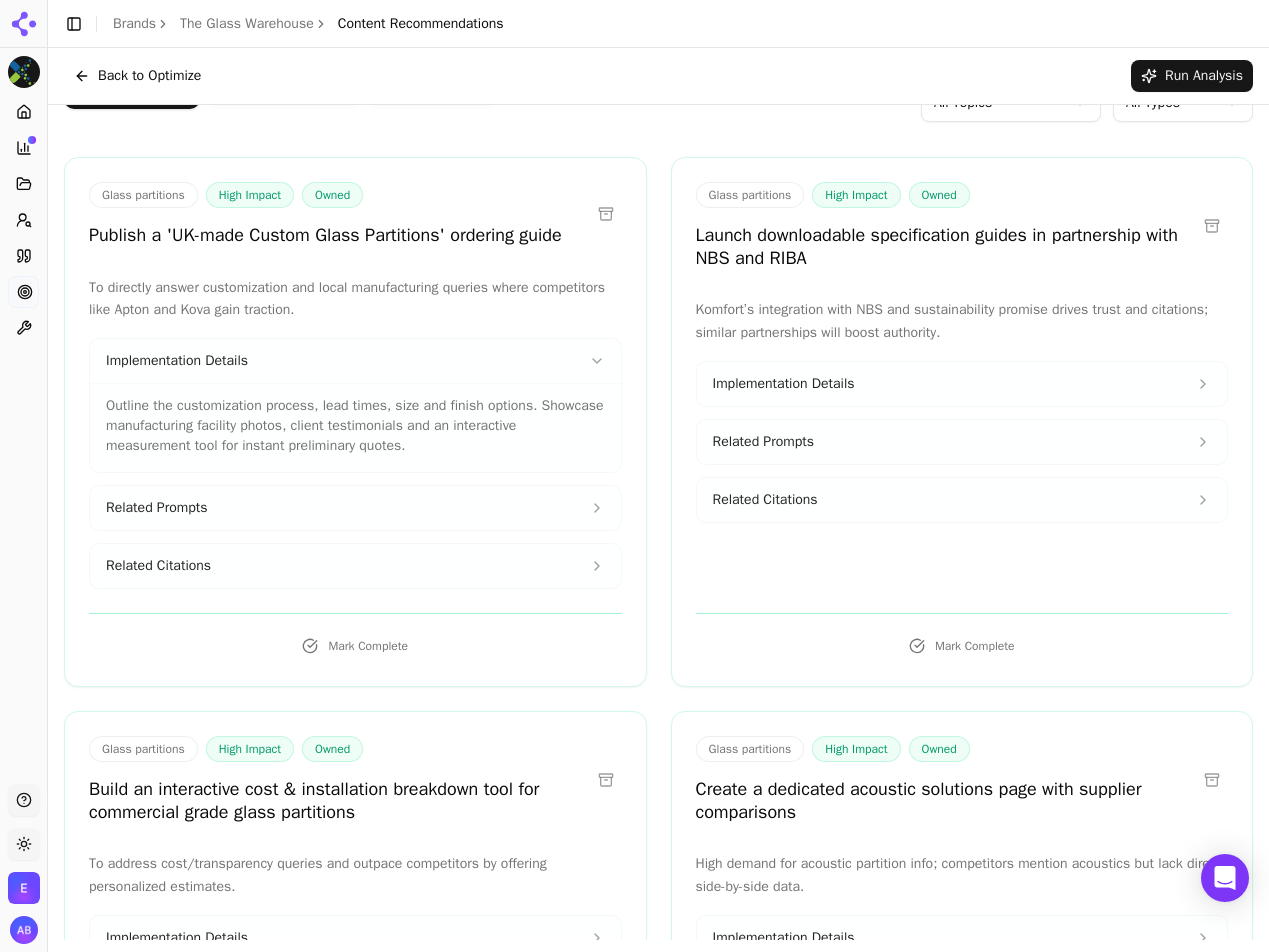 click 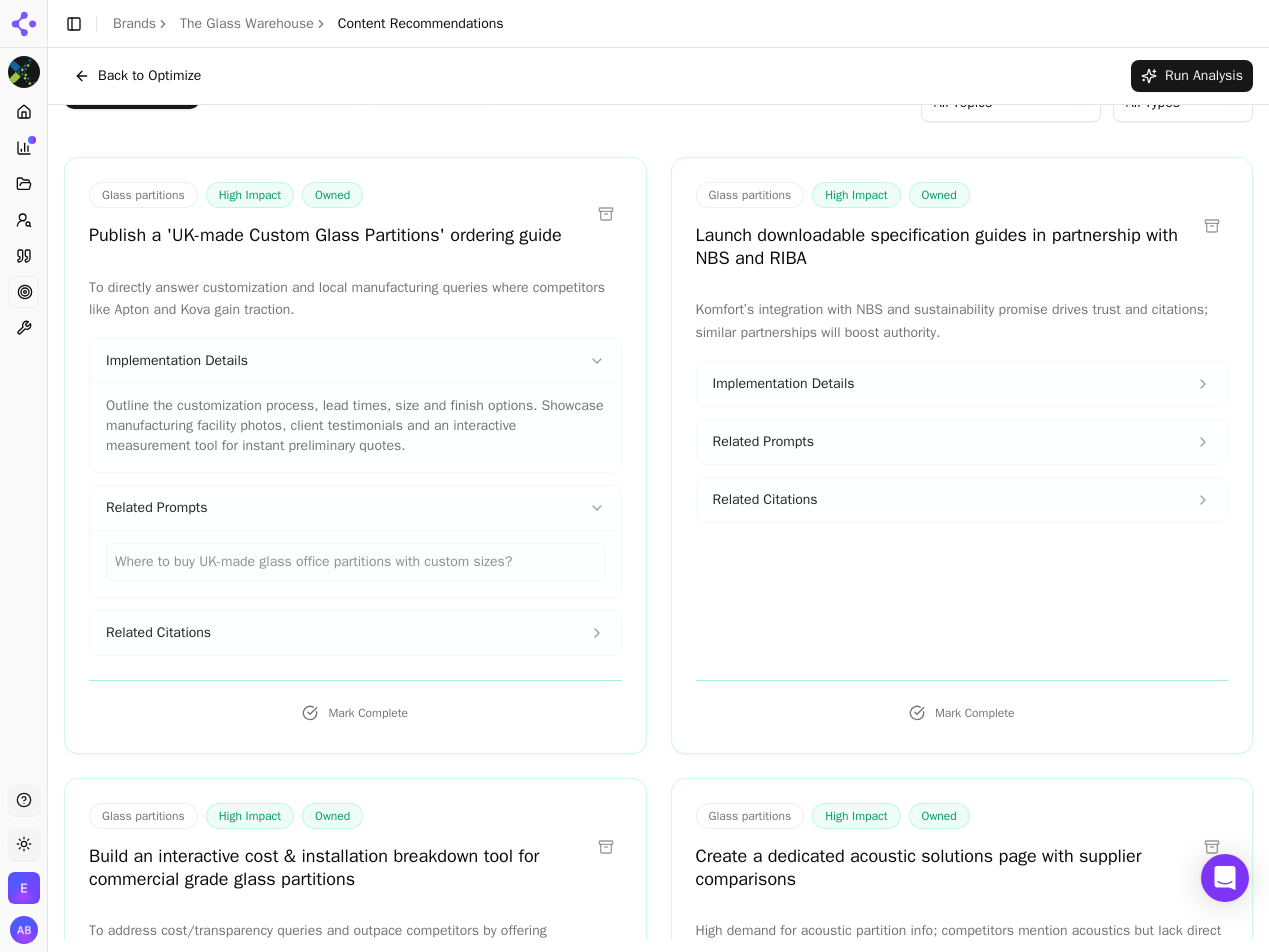 click on "Related Citations" at bounding box center [355, 633] 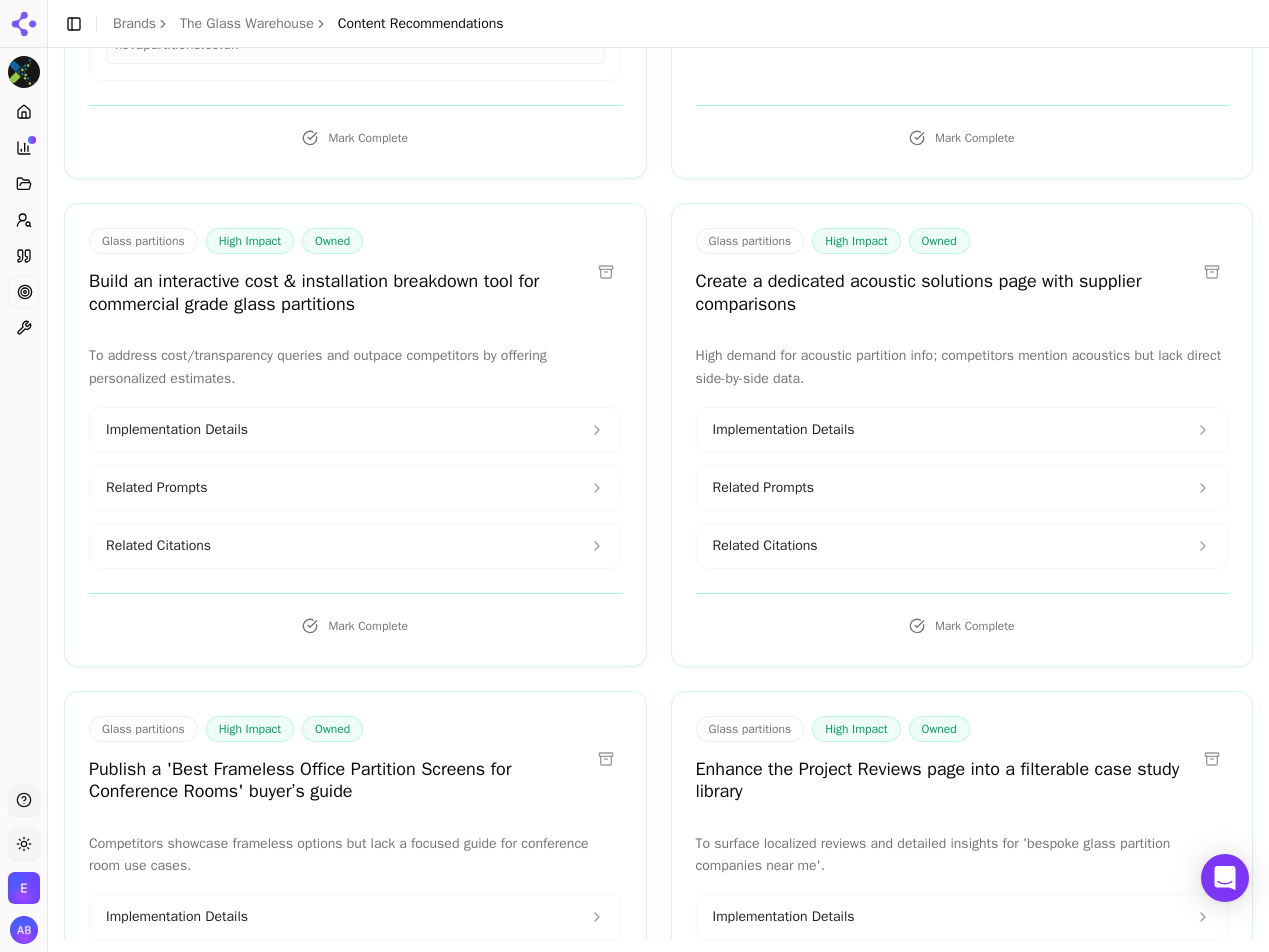 scroll, scrollTop: 746, scrollLeft: 0, axis: vertical 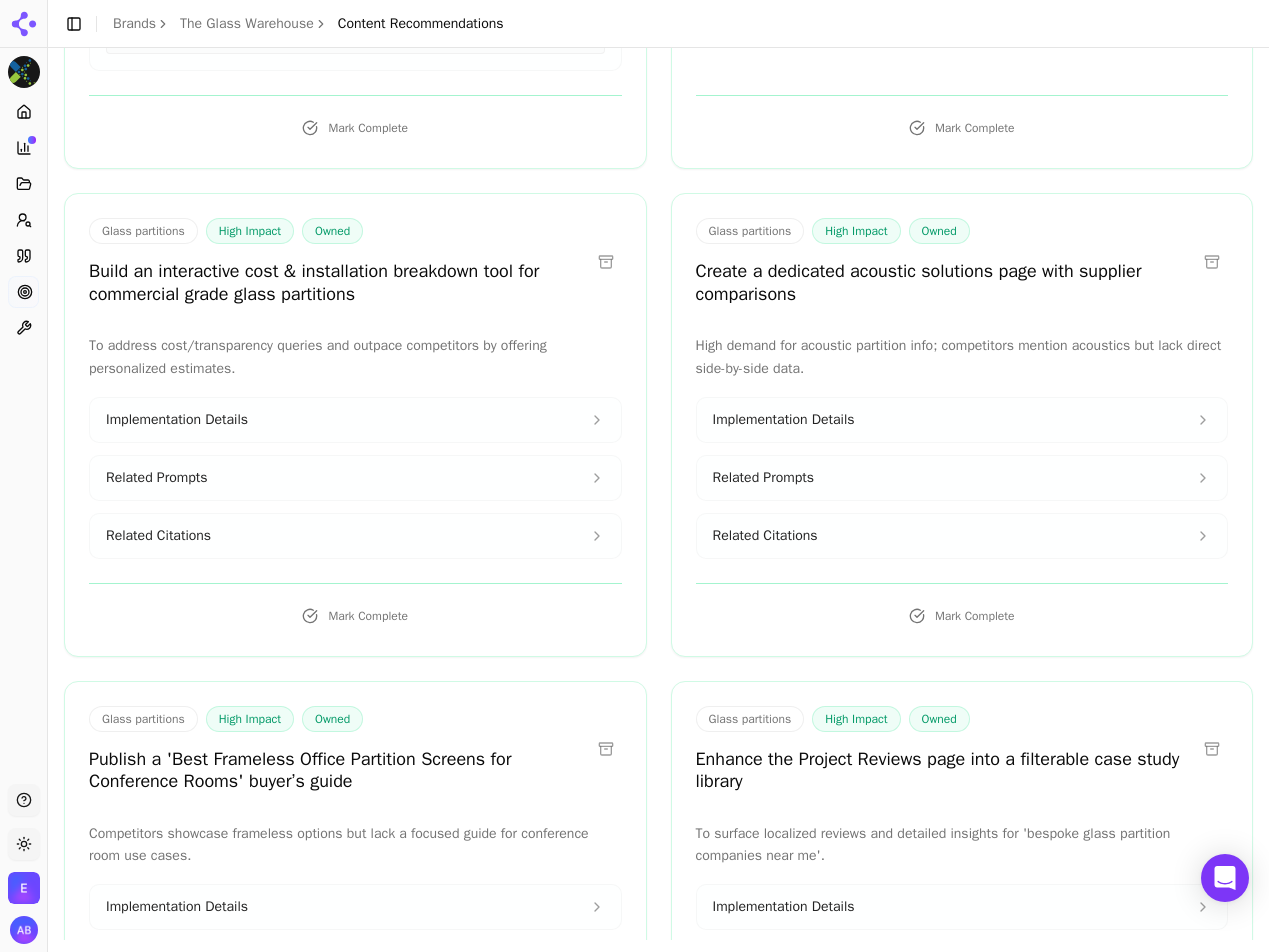 click on "Implementation Details" at bounding box center (355, 420) 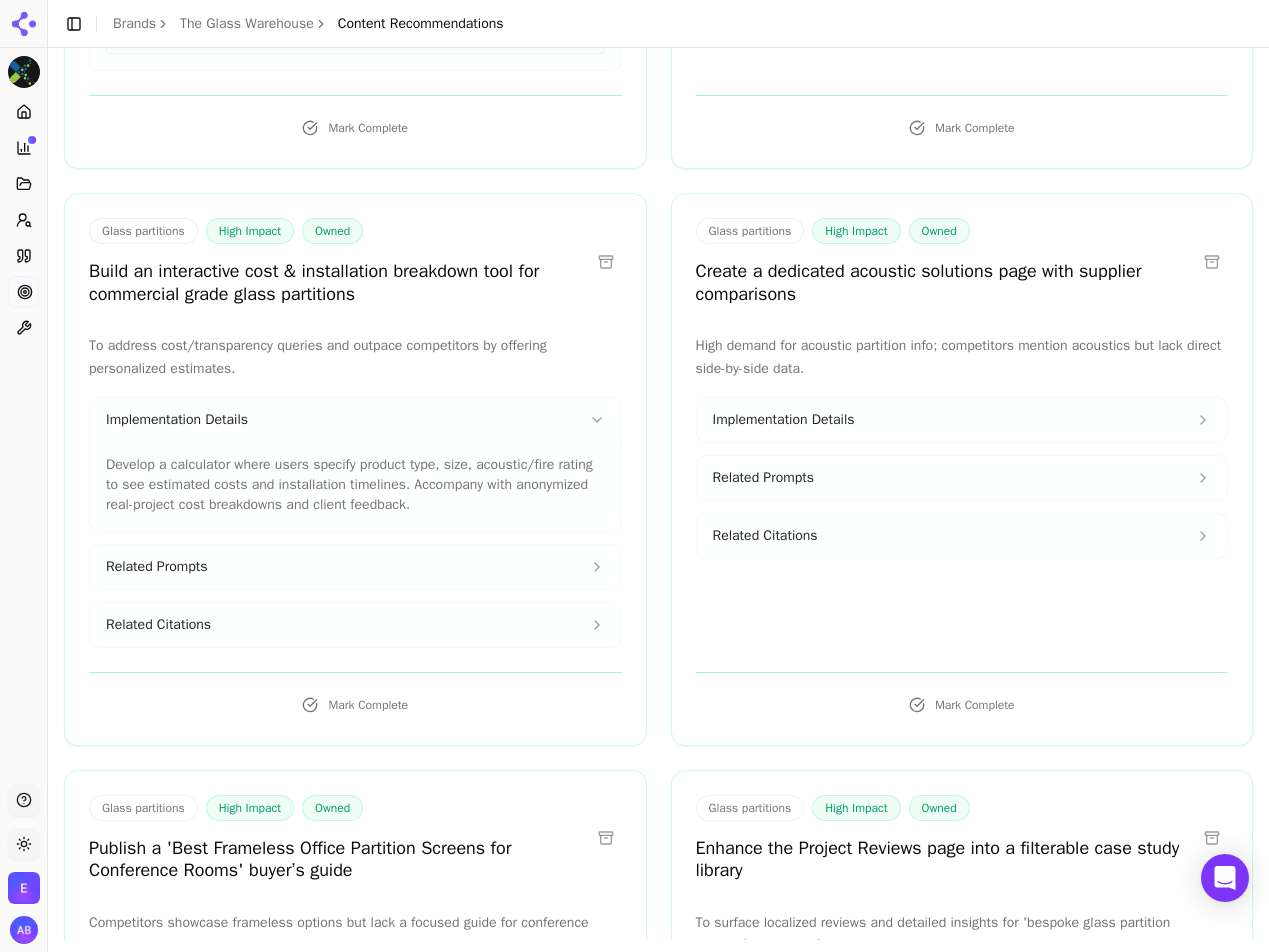 click on "Related Prompts" at bounding box center [355, 567] 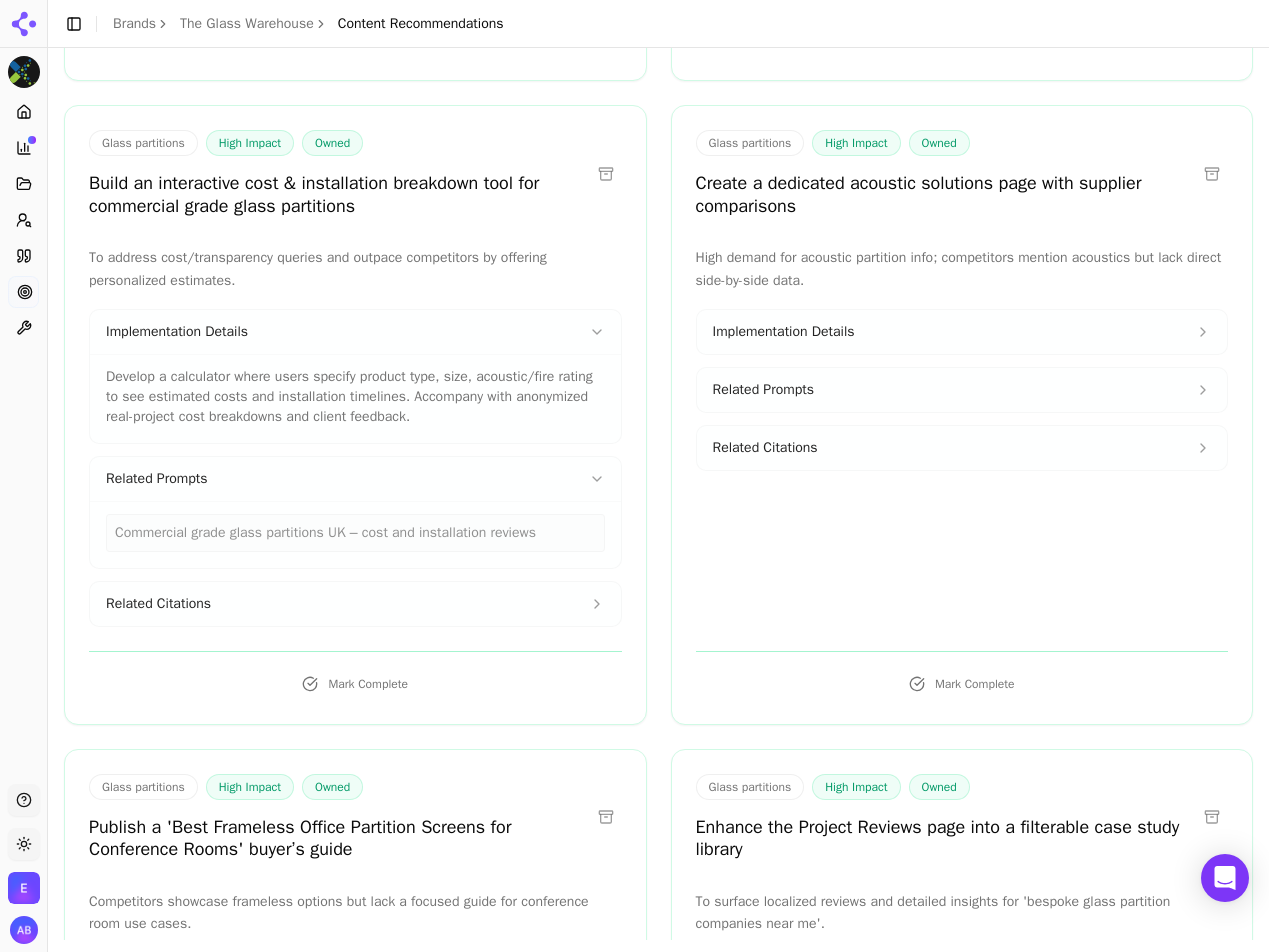scroll, scrollTop: 840, scrollLeft: 0, axis: vertical 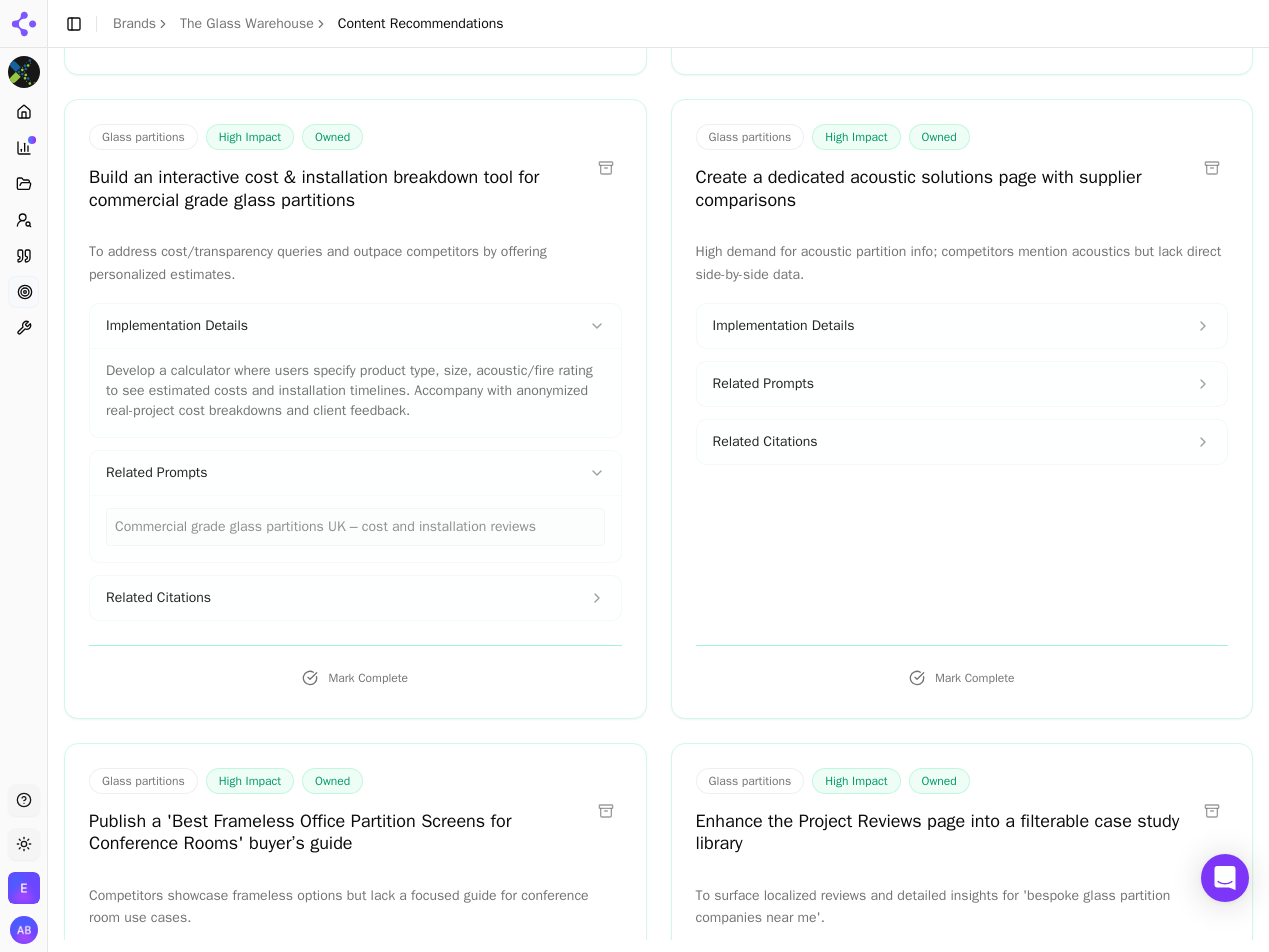 click on "Related Citations" at bounding box center [355, 598] 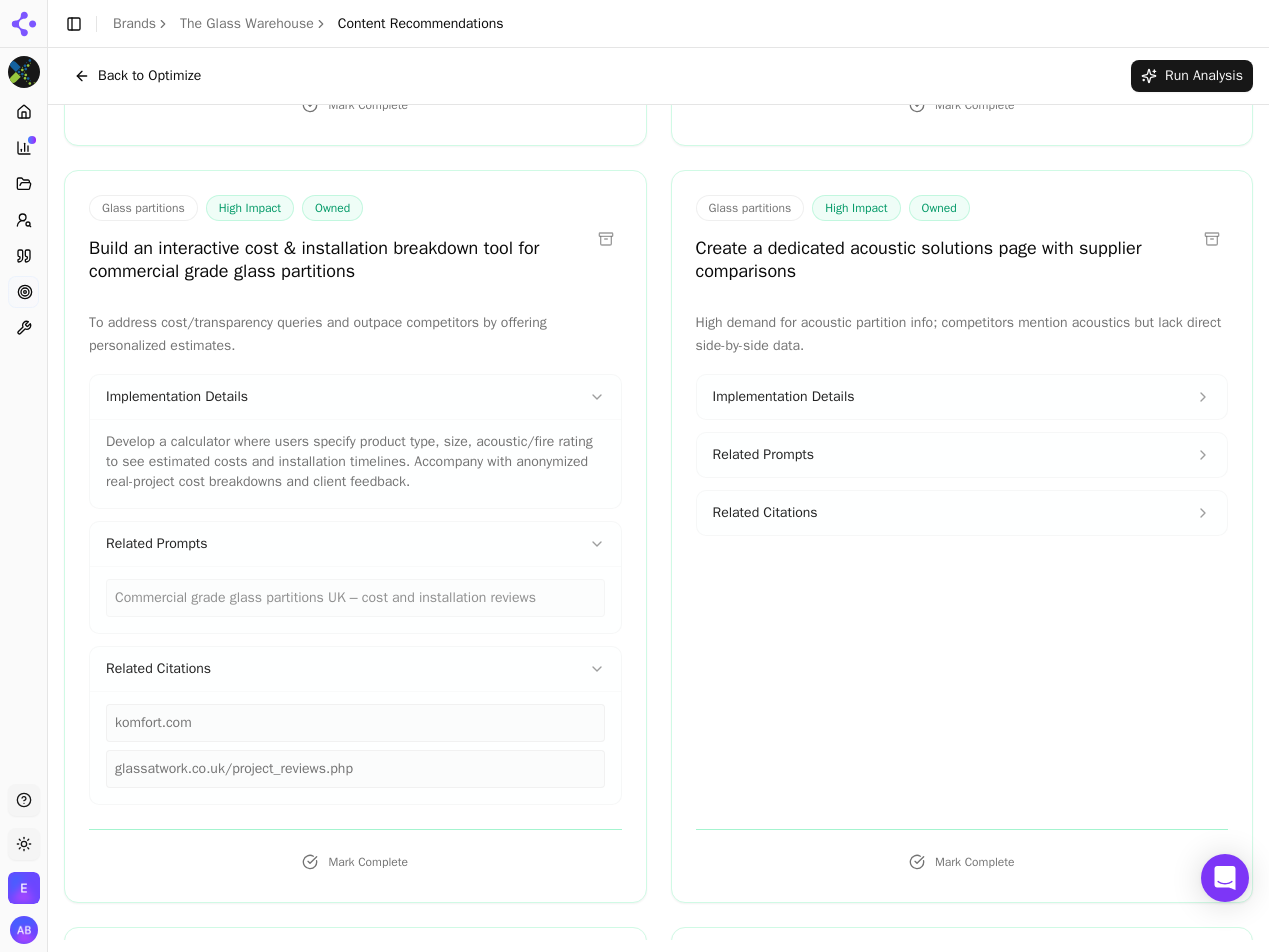 scroll, scrollTop: 739, scrollLeft: 0, axis: vertical 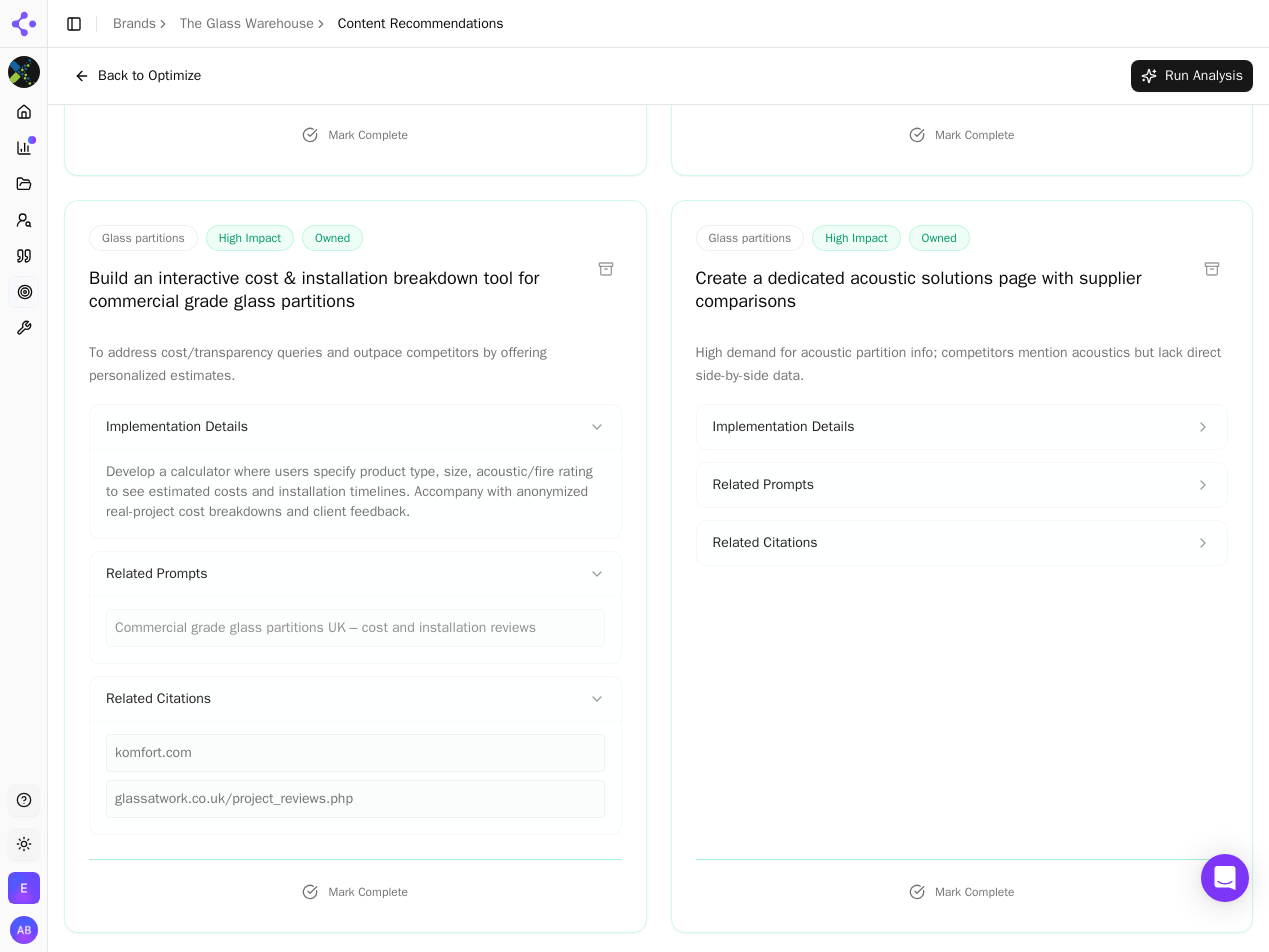 click on "Related Citations" at bounding box center [765, 543] 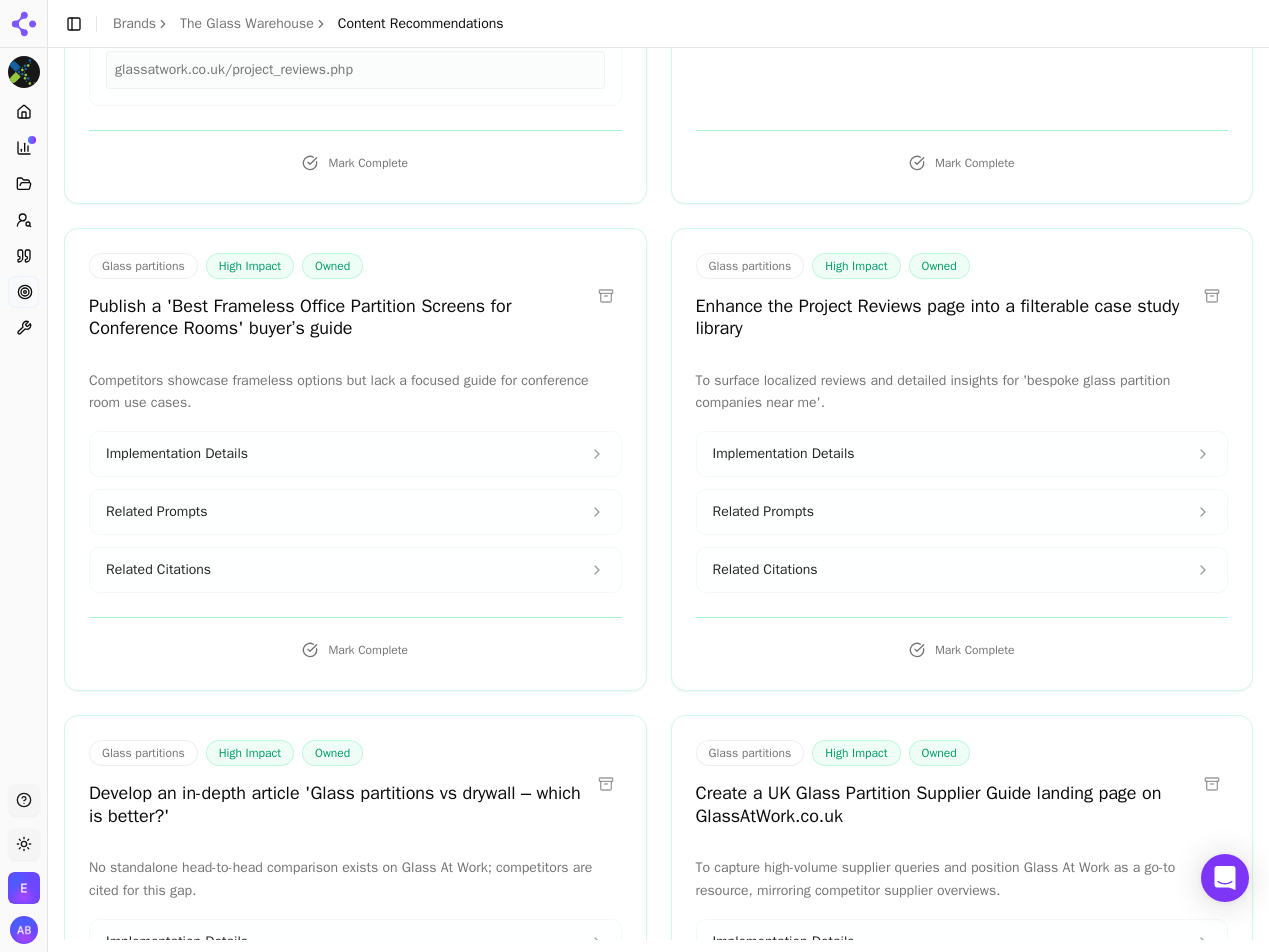 scroll, scrollTop: 1471, scrollLeft: 0, axis: vertical 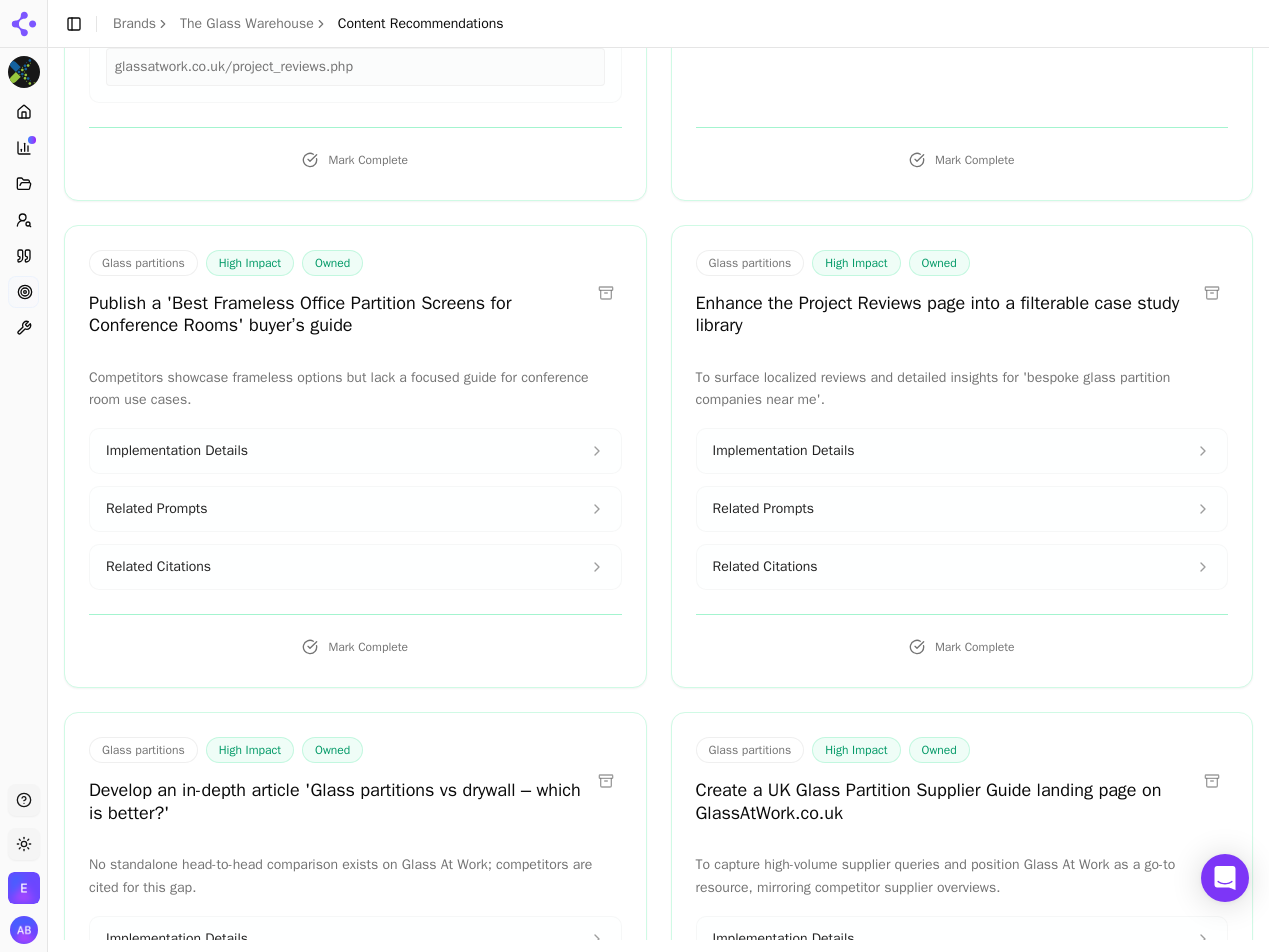 click on "Related Citations" at bounding box center (355, 567) 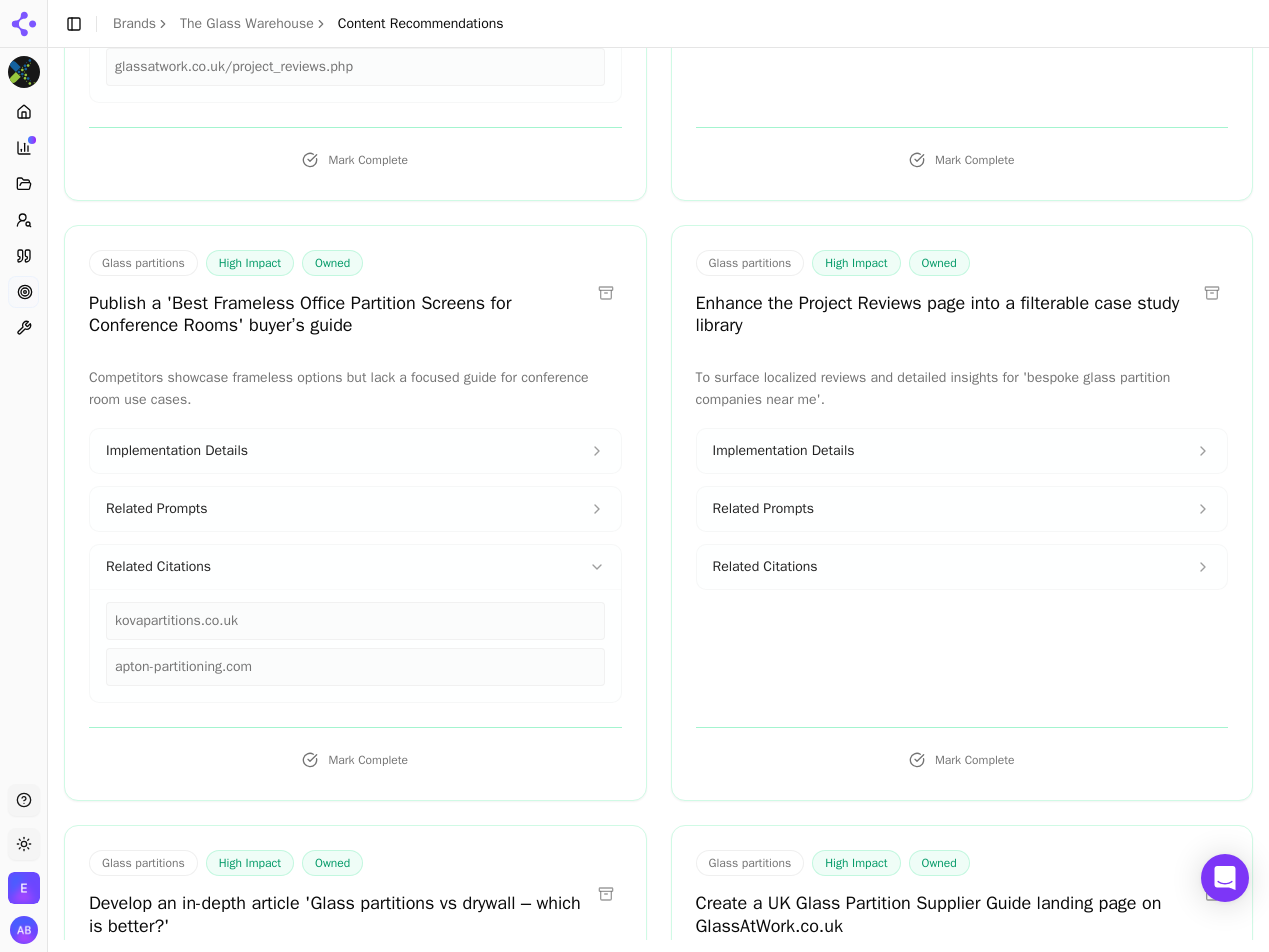 click on "Related Prompts" at bounding box center [355, 509] 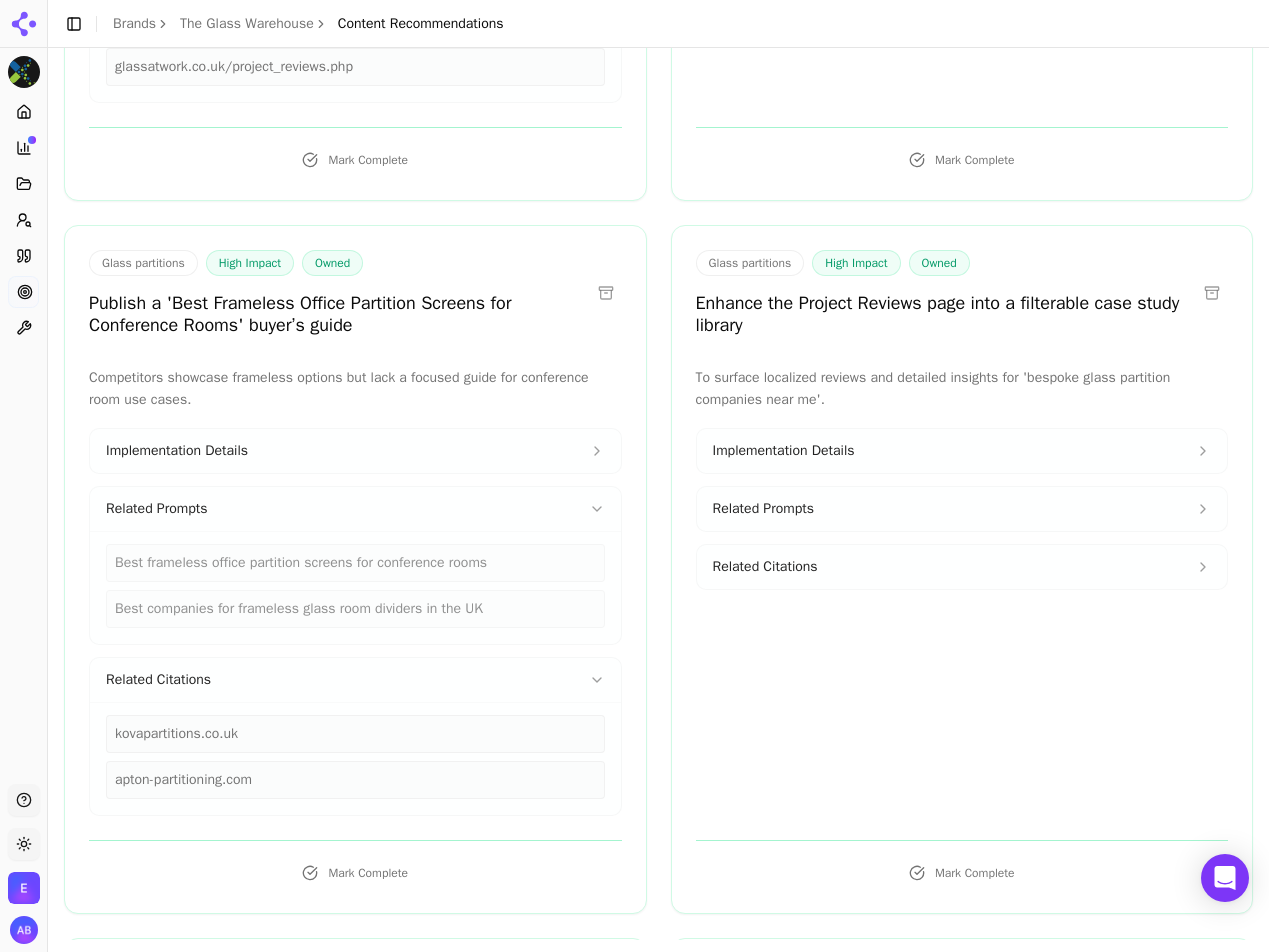 click on "Implementation Details" at bounding box center [355, 451] 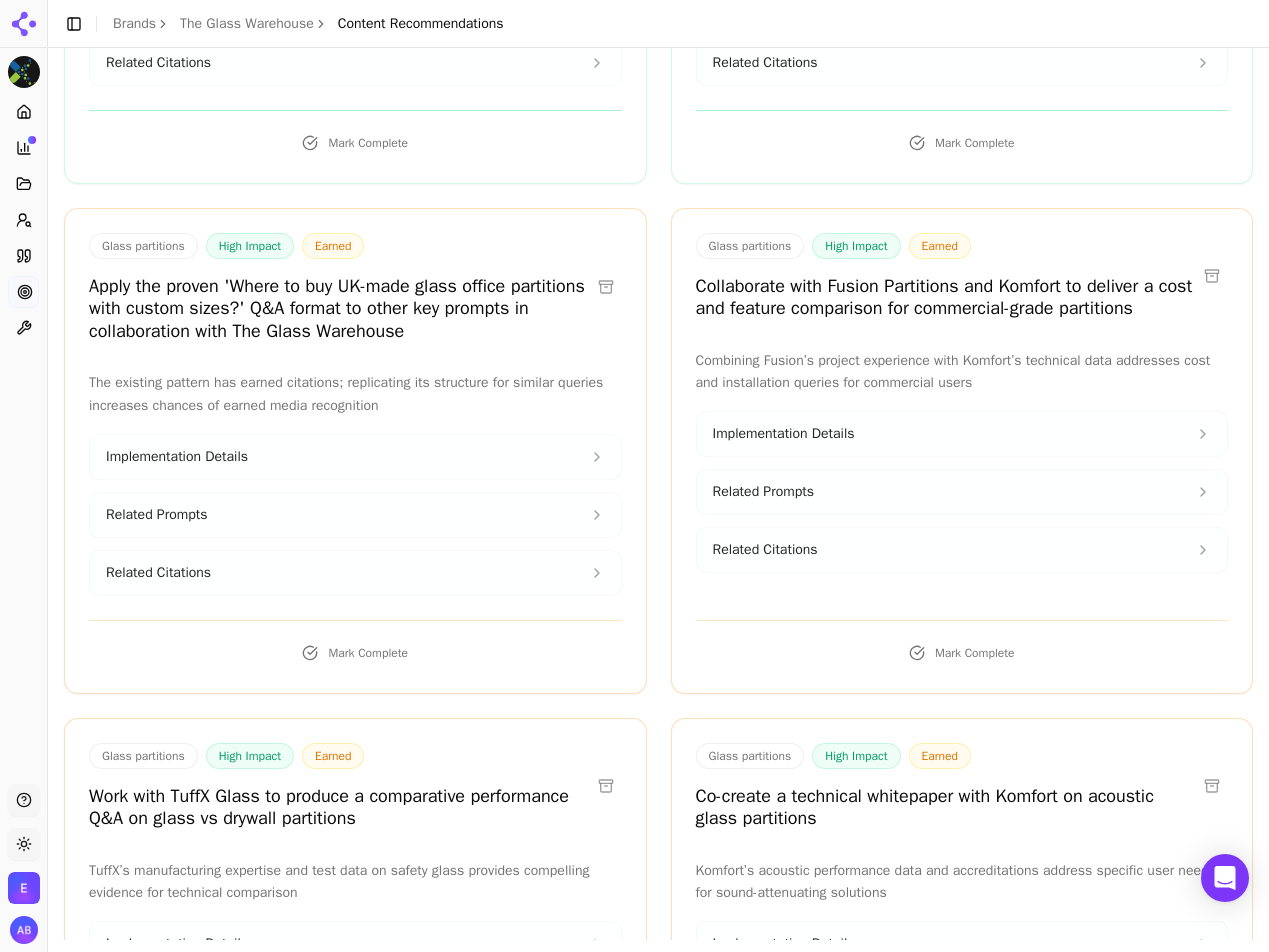 scroll, scrollTop: 2855, scrollLeft: 0, axis: vertical 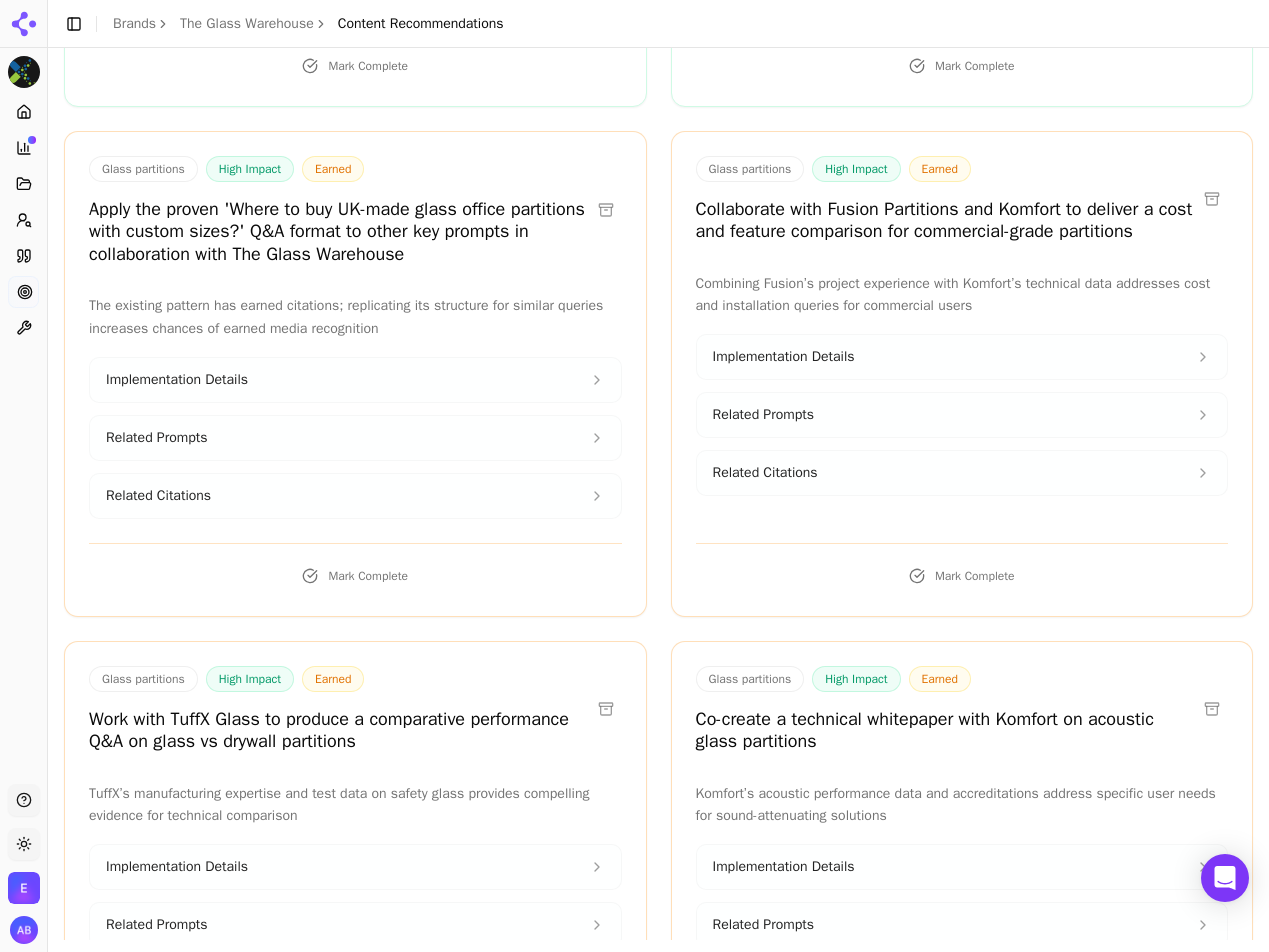 click on "Related Citations" at bounding box center (355, 496) 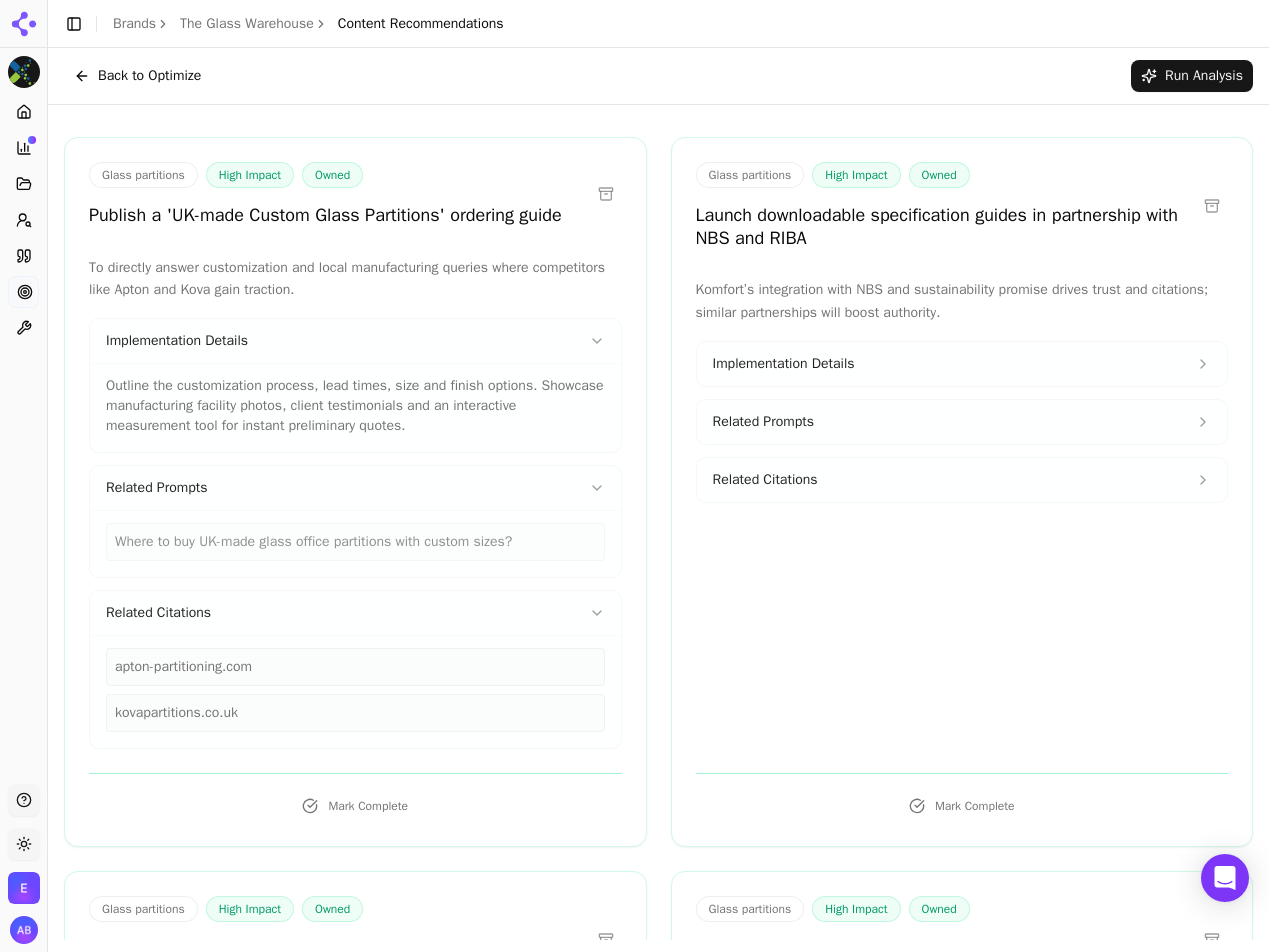 scroll, scrollTop: 0, scrollLeft: 0, axis: both 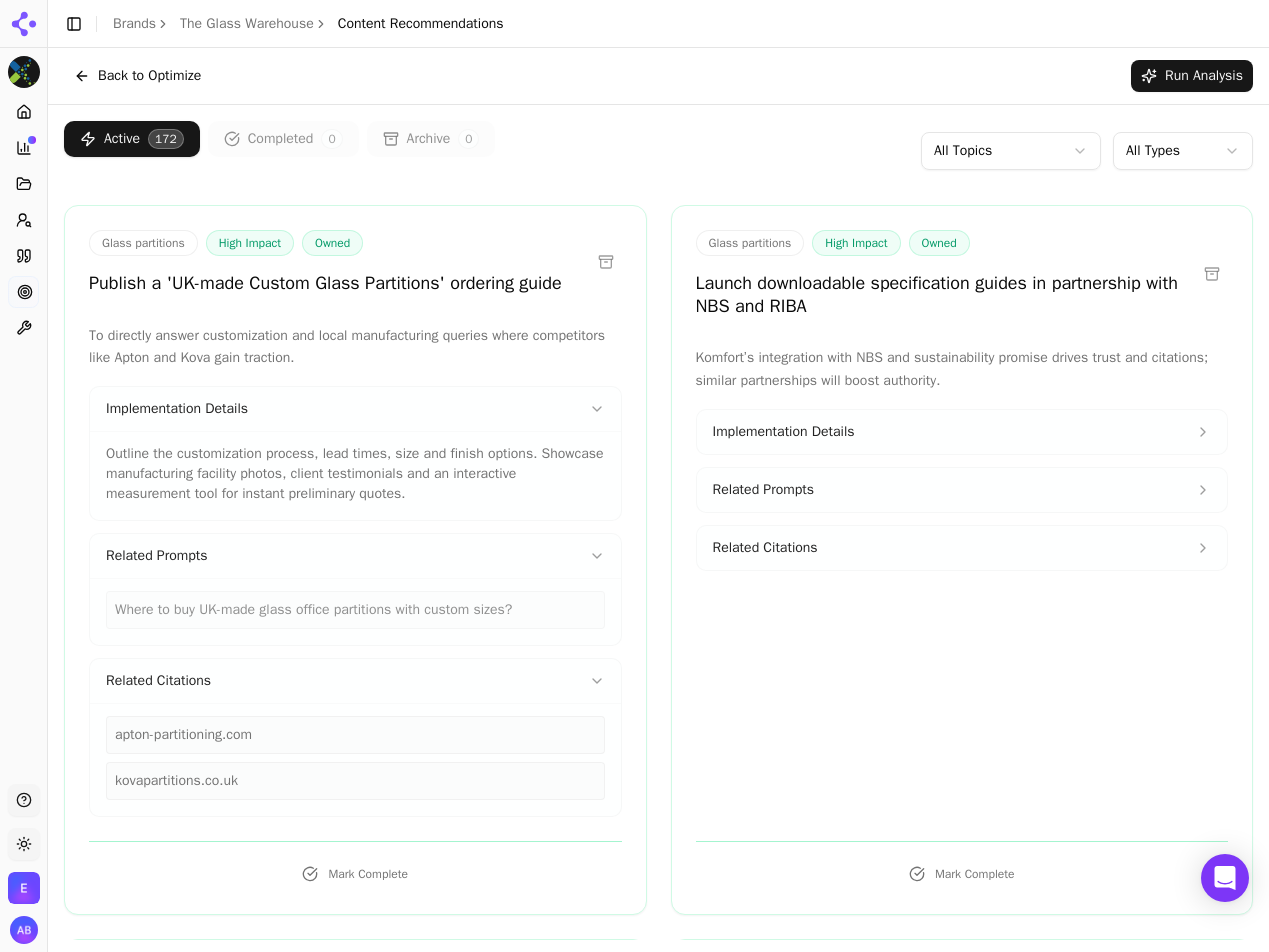 click on "Publish a 'UK-made Custom Glass Partitions' ordering guide To directly answer customization and local manufacturing queries where competitors like Apton and Kova gain traction. Implementation Details Outline the customization process, lead times, size and finish options. Showcase manufacturing facility photos, client testimonials and an interactive measurement tool for instant preliminary quotes. Related Prompts Where to buy UK-made glass office partitions with custom sizes? Related Citations apton-partitioning.com kovapartitions.co.uk Mark Complete Glass partitions High Impact Owned Launch downloadable specification guides in partnership with NBS and RIBA Implementation Details Owned" at bounding box center (634, 551) 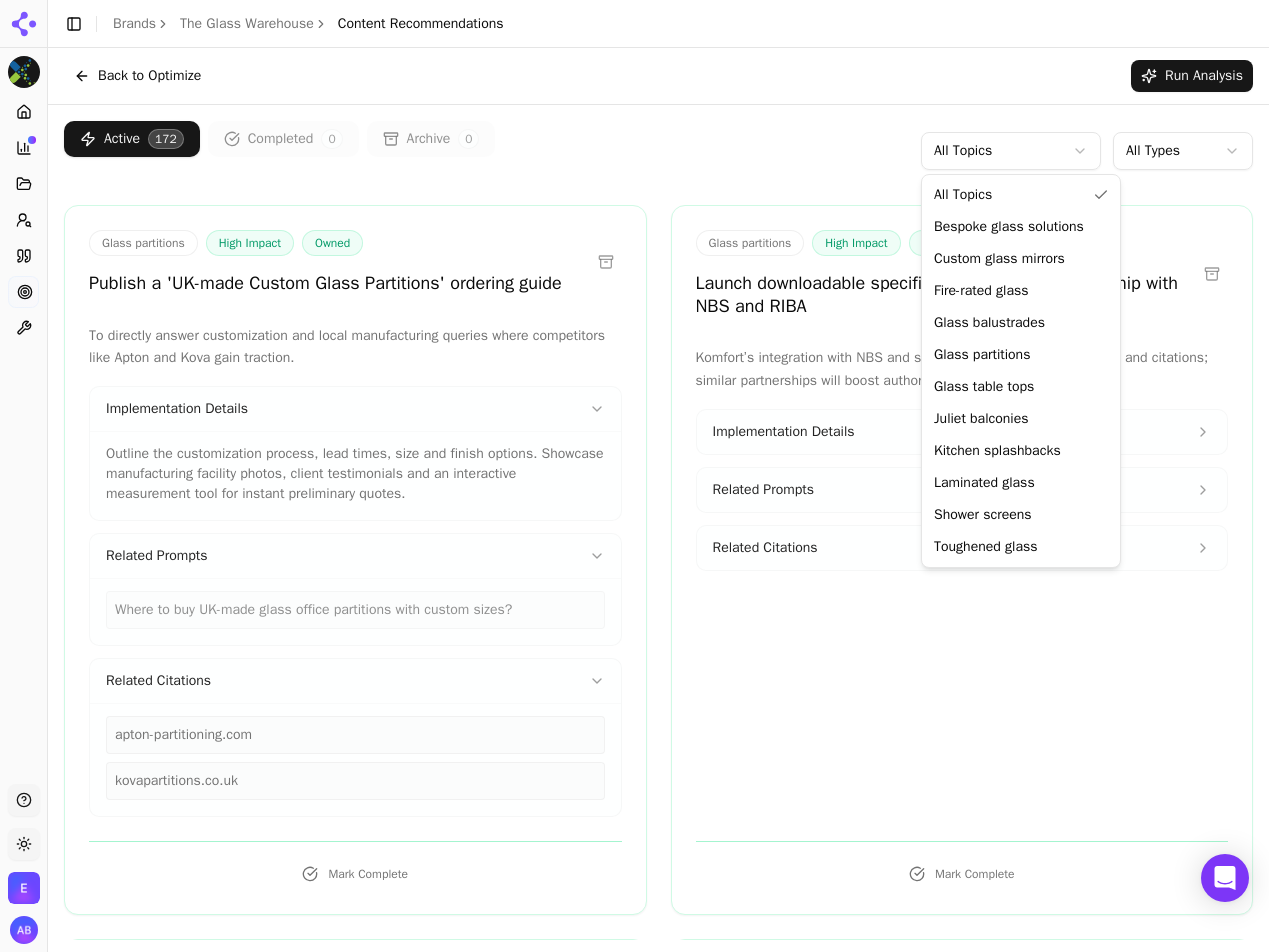 click on "Publish a 'UK-made Custom Glass Partitions' ordering guide To directly answer customization and local manufacturing queries where competitors like Apton and Kova gain traction. Implementation Details Outline the customization process, lead times, size and finish options. Showcase manufacturing facility photos, client testimonials and an interactive measurement tool for instant preliminary quotes. Related Prompts Where to buy UK-made glass office partitions with custom sizes? Related Citations apton-partitioning.com kovapartitions.co.uk Mark Complete Glass partitions High Impact Owned Launch downloadable specification guides in partnership with NBS and RIBA Implementation Details Owned" at bounding box center [634, 551] 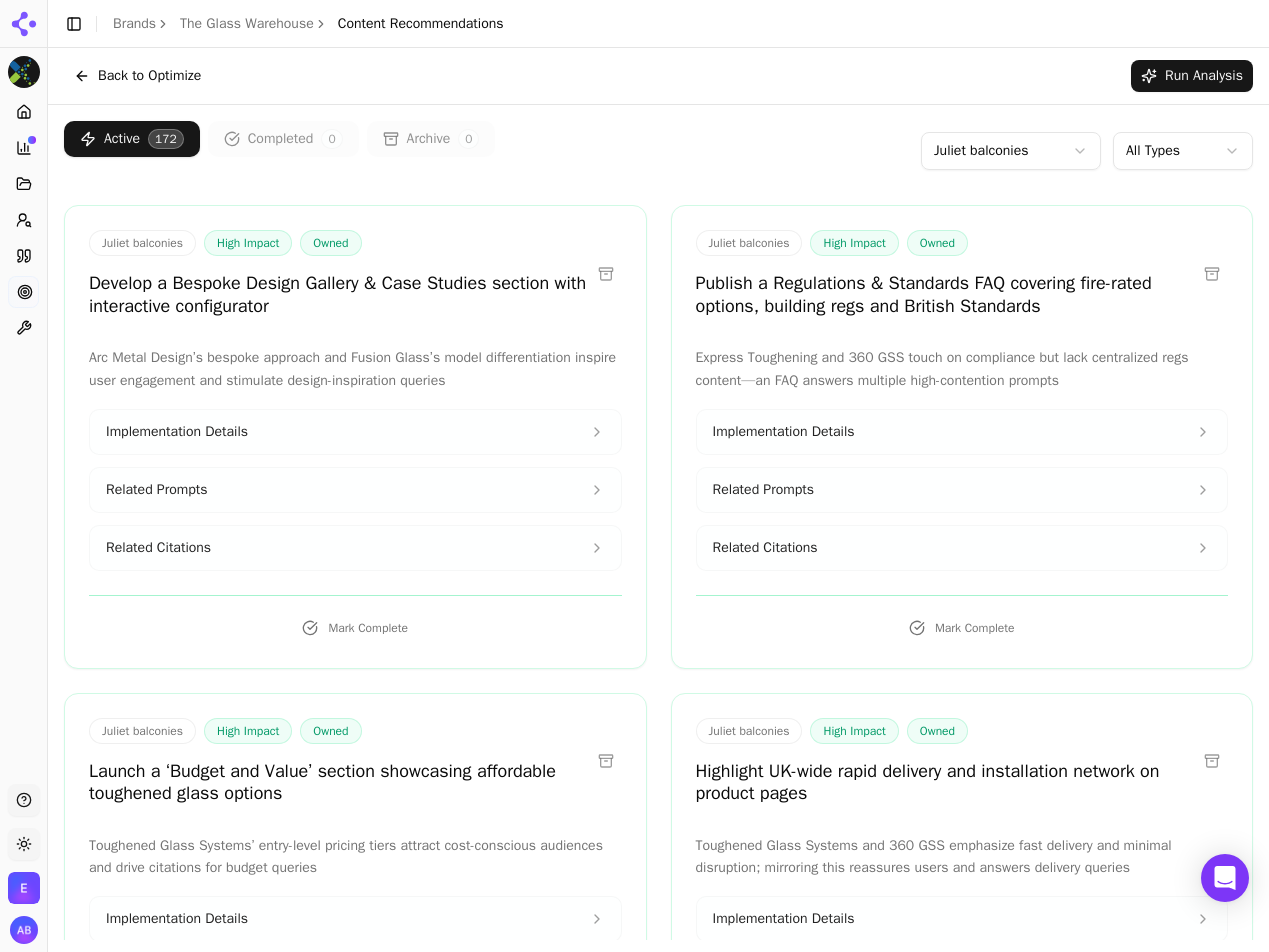 click on "Related Citations" at bounding box center (355, 548) 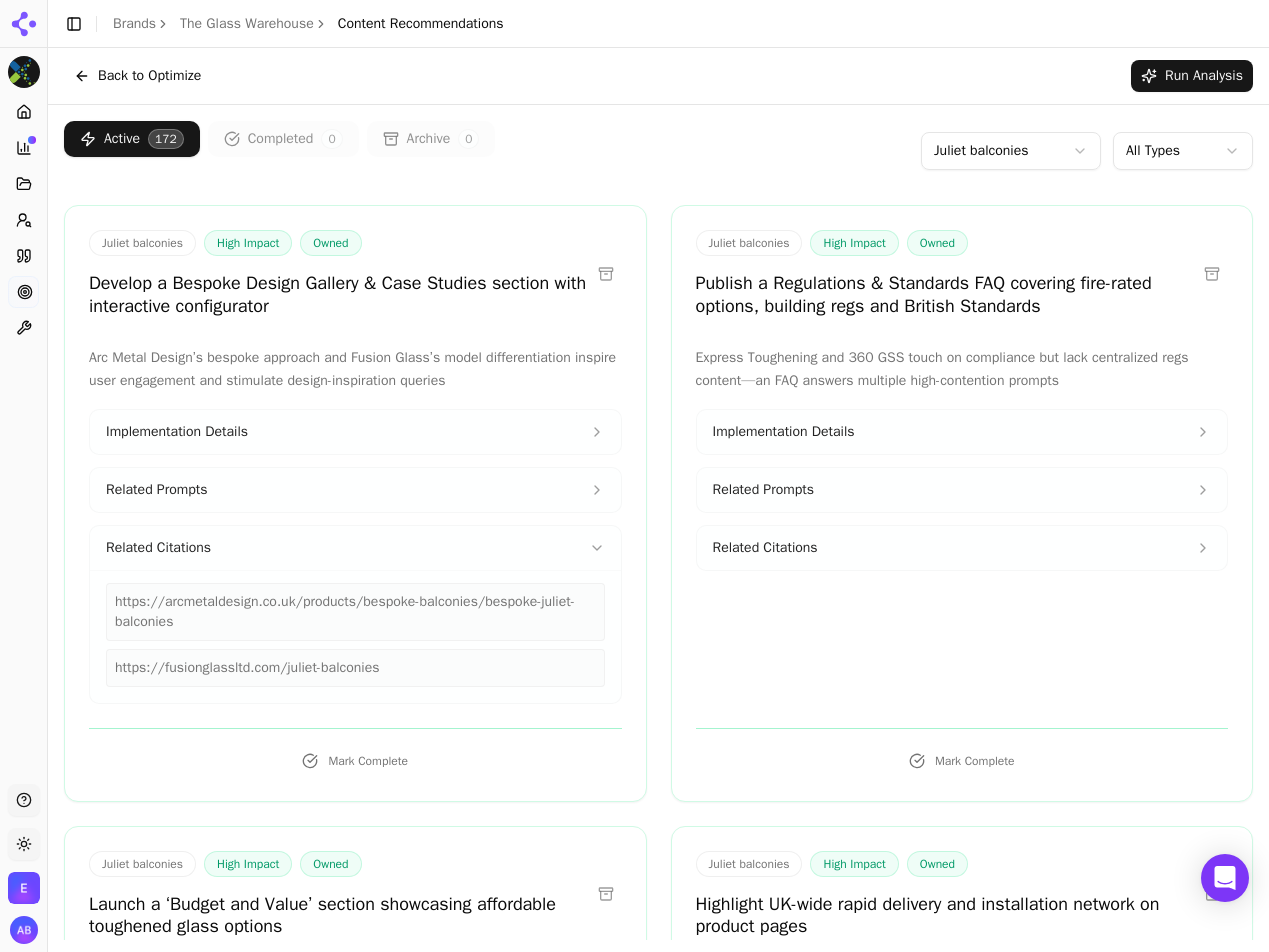 click 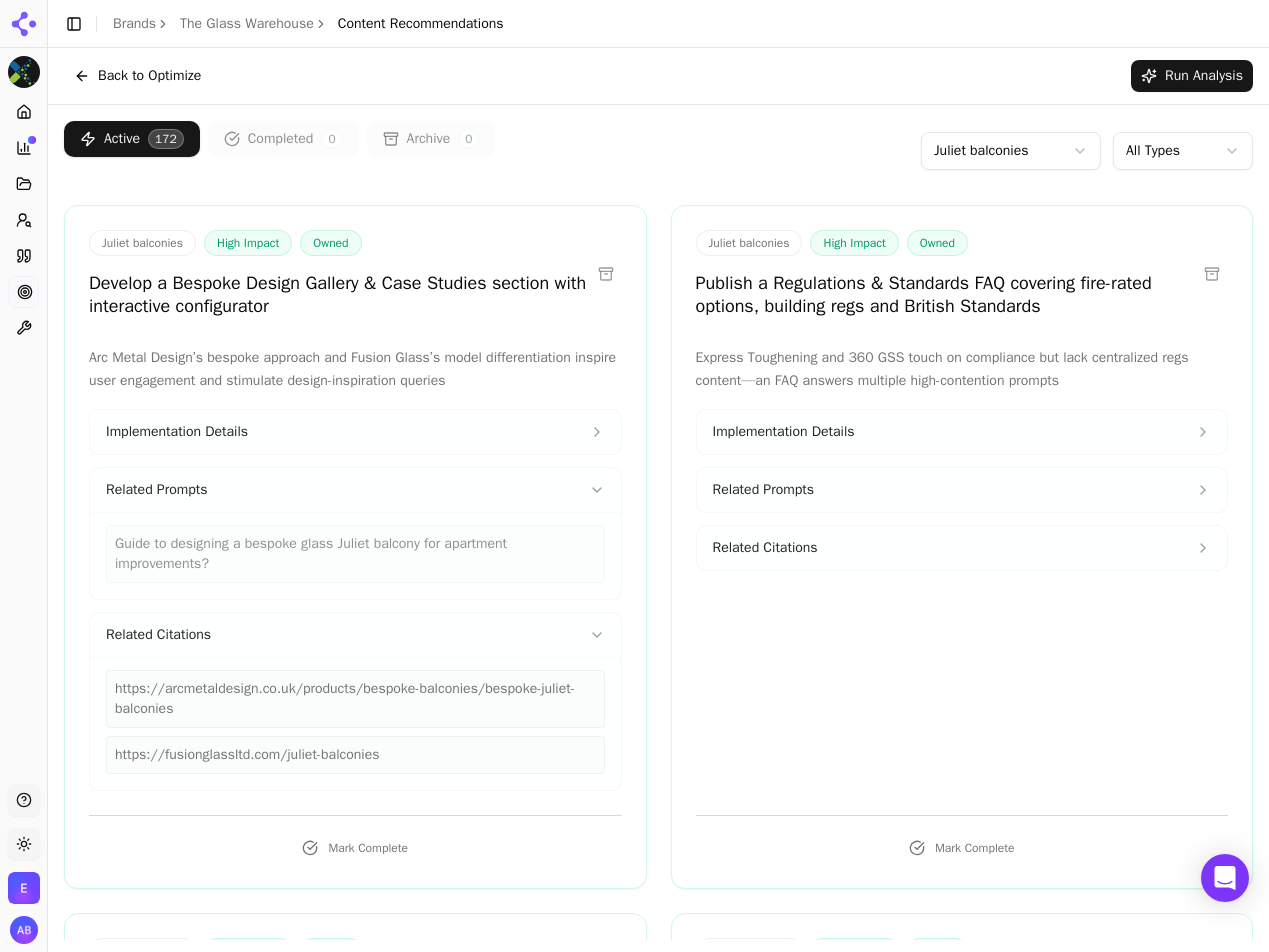 click on "Implementation Details" at bounding box center (355, 432) 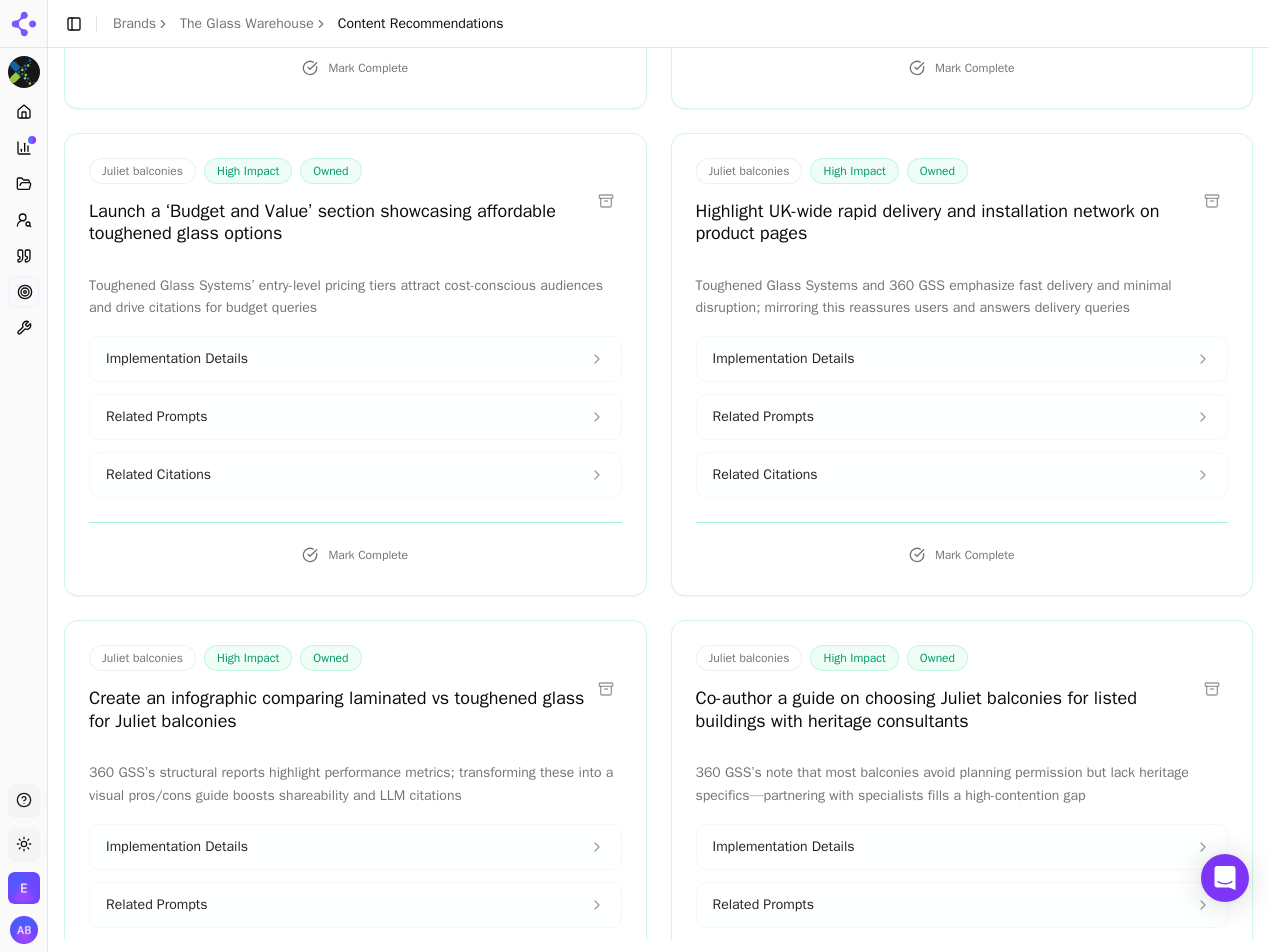 scroll, scrollTop: 853, scrollLeft: 0, axis: vertical 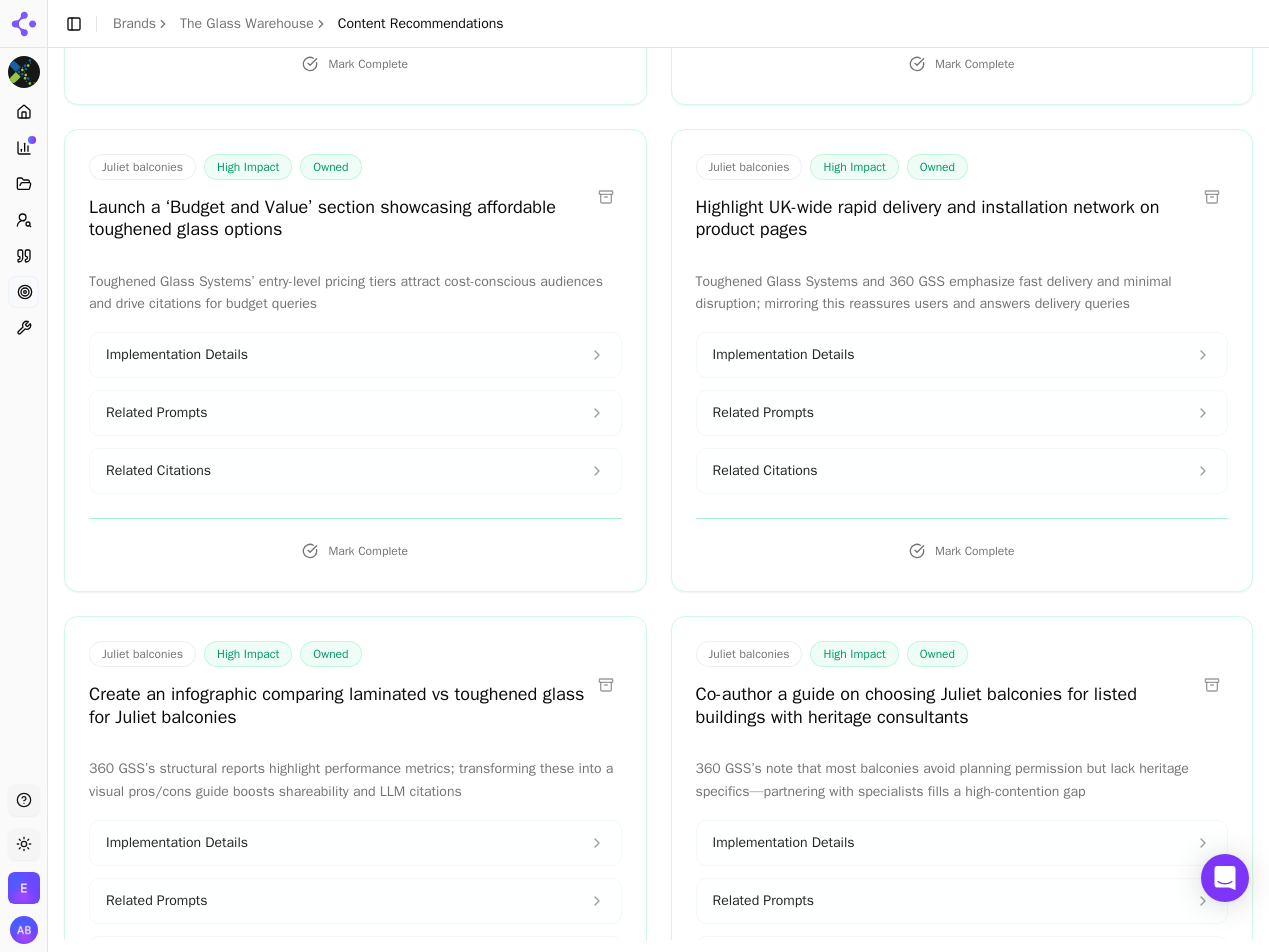click on "Related Citations" at bounding box center [962, 471] 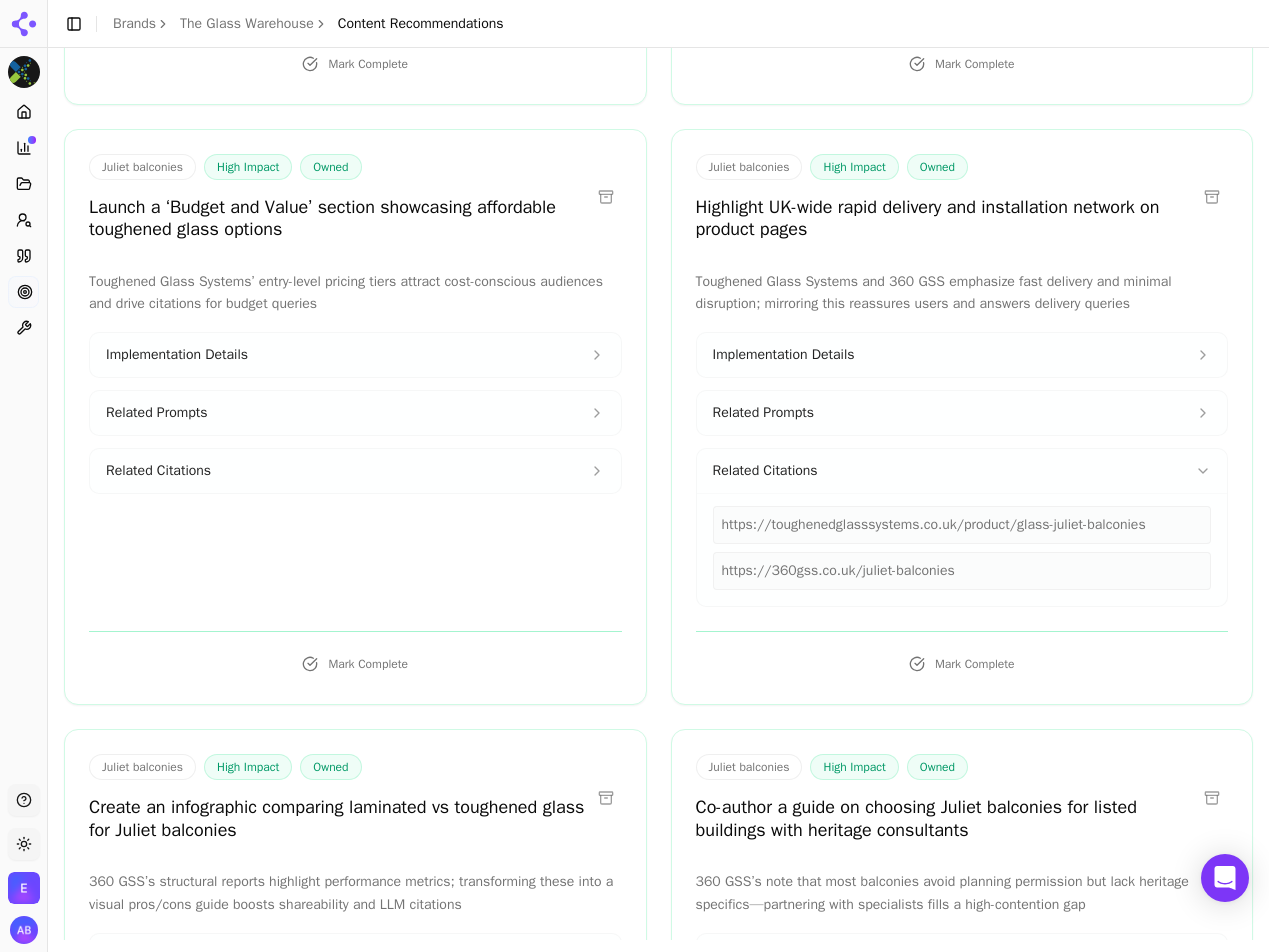 click on "Implementation Details" at bounding box center (962, 355) 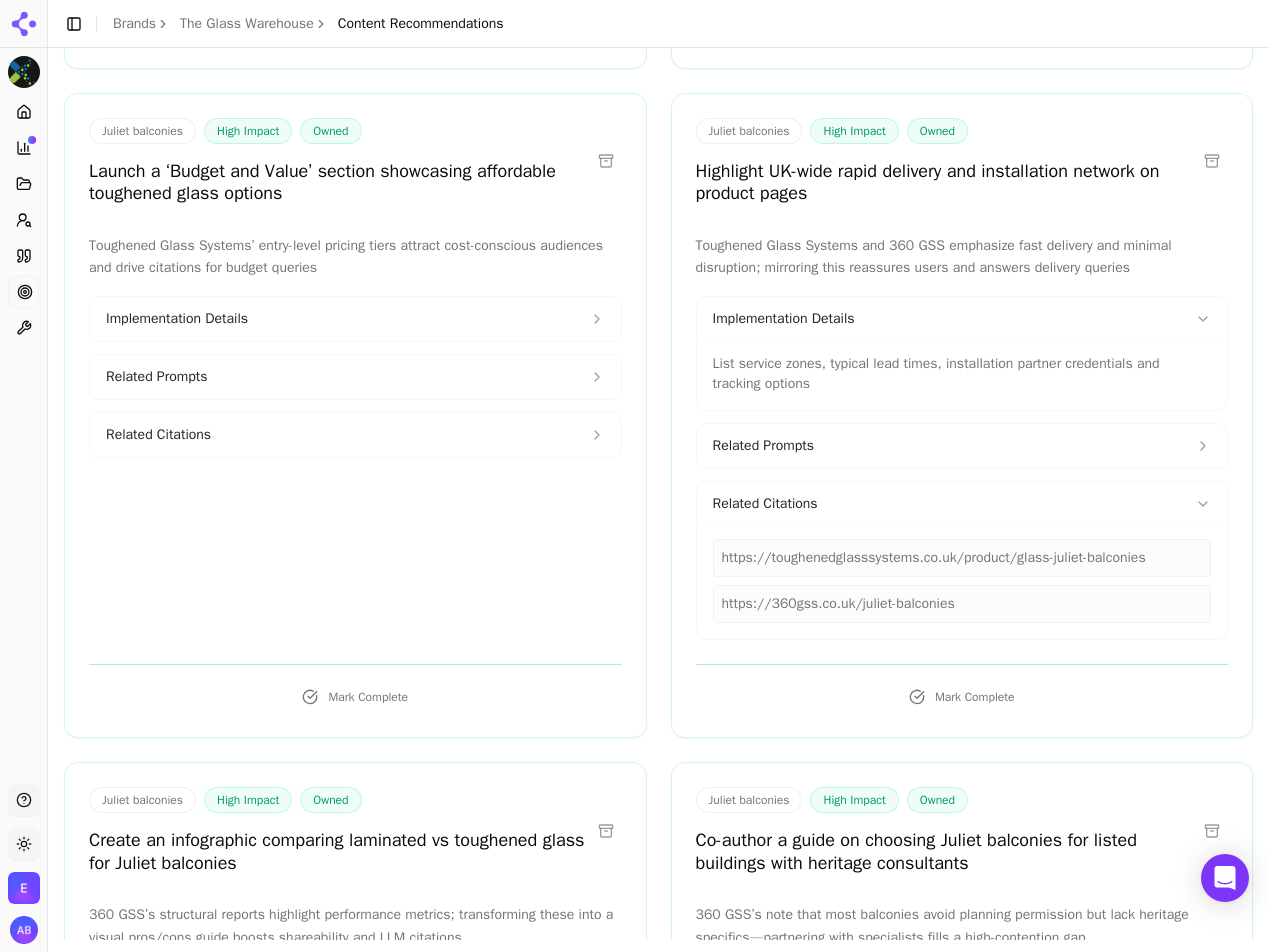 scroll, scrollTop: 894, scrollLeft: 0, axis: vertical 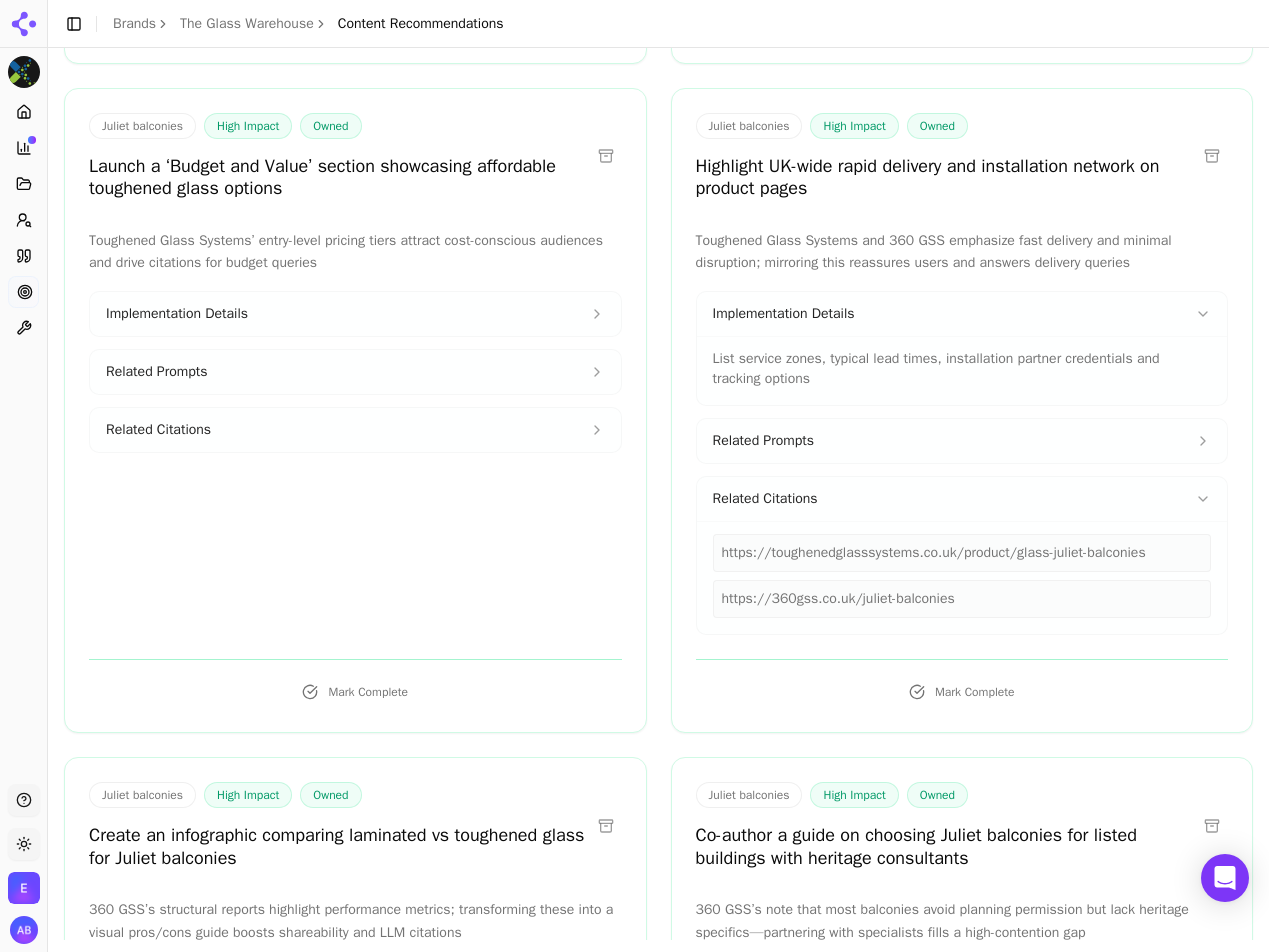 click on "Related Prompts" at bounding box center (962, 441) 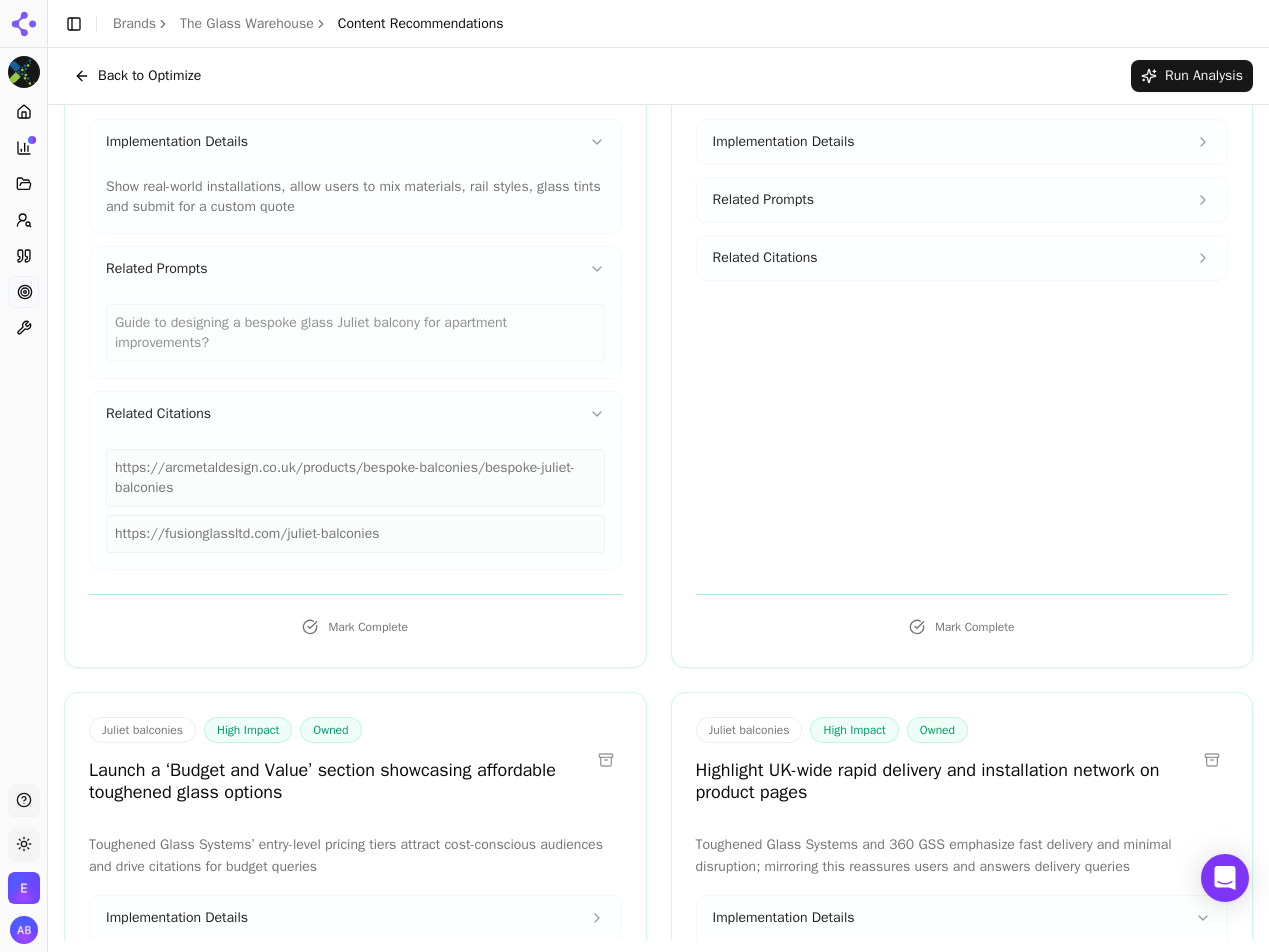 scroll, scrollTop: 0, scrollLeft: 0, axis: both 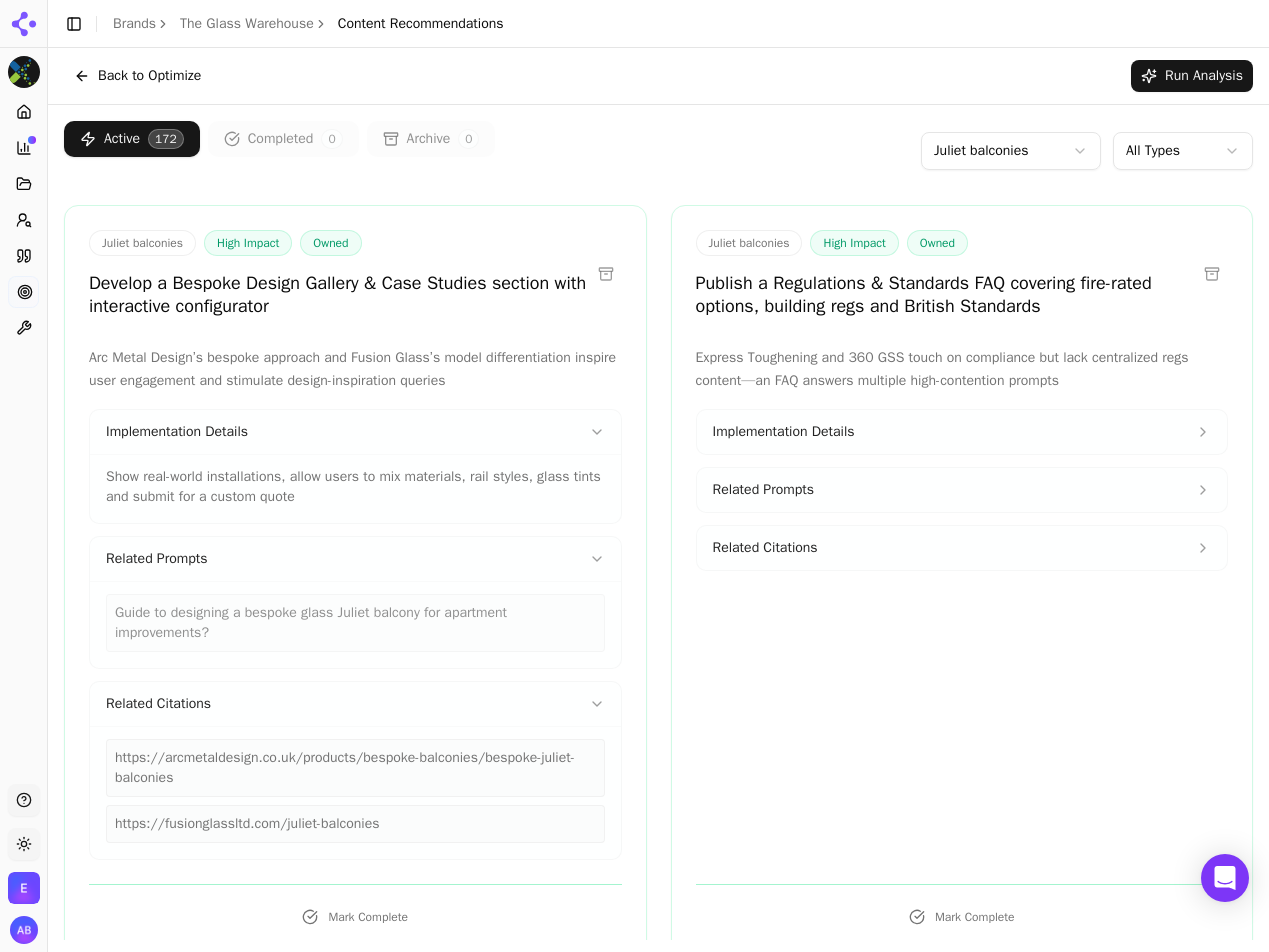 type 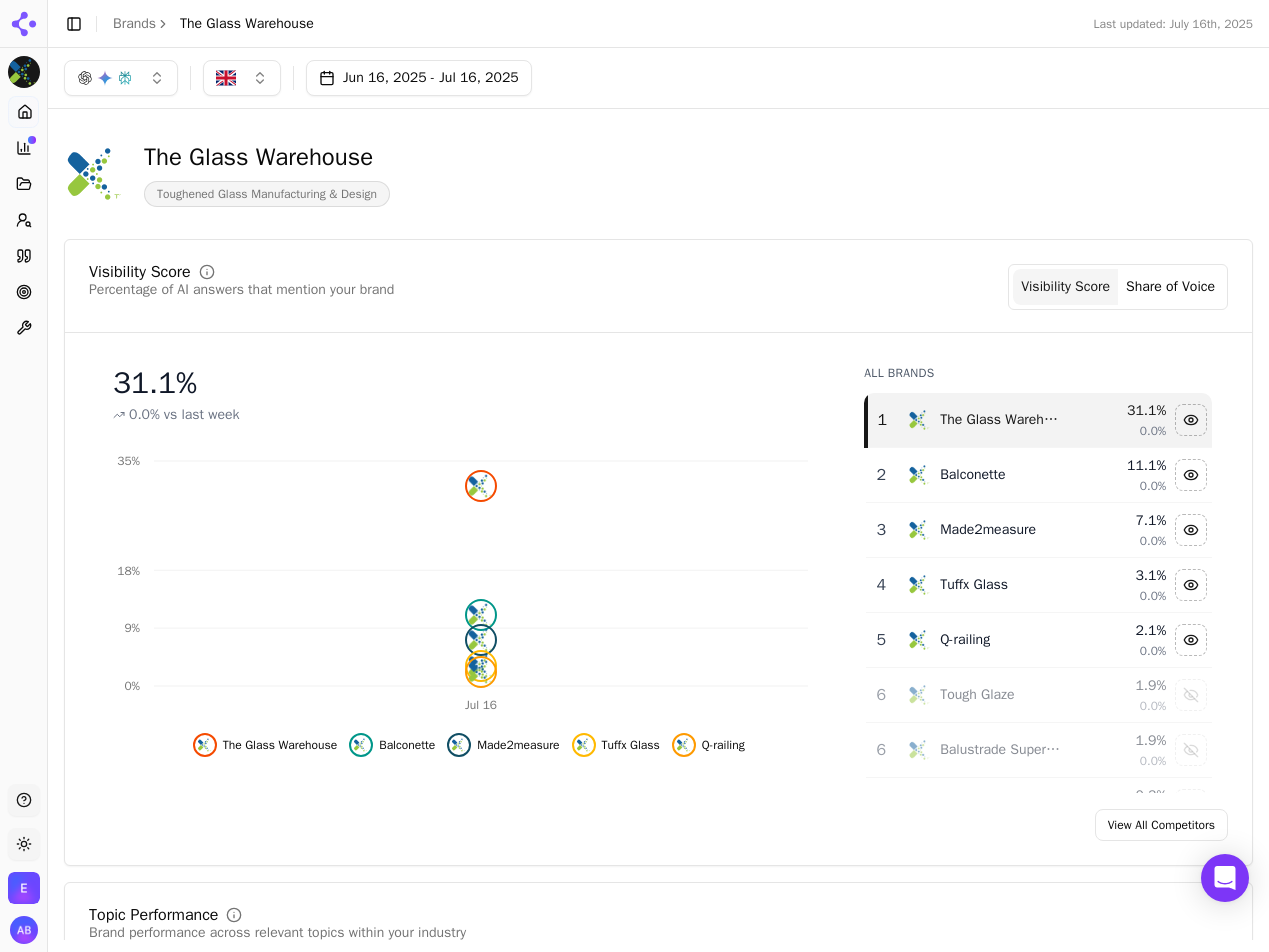 scroll, scrollTop: 3, scrollLeft: 0, axis: vertical 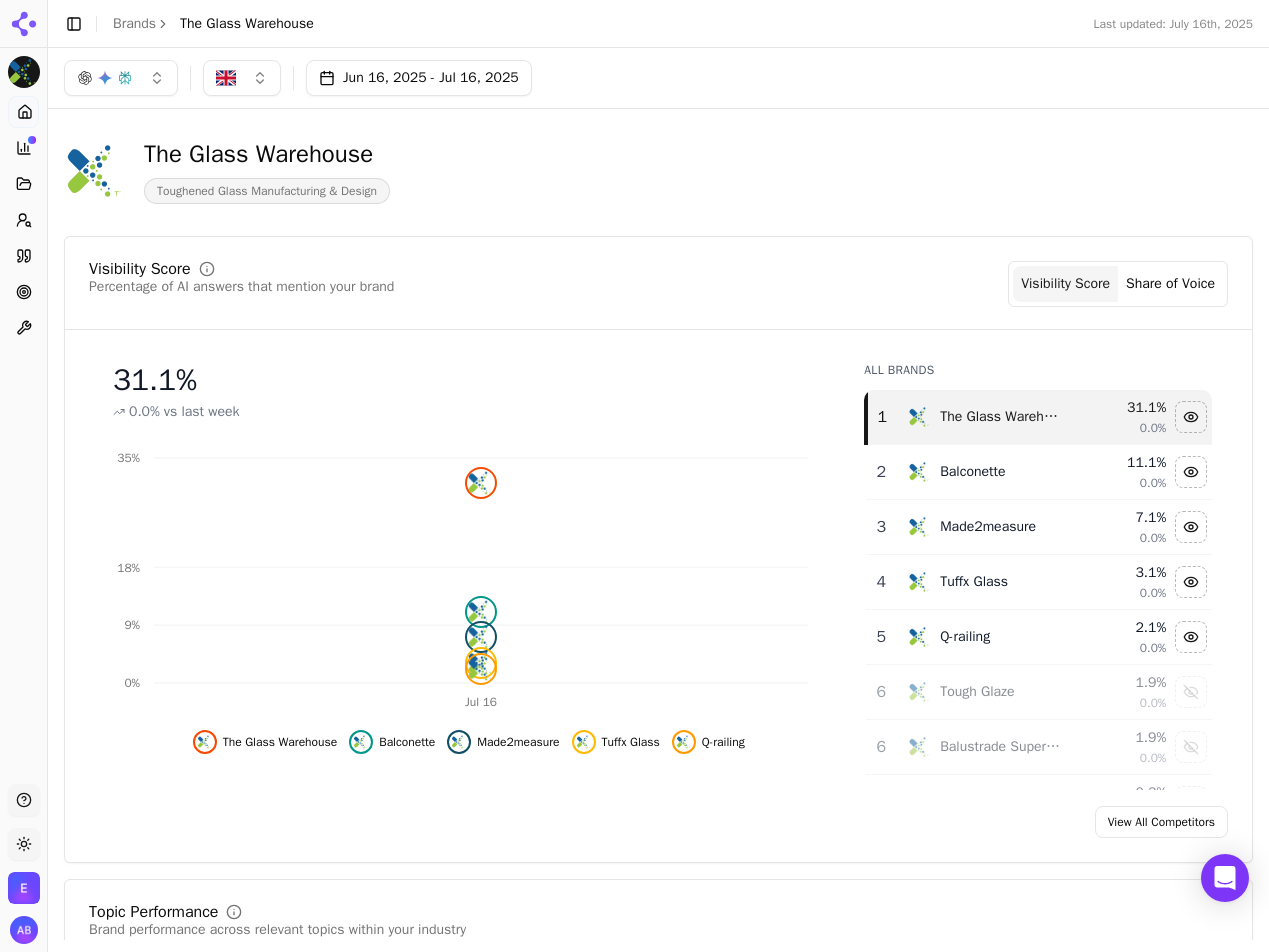 click on "Share of Voice" at bounding box center (1170, 284) 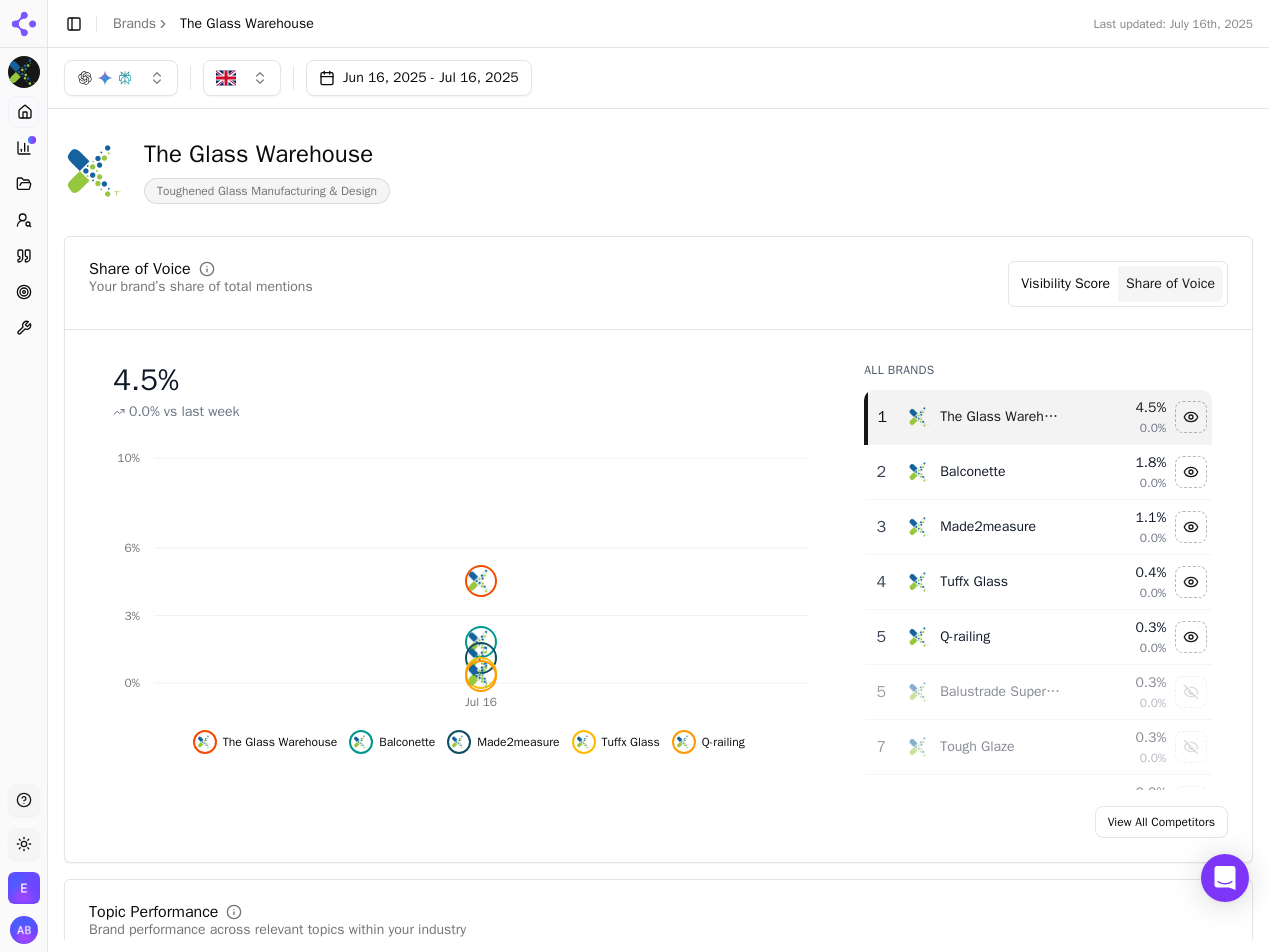click on "Visibility Score" at bounding box center [1065, 284] 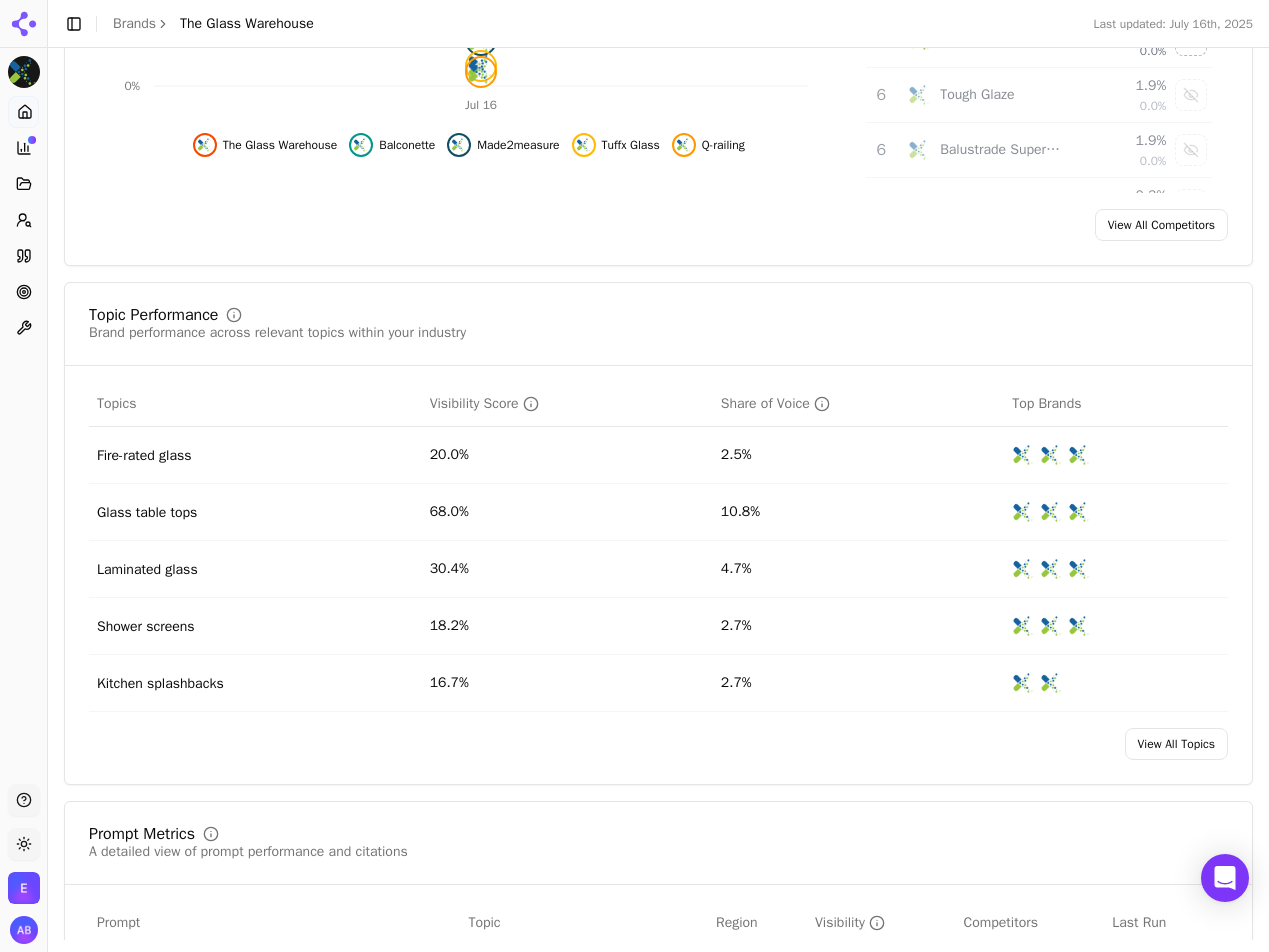 scroll, scrollTop: 703, scrollLeft: 0, axis: vertical 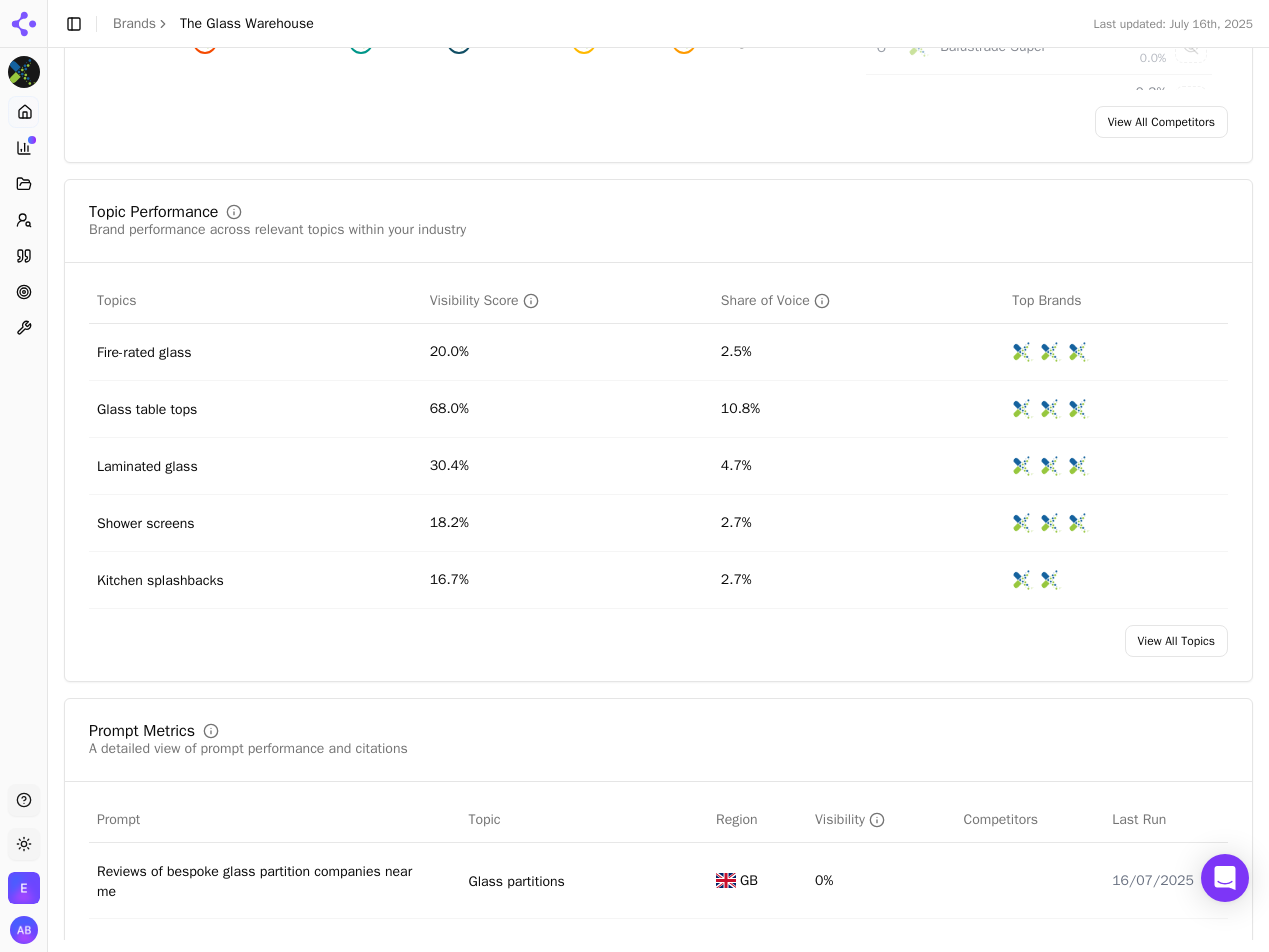 type 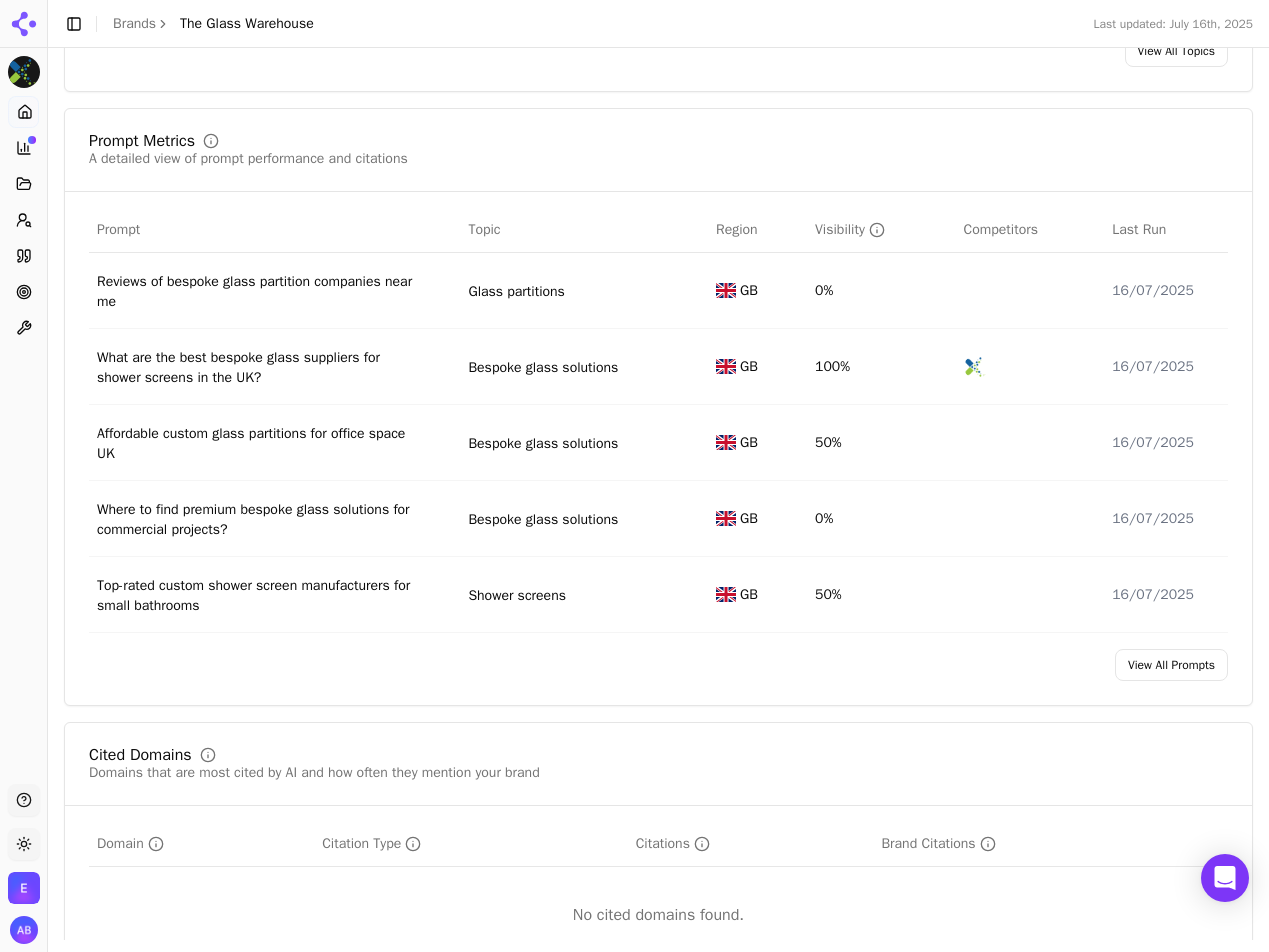 scroll, scrollTop: 1373, scrollLeft: 0, axis: vertical 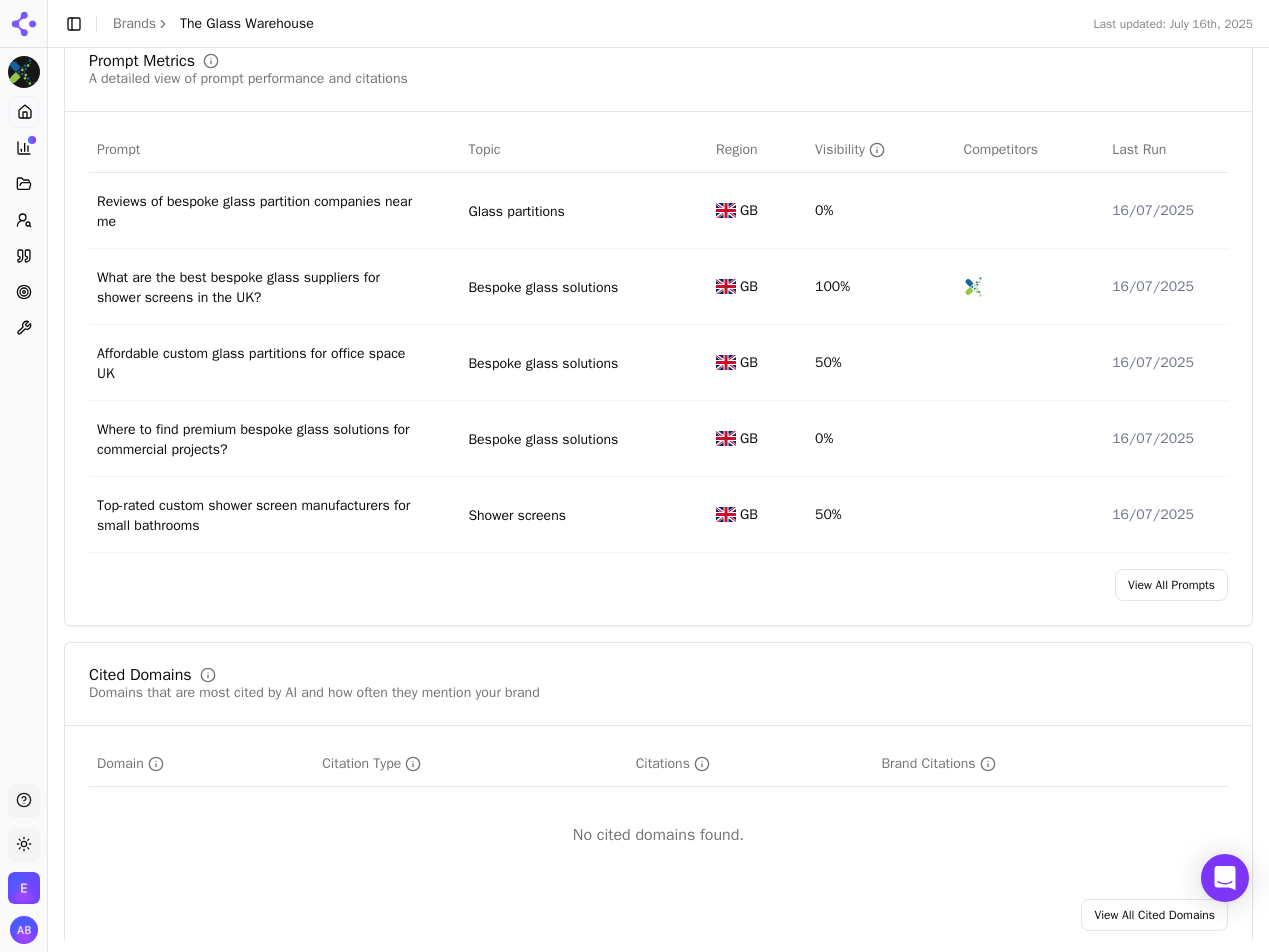 click on "View All Prompts" at bounding box center (1171, 585) 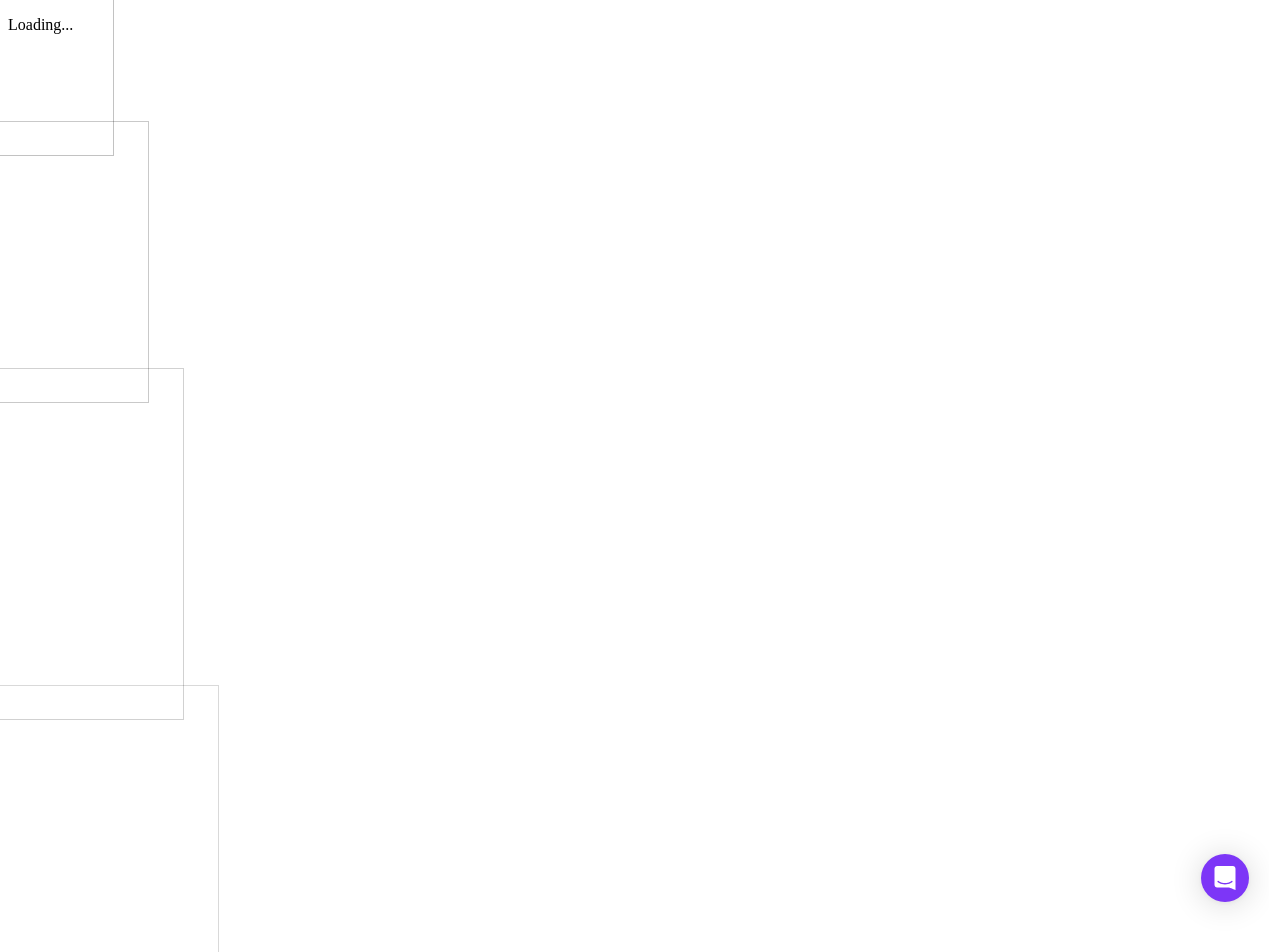 scroll, scrollTop: 0, scrollLeft: 0, axis: both 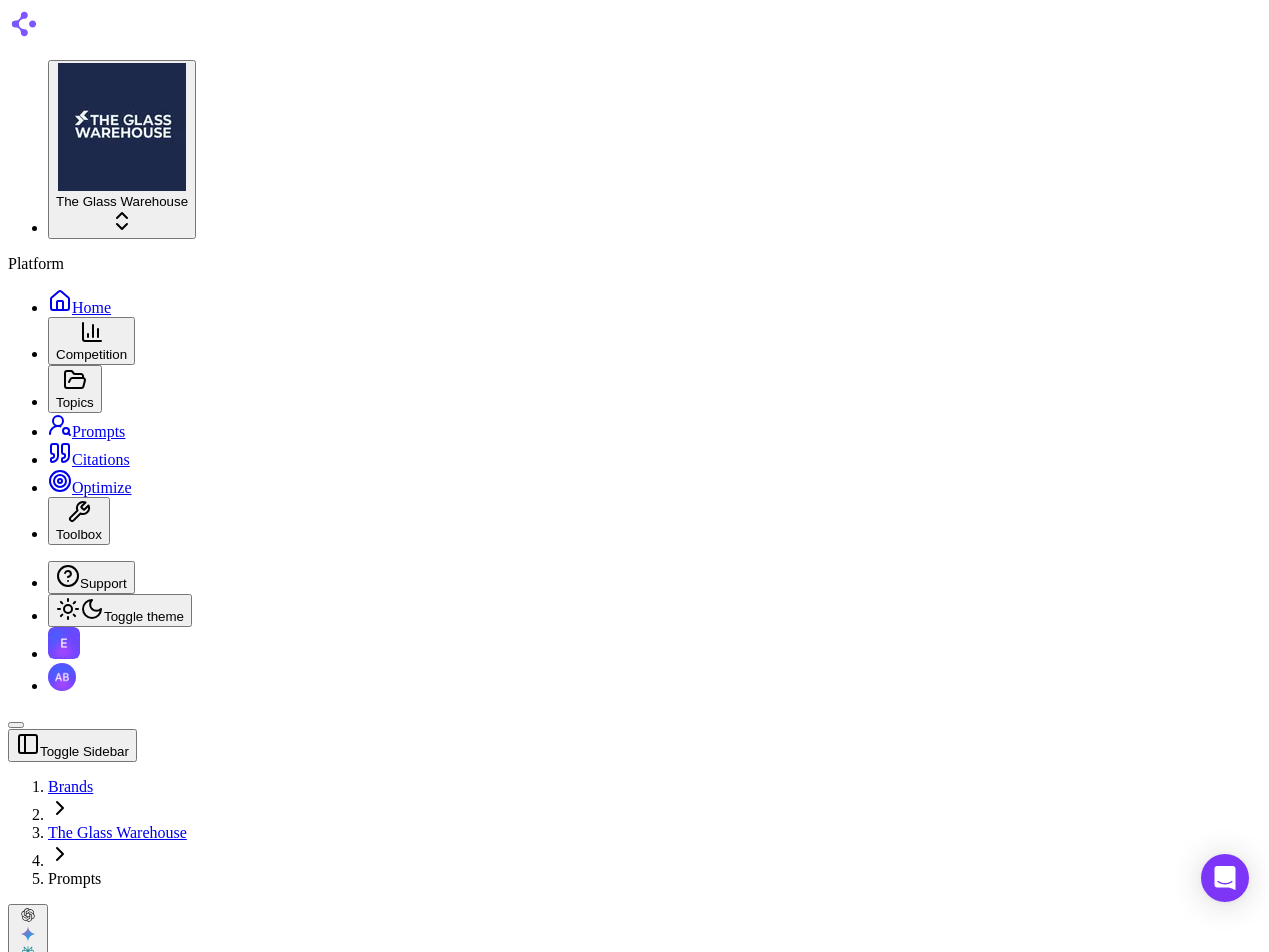 click on "Visibility" at bounding box center [683, 1208] 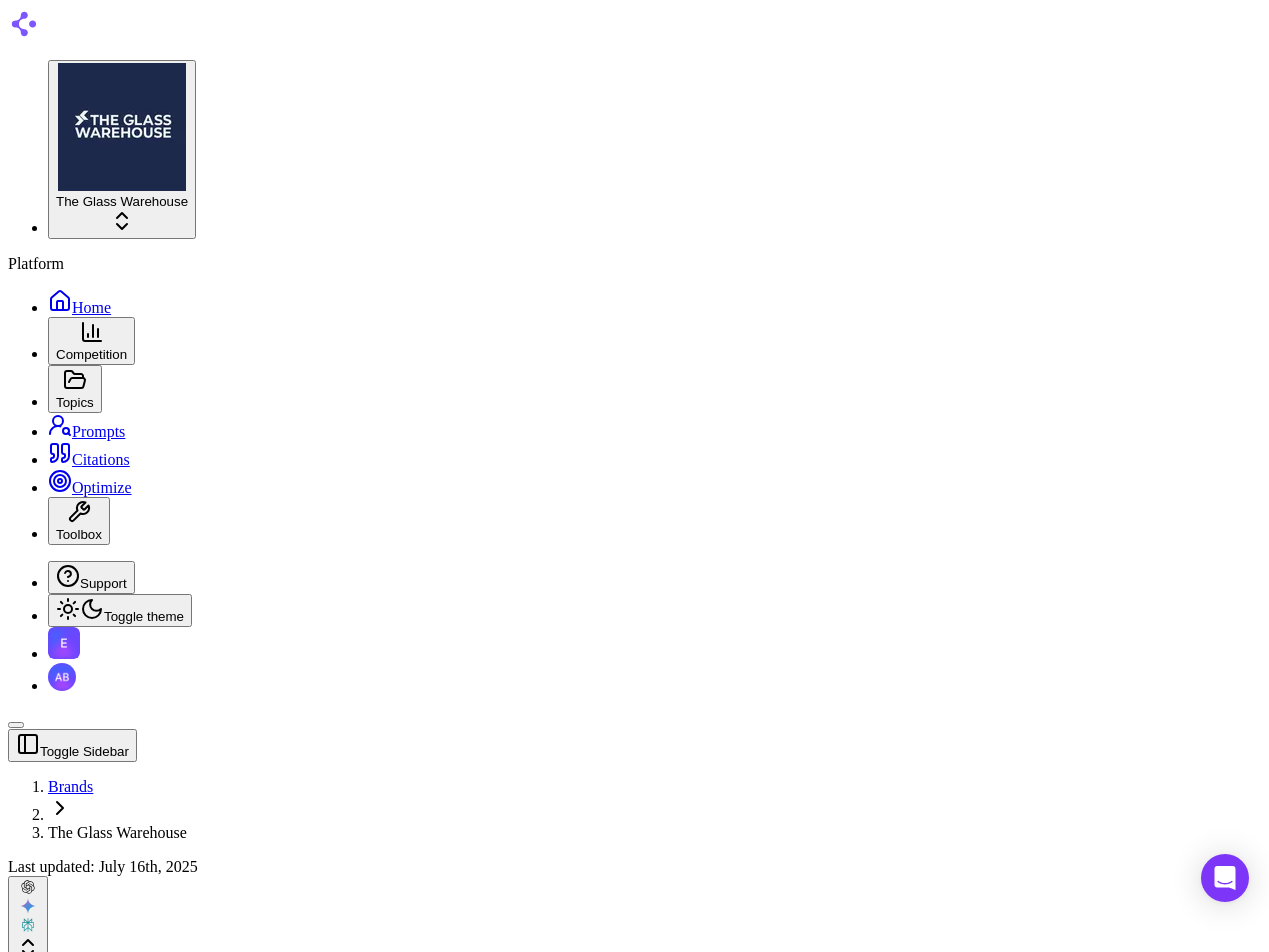 scroll, scrollTop: 79, scrollLeft: 0, axis: vertical 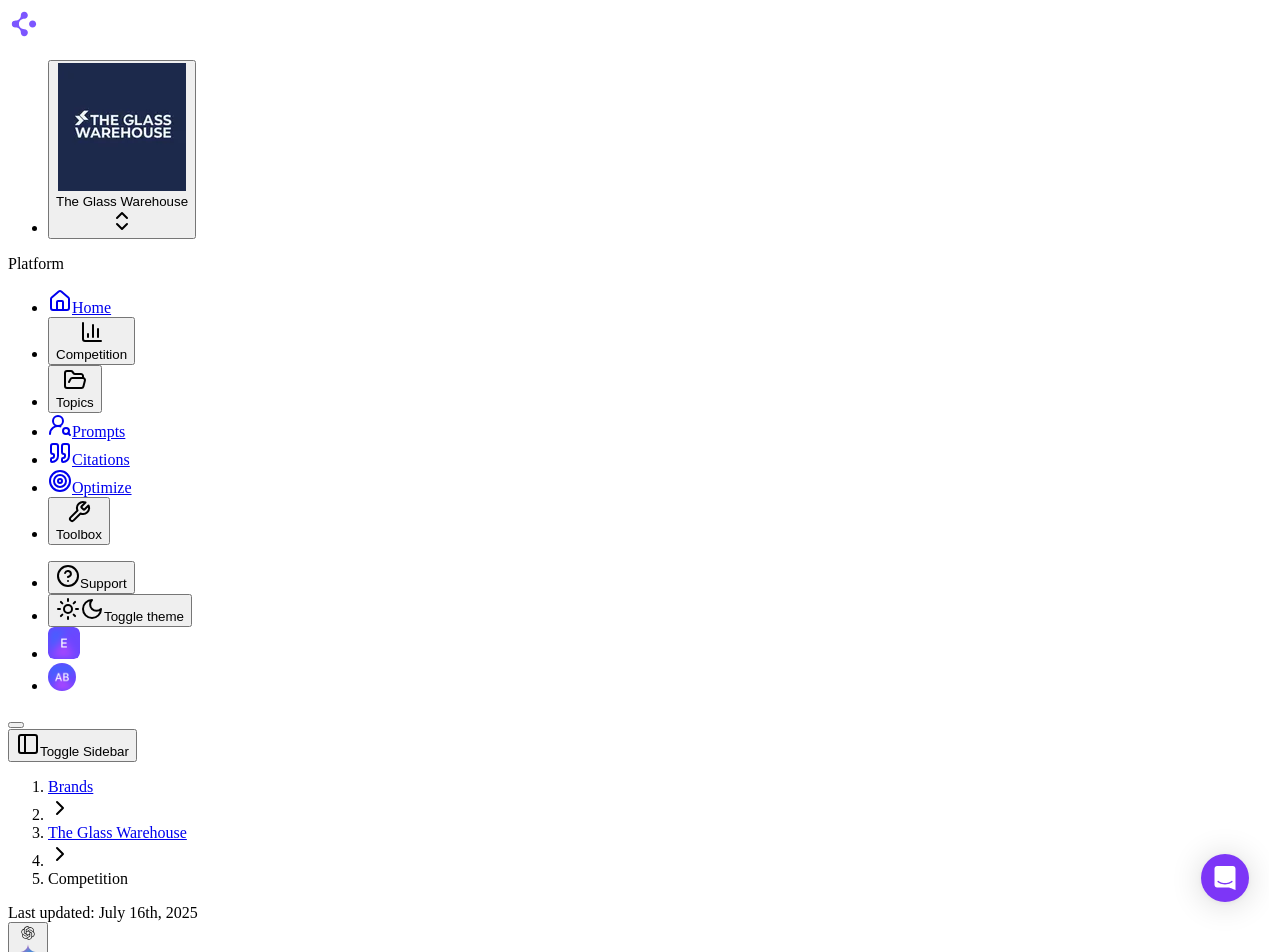 click on "Up and Coming Brands 1 The Glass Warehouse 31.1 % + 0.0 % 2 Balconette 11.1 % + 0.0 % 3 Made2measure 7.1 % + 0.0 % 4 Tuffx Glass 3.1 % + 0.0 % 5 Q-railing 2.1 % + 0.0 %" at bounding box center [634, 3241] 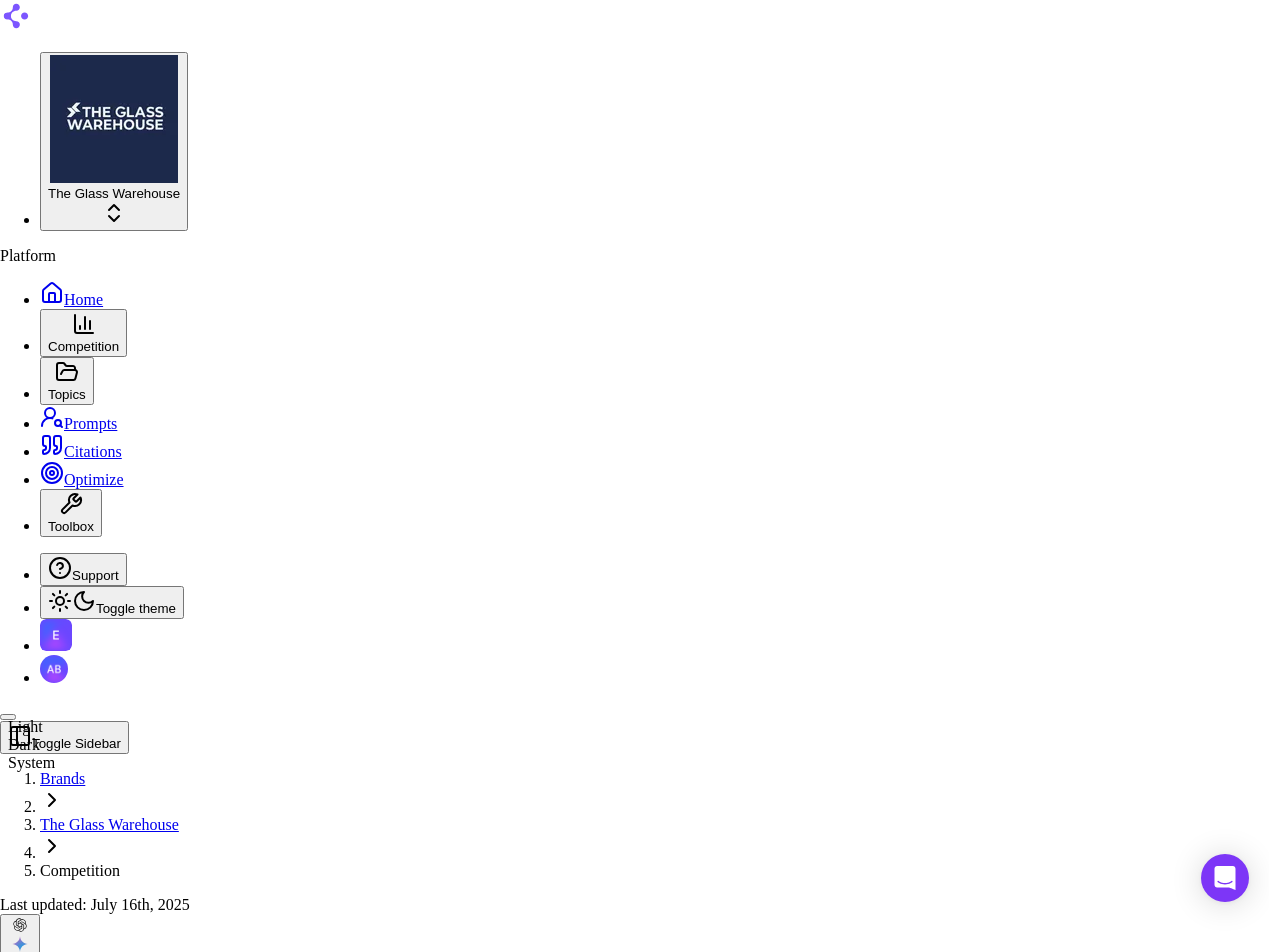 click on "Dark" at bounding box center (31, 745) 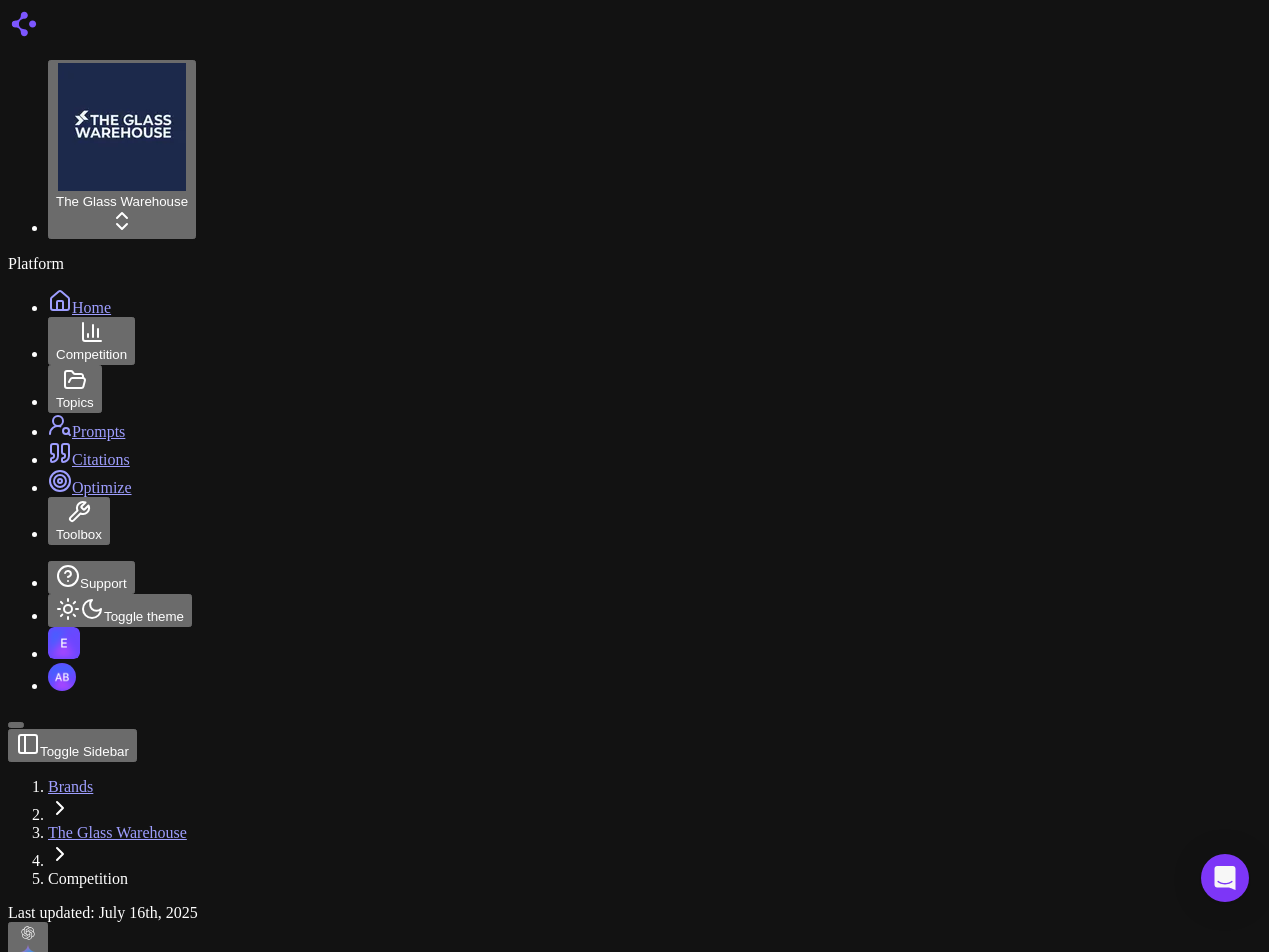 click on "The Glass Warehouse Platform Home Competition Topics Prompts Citations Optimize Toolbox Support Toggle theme Express Toughening Ltd   Toggle Sidebar Brands The Glass Warehouse Competition Last updated: July 16th, 2025 Jun 16, 2025 - Jul 16, 2025 + 5 ( 8 ) Brand Competition Competition analysis for  The Glass Warehouse Top Brands 1 The Glass Warehouse 31.1 % + 0.0 % 2 Balconette 11.1 % + 0.0 % 3 Made2measure 7.1 % + 0.0 % 4 Tuffx Glass 3.1 % + 0.0 % 5 Q-railing 2.1 % + 0.0 % Nearest Competitors 1 The Glass Warehouse 31.1 % + 0.0 % 2 Balconette 11.1 % + 0.0 % 3 Made2measure 7.1 % + 0.0 % 4 Tuffx Glass 3.1 % + 0.0 % 5 Q-railing 2.1 % + 0.0 % Up and Coming Brands 1 The Glass Warehouse 31.1 % + 0.0 % 2 Balconette 11.1 % + 0.0 % 3 Made2measure 7.1 % + 0.0 % 4 Tuffx Glass 3.1 % + 0.0 % 5 Q-railing 2.1 % + 0.0 % Performance Trends -  Visibility Historical  visibility  trends over time Visibility Score Share of Voice First Position Jul 16 0% 9% 18% 35% B T Balconette B Balustrade Superstore Esg Glass Metric" at bounding box center (634, 2216) 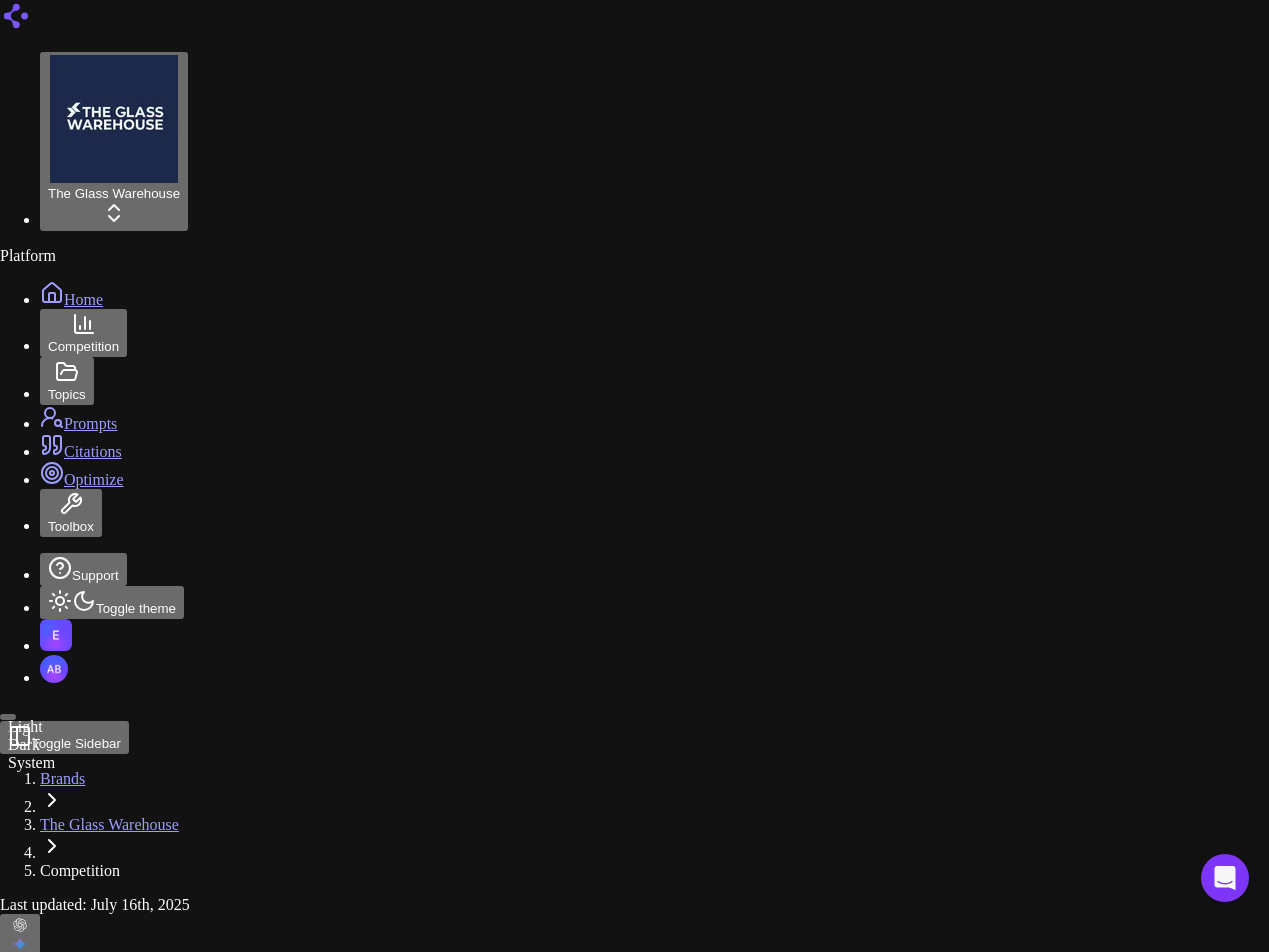click on "System" at bounding box center (31, 763) 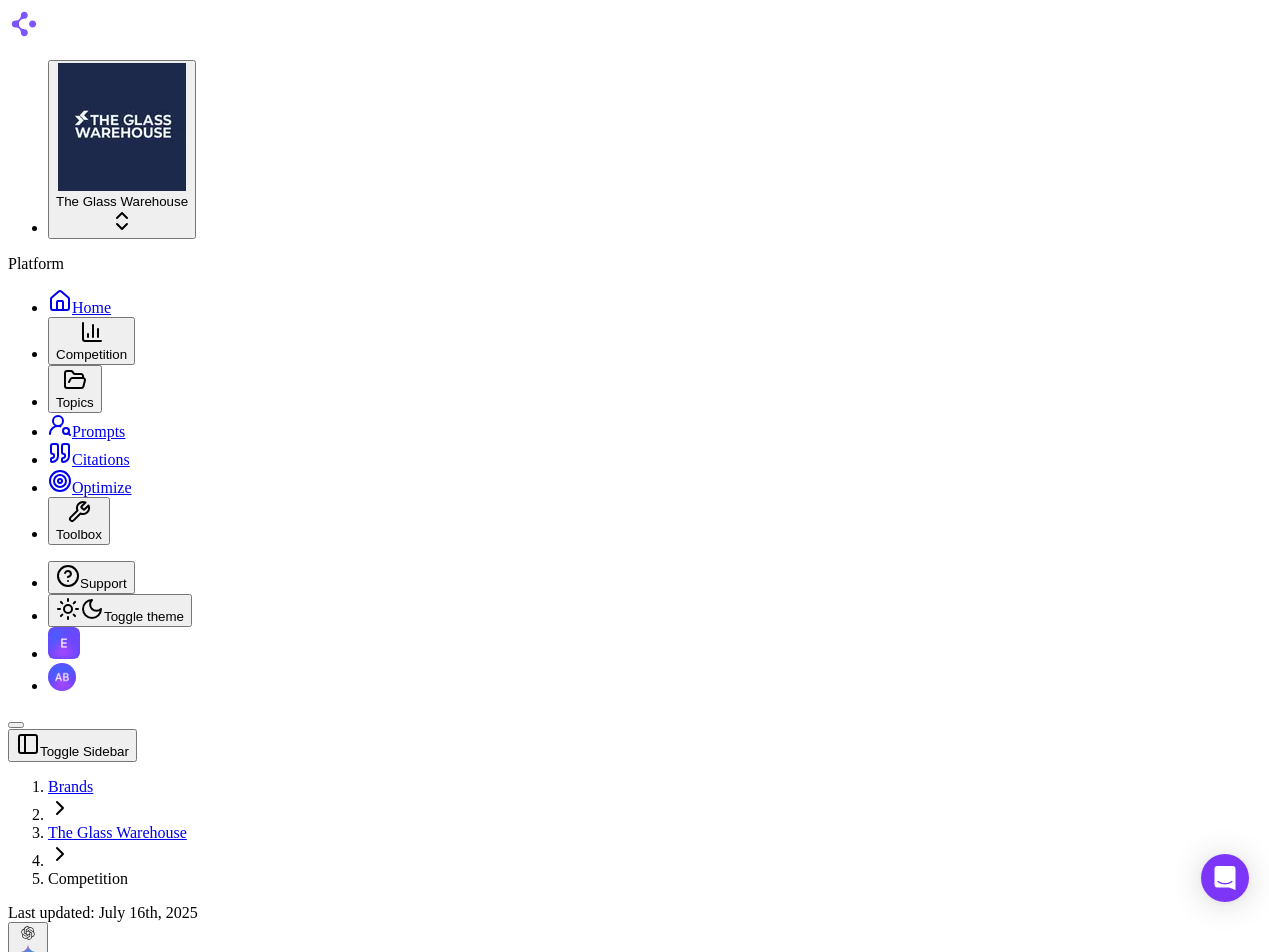 click at bounding box center (64, 643) 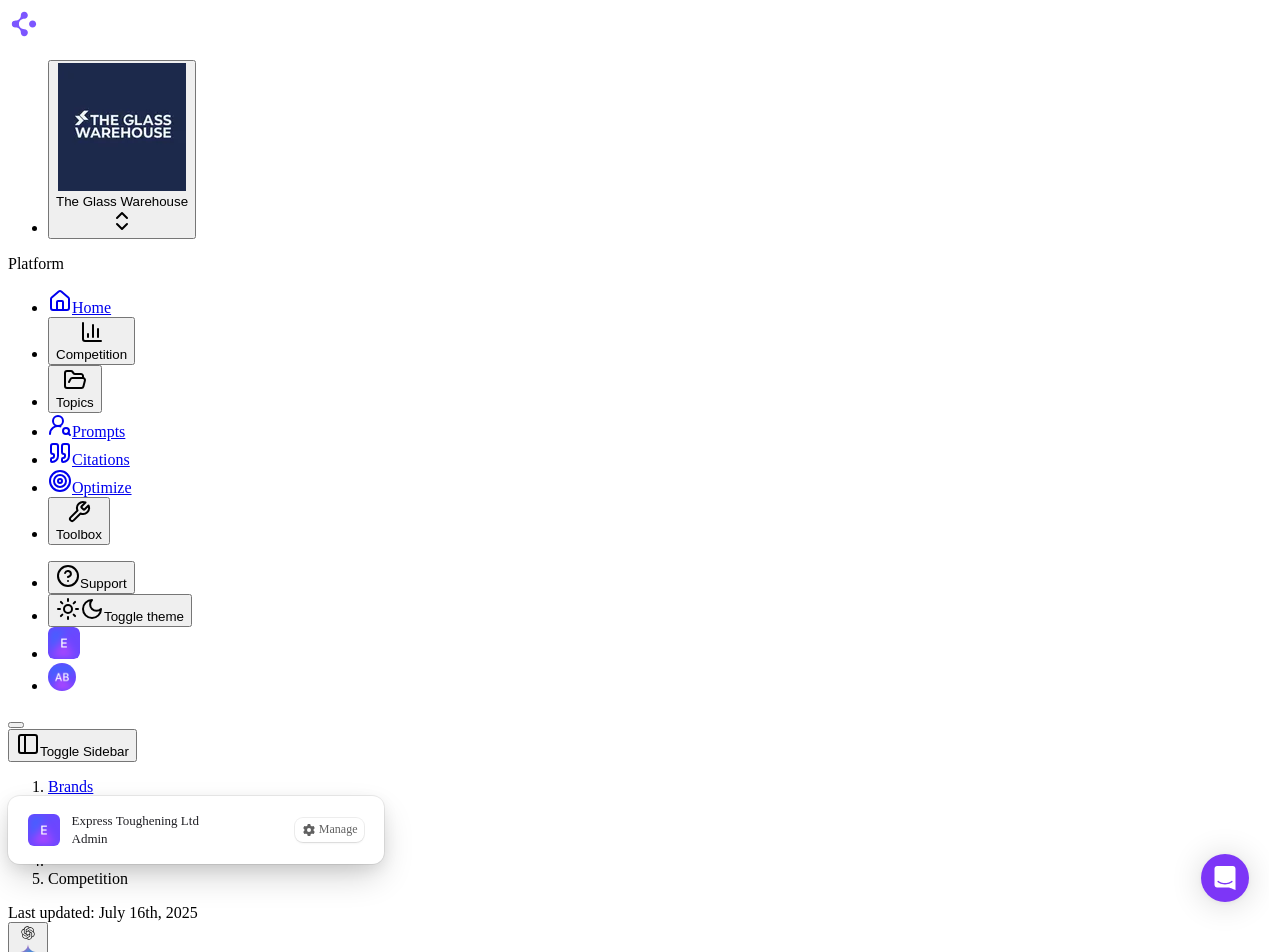 click at bounding box center (64, 643) 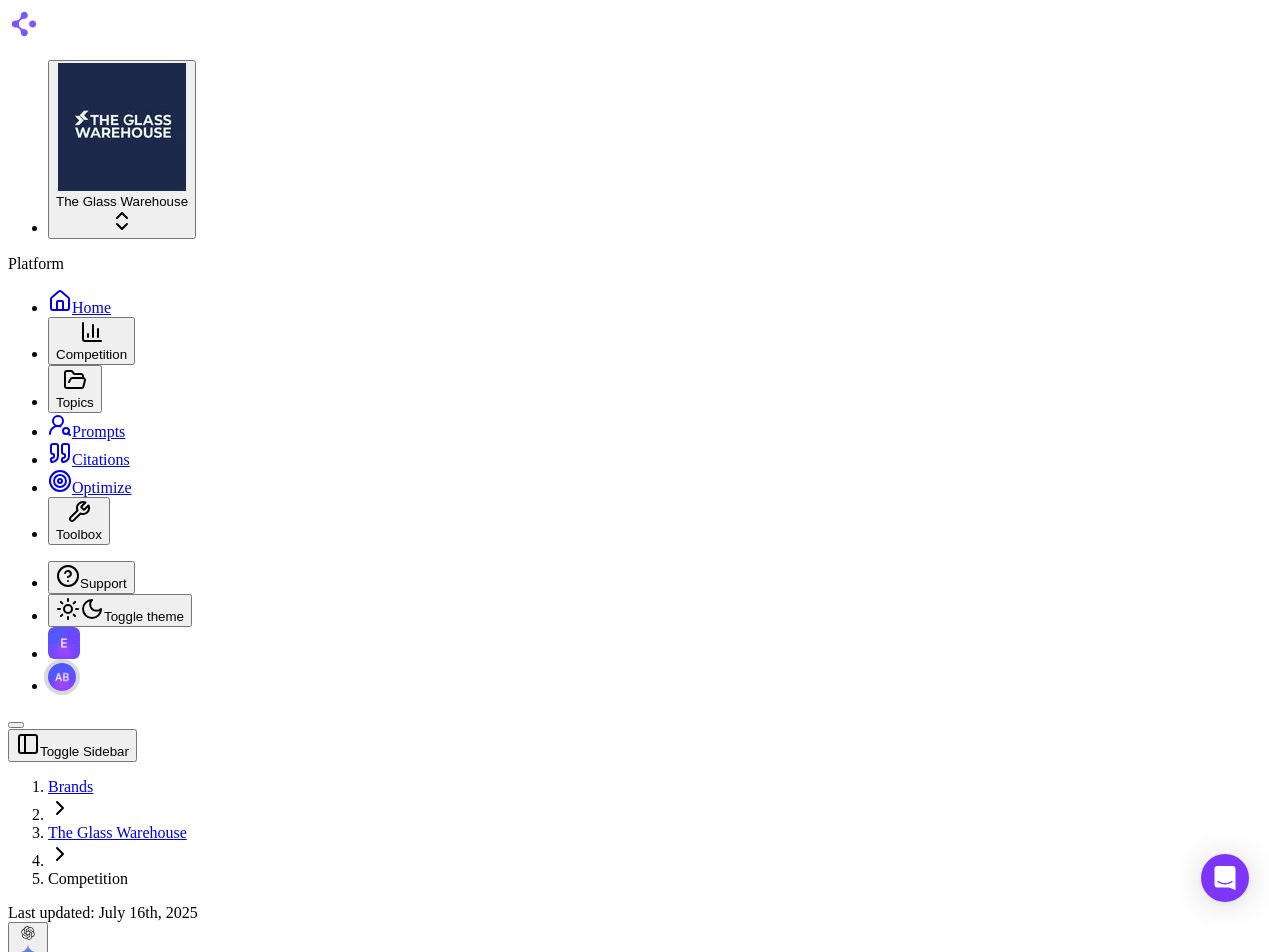 click at bounding box center (62, 677) 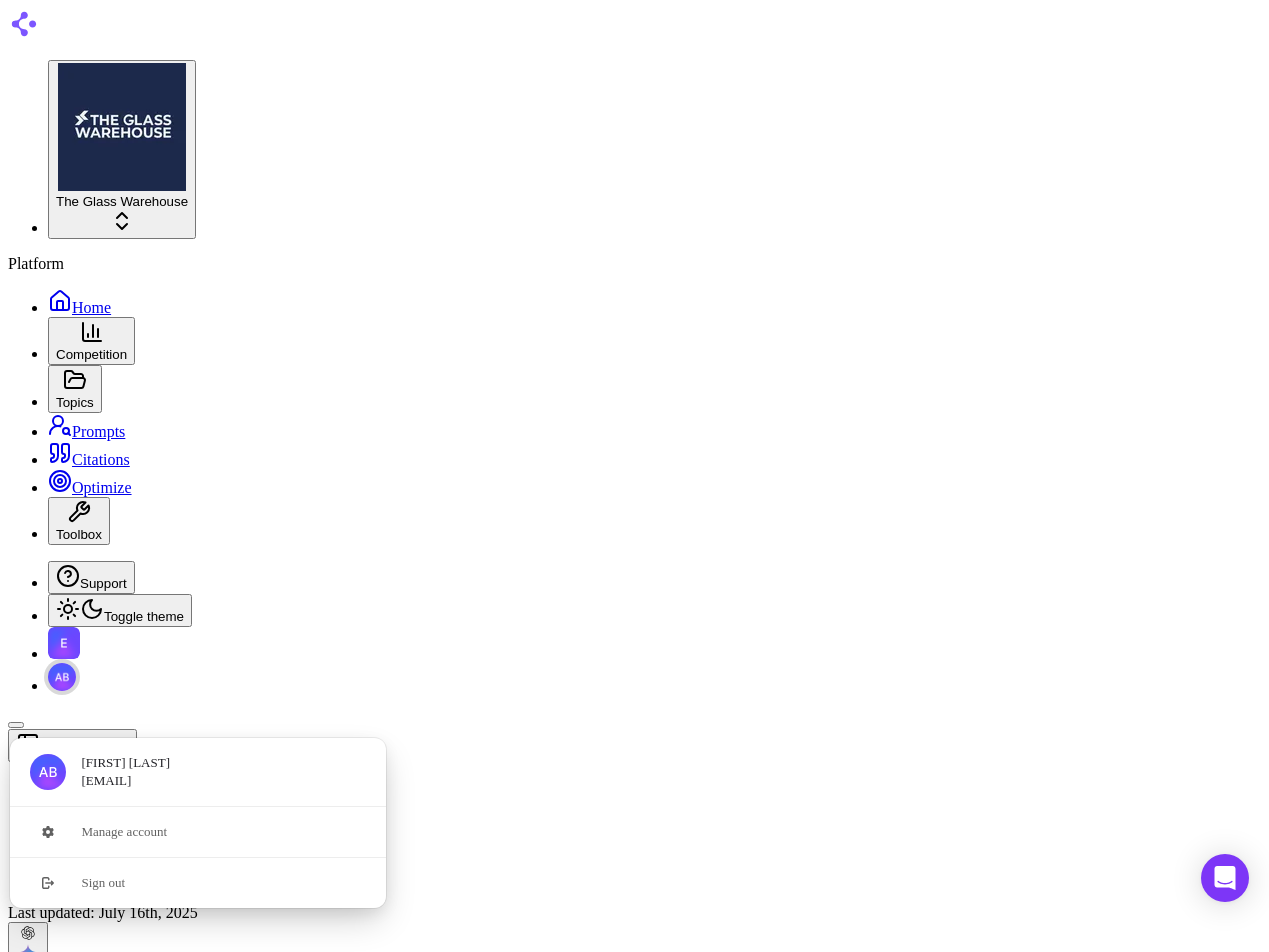 click at bounding box center (62, 677) 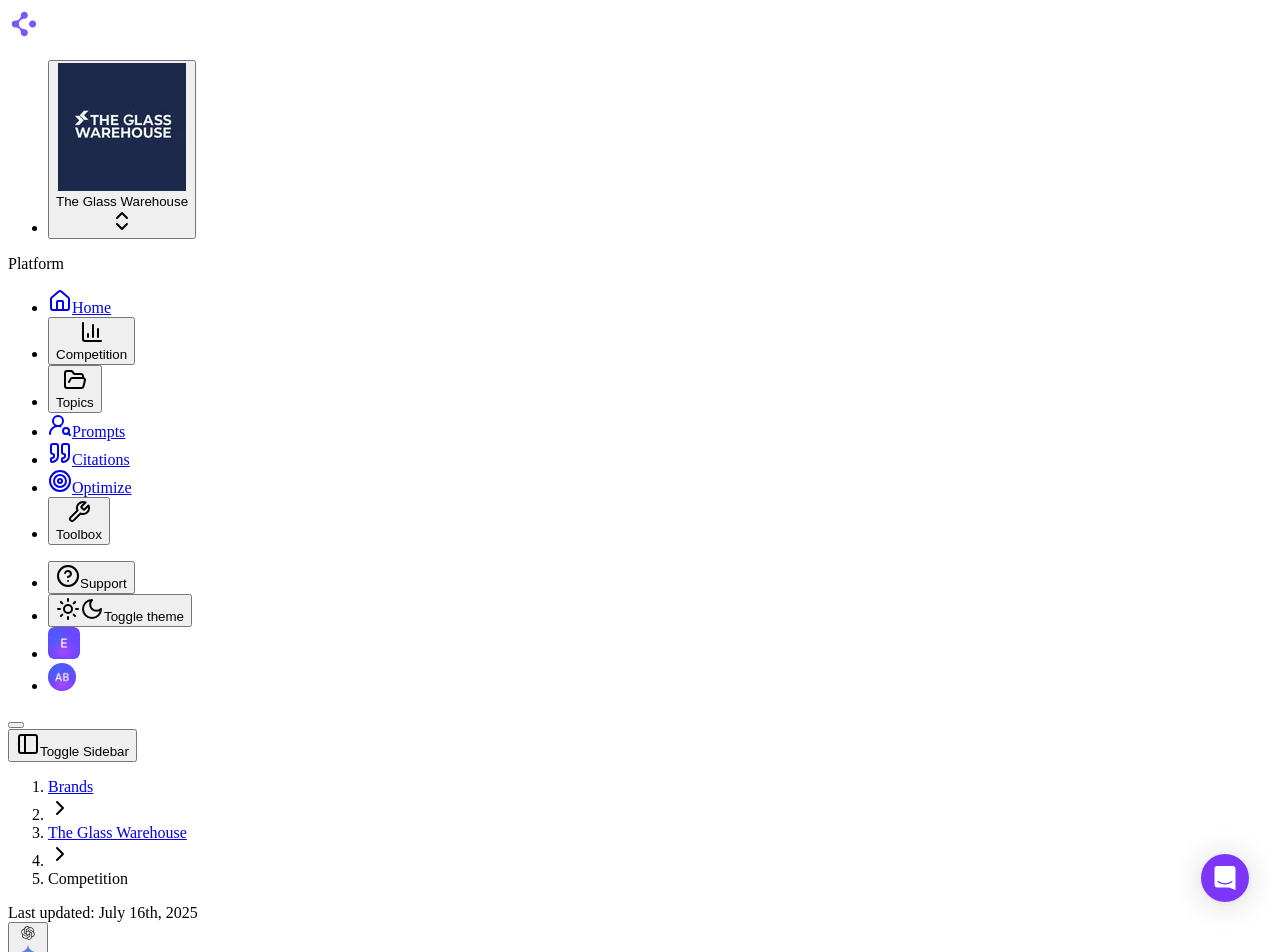 click at bounding box center (64, 643) 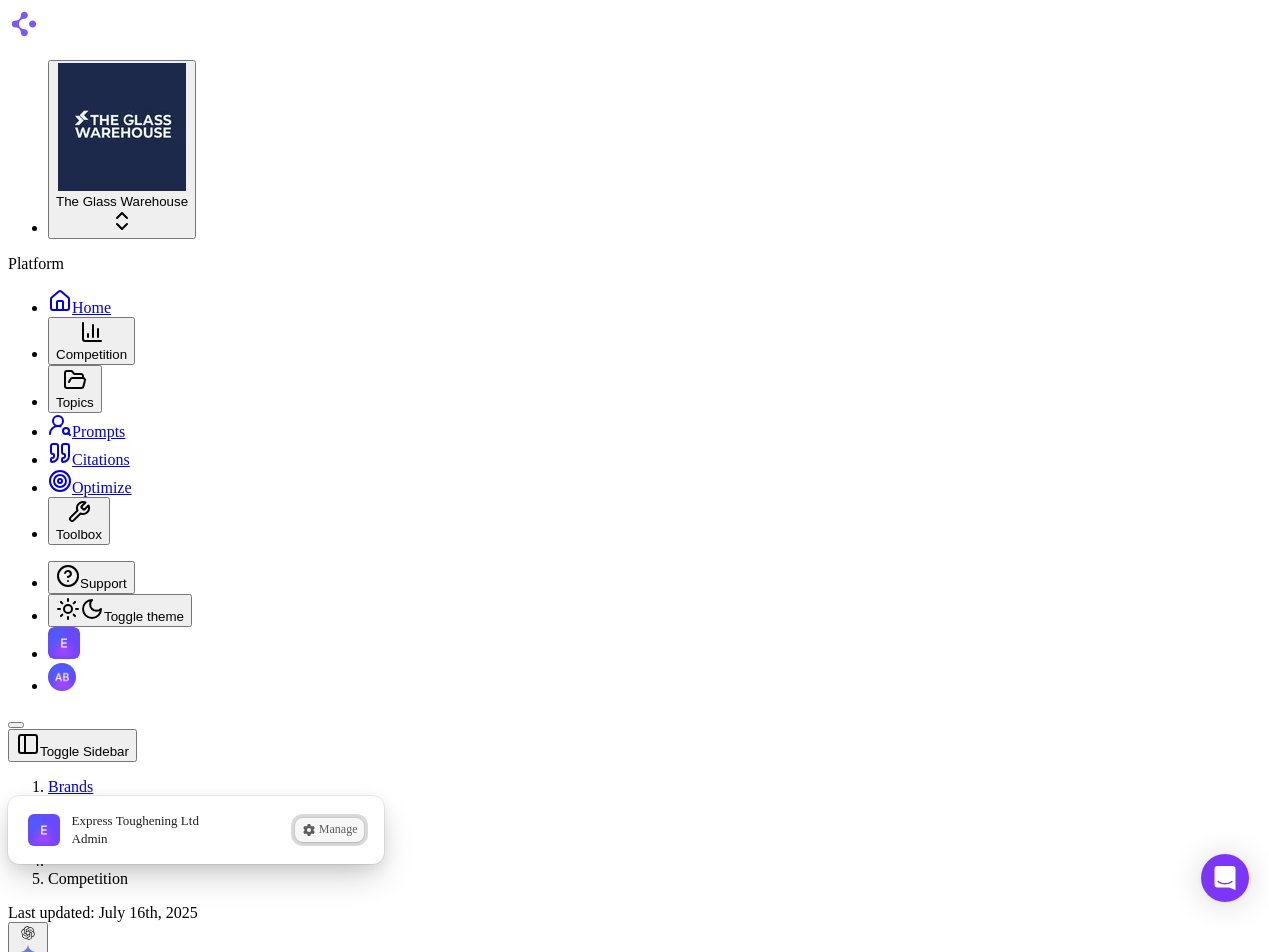 click on "Manage" at bounding box center (329, 830) 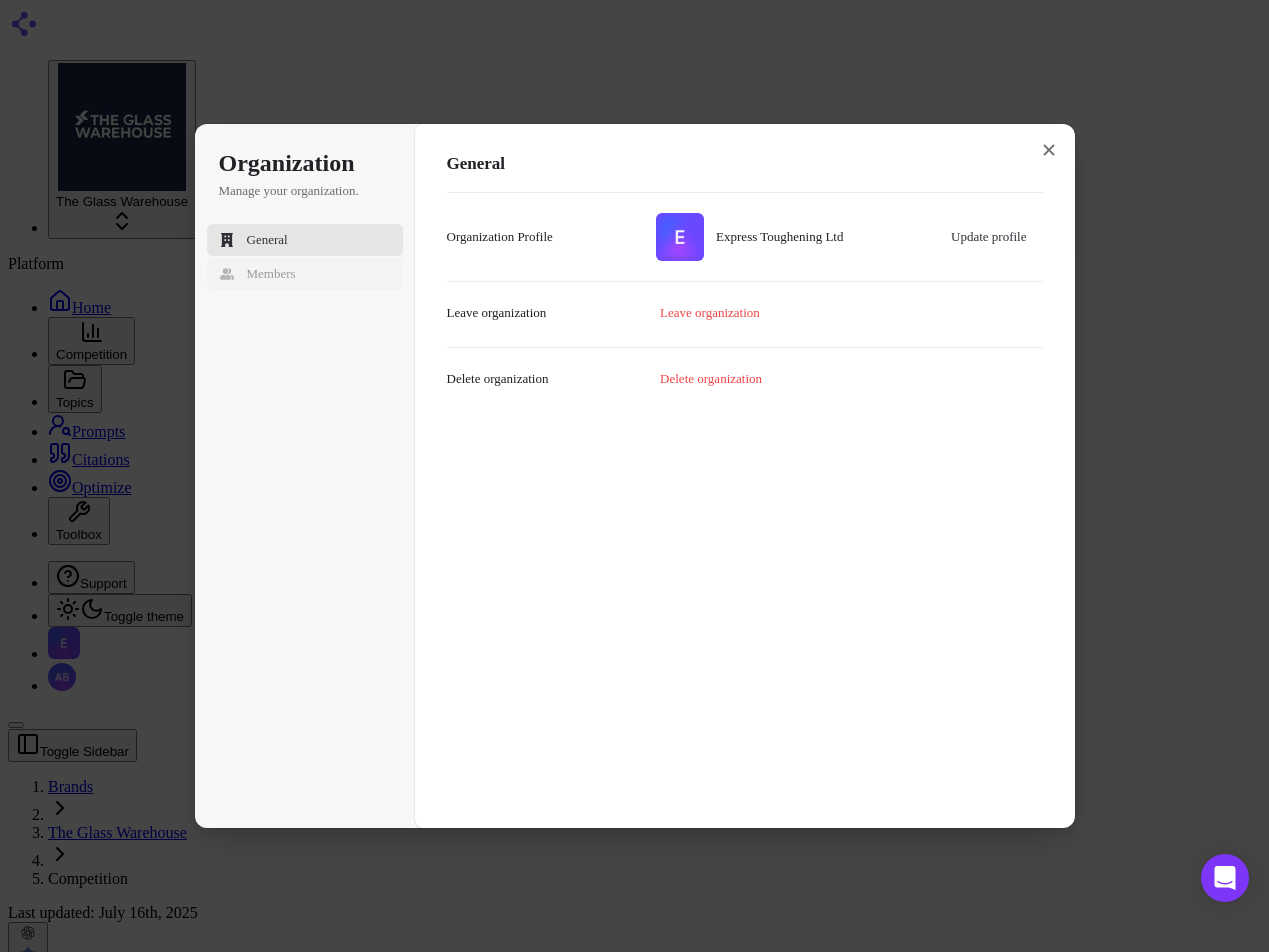 click on "Members" at bounding box center [271, 274] 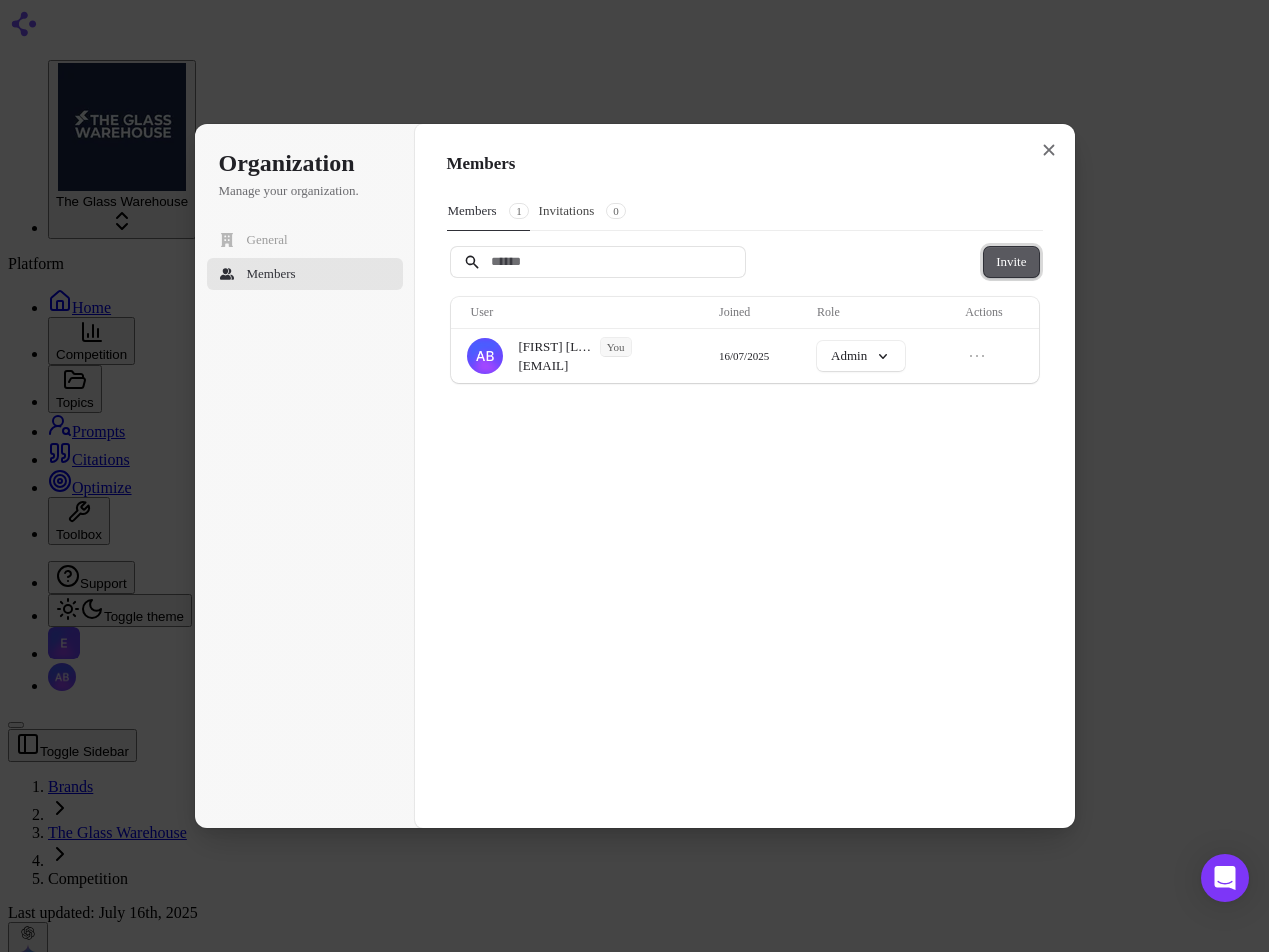 click on "Invite" at bounding box center [1011, 262] 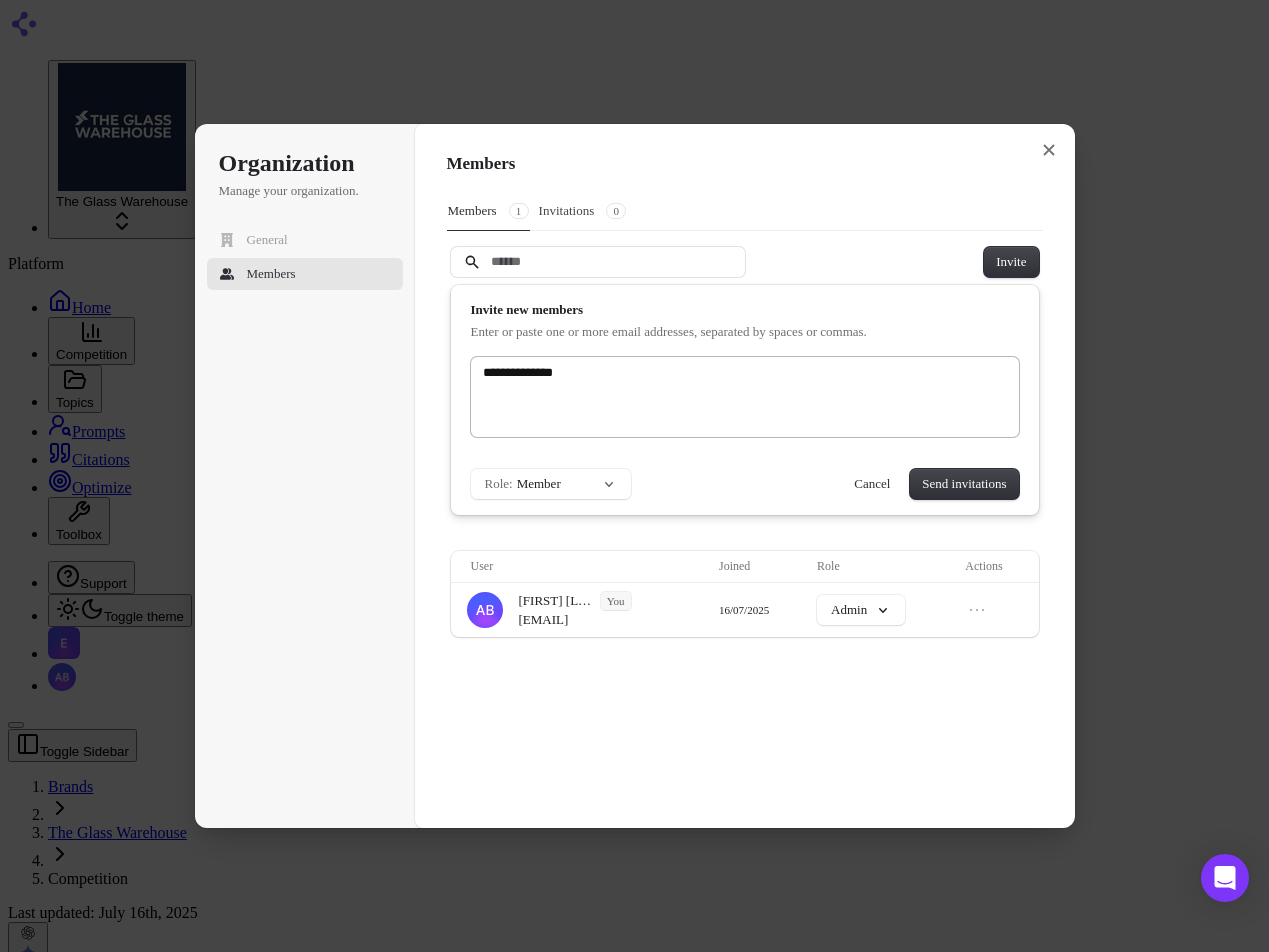 type on "**********" 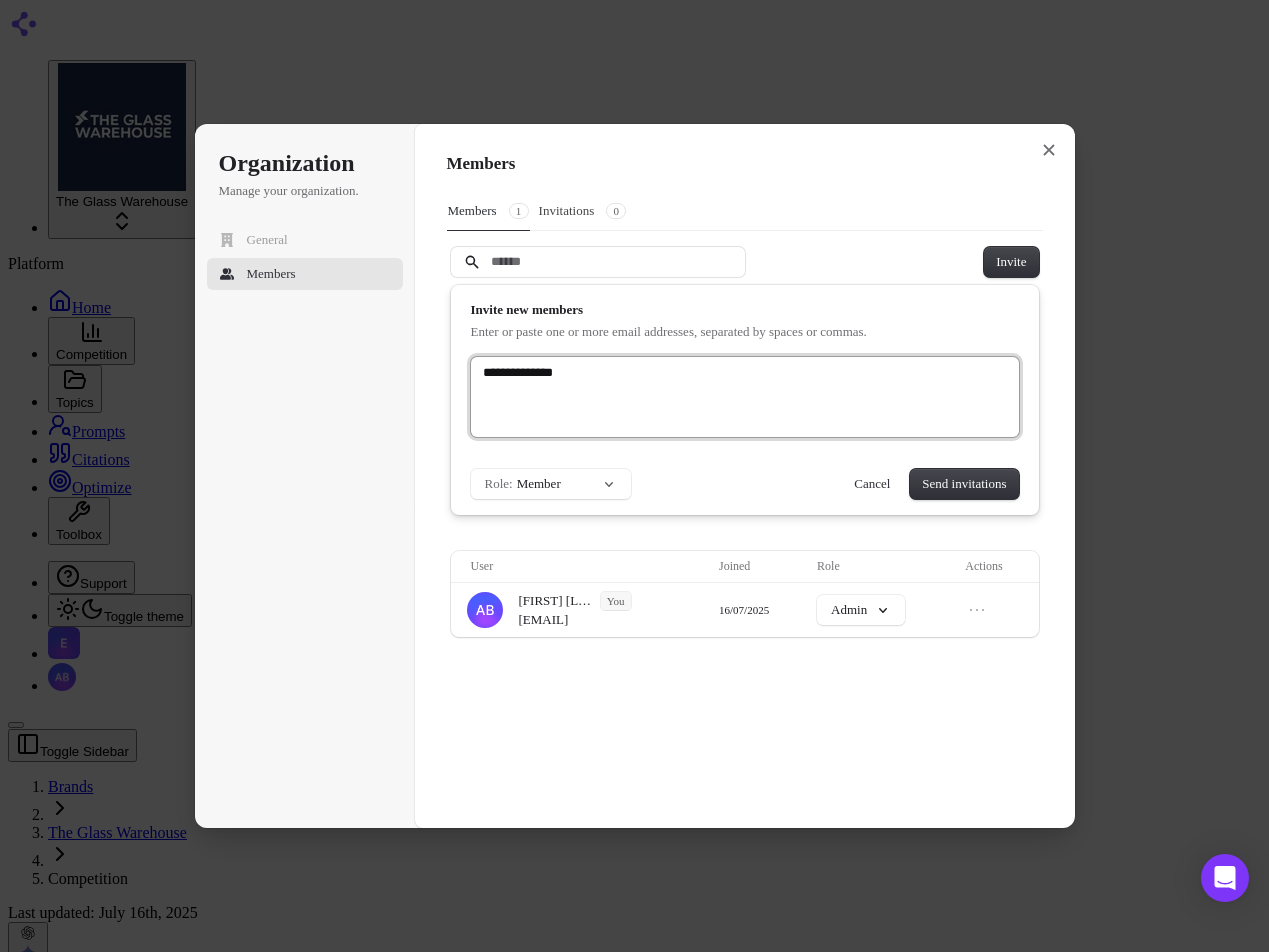 type 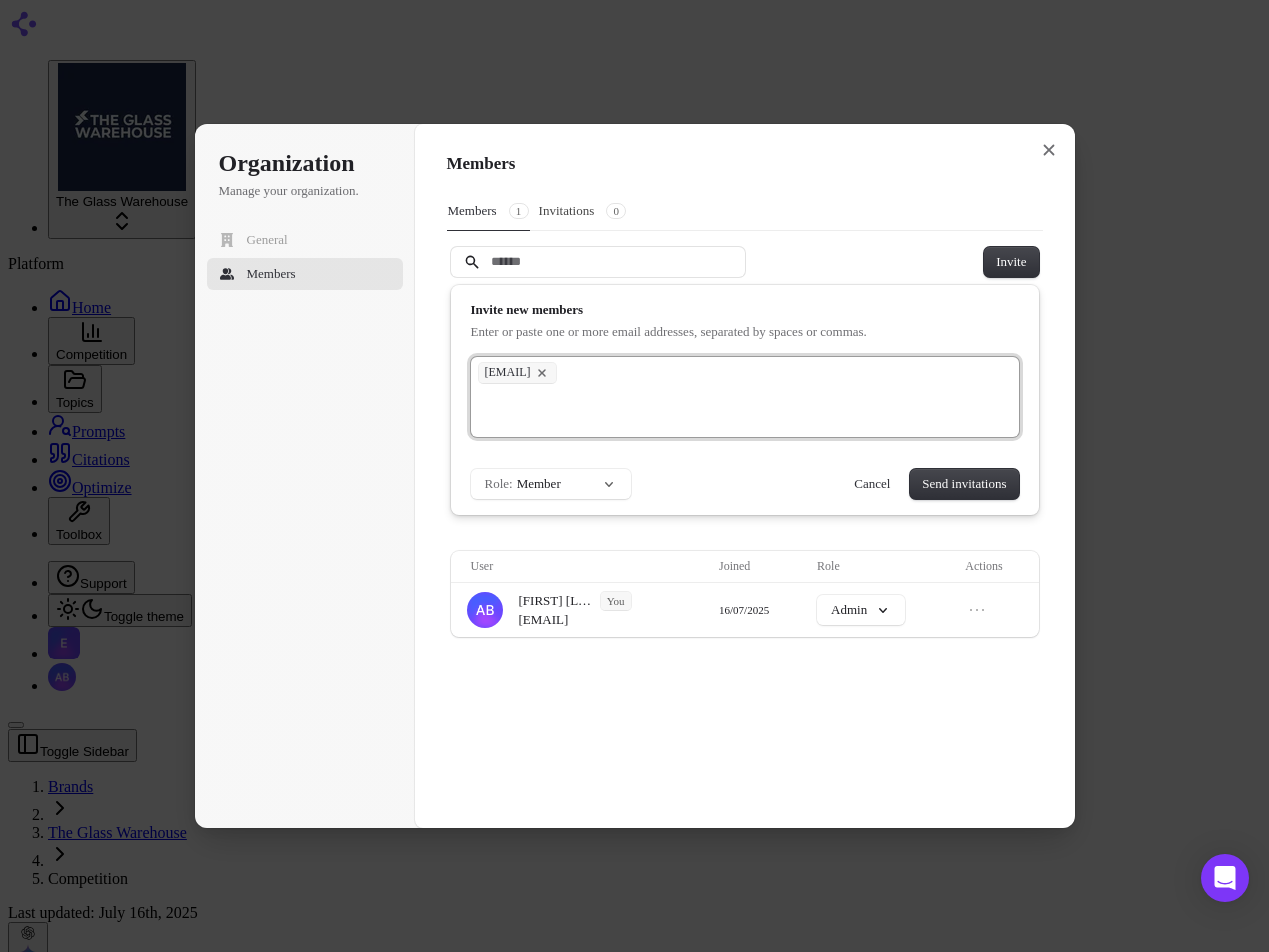 click on "adam@egw.co.uk" at bounding box center (745, 397) 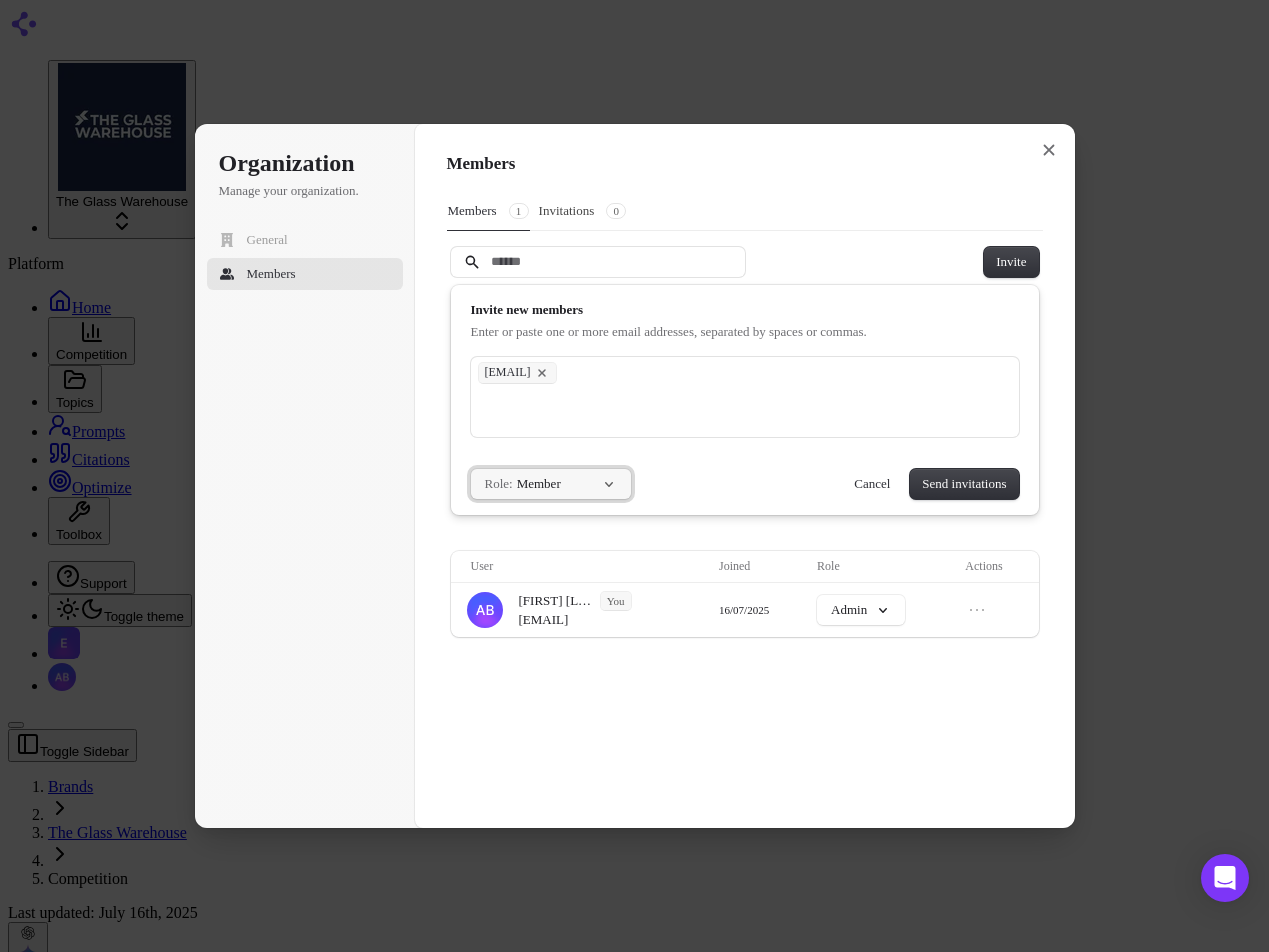 click on "Role: Member" at bounding box center [551, 484] 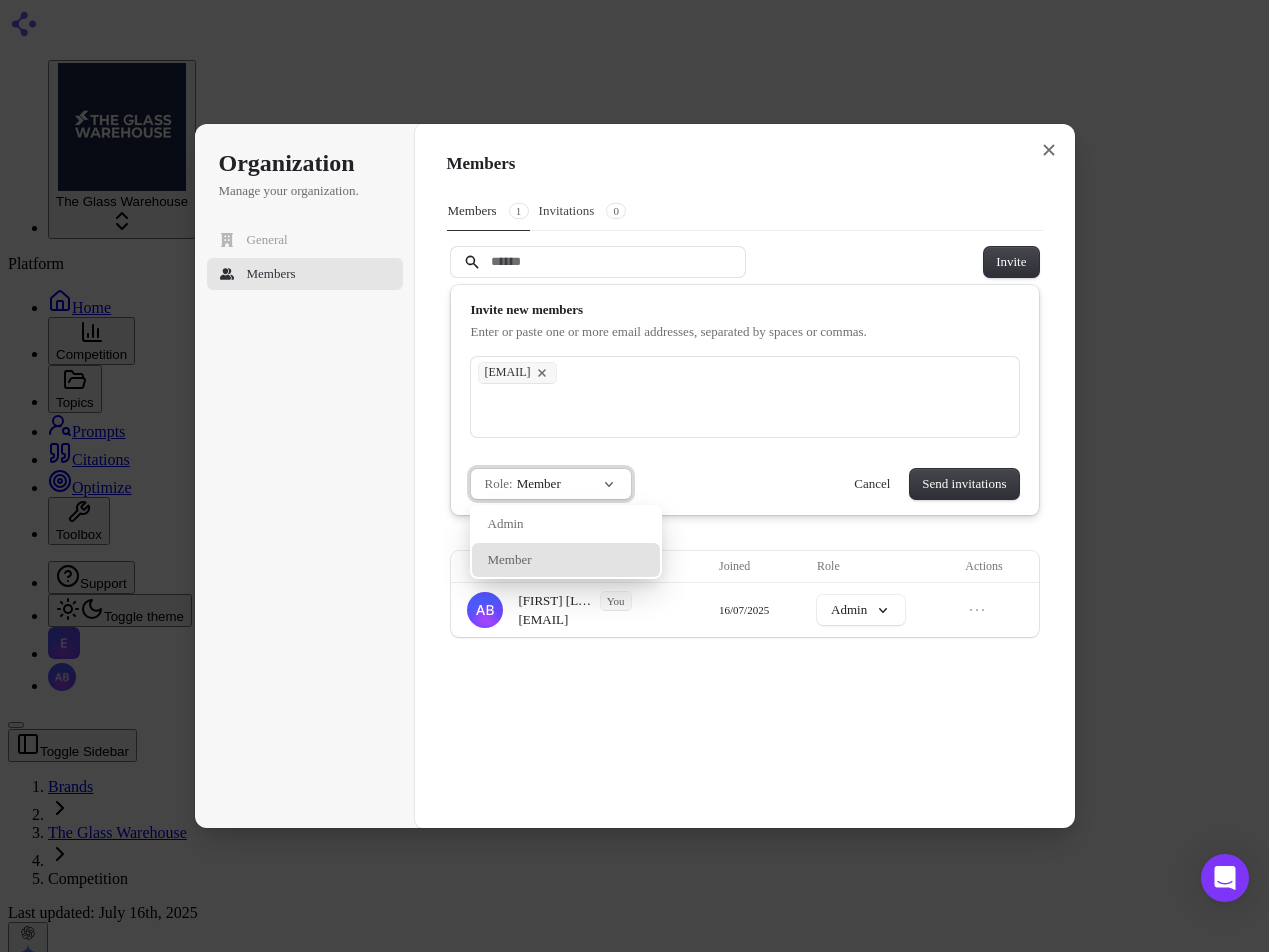 drag, startPoint x: 611, startPoint y: 482, endPoint x: 714, endPoint y: 478, distance: 103.077644 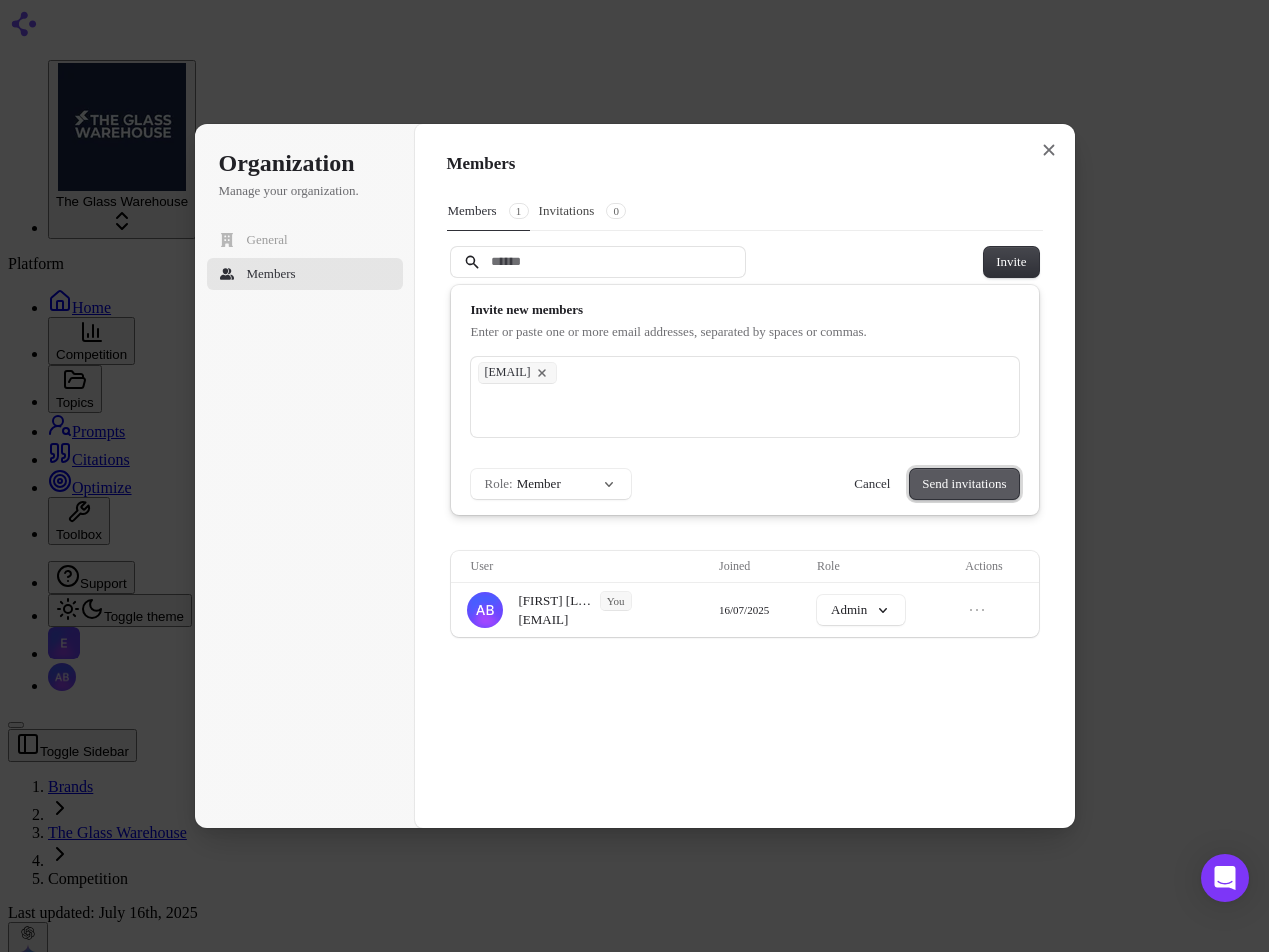 click on "Send invitations" at bounding box center [964, 484] 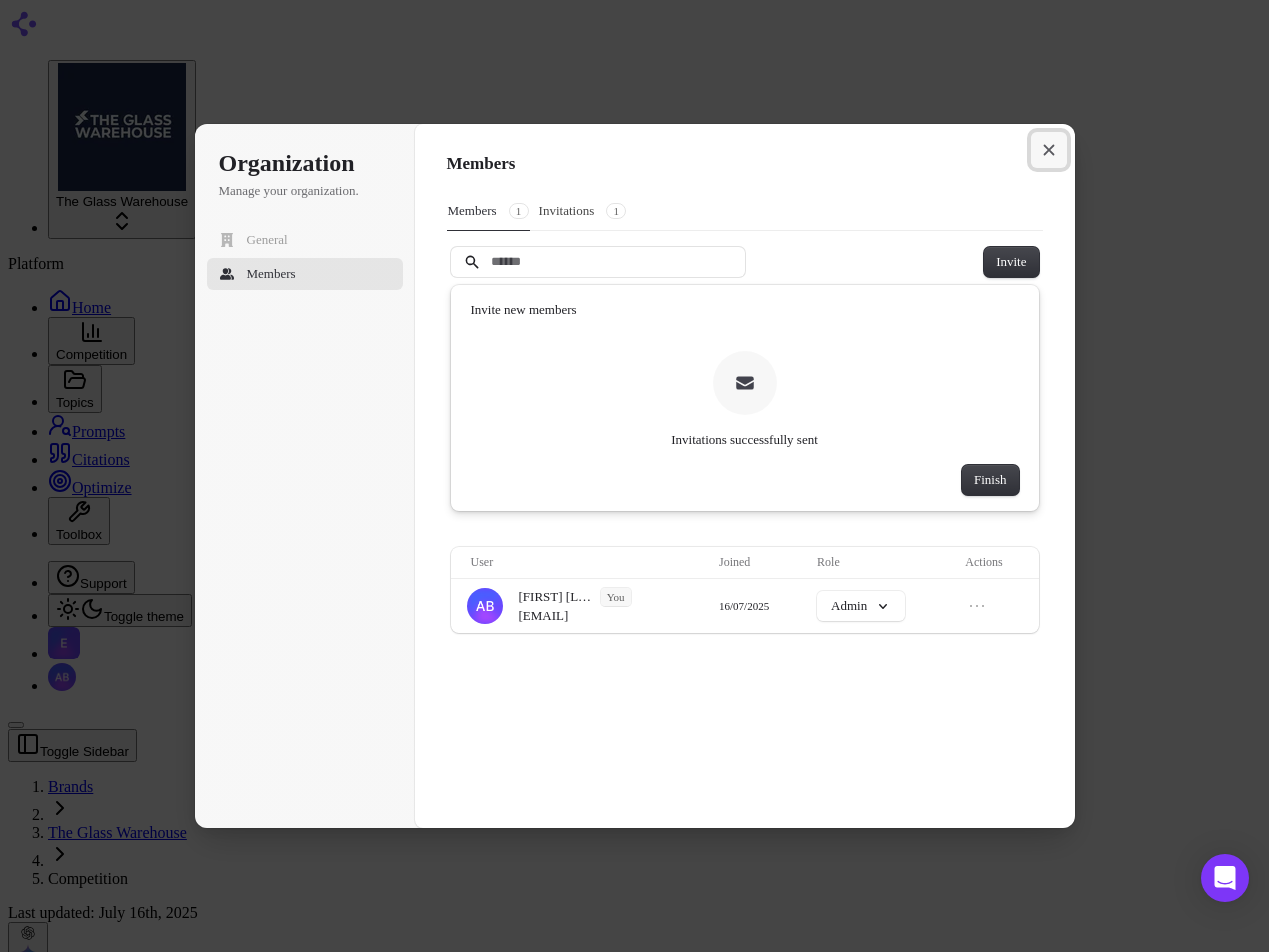 click 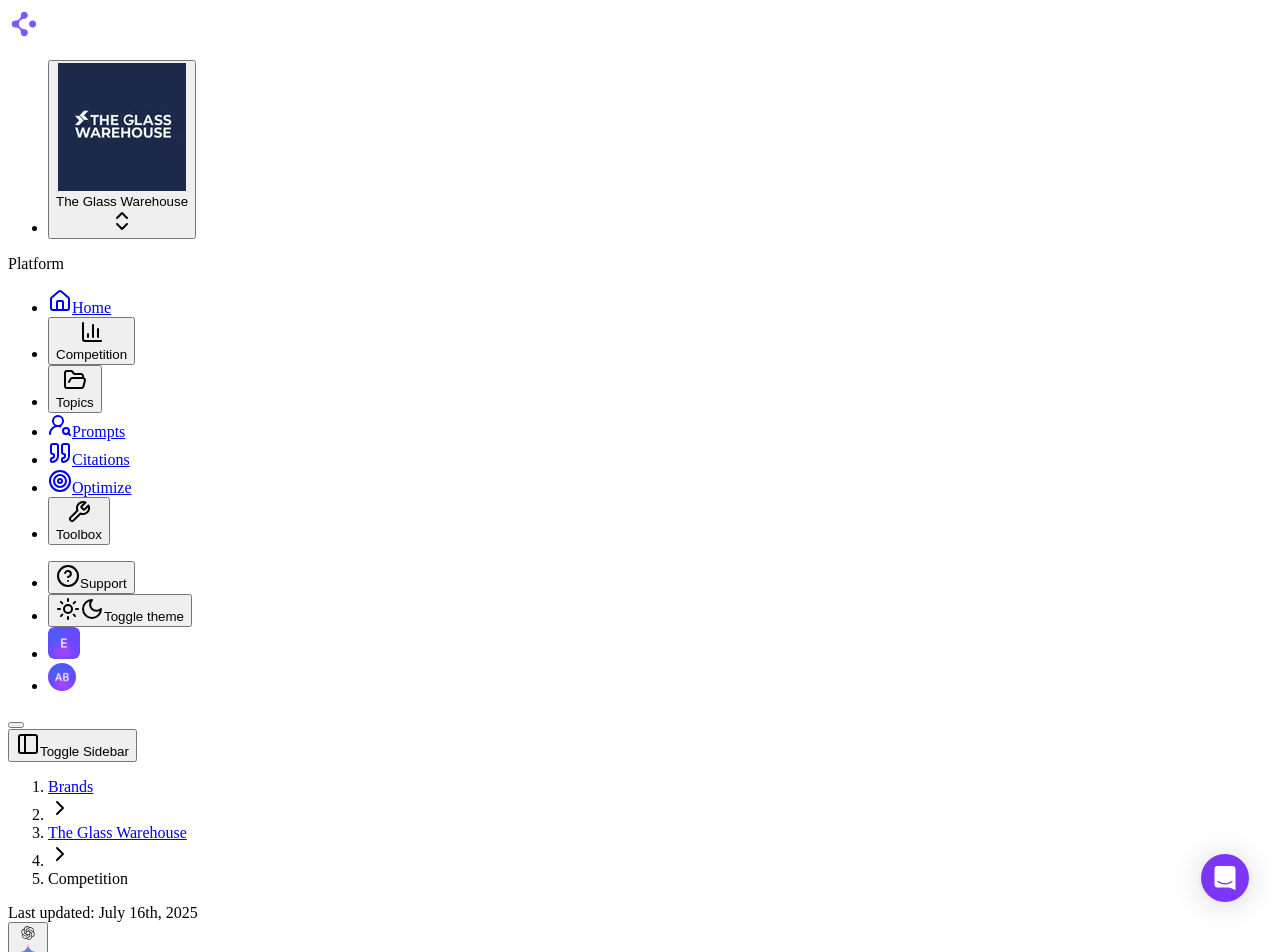 click on "Brand Competition Competition analysis for  The Glass Warehouse Top Brands 1 The Glass Warehouse 31.1 % + 0.0 % 2 Balconette 11.1 % + 0.0 % 3 Made2measure 7.1 % + 0.0 % 4 Tuffx Glass 3.1 % + 0.0 % 5 Q-railing 2.1 % + 0.0 % Nearest Competitors 1 The Glass Warehouse 31.1 % + 0.0 % 2 Balconette 11.1 % + 0.0 % 3 Made2measure 7.1 % + 0.0 % 4 Tuffx Glass 3.1 % + 0.0 % 5 Q-railing 2.1 % + 0.0 % Up and Coming Brands 1 The Glass Warehouse 31.1 % + 0.0 % 2 Balconette 11.1 % + 0.0 % 3 Made2measure 7.1 % + 0.0 % 4 Tuffx Glass 3.1 % + 0.0 % 5 Q-railing 2.1 % + 0.0 % Performance Trends -  Visibility Historical  visibility  trends over time Visibility Score Share of Voice First Position Jul 16 0% 9% 18% 35% B T Balconette B Balustrade Superstore Esg Glass Made2measure Q-railing Metric The Glass Warehouse Balconette Made2measure Tuffx Glass Q-railing T Tough Glaze B Balustrade Superstore Esg Glass Visibility 31.1 % ↗ + 0.0 % 11.1 % ↗ + 0.0 % 7.1 % ↗ + 0.0 % 3.1 % ↗ + 0.0 % 2.1 % ↗ + 0.0 % 1.9 % ↗ + 0.0 % 1.9 % +" at bounding box center [634, 2830] 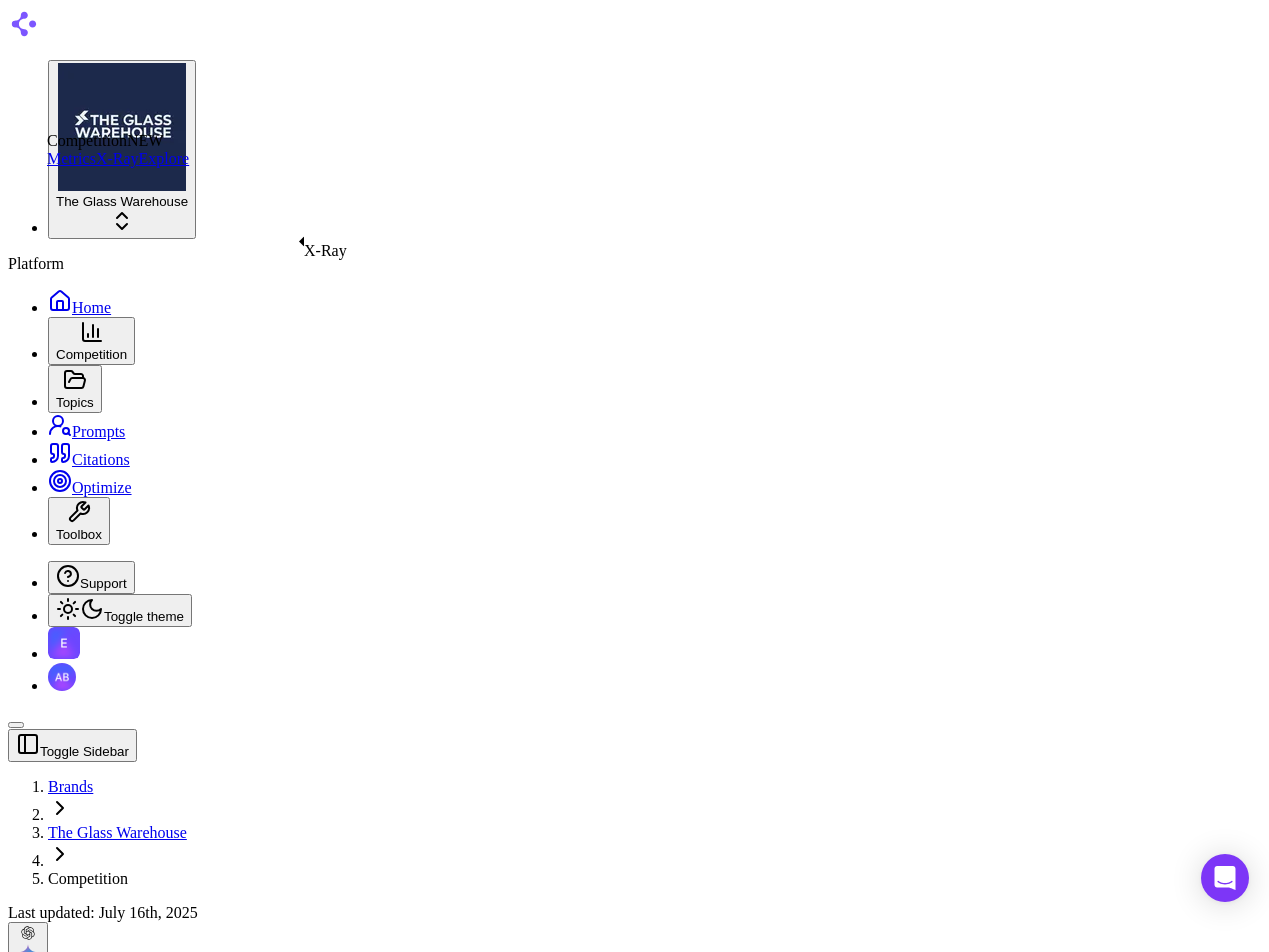 click on "X-Ray" at bounding box center (117, 158) 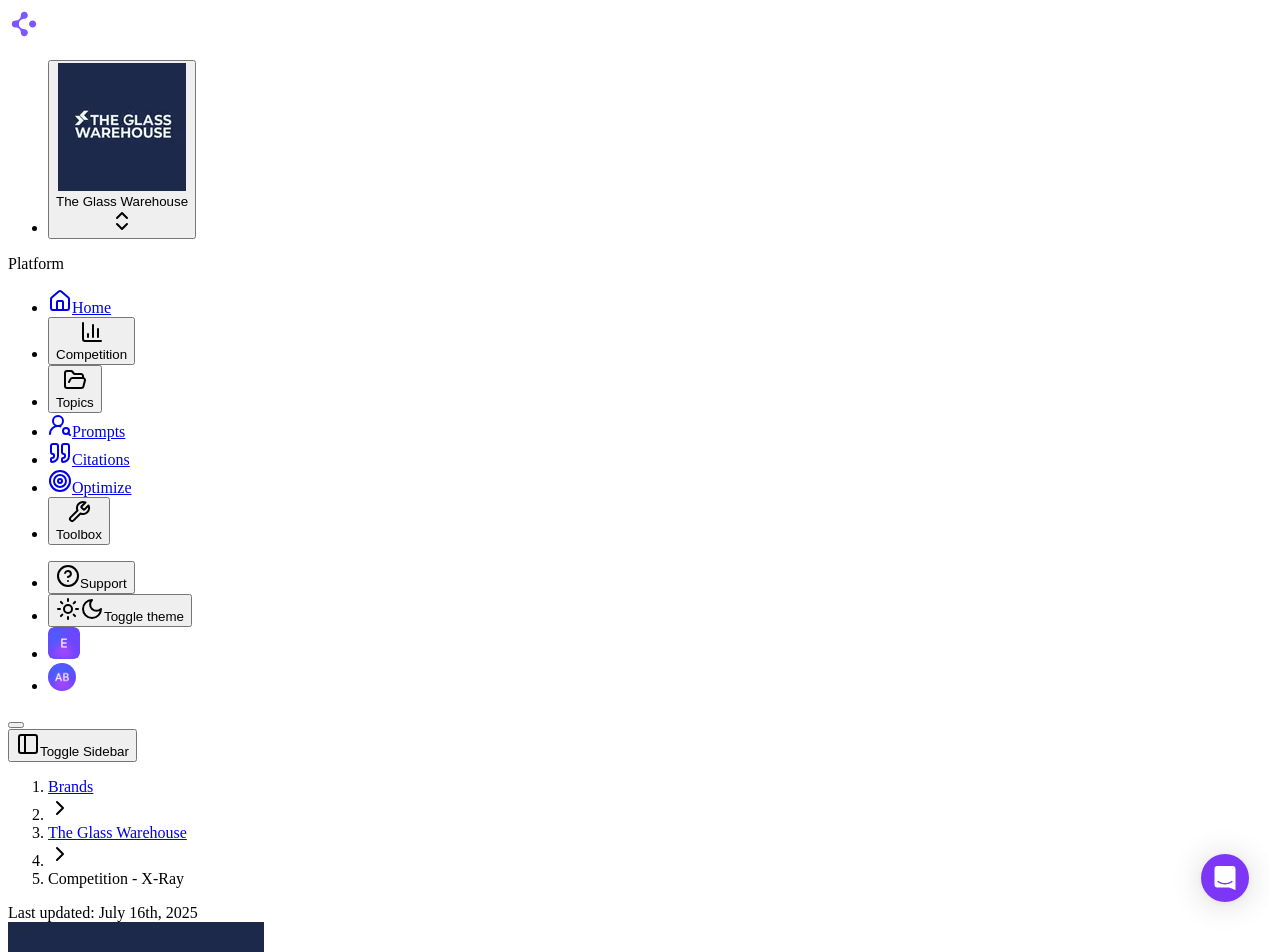 click on "View X-Ray" at bounding box center (62, 1682) 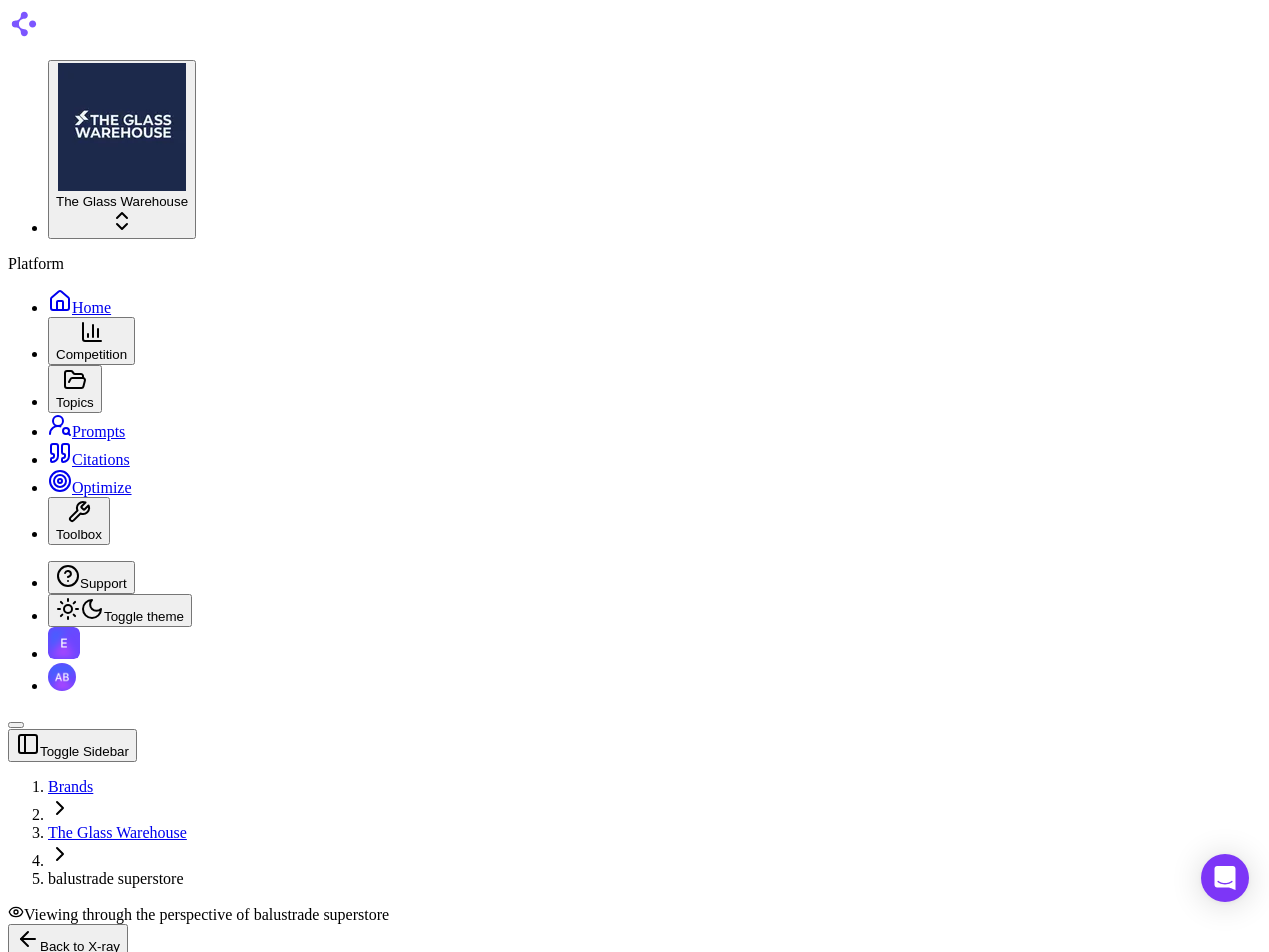 scroll, scrollTop: 0, scrollLeft: 0, axis: both 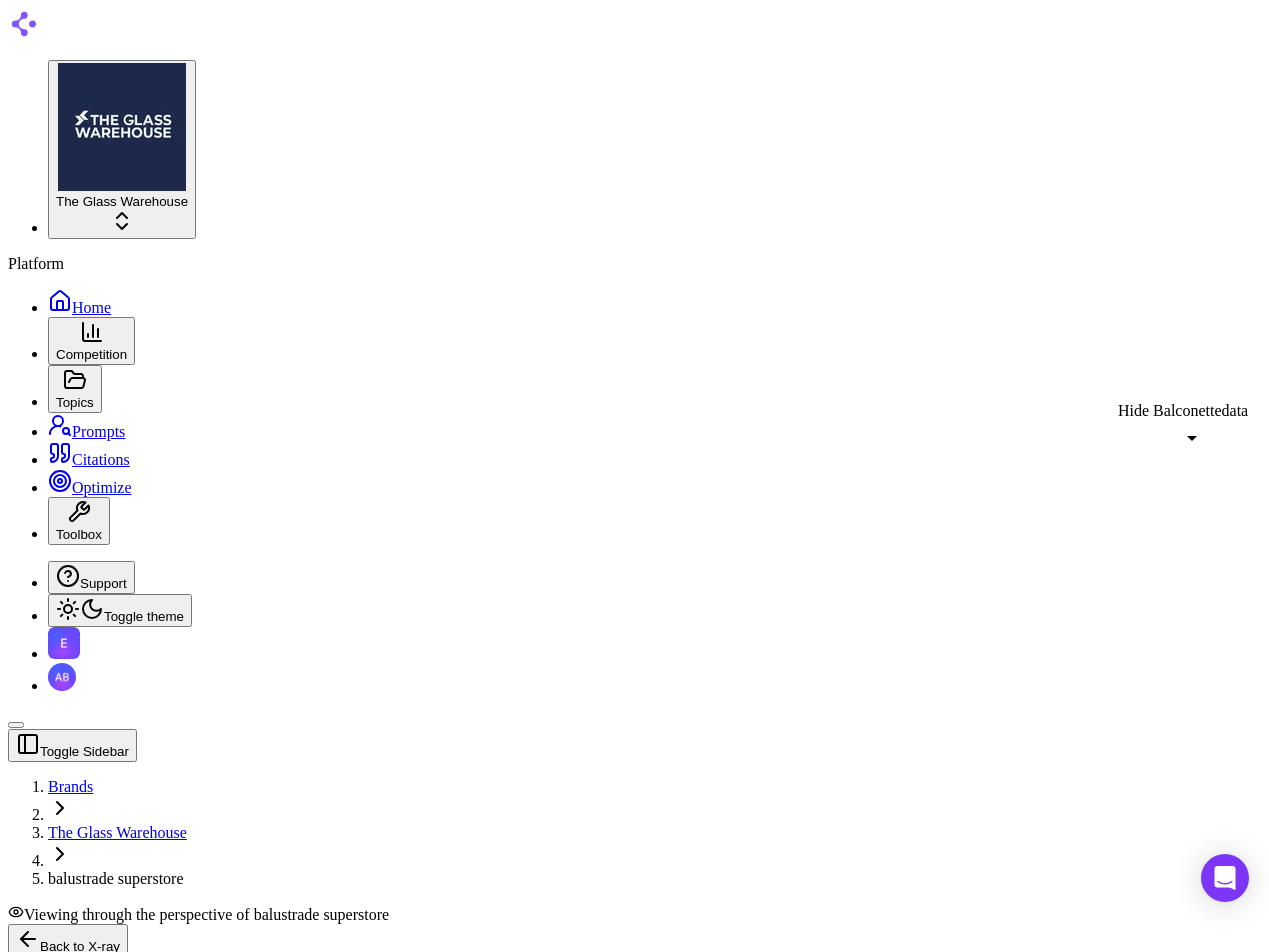click at bounding box center [298, 1823] 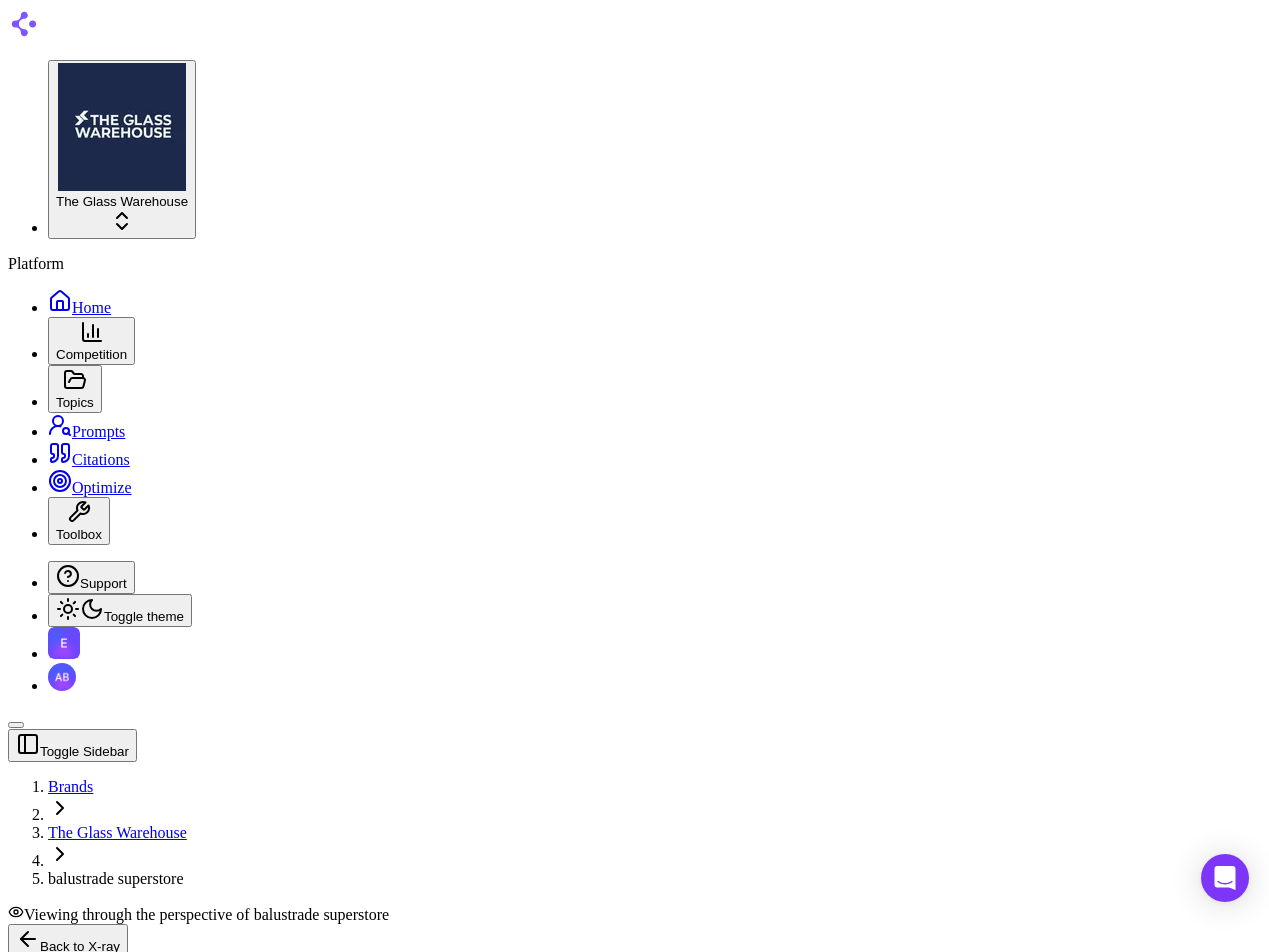 scroll, scrollTop: 0, scrollLeft: 0, axis: both 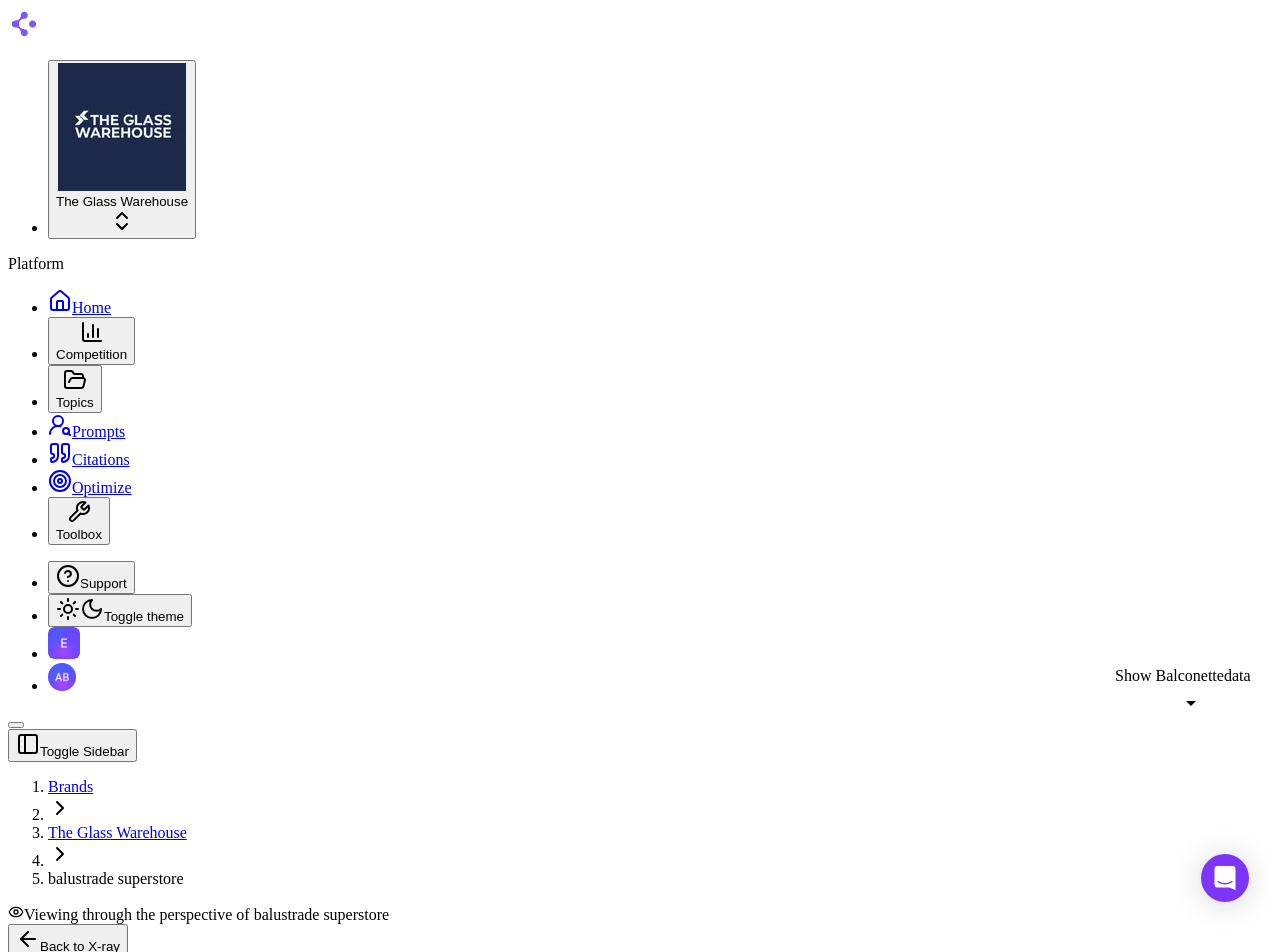 click at bounding box center (298, 2133) 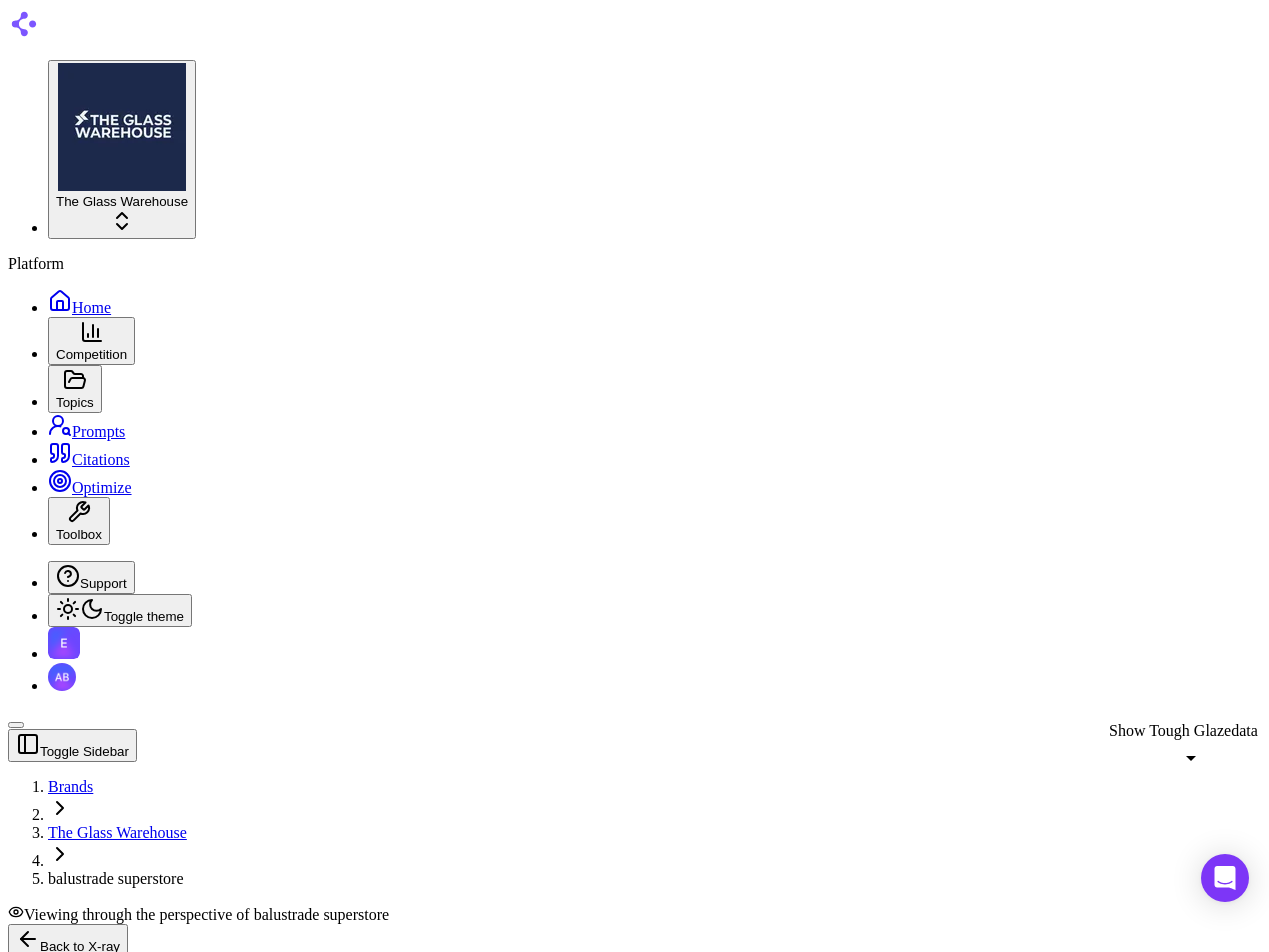 click at bounding box center (298, 2198) 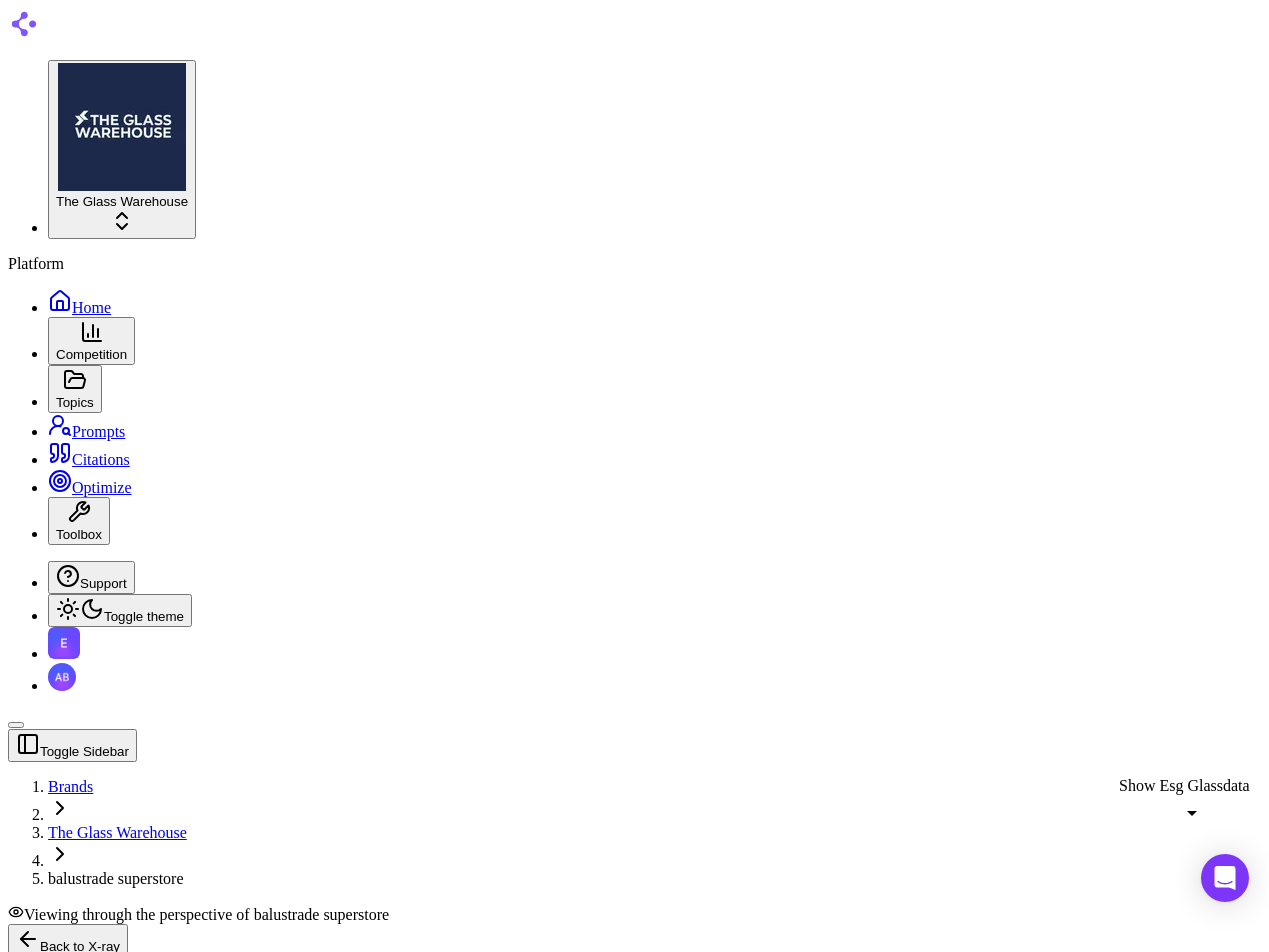 click at bounding box center (298, 2263) 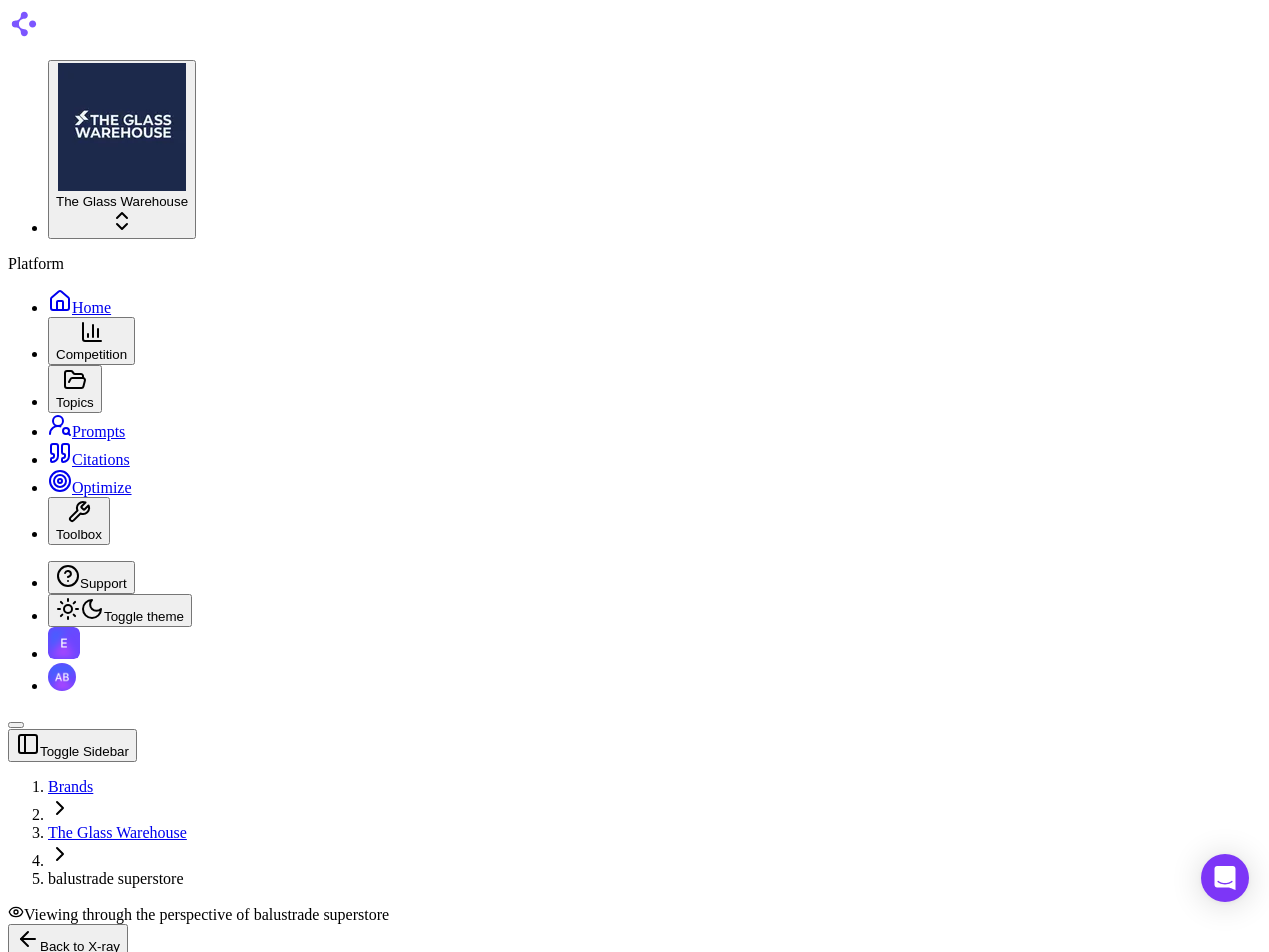scroll, scrollTop: 1268, scrollLeft: 0, axis: vertical 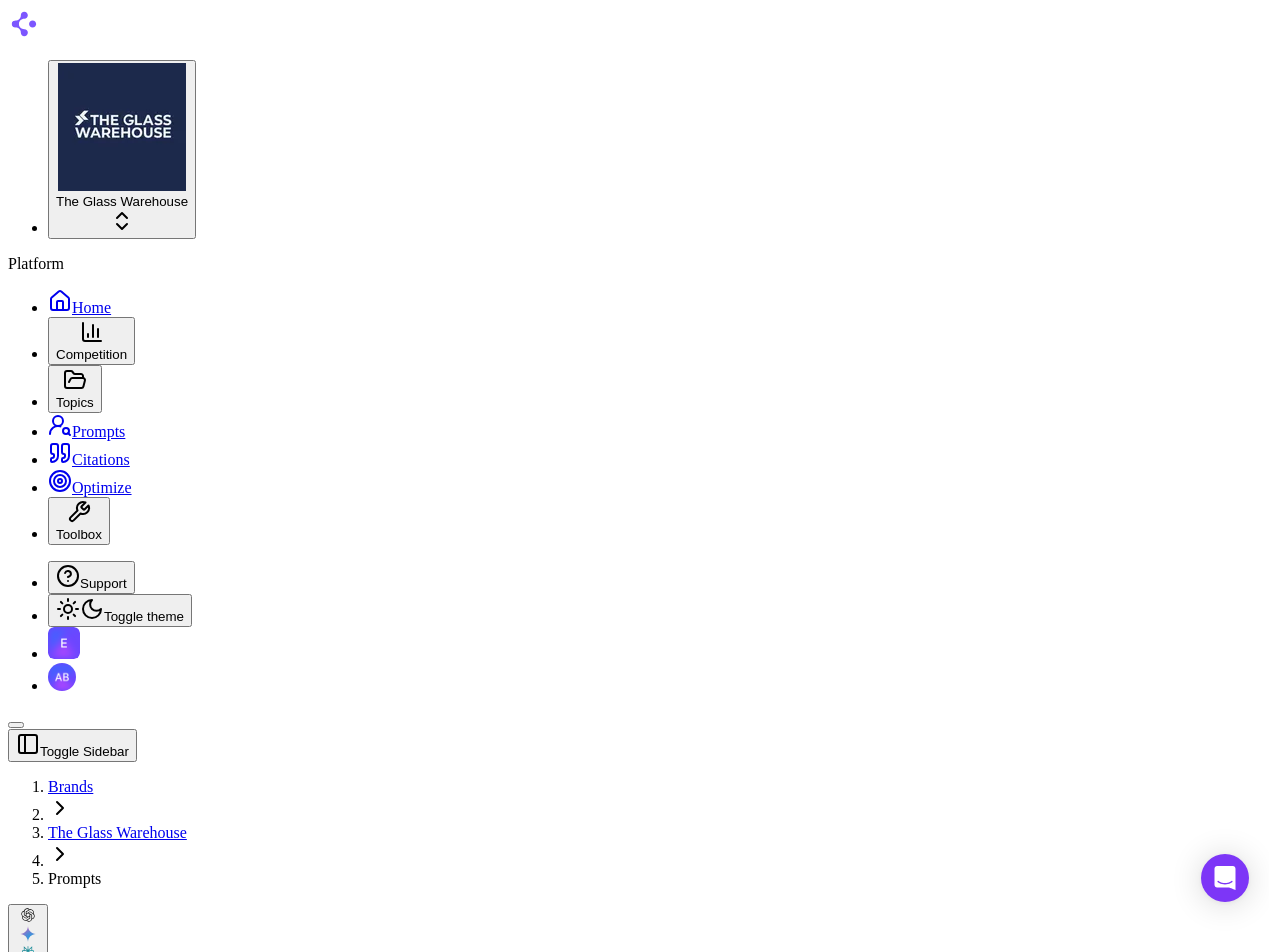 click on "Visibility" at bounding box center (683, 1208) 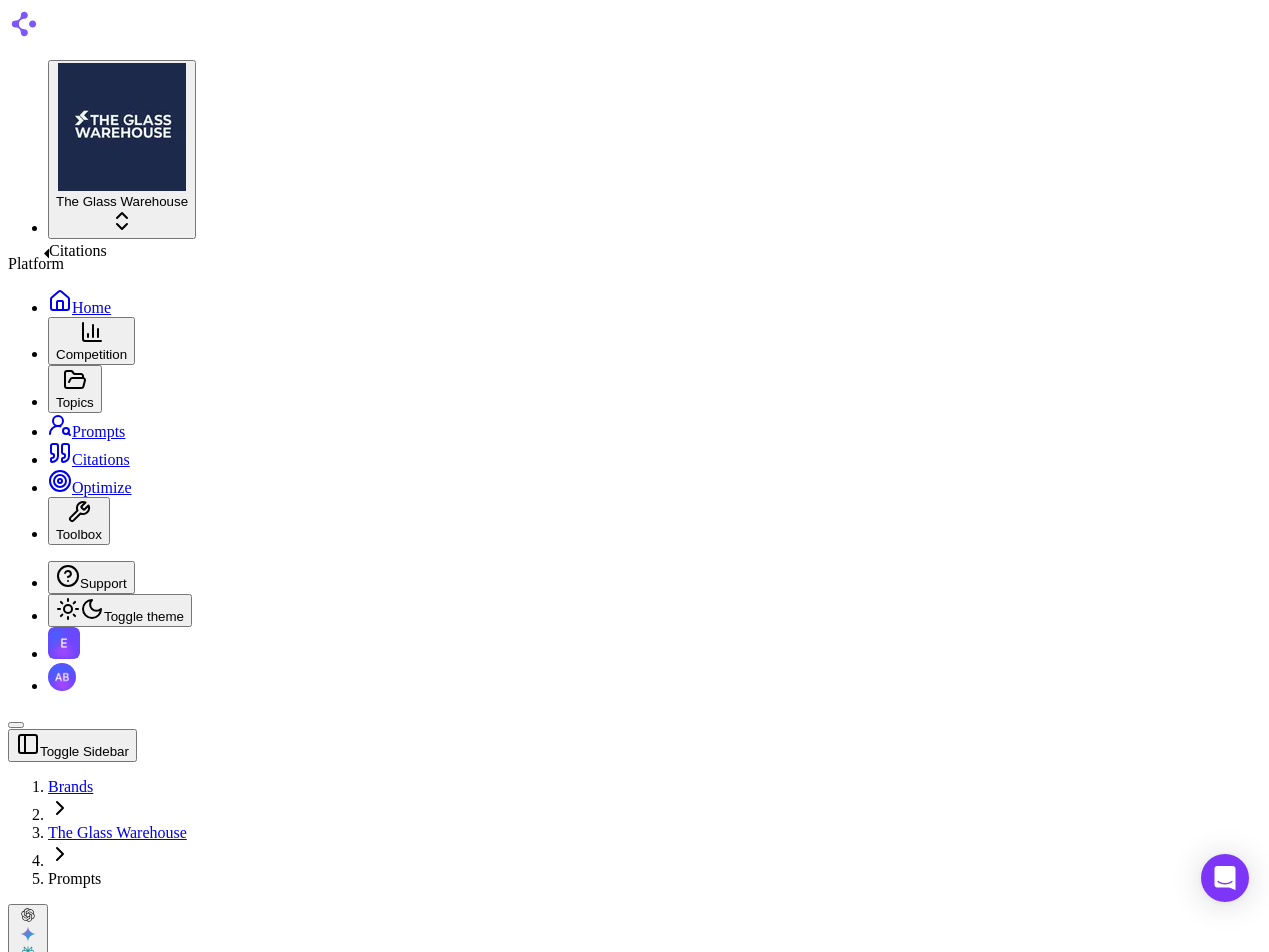 click 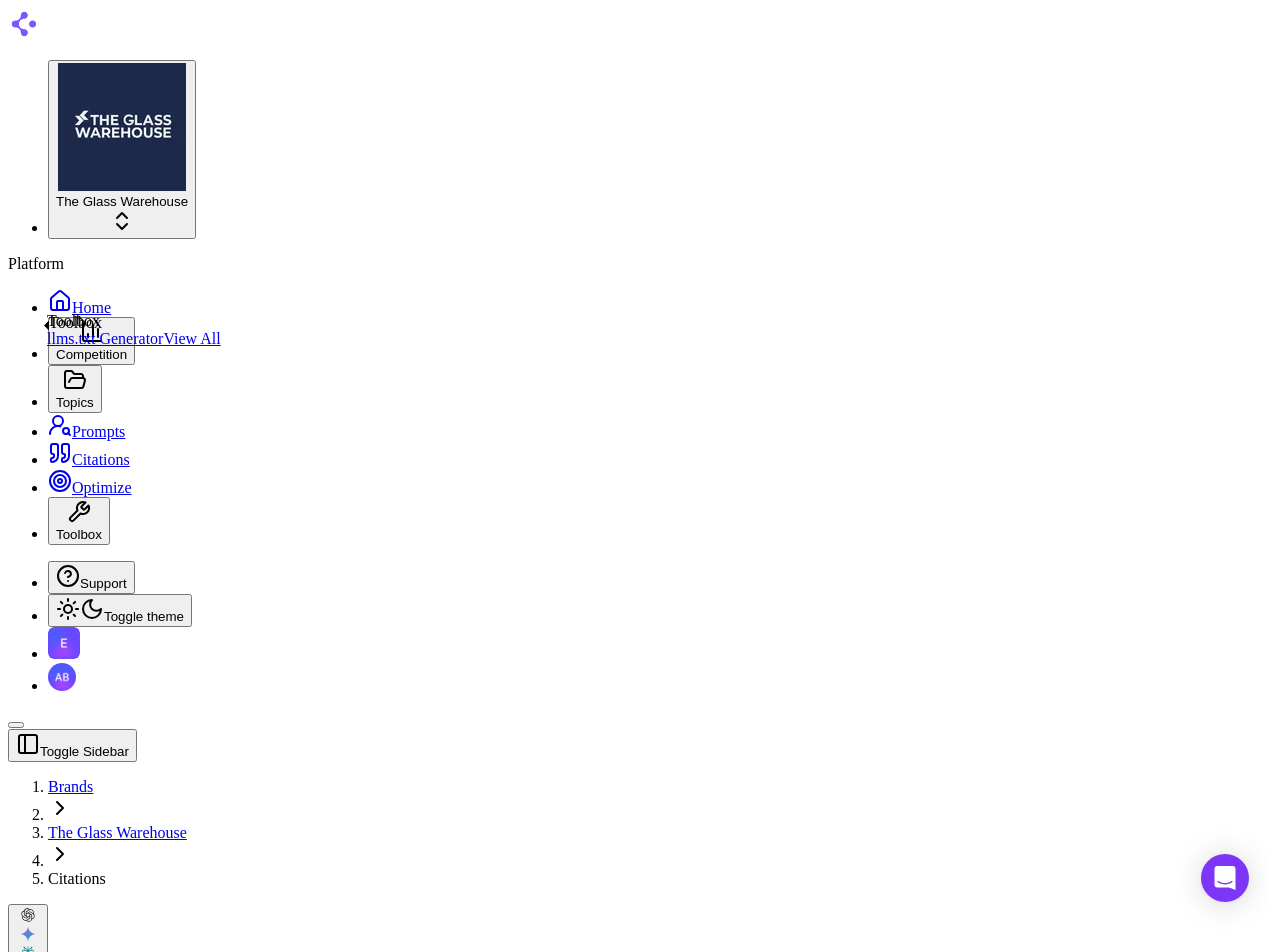 click 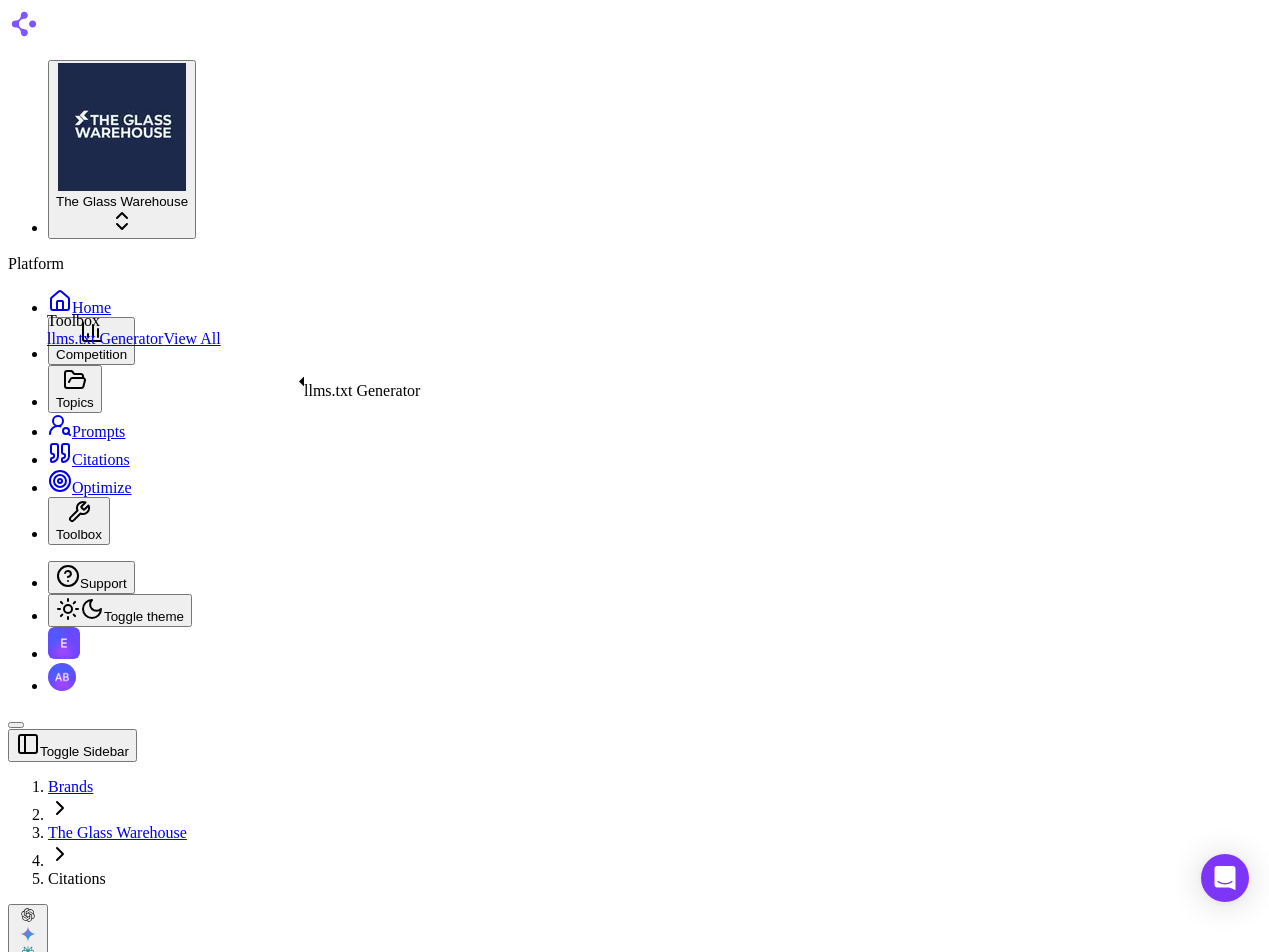 click on "llms.txt Generator" at bounding box center [105, 338] 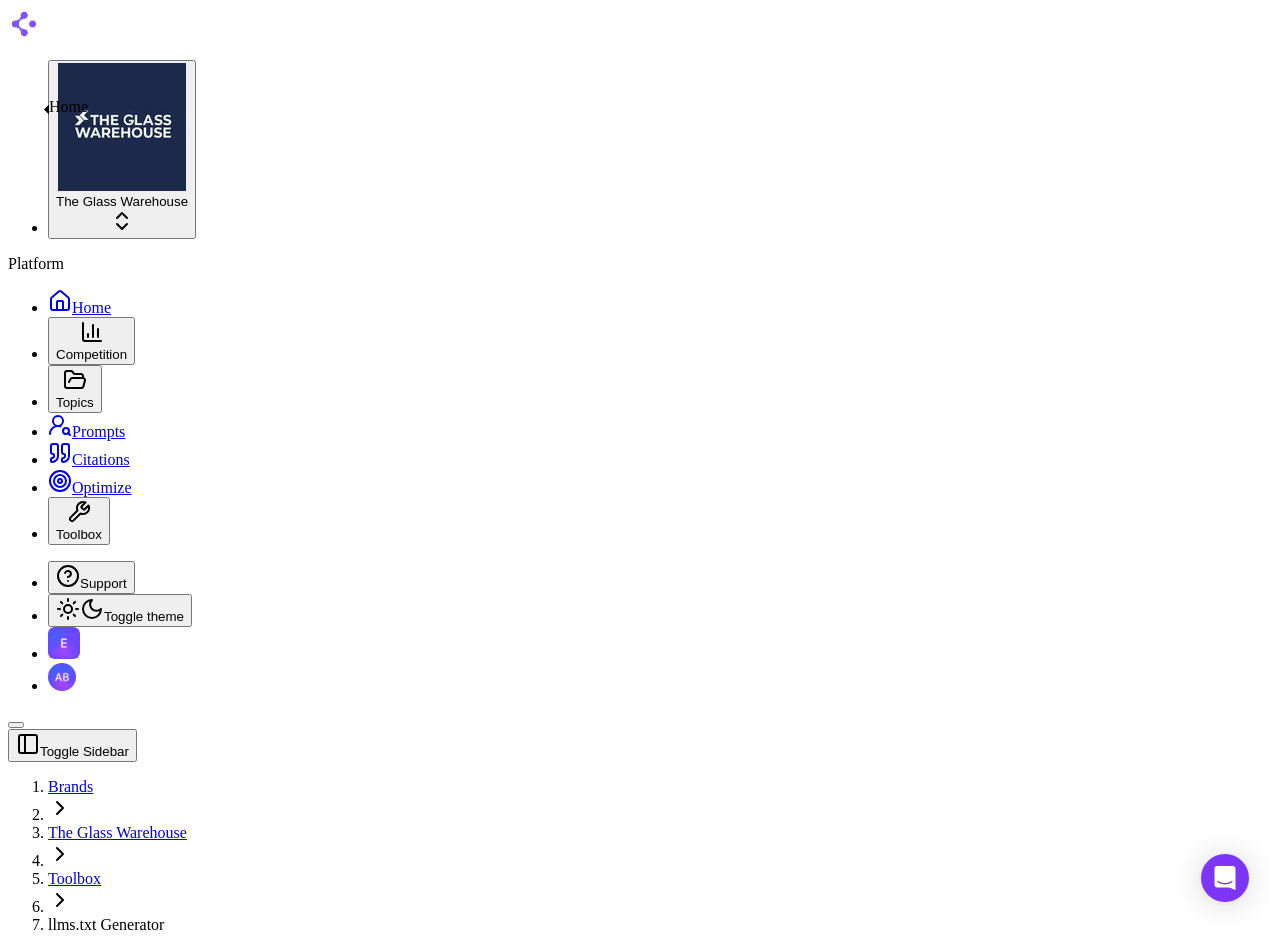 click 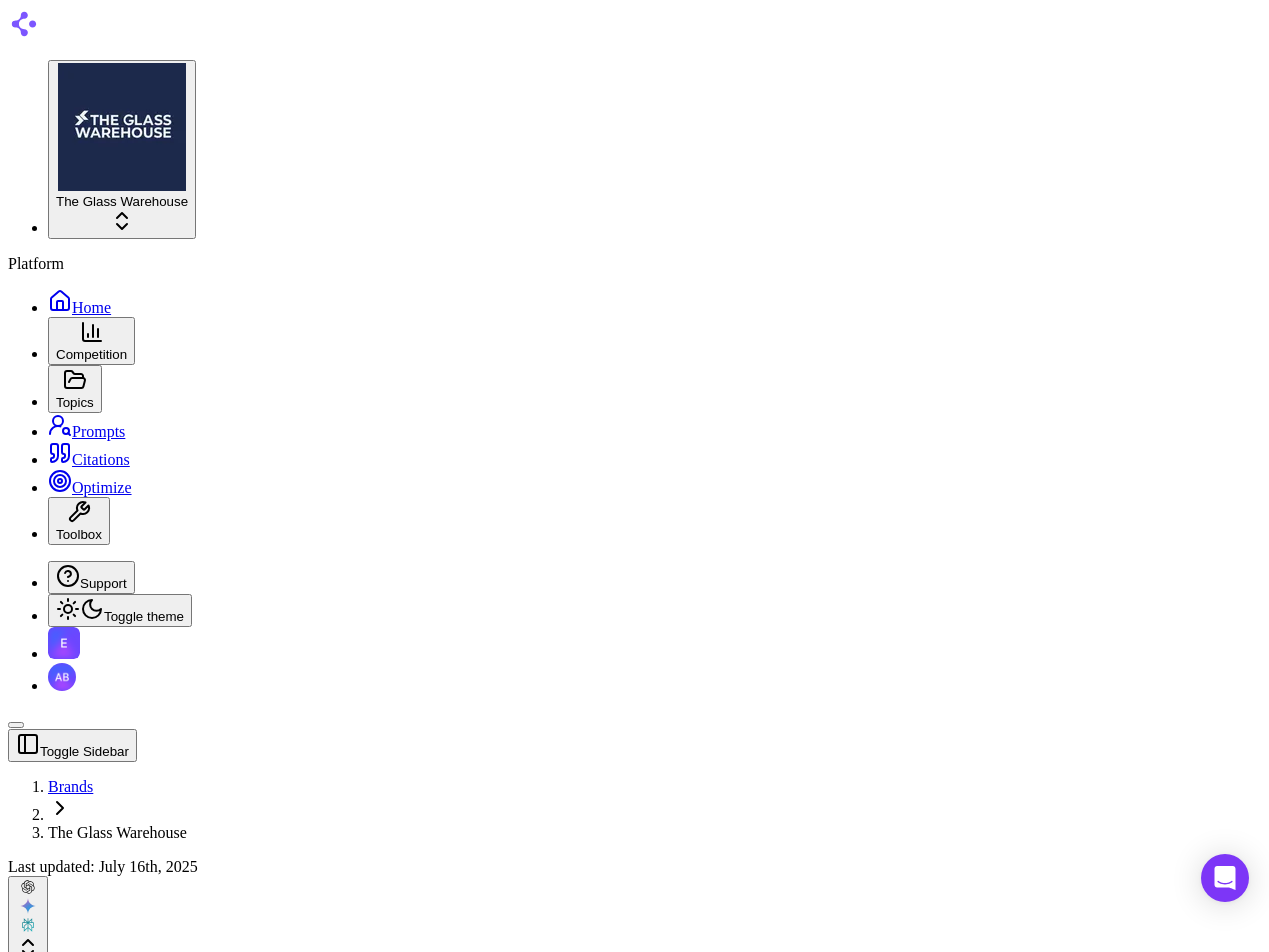 scroll, scrollTop: 2134, scrollLeft: 0, axis: vertical 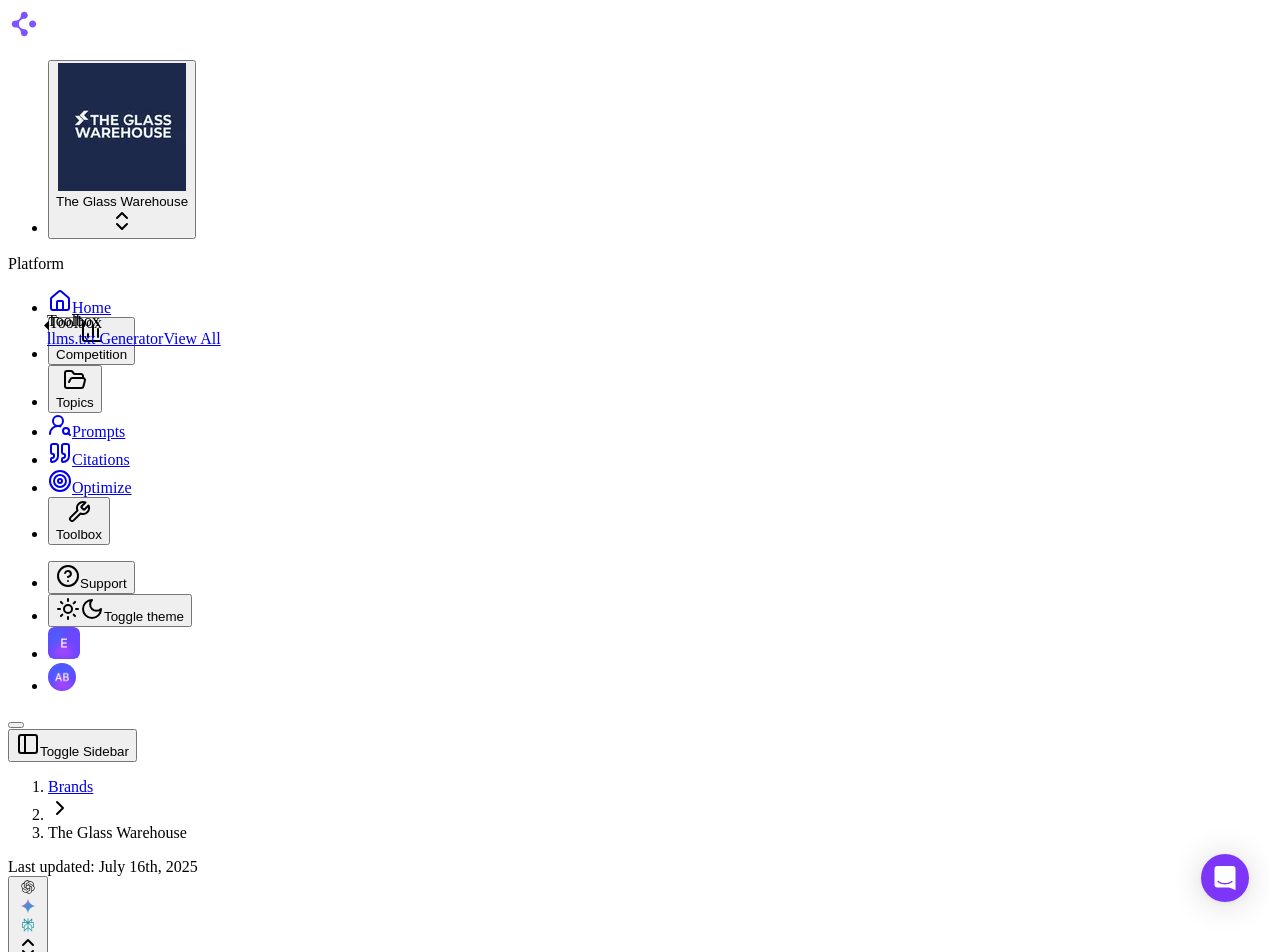 click 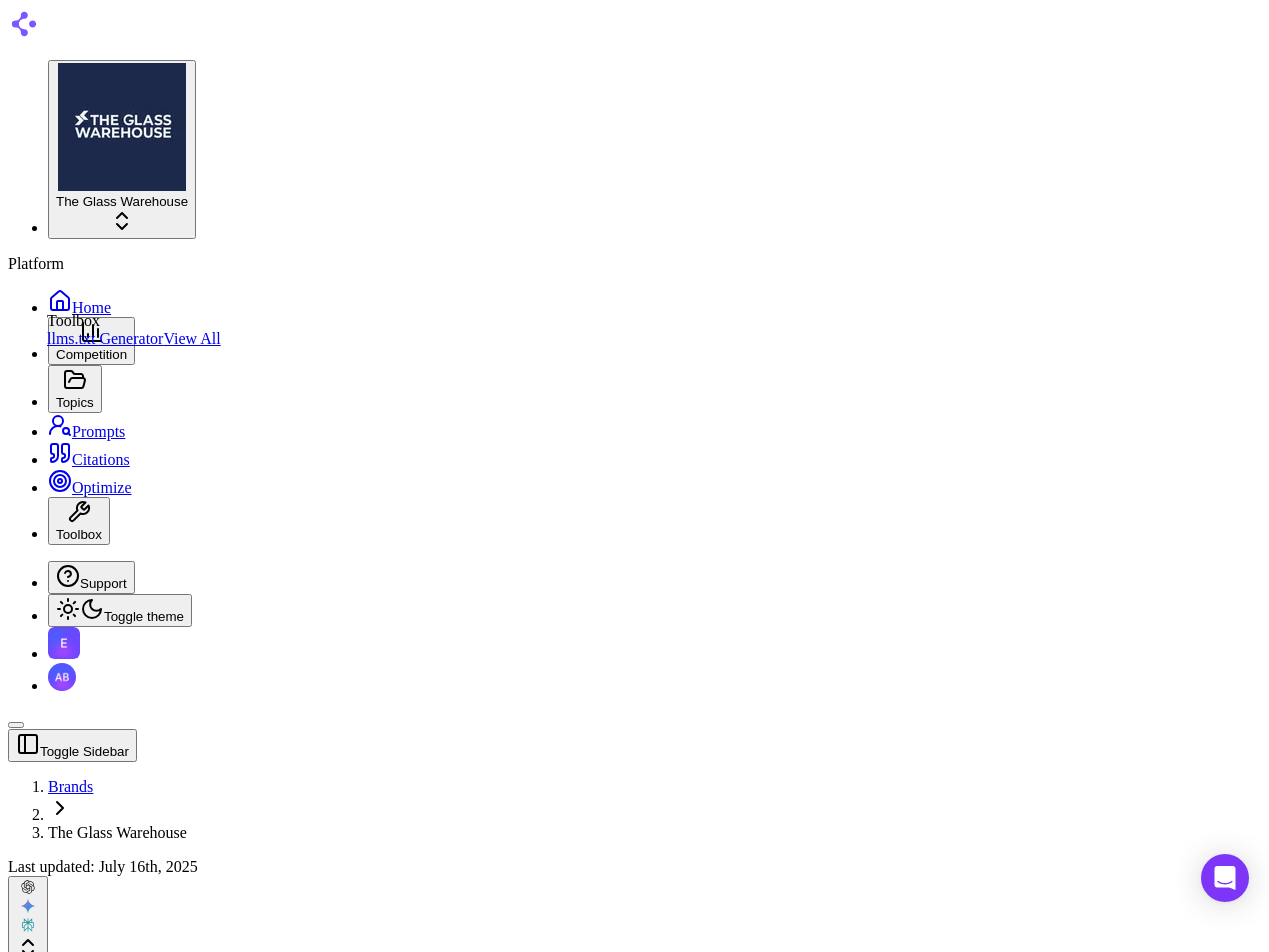 click 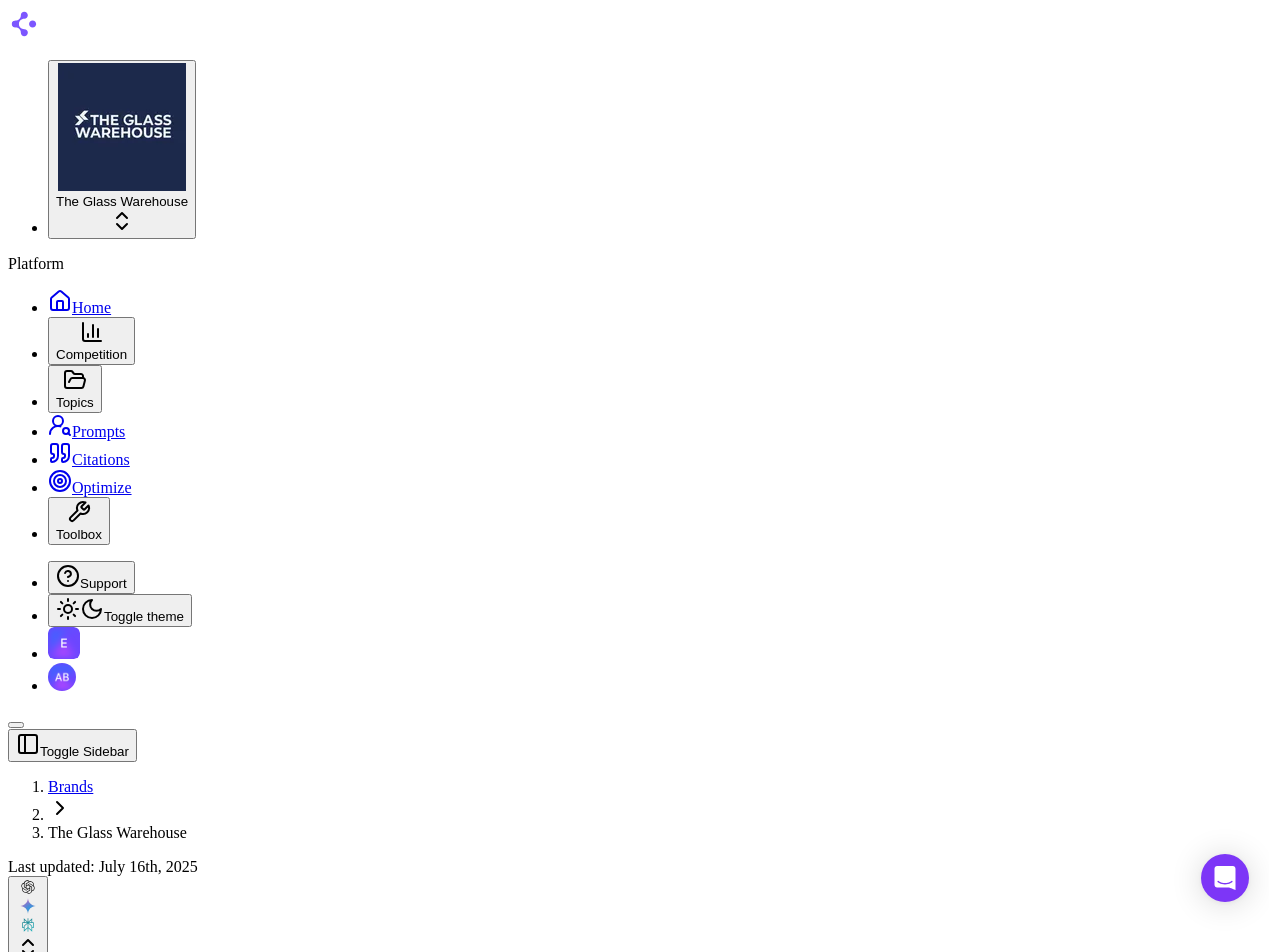 scroll, scrollTop: 2226, scrollLeft: 0, axis: vertical 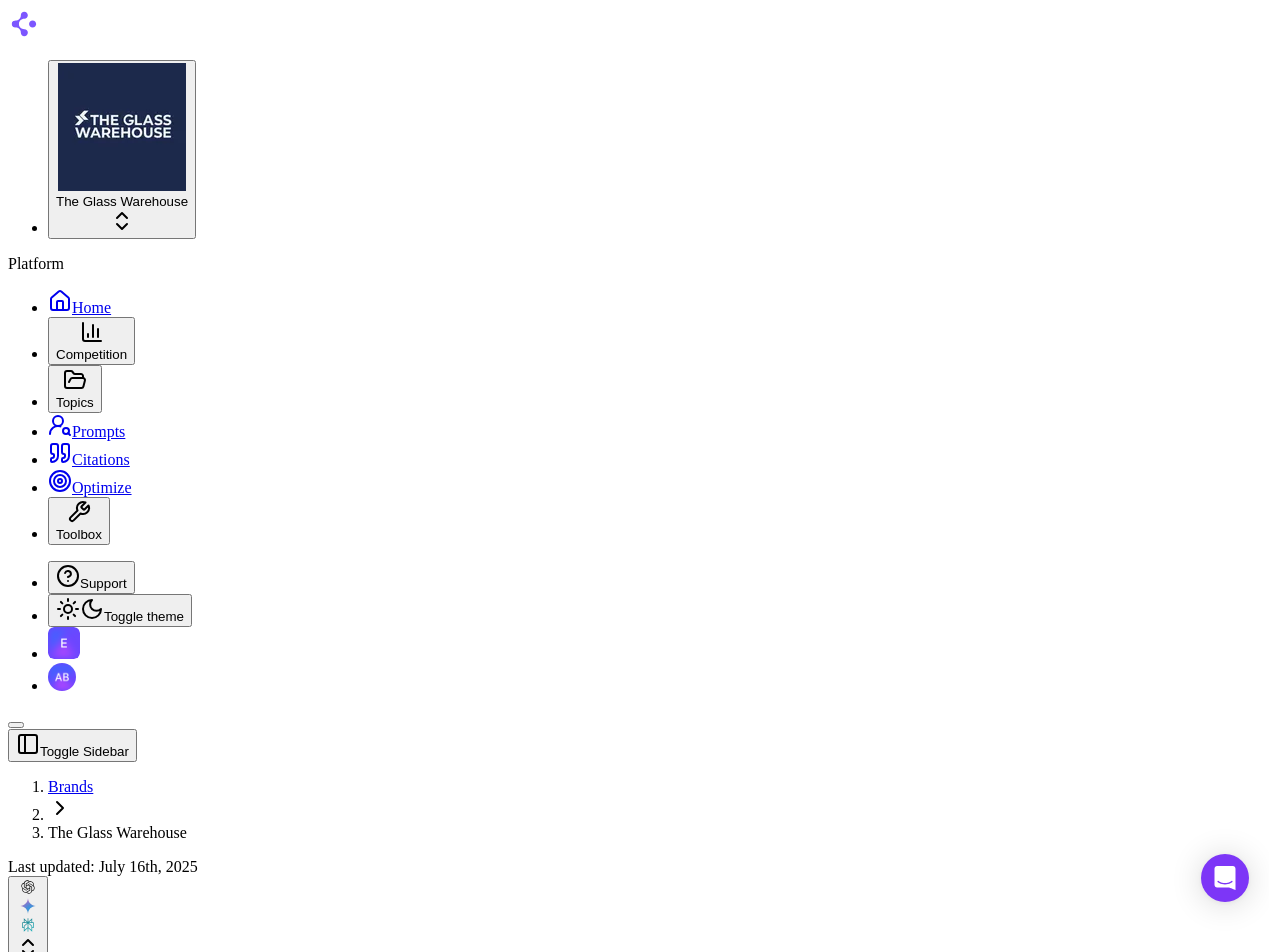 click on "The Glass Warehouse Toughened Glass Manufacturing & Design" at bounding box center (634, 1233) 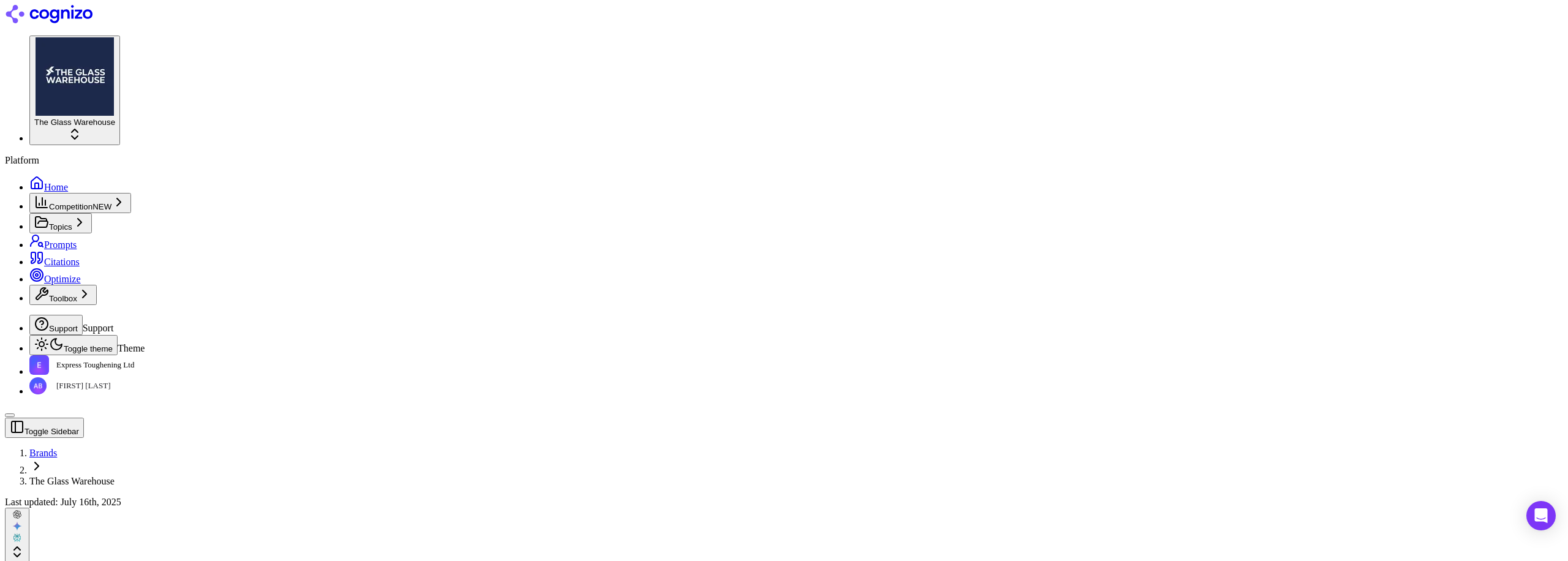 click on "Share of Voice" at bounding box center [99, 882] 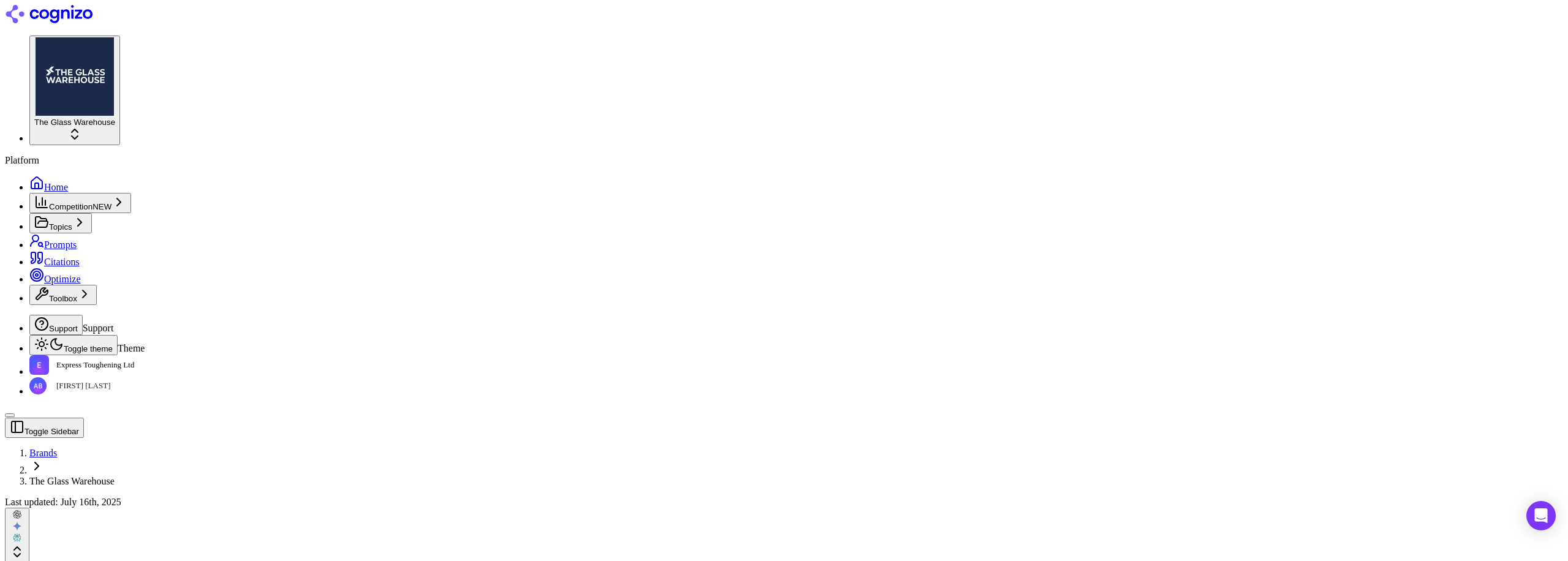 scroll, scrollTop: 821, scrollLeft: 0, axis: vertical 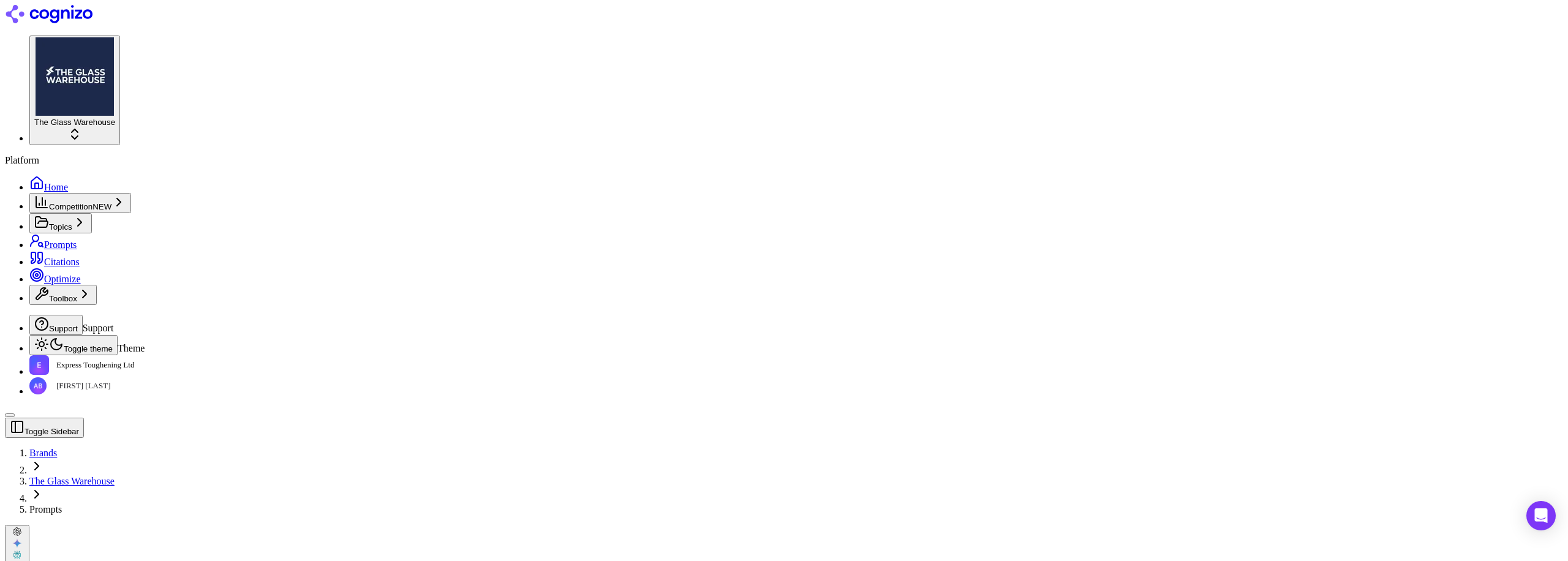 click on "Add Prompt" at bounding box center [134, 640] 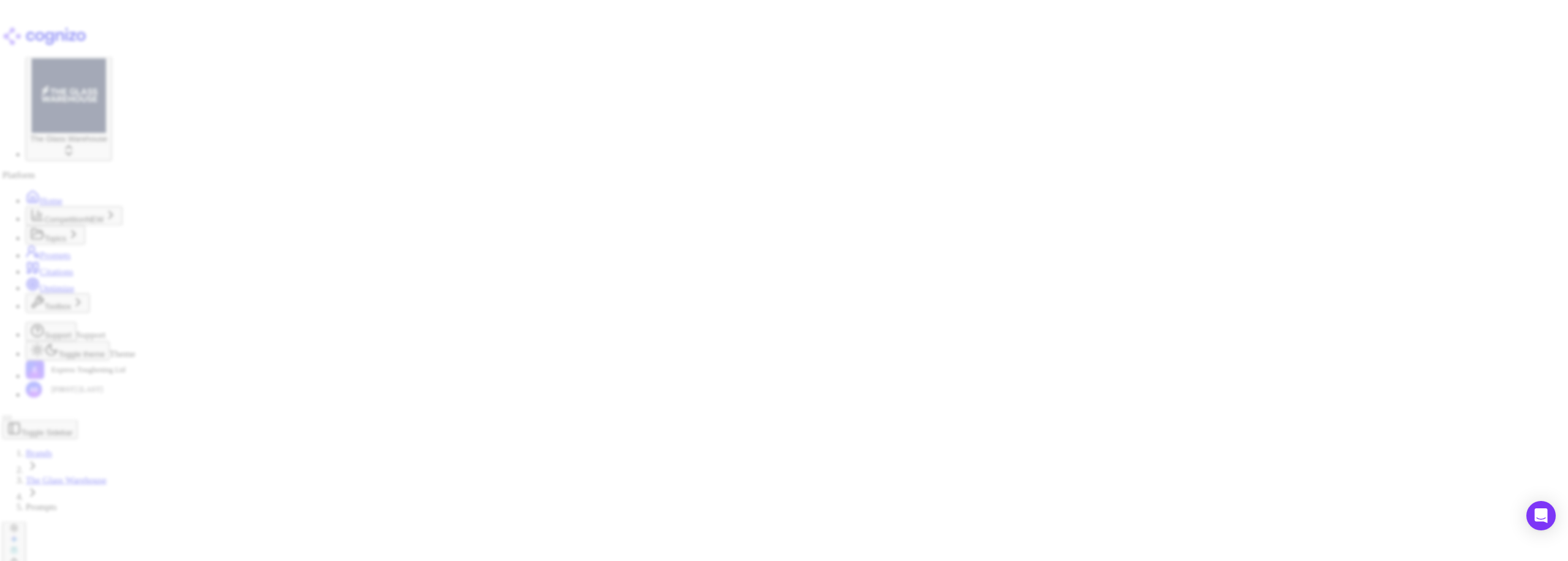 click on "Select or add topic..." at bounding box center (79, 1343) 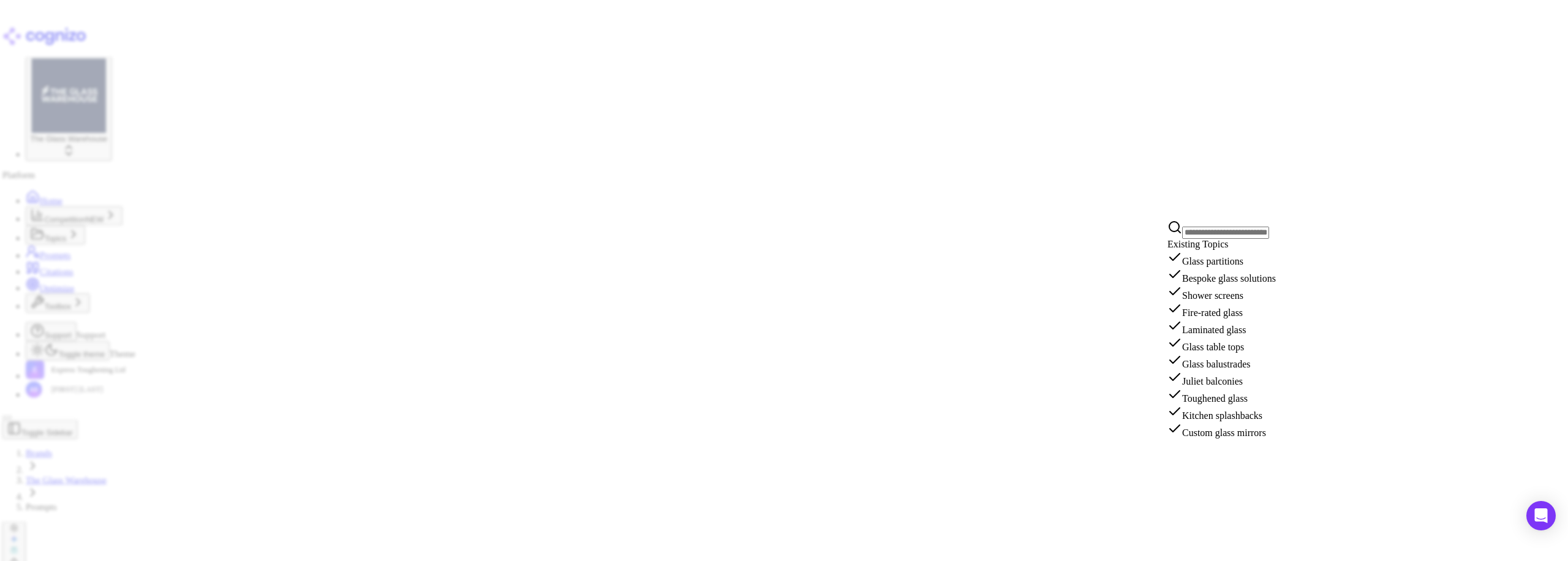 click on "Select or add topic..." at bounding box center [79, 1343] 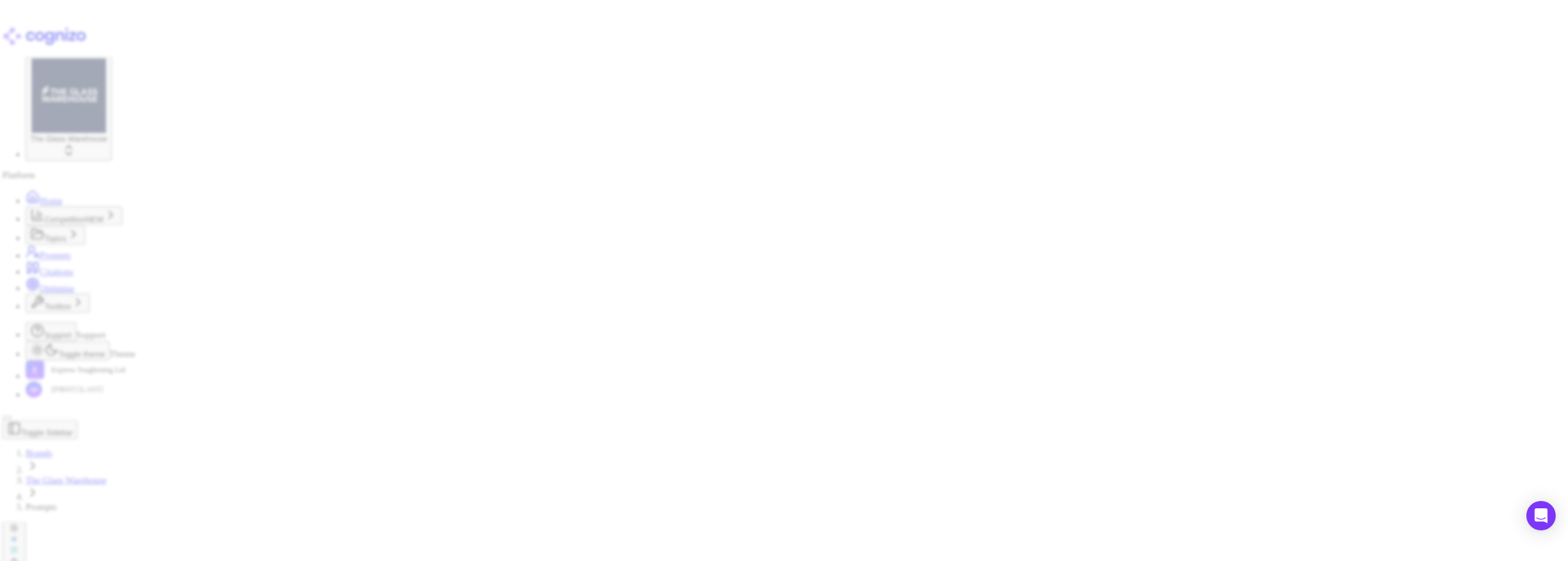 click 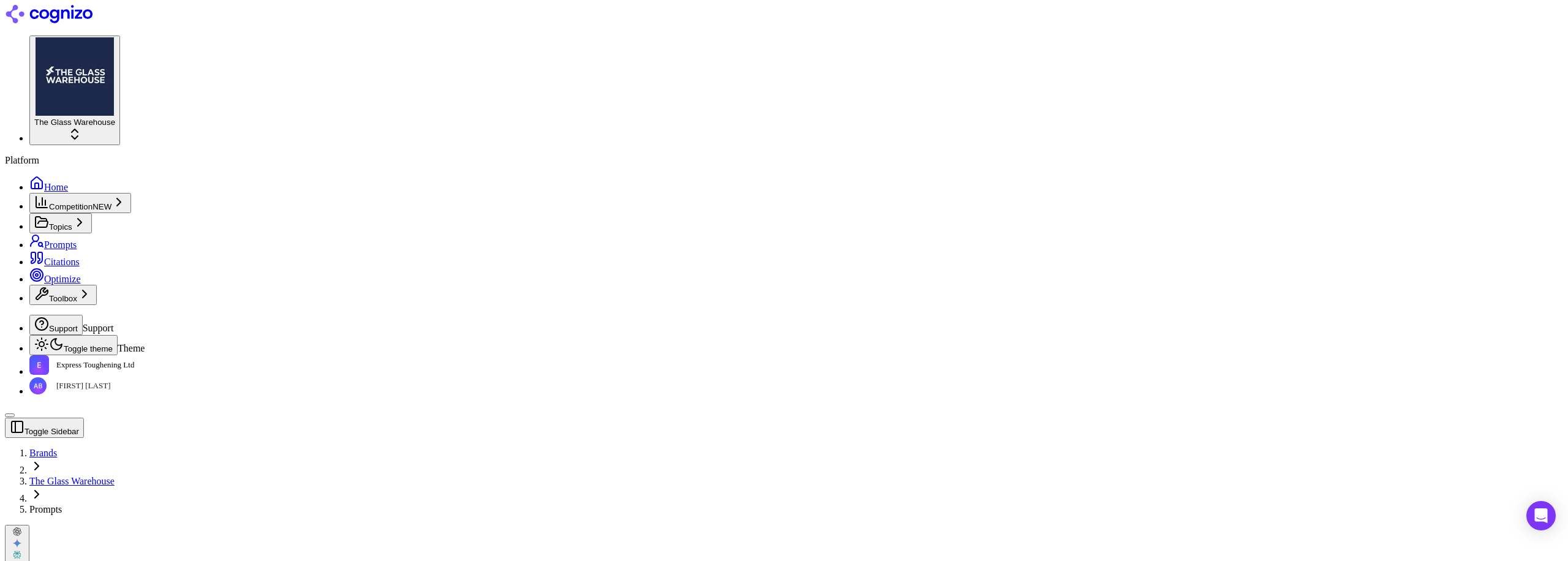 click on "Add Prompt" at bounding box center [134, 640] 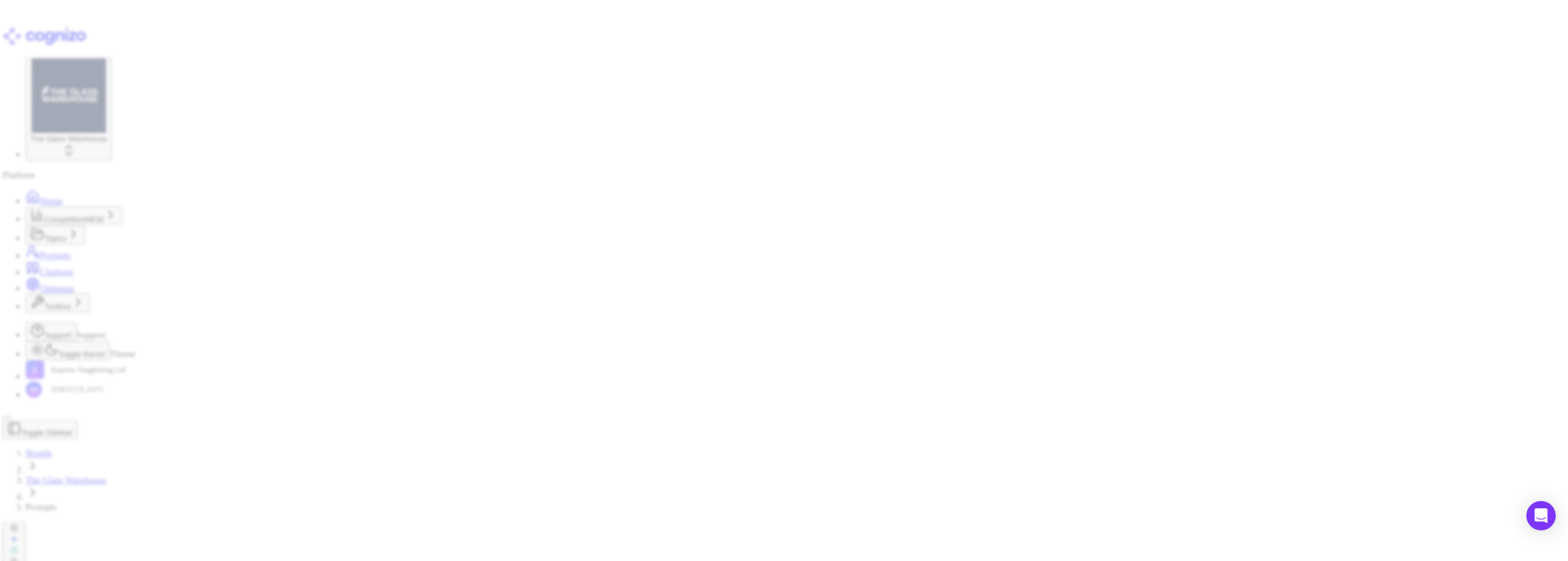 click on "Select or add topic..." at bounding box center [79, 1343] 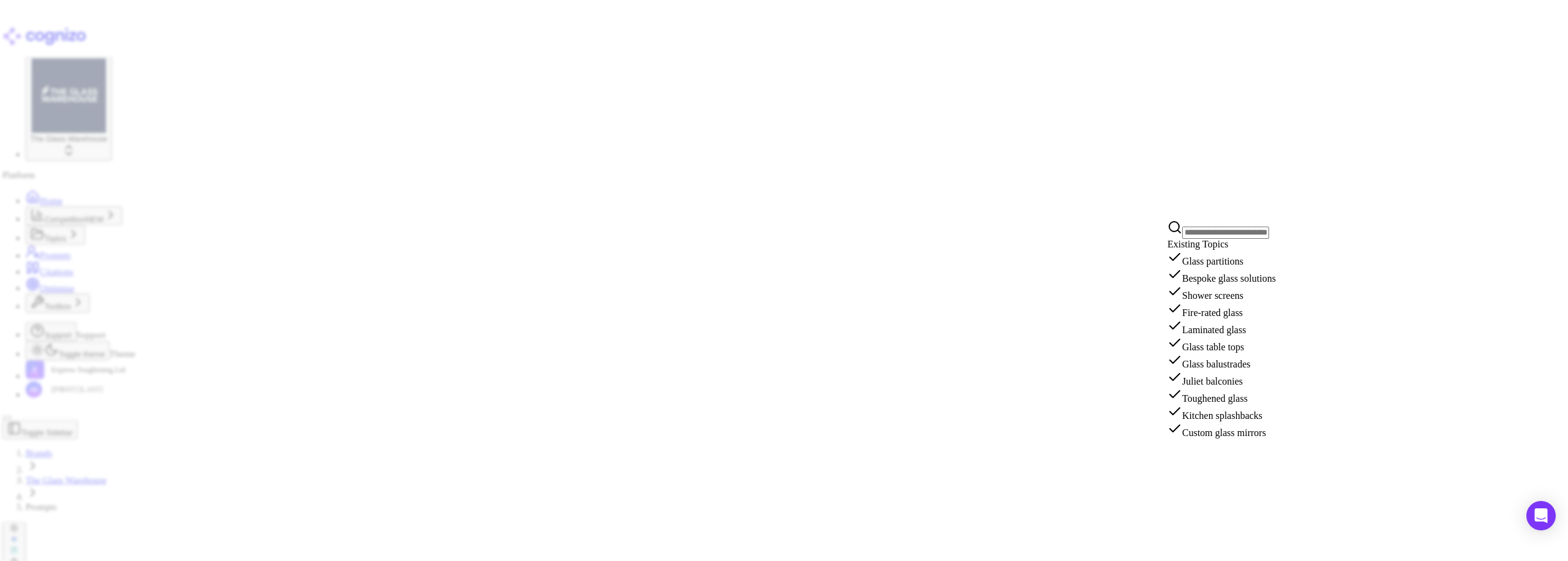 click on "Prompt * The AI prompt that will be used to generate responses (3-2000 characters) Topic * Select or add topic... Region * United States" at bounding box center (784, 1350) 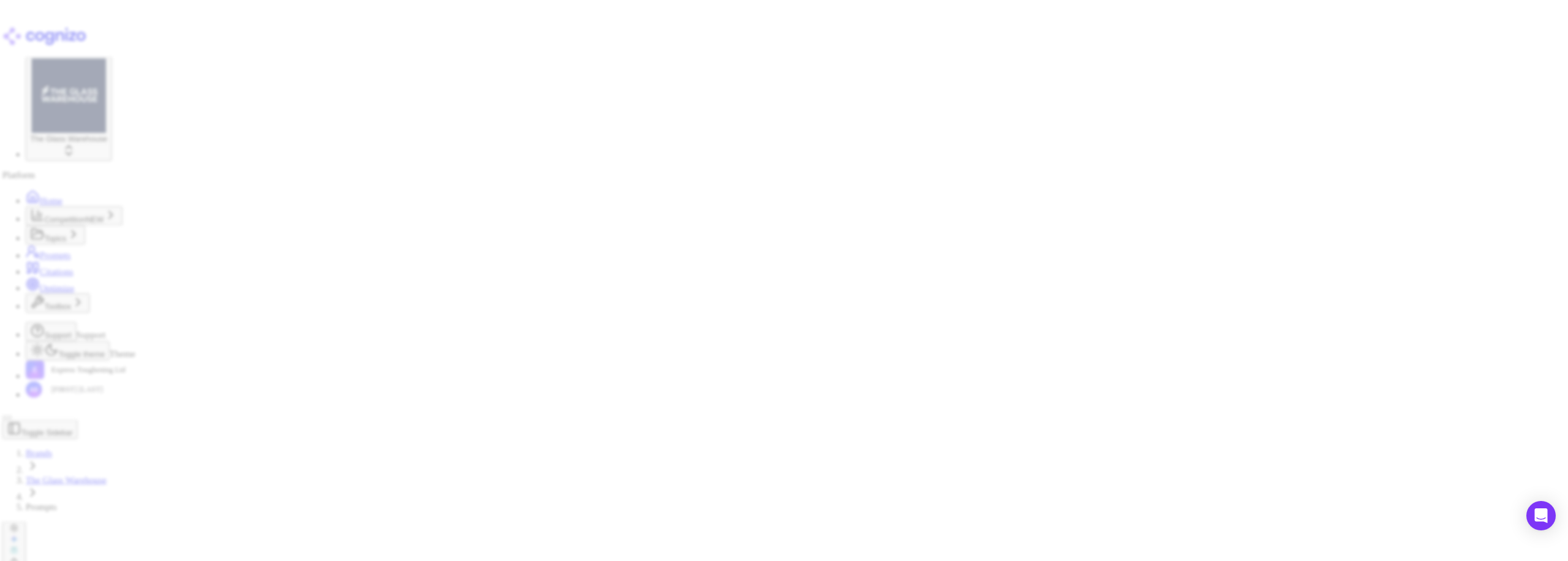 click 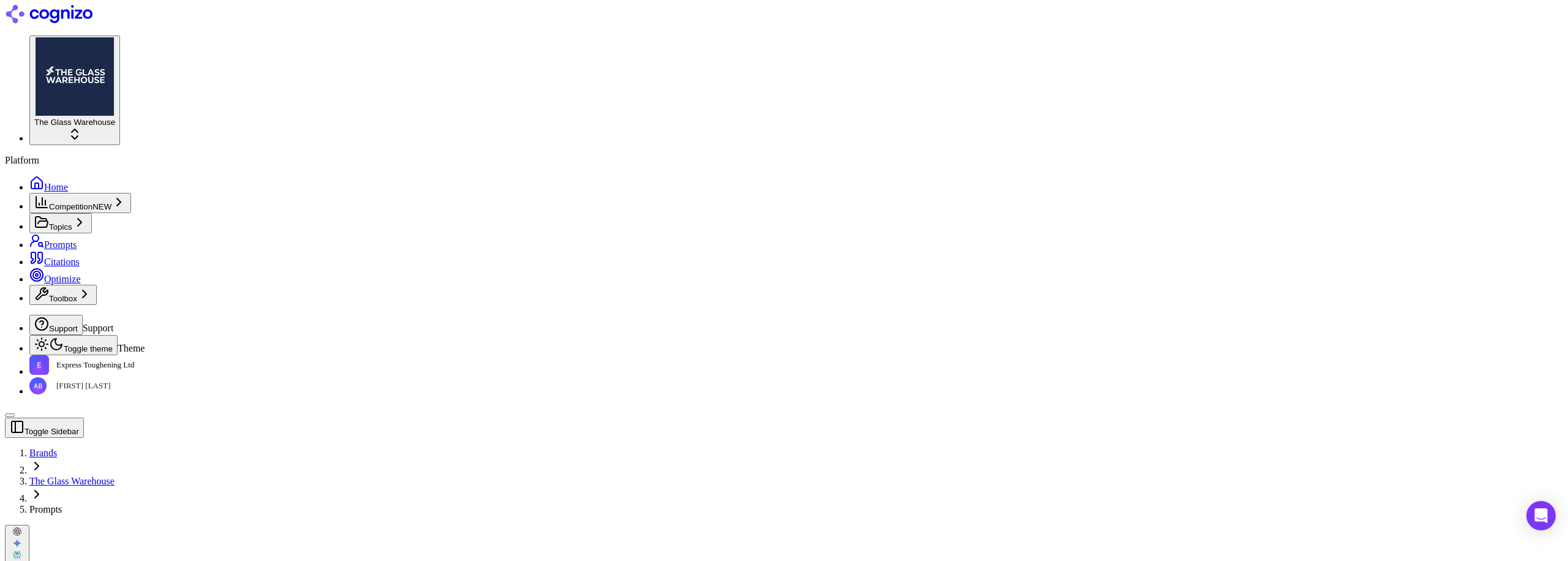 click on "Suggestions" at bounding box center [130, 624] 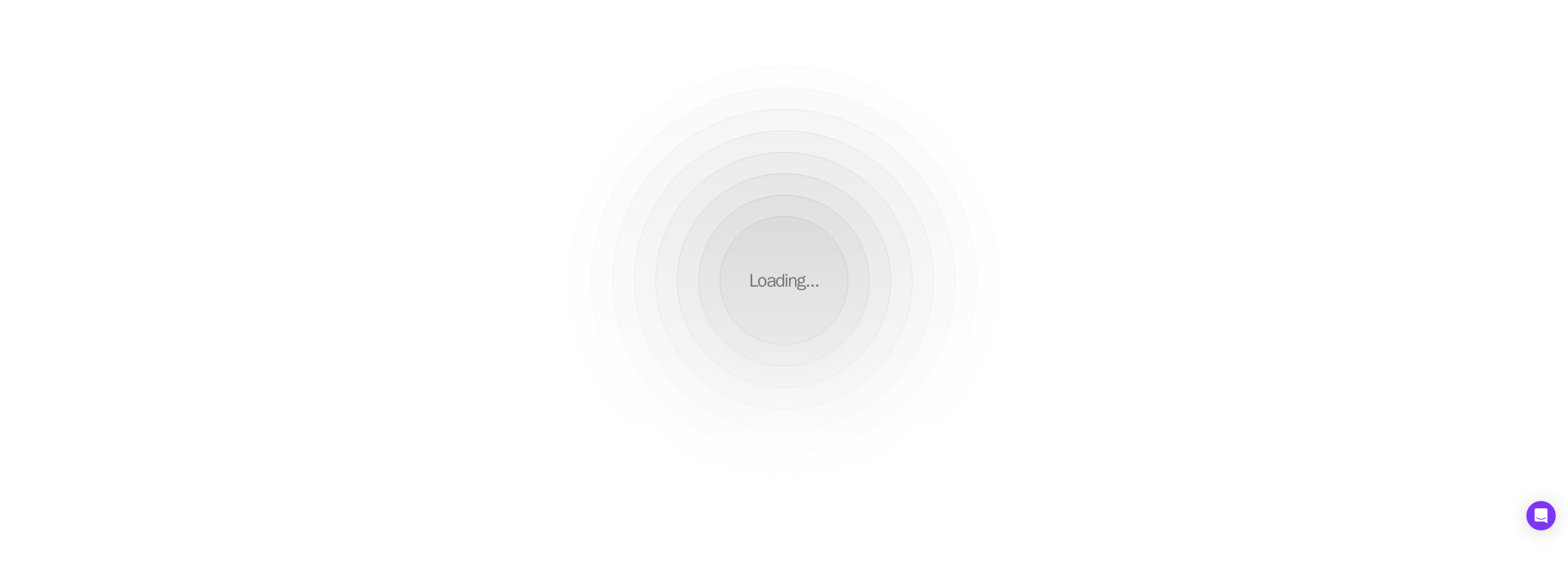 scroll, scrollTop: 0, scrollLeft: 0, axis: both 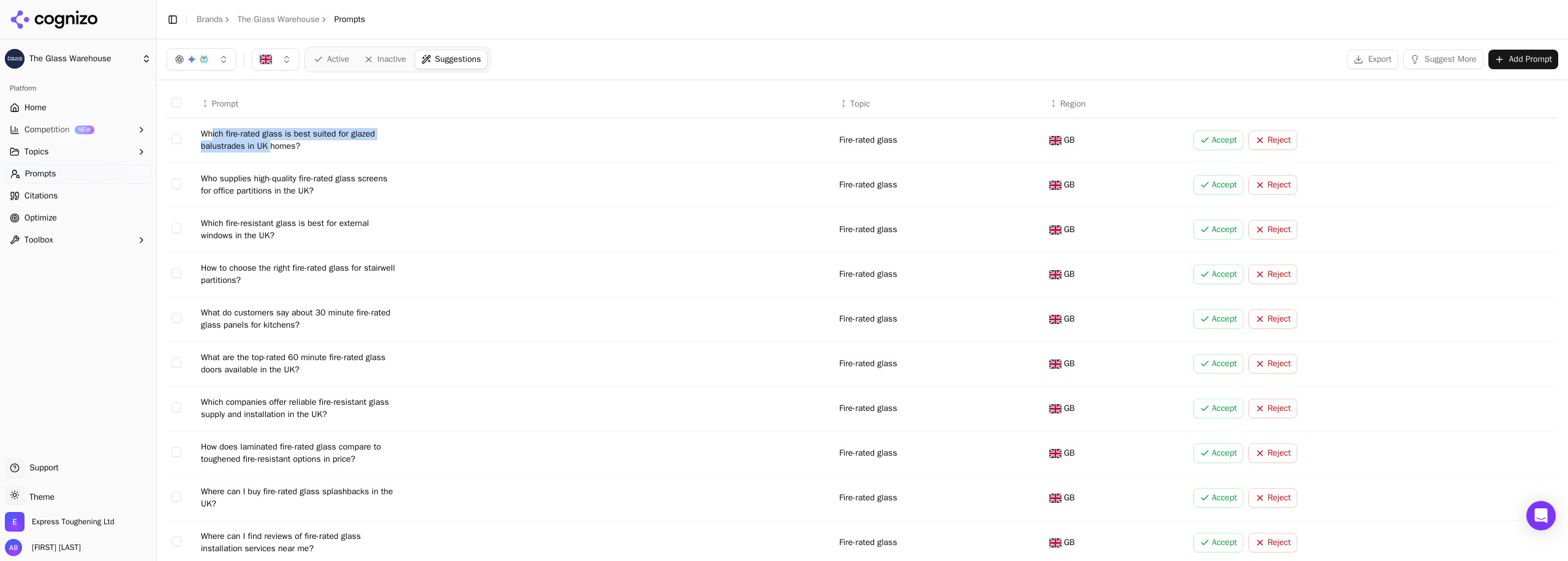 drag, startPoint x: 214, startPoint y: 134, endPoint x: 274, endPoint y: 146, distance: 61.188234 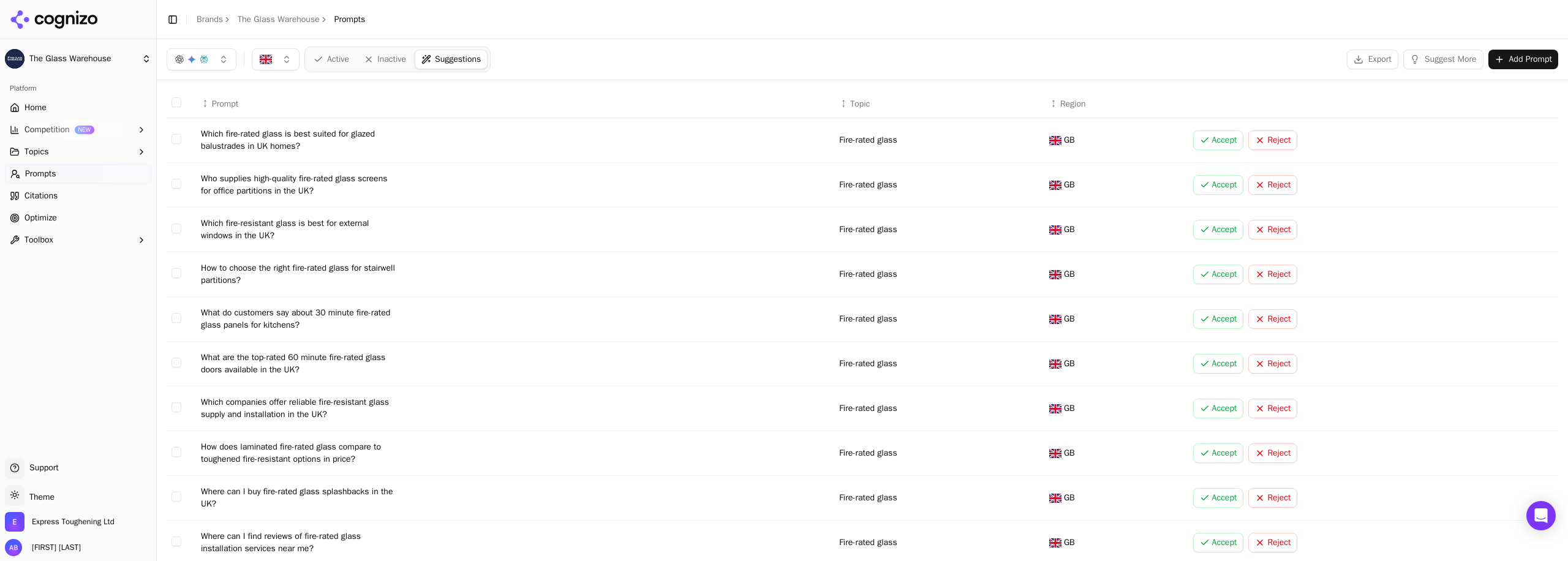 click on "Which fire-rated glass is best suited for glazed balustrades in UK homes?" at bounding box center [299, 140] 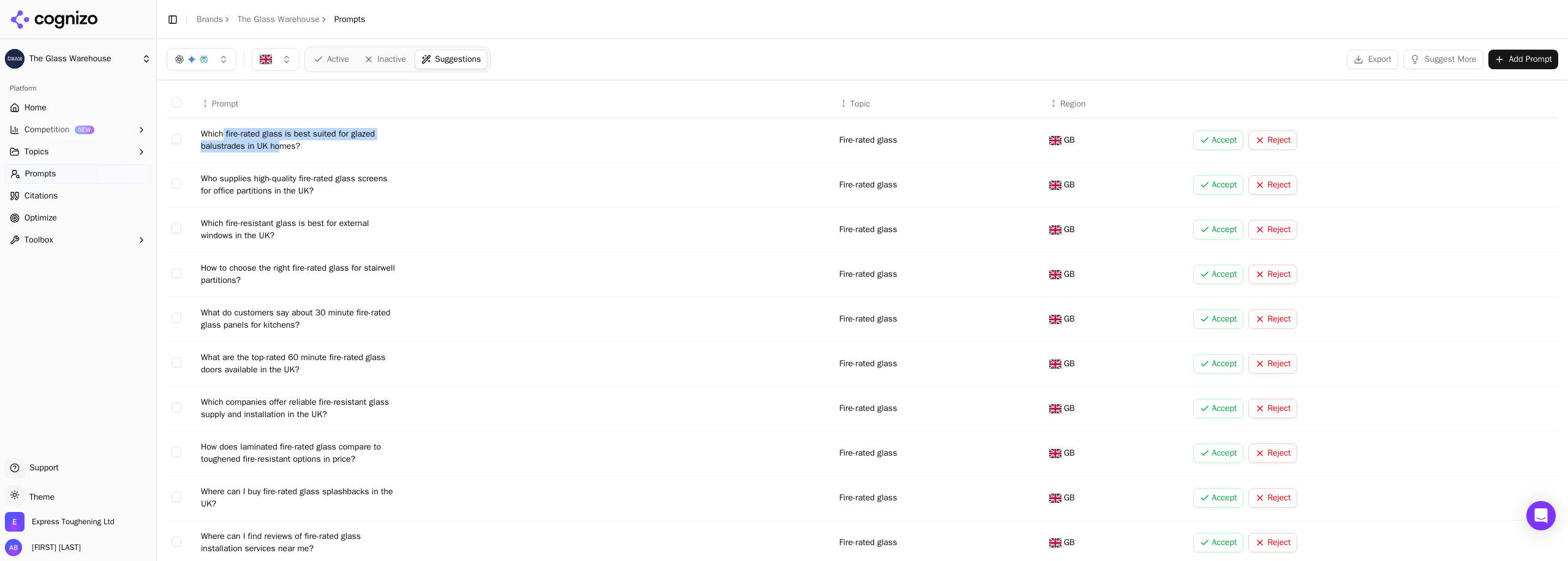 drag, startPoint x: 288, startPoint y: 146, endPoint x: 224, endPoint y: 138, distance: 64.49806 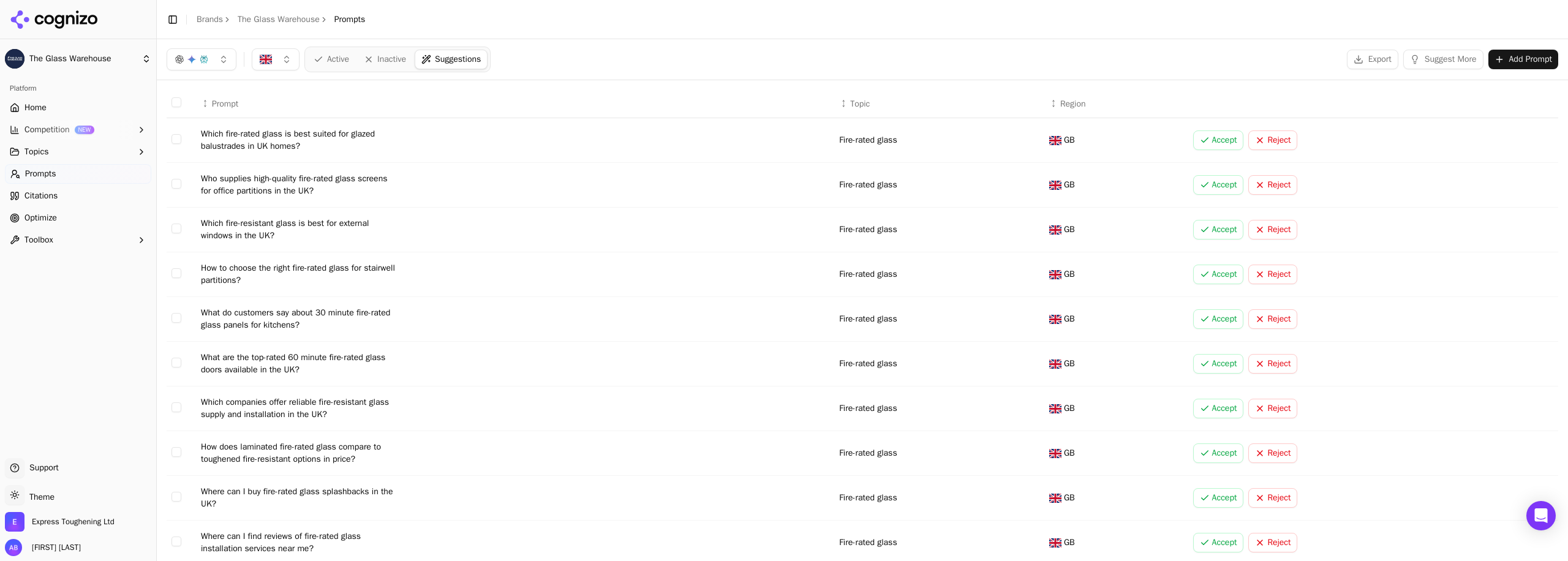 click on "Active" at bounding box center [338, 59] 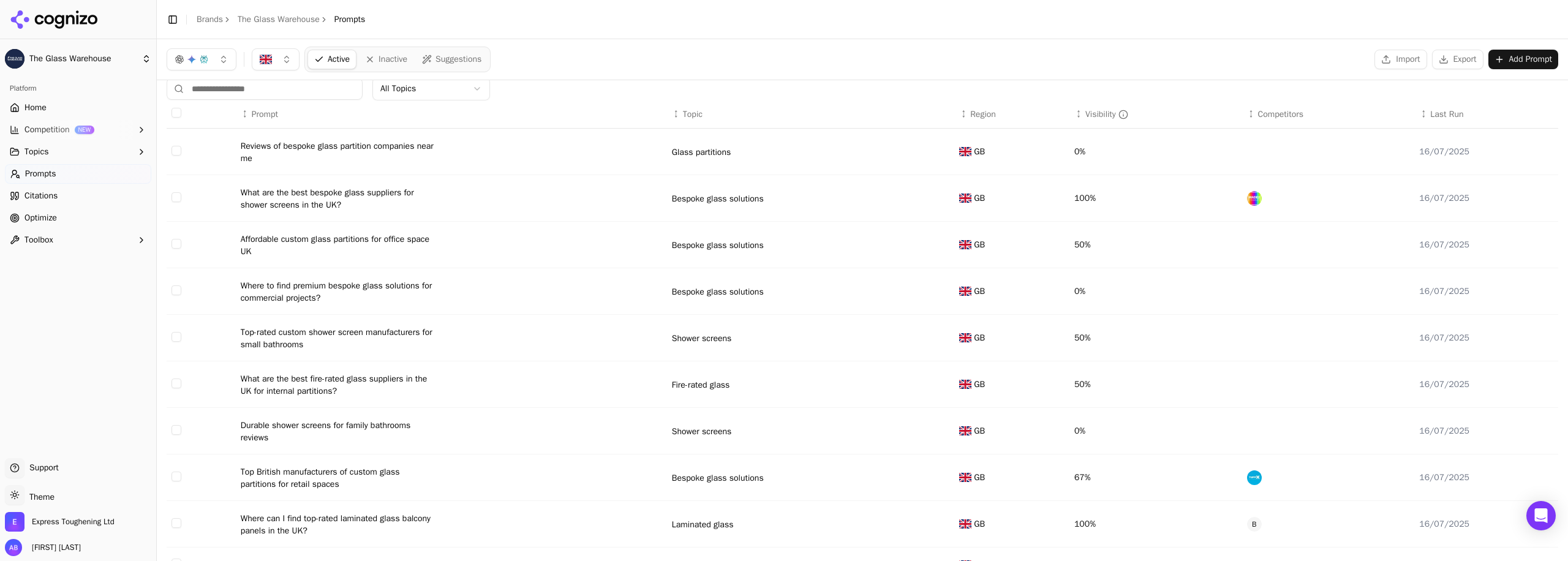 scroll, scrollTop: 10, scrollLeft: 0, axis: vertical 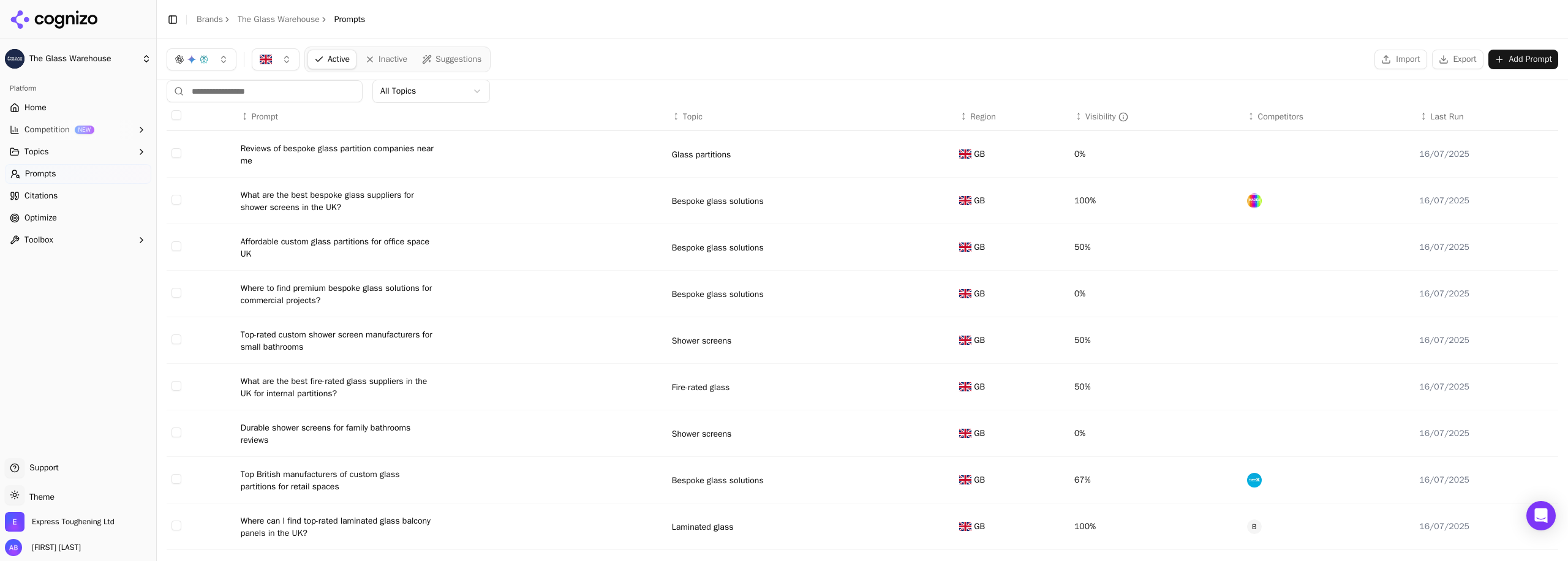 click on "Where to find premium bespoke glass solutions for commercial projects?" at bounding box center [339, 295] 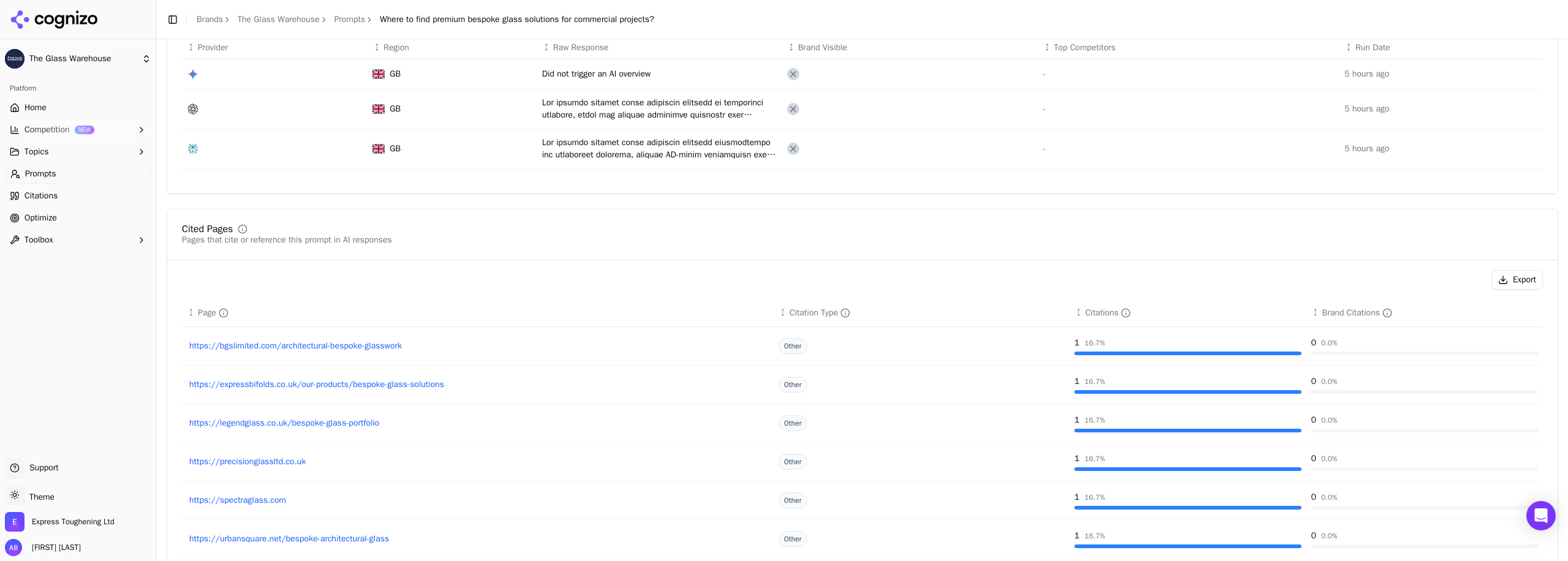 scroll, scrollTop: 133, scrollLeft: 0, axis: vertical 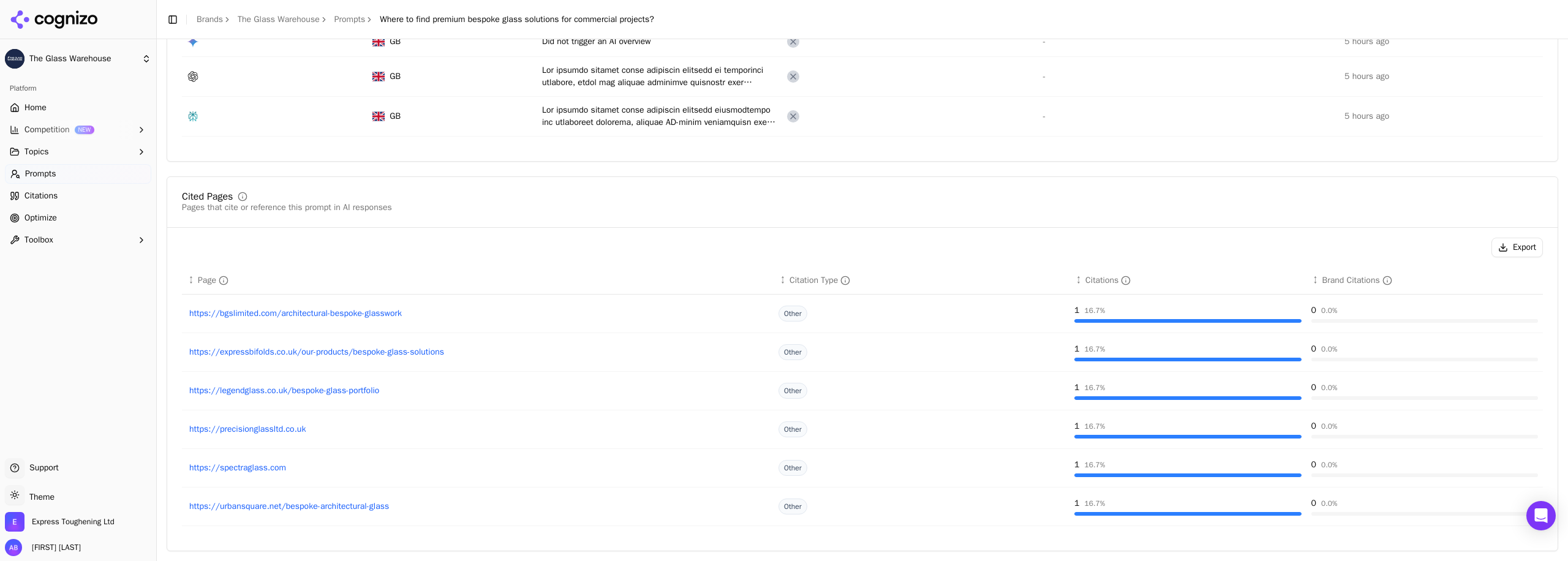click on "Citations" at bounding box center [41, 196] 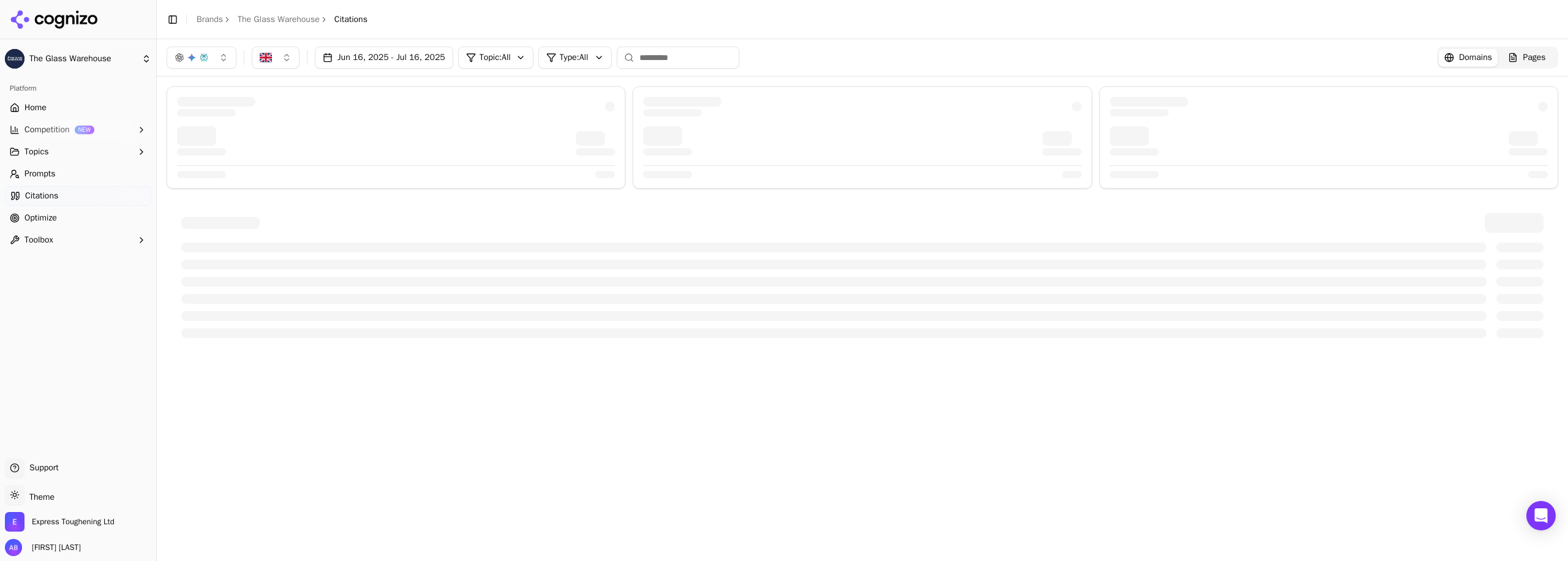 scroll, scrollTop: 0, scrollLeft: 0, axis: both 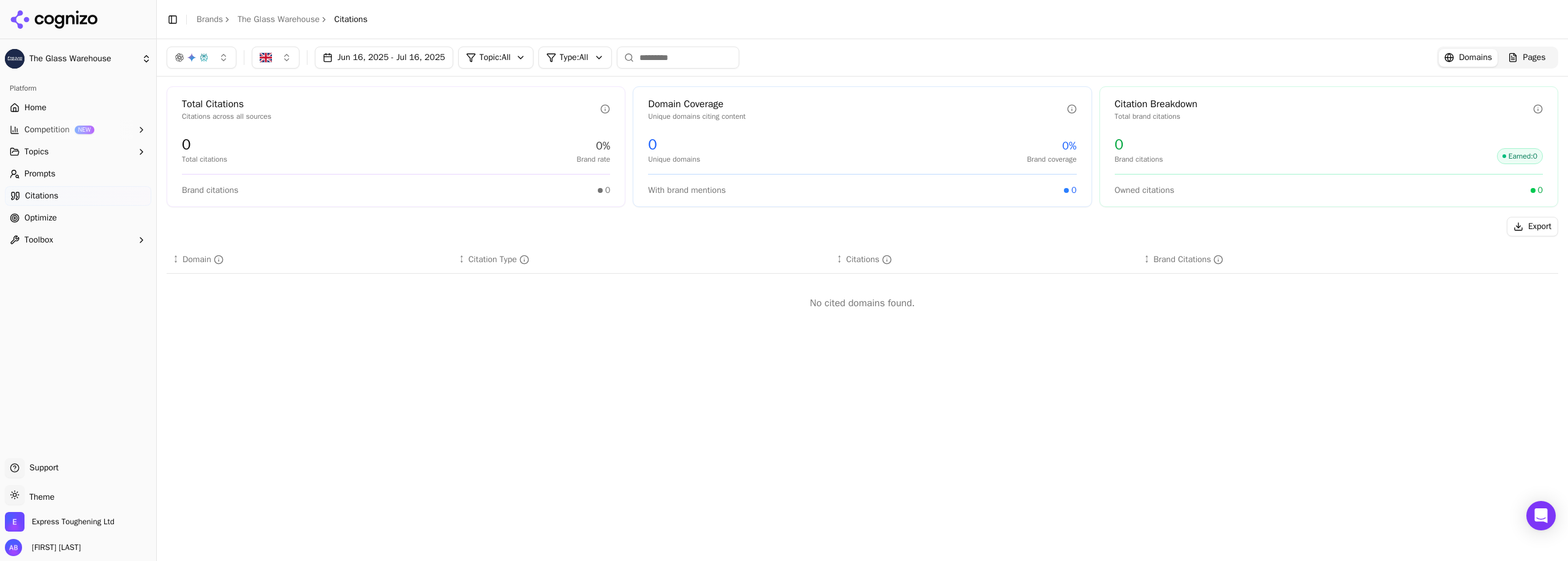 click on "Optimize" at bounding box center [40, 218] 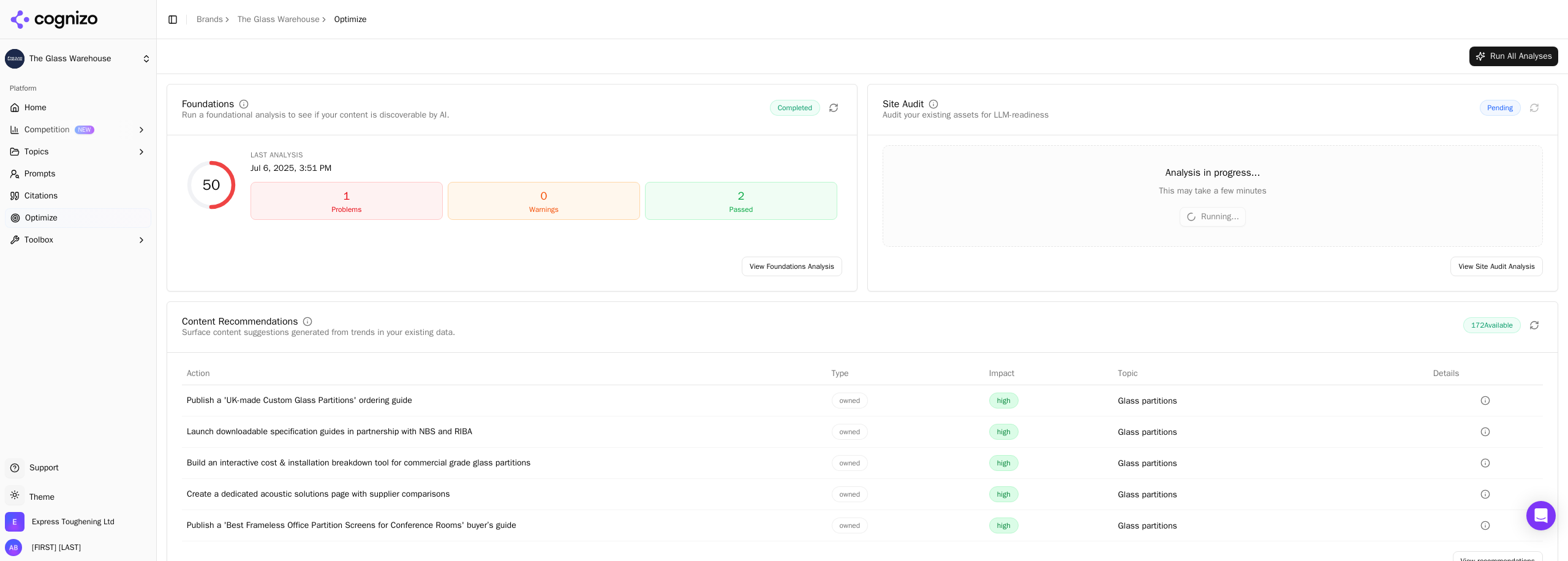 scroll, scrollTop: 38, scrollLeft: 0, axis: vertical 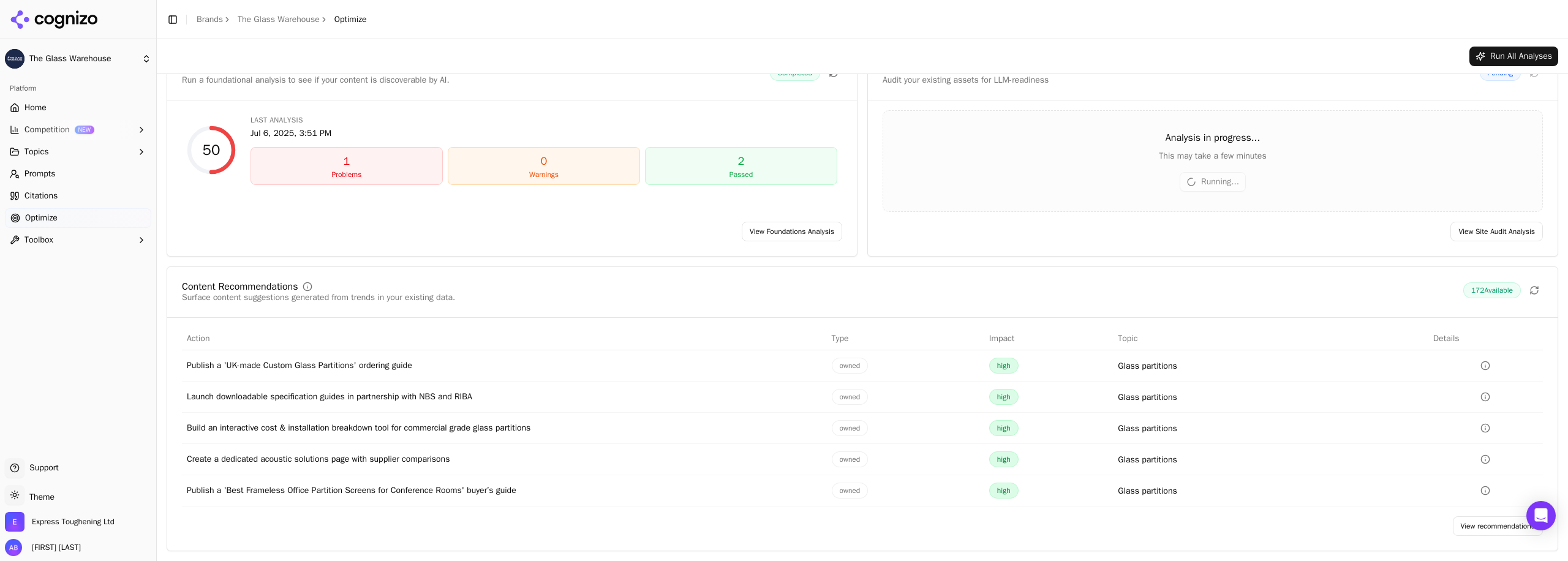 click on "View recommendations" at bounding box center [1498, 526] 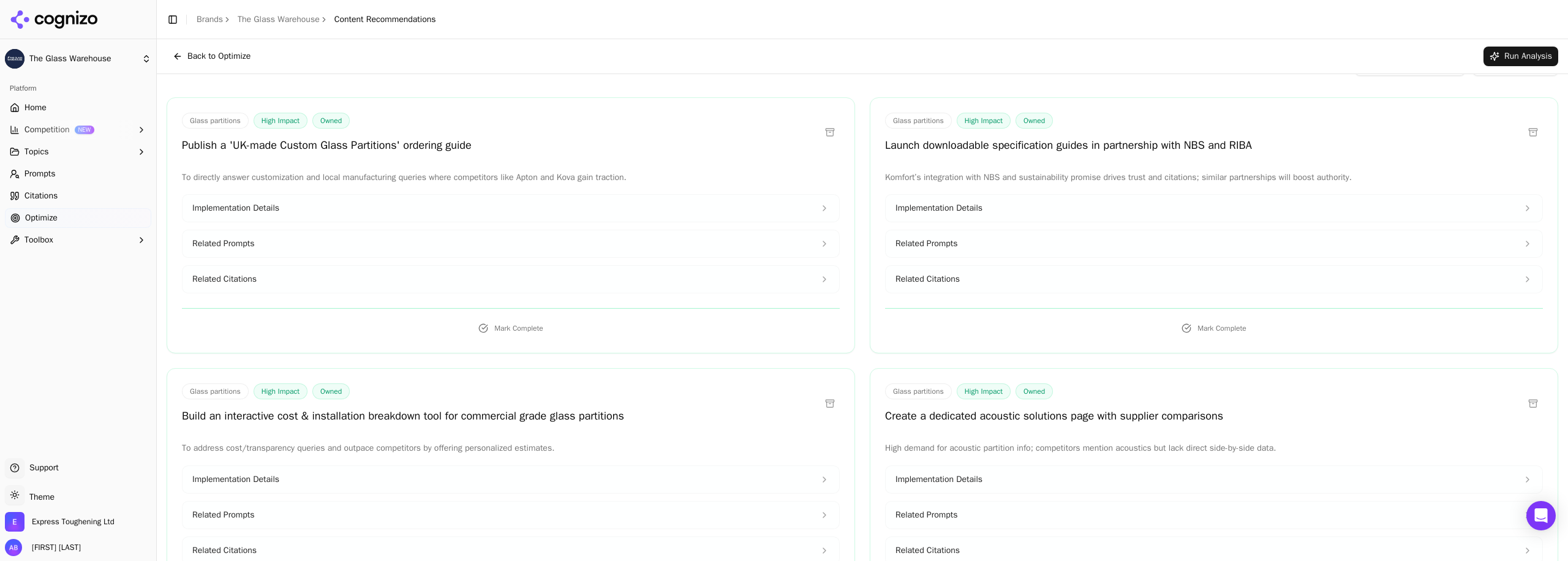 click 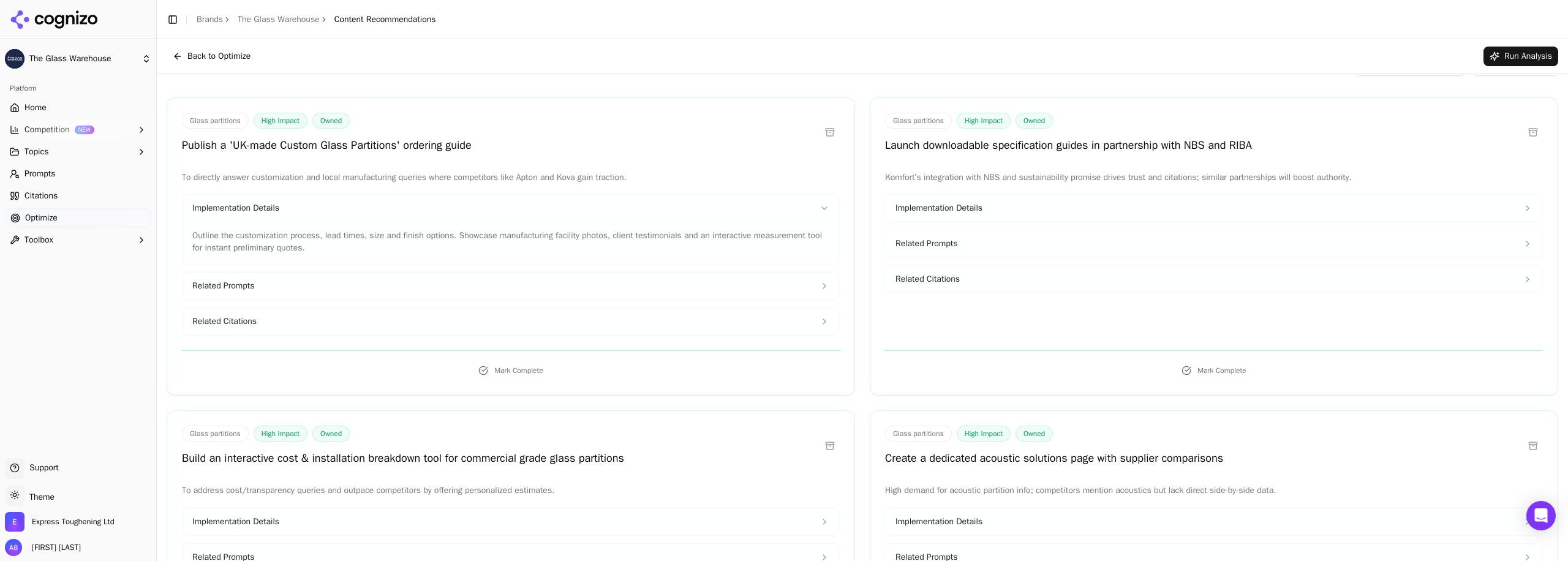 click 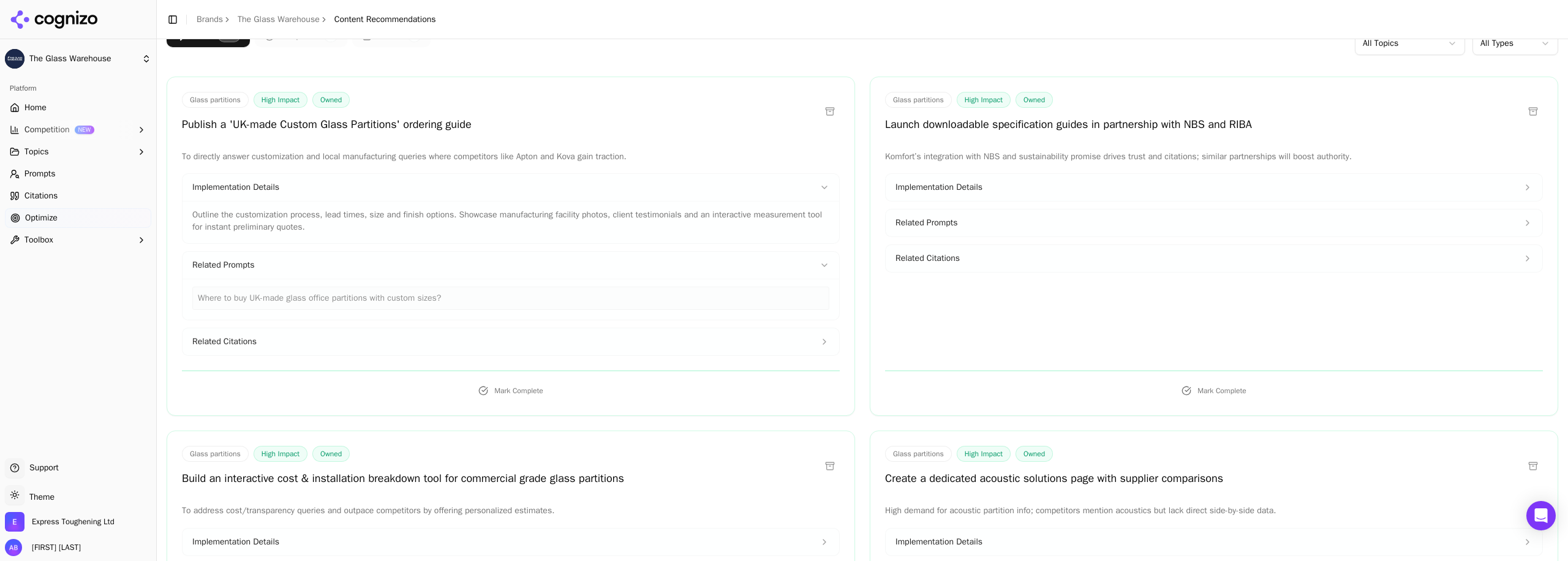 scroll, scrollTop: 62, scrollLeft: 0, axis: vertical 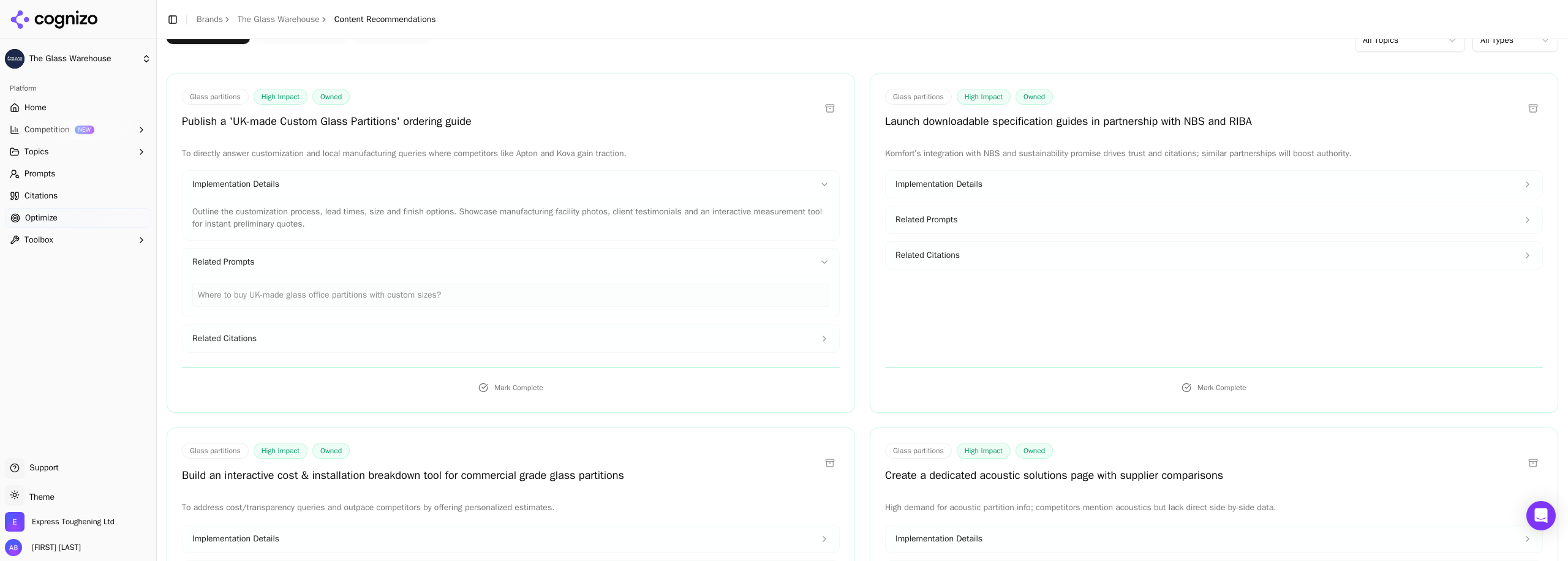 click on "Related Citations" at bounding box center [511, 339] 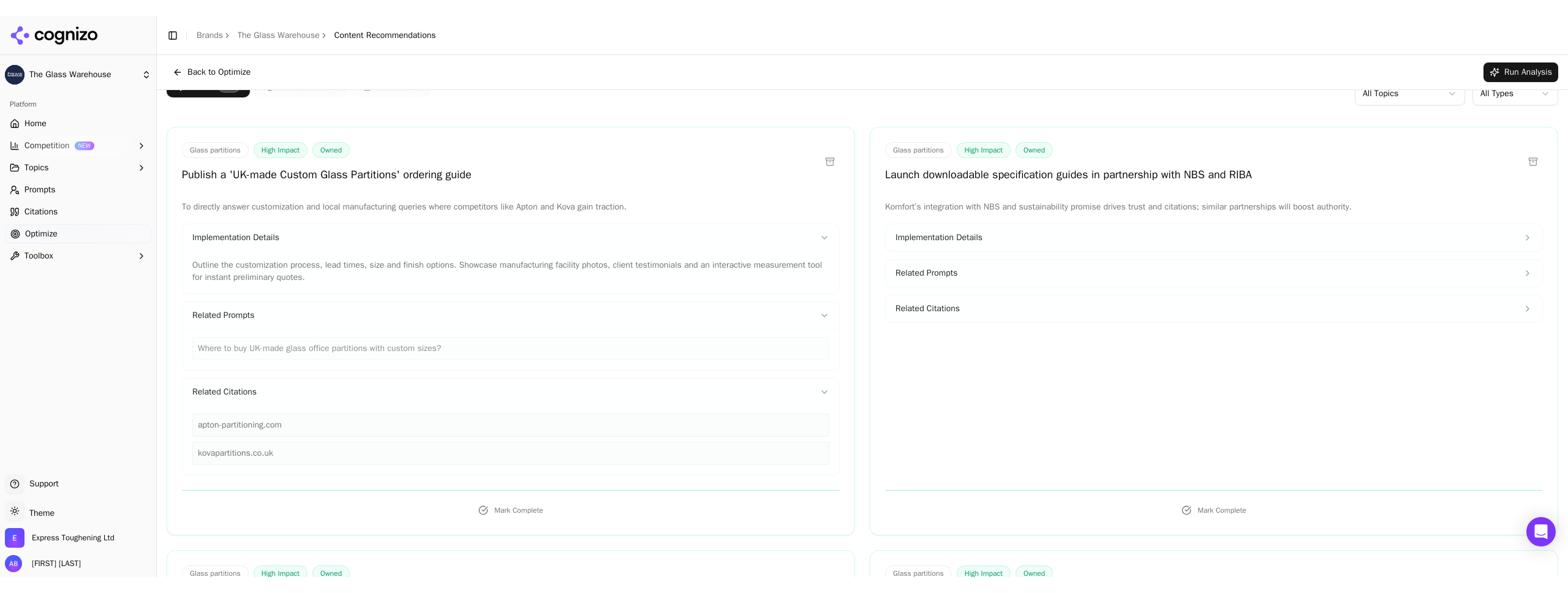 scroll, scrollTop: 17, scrollLeft: 0, axis: vertical 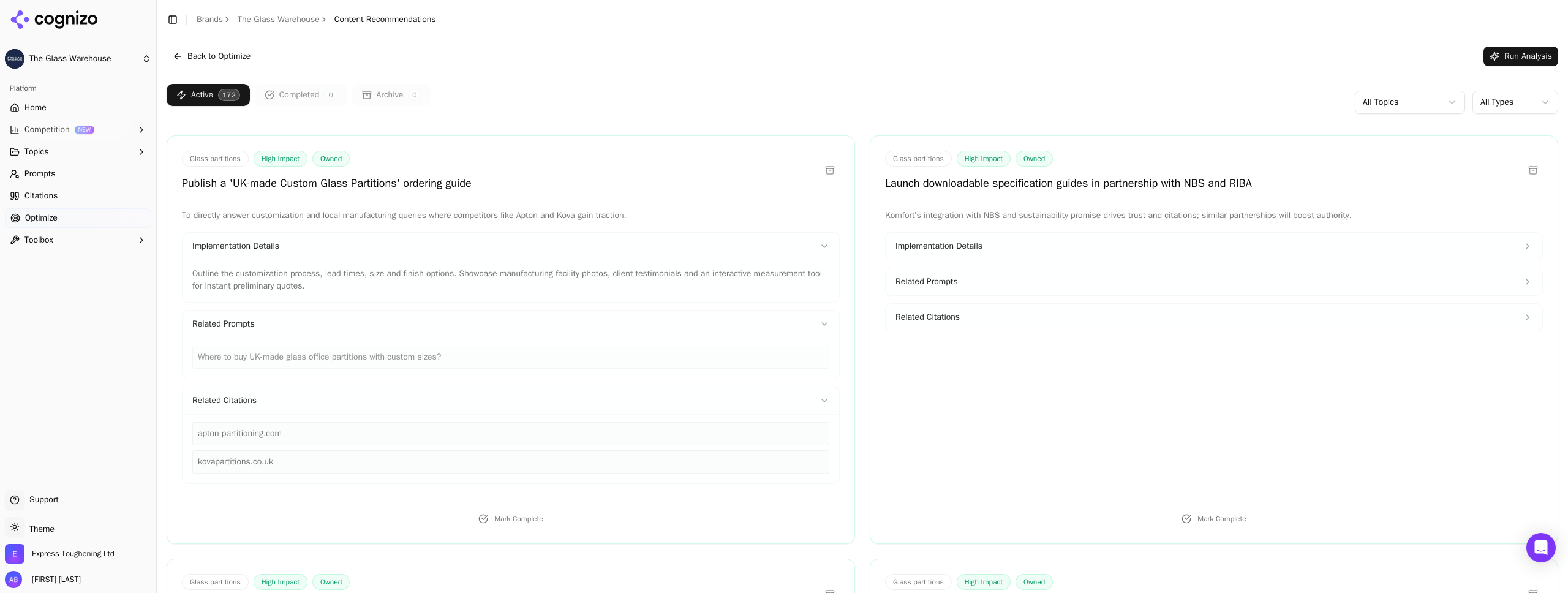 click on "Glass partitions High Impact Owned Publish a 'UK-made Custom Glass Partitions' ordering guide To directly answer customization and local manufacturing queries where competitors like Apton and Kova gain traction. Implementation Details Outline the customization process, lead times, size and finish options. Showcase manufacturing facility photos, client testimonials and an interactive measurement tool for instant preliminary quotes. Related Prompts Where to buy UK-made glass office partitions with custom sizes? Related Citations apton-partitioning.com kovapartitions.co.uk Mark Complete Glass partitions High Impact Owned Launch downloadable specification guides in partnership with NBS and RIBA Komfort’s integration with NBS and sustainability promise drives trust and citations; similar partnerships will boost authority. Implementation Details Related Prompts Related Citations Mark Complete Glass partitions High Impact Owned Implementation Details Related Prompts Related Citations Mark Complete Glass partitions" at bounding box center [862, 12118] 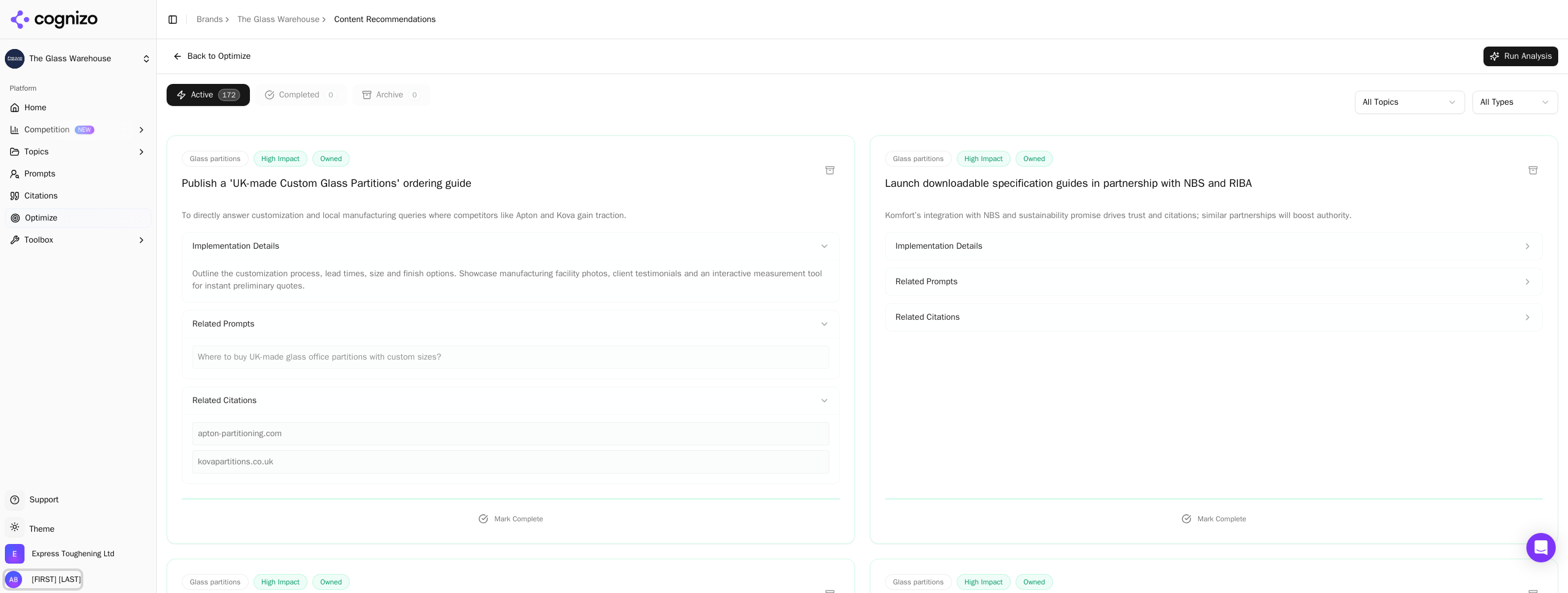 click on "Adam Blundell" at bounding box center [54, 580] 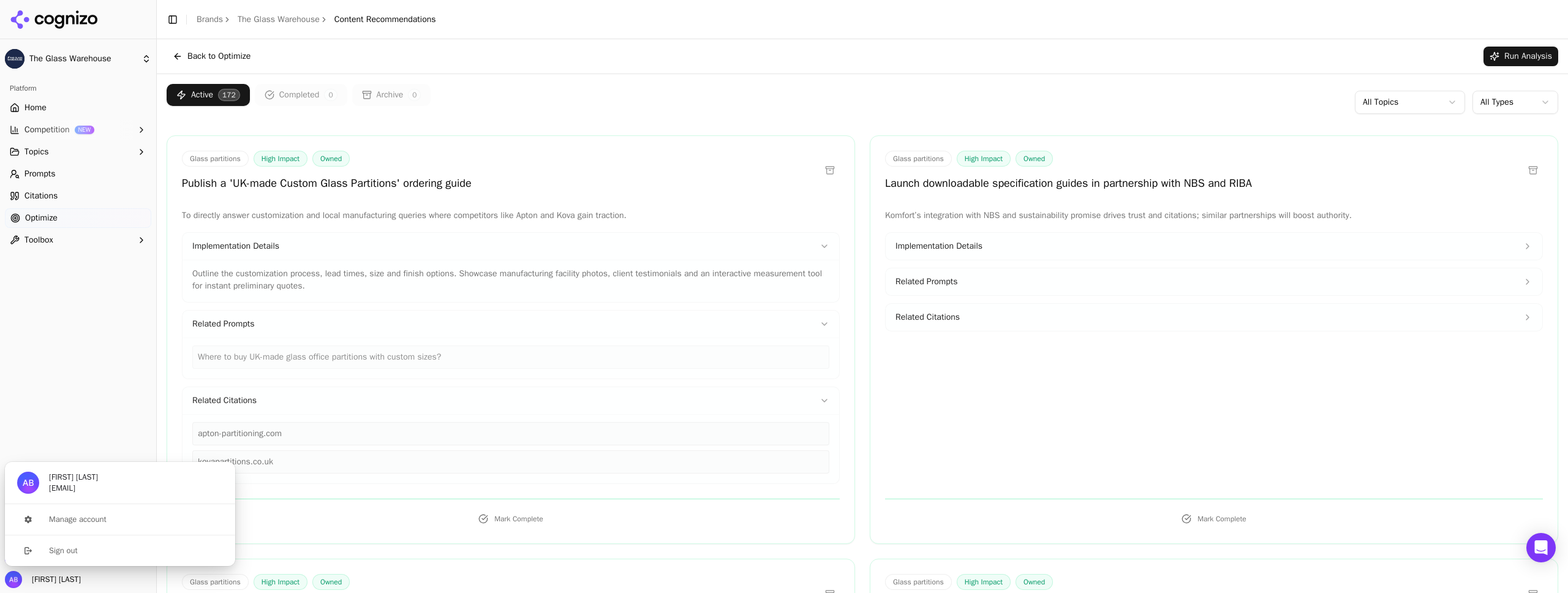 click on "Platform Home Competition NEW Topics Prompts Citations Optimize Toolbox" at bounding box center [78, 279] 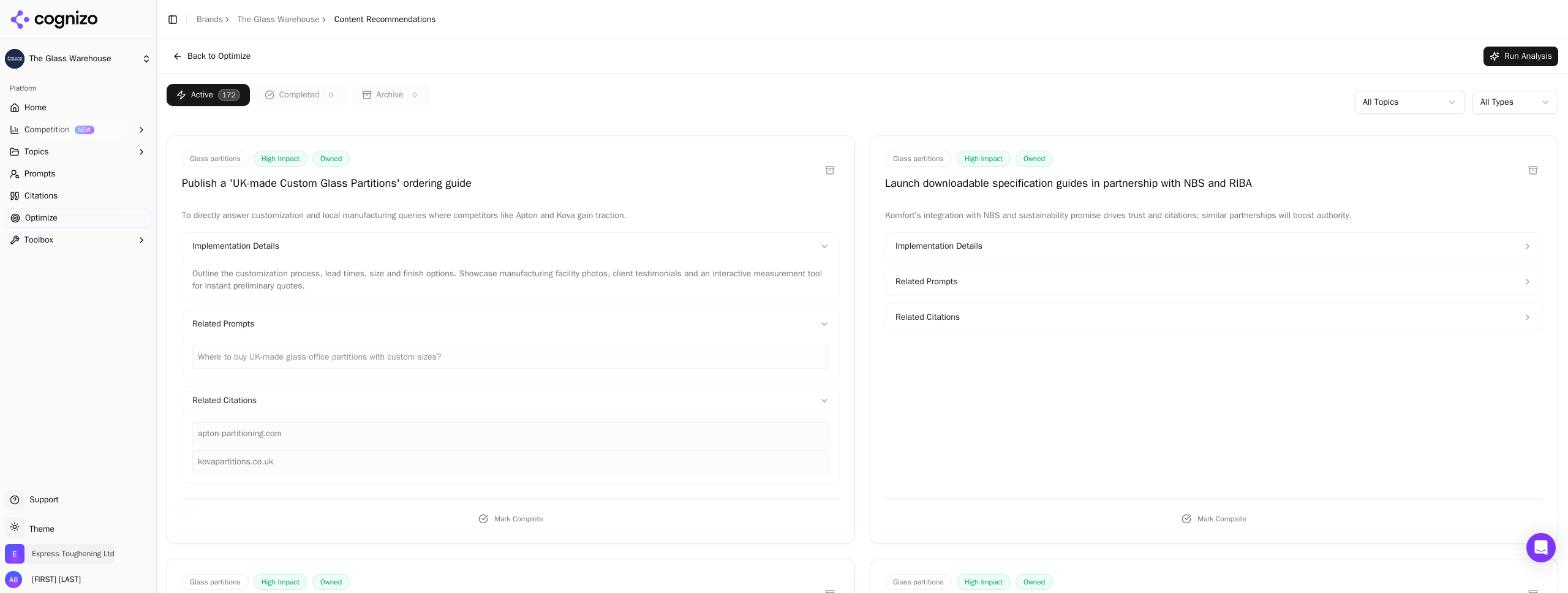 click on "Express Toughening Ltd" at bounding box center [73, 554] 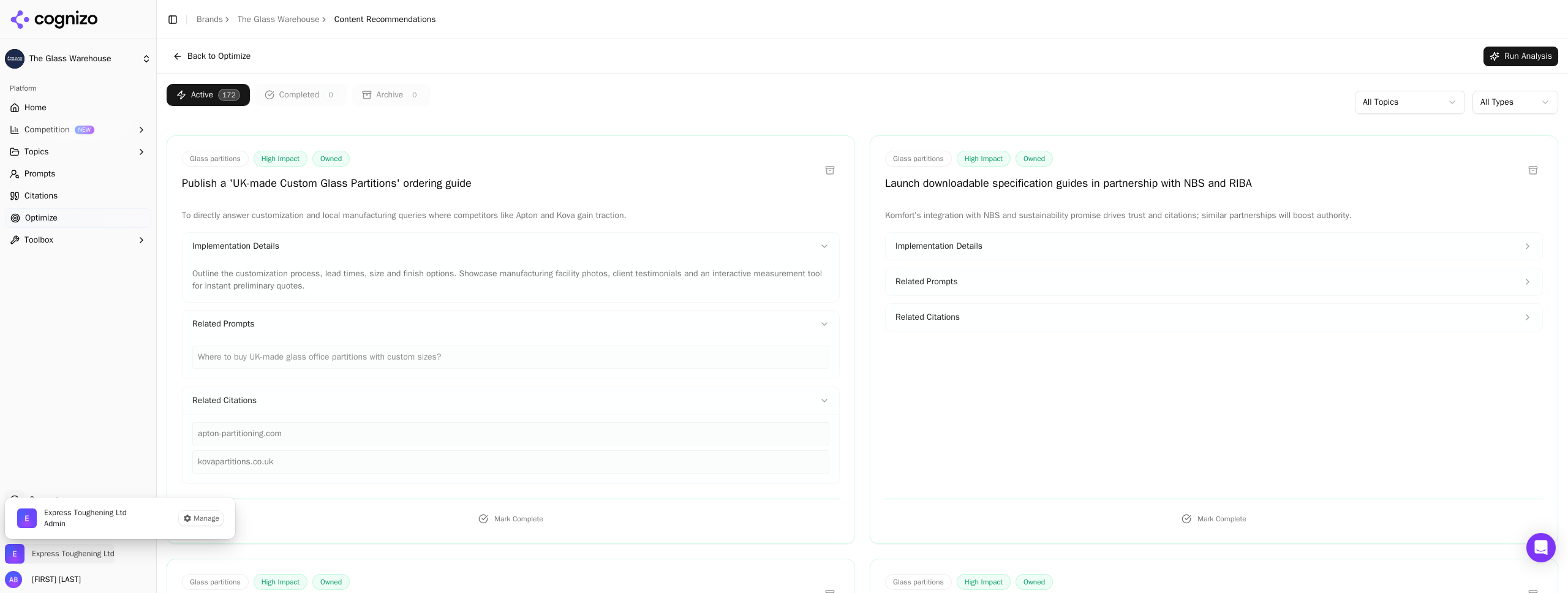 click on "Express Toughening Ltd" at bounding box center (73, 554) 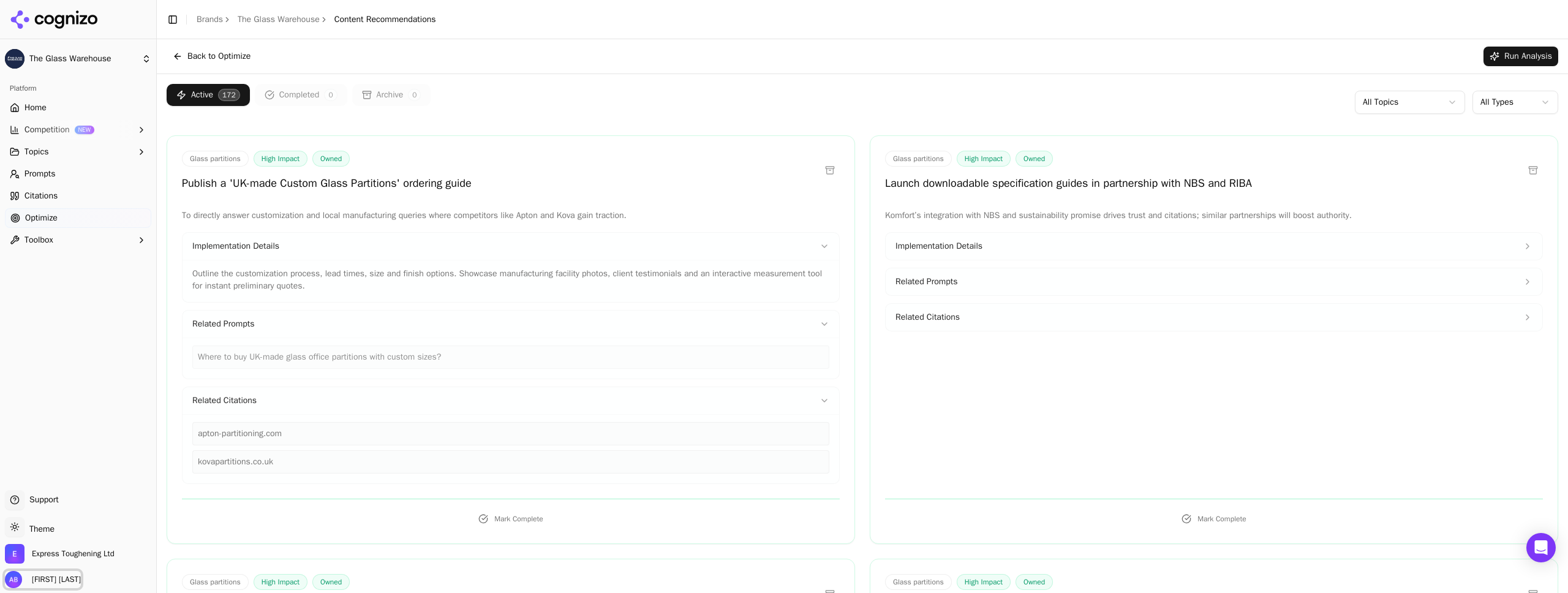 click on "Adam Blundell" at bounding box center (54, 580) 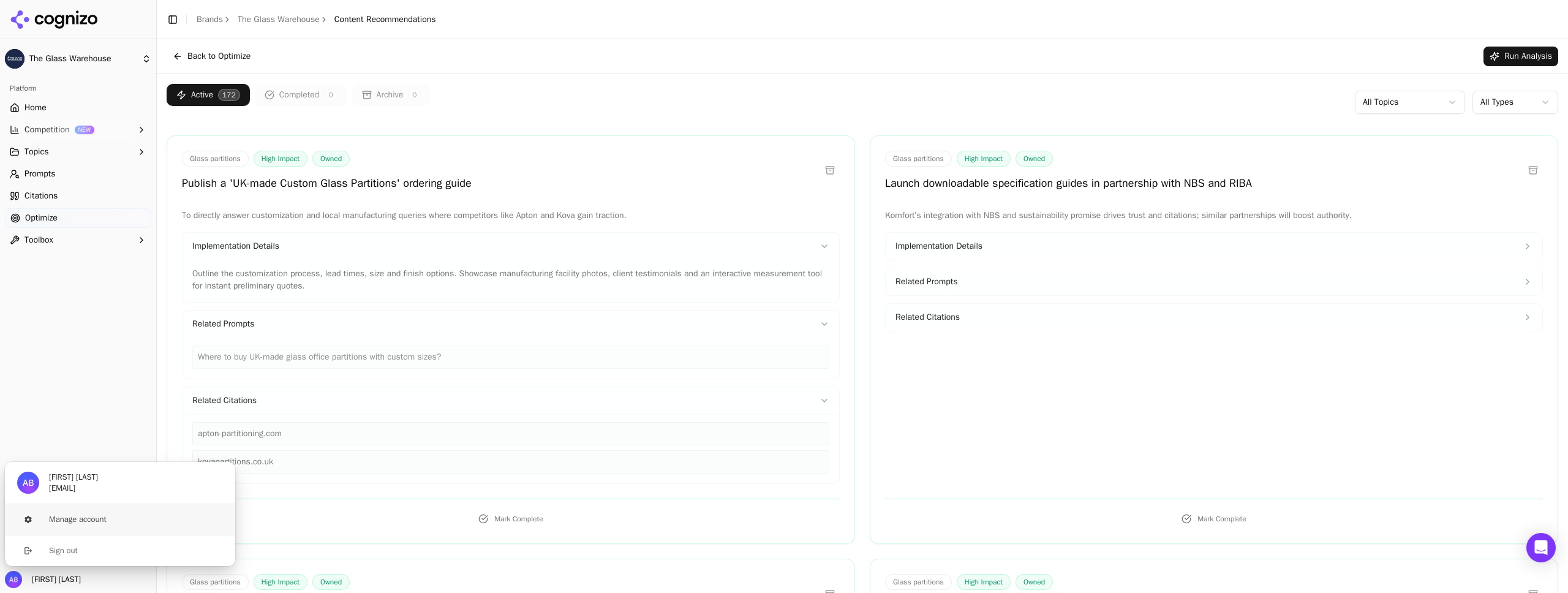 click on "Manage account" at bounding box center (120, 519) 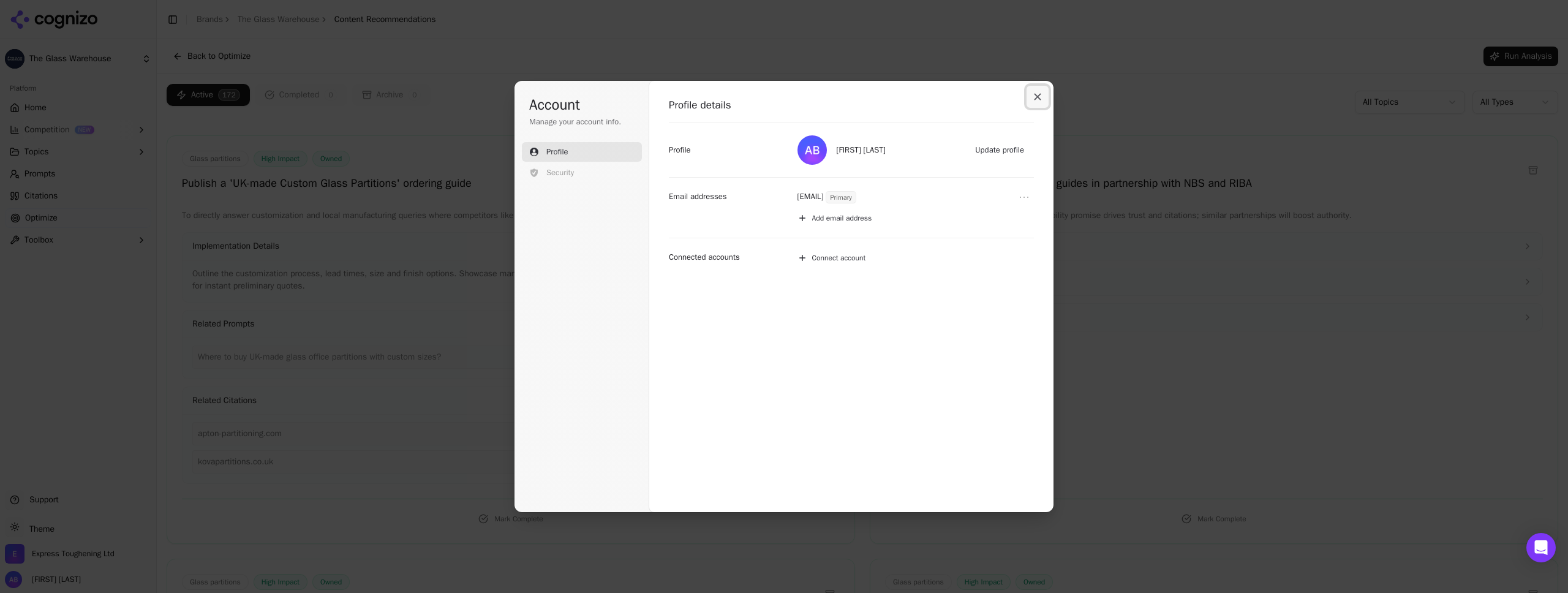 click at bounding box center [1038, 97] 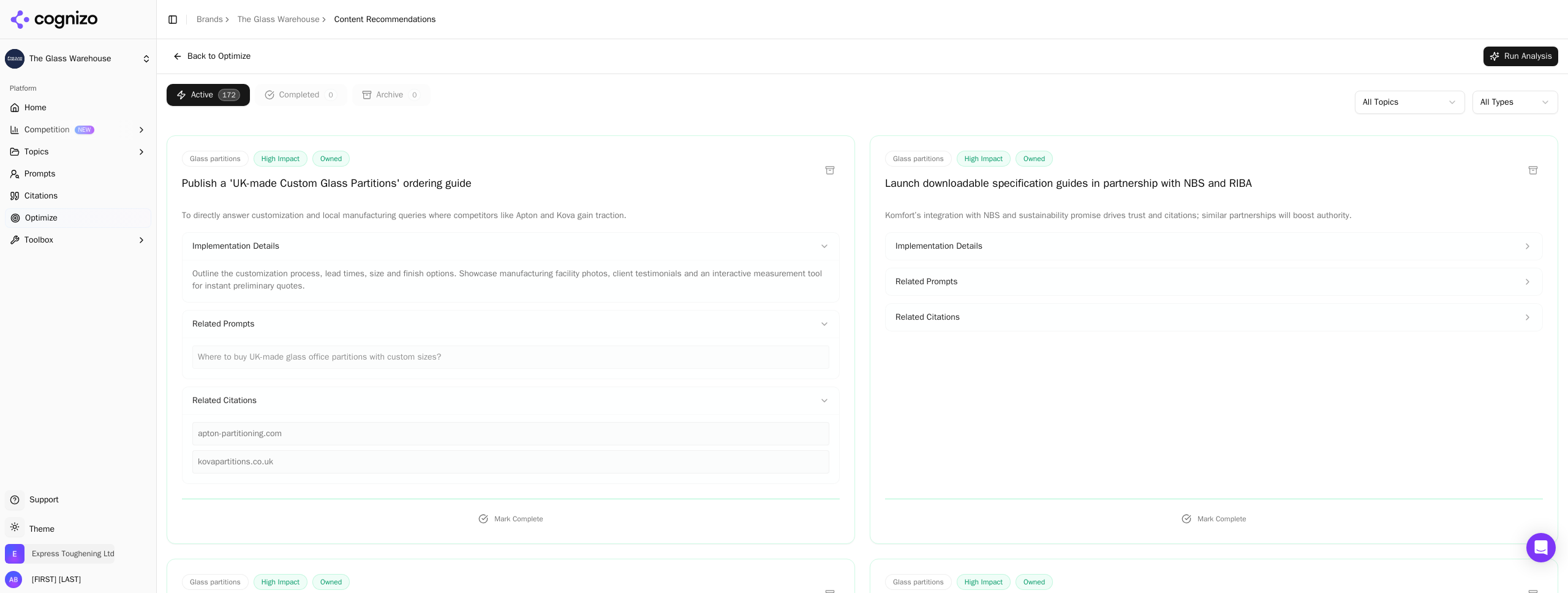 click on "Express Toughening Ltd" at bounding box center [73, 554] 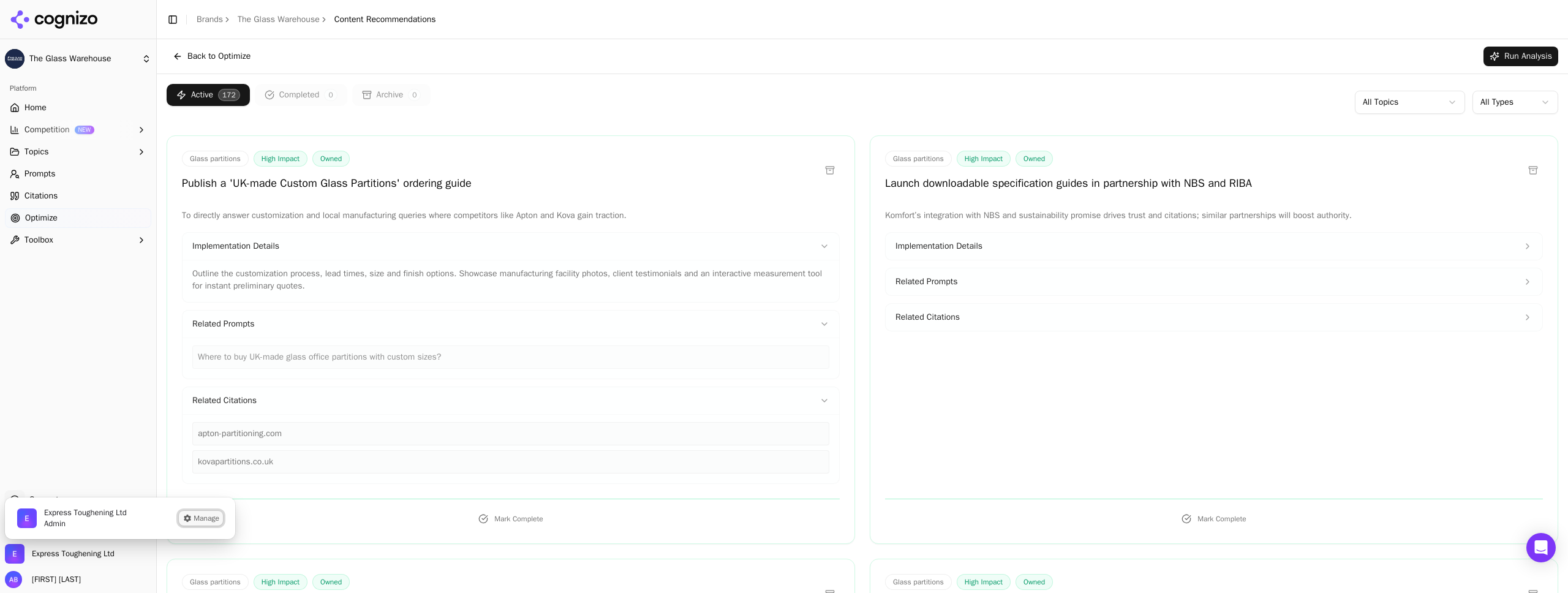 click on "Manage" at bounding box center (201, 518) 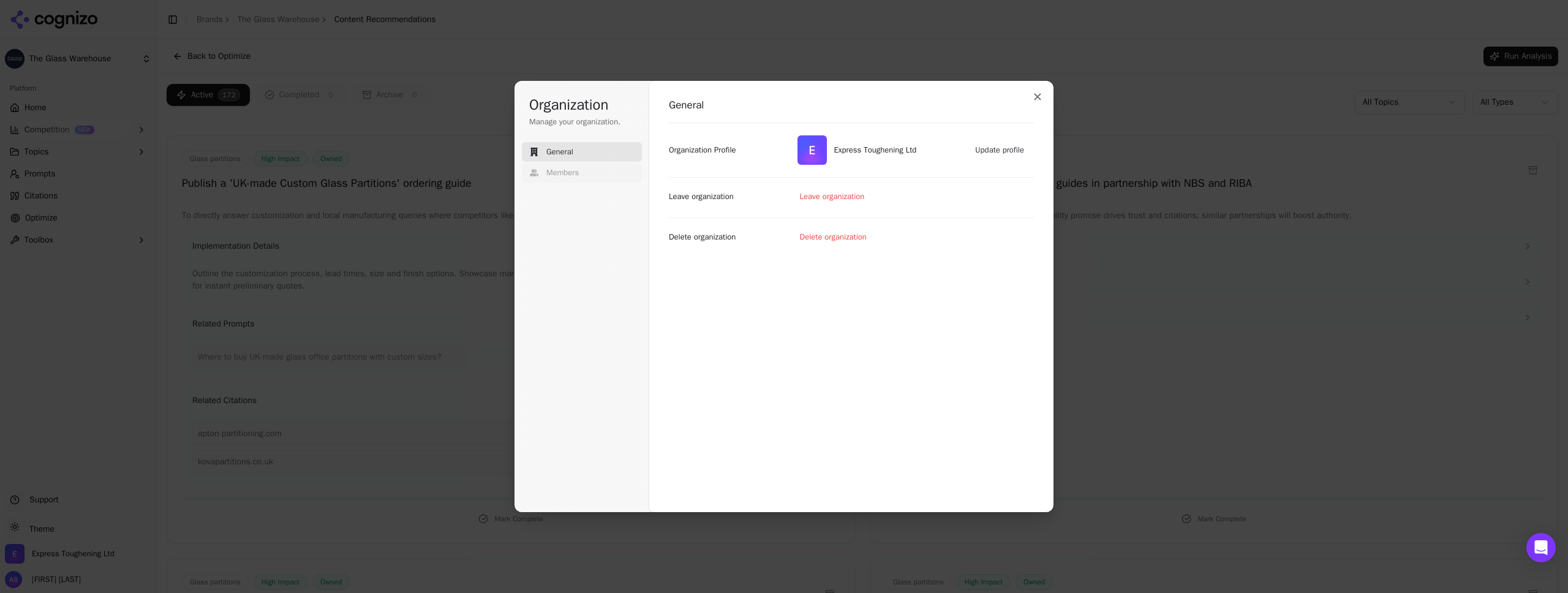 click on "Members" at bounding box center (562, 173) 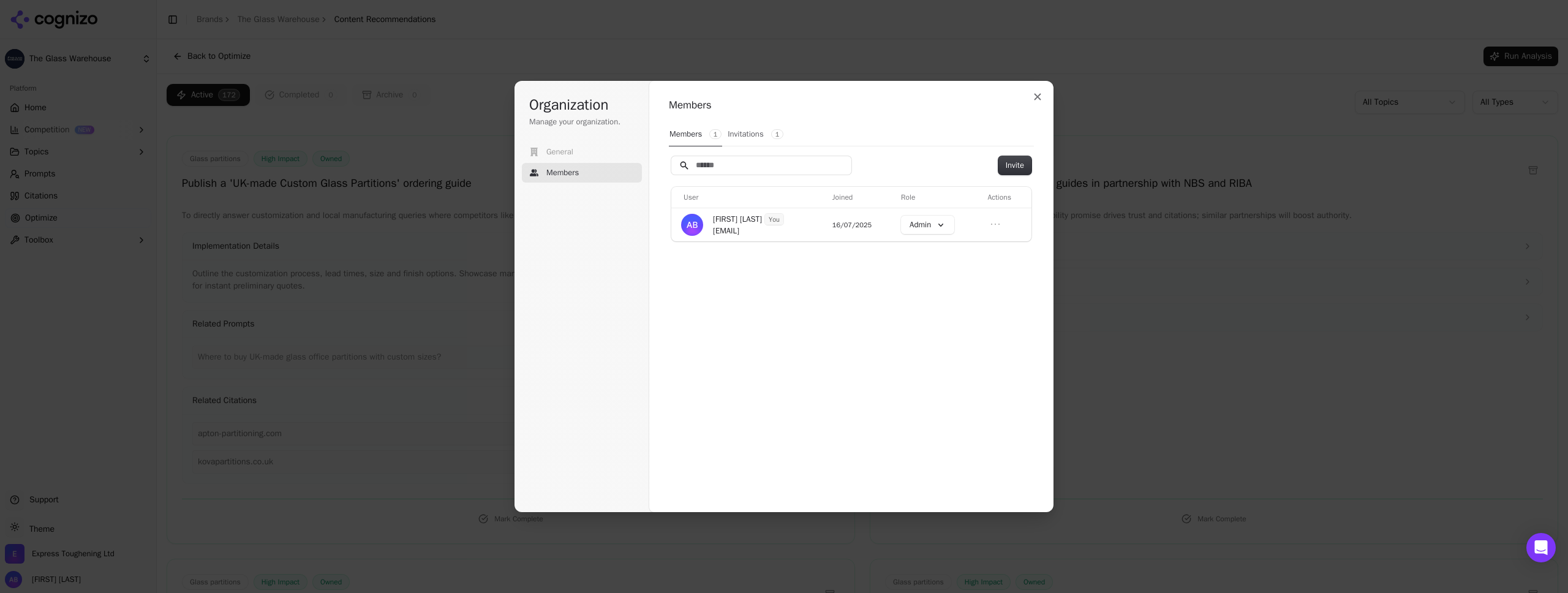 click on "Invitations 1" at bounding box center [755, 134] 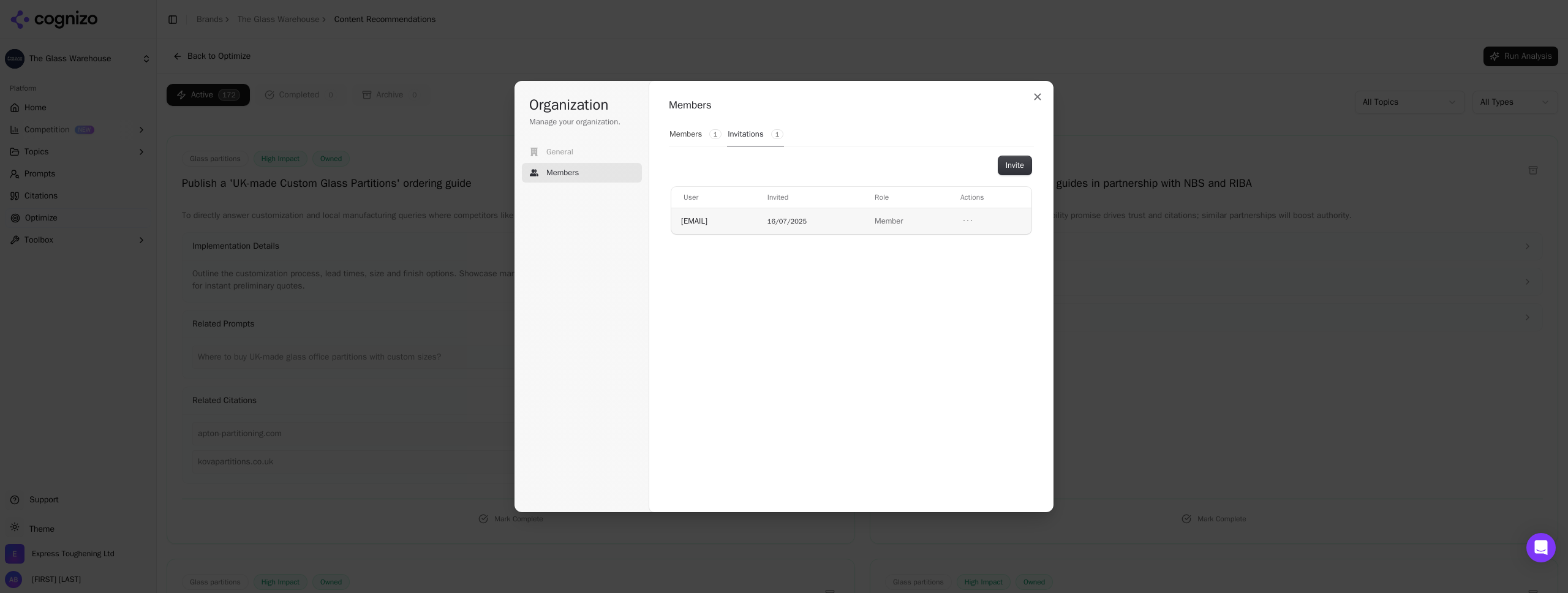 click on "adam@egw.co.uk" at bounding box center (717, 221) 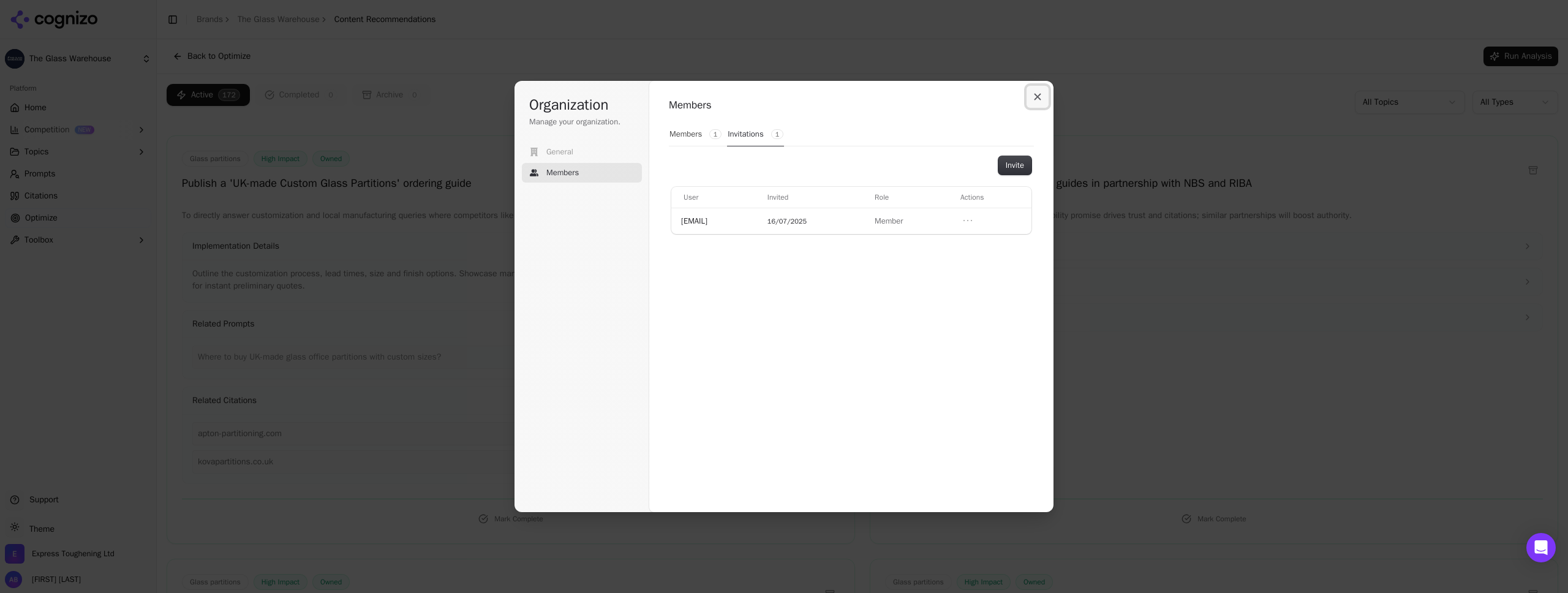 click 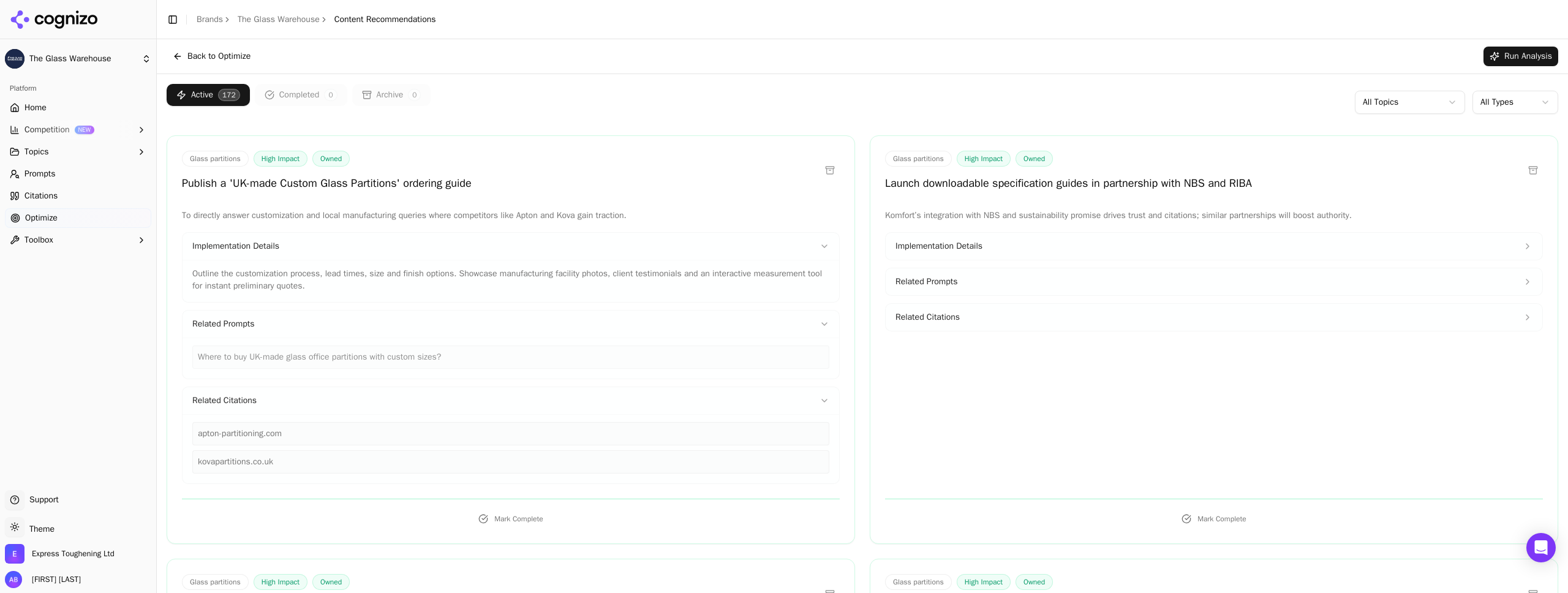 click on "Active 172 Completed 0 Archive 0 All Topics All Types" at bounding box center (862, 102) 